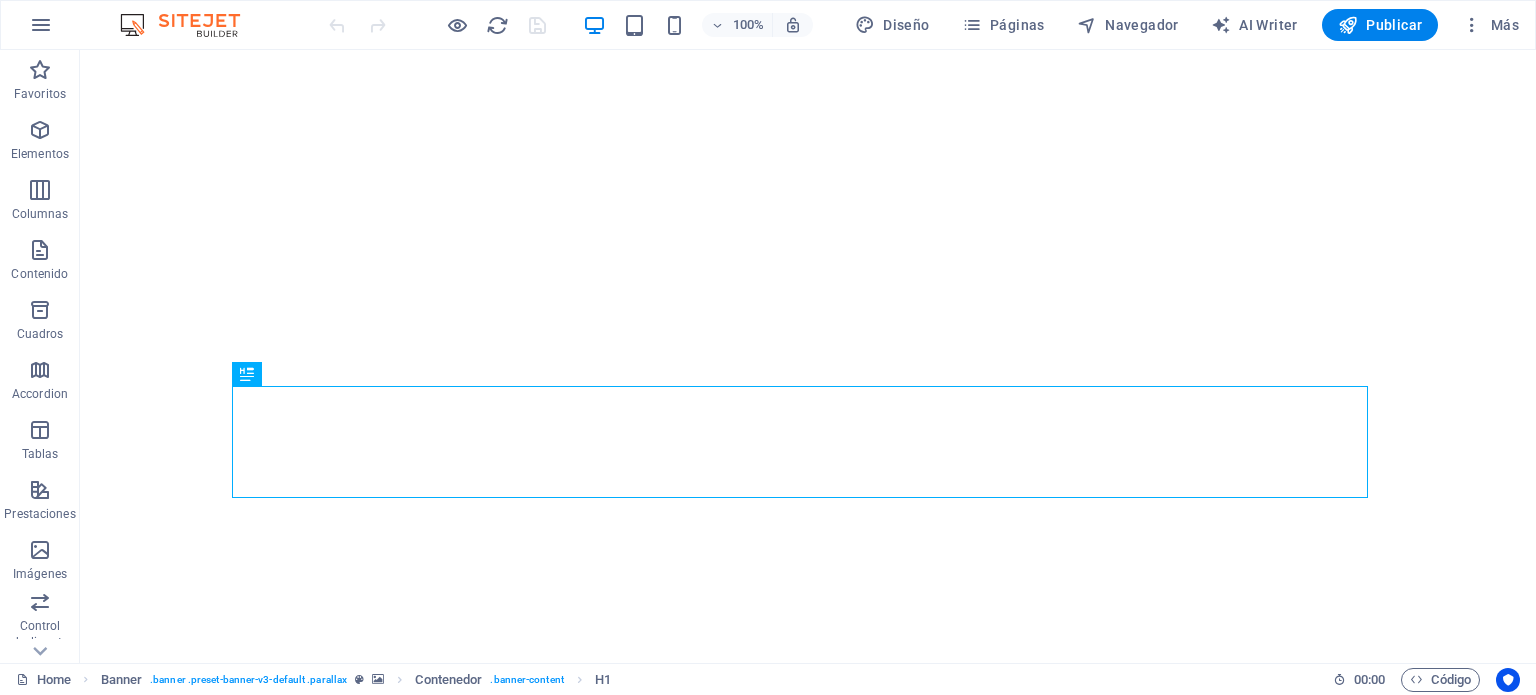 scroll, scrollTop: 0, scrollLeft: 0, axis: both 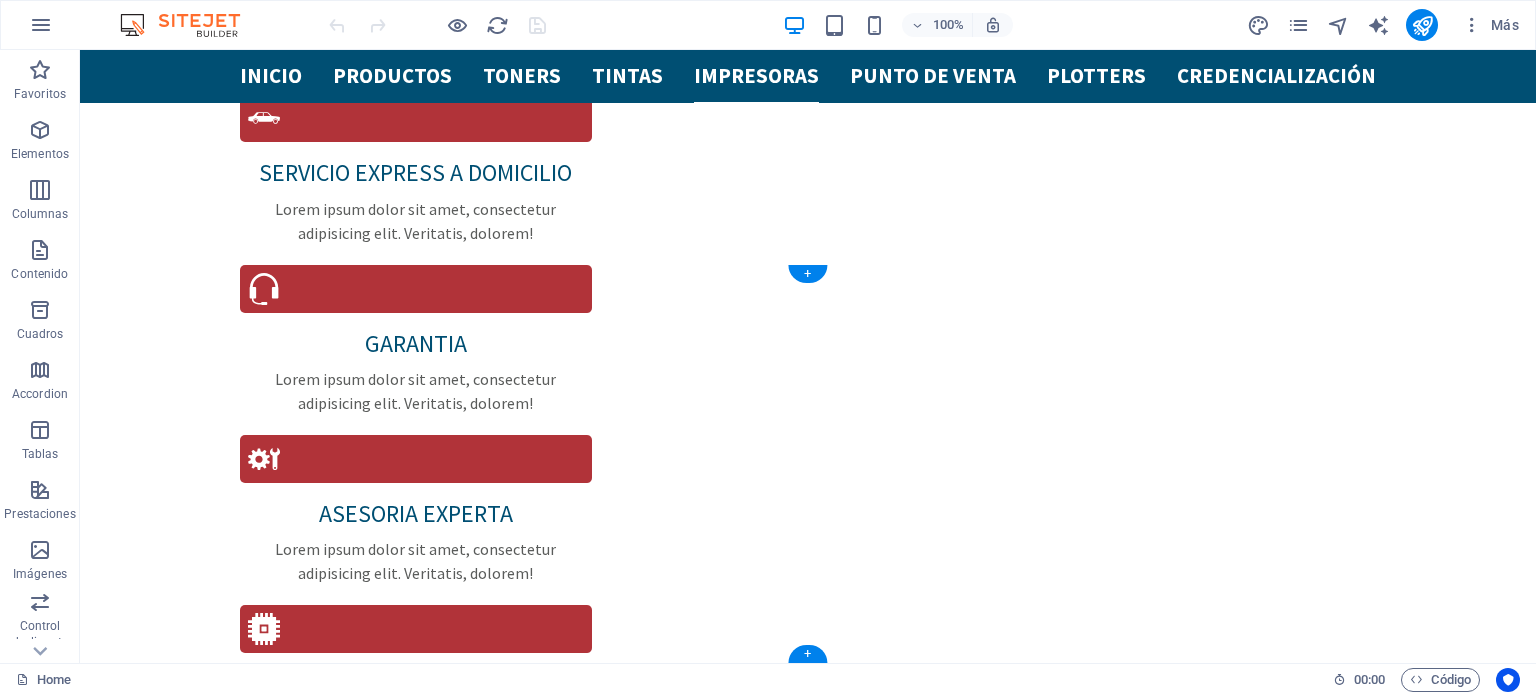 click at bounding box center [808, 4930] 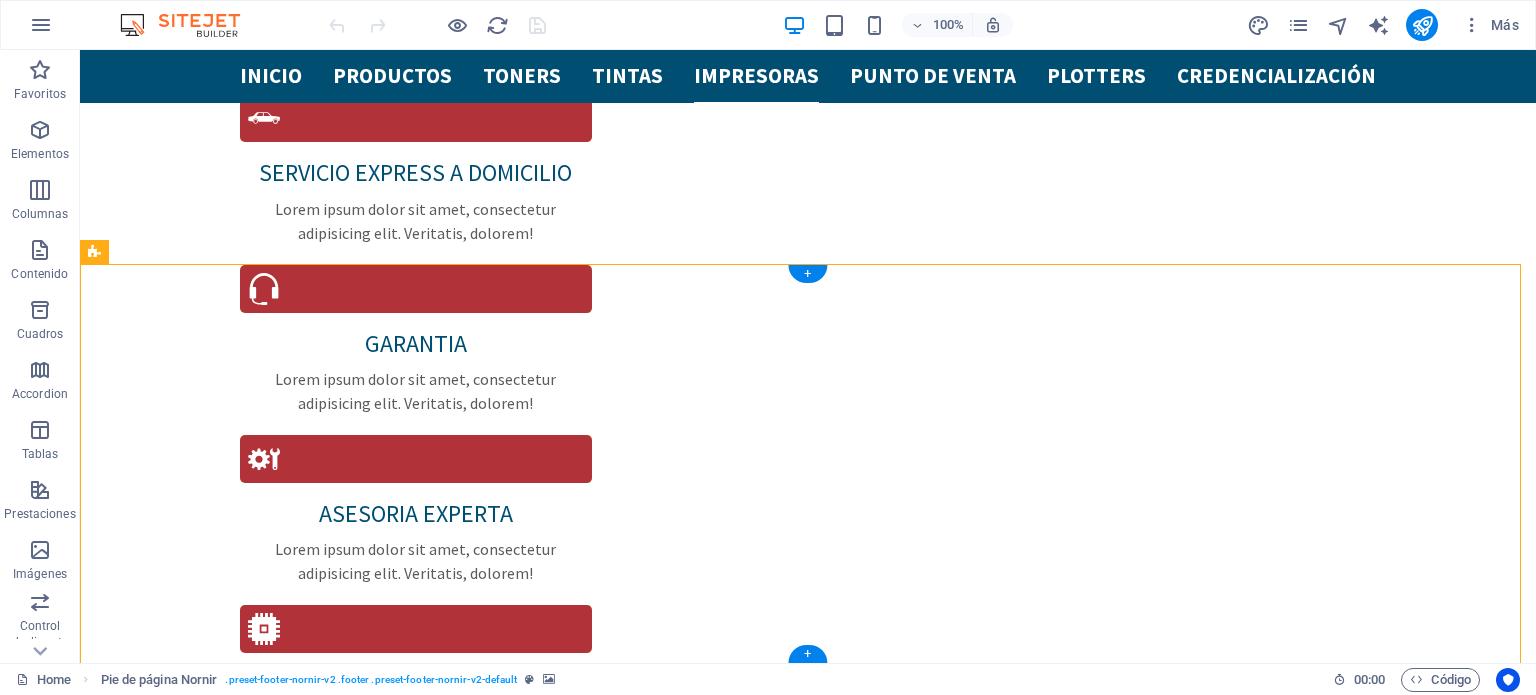 click at bounding box center [808, 4930] 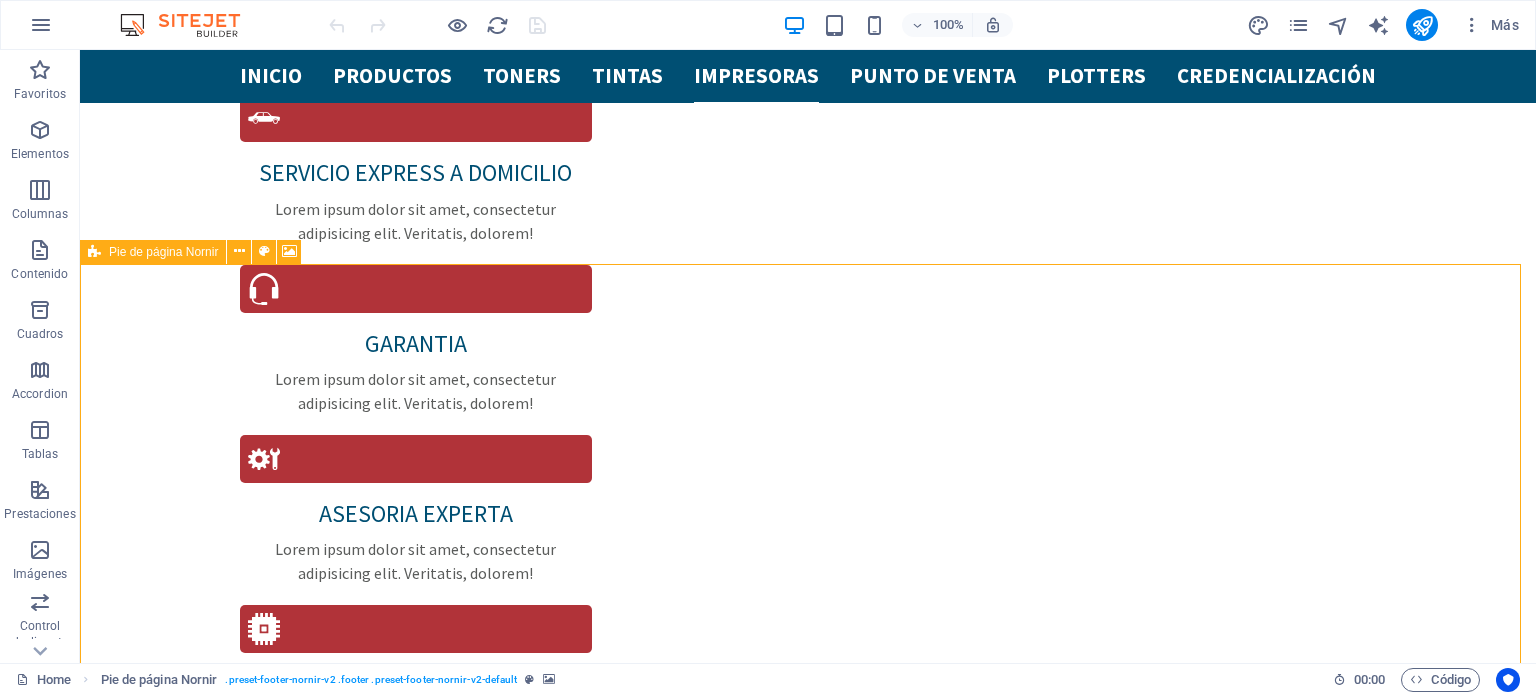 click at bounding box center (94, 252) 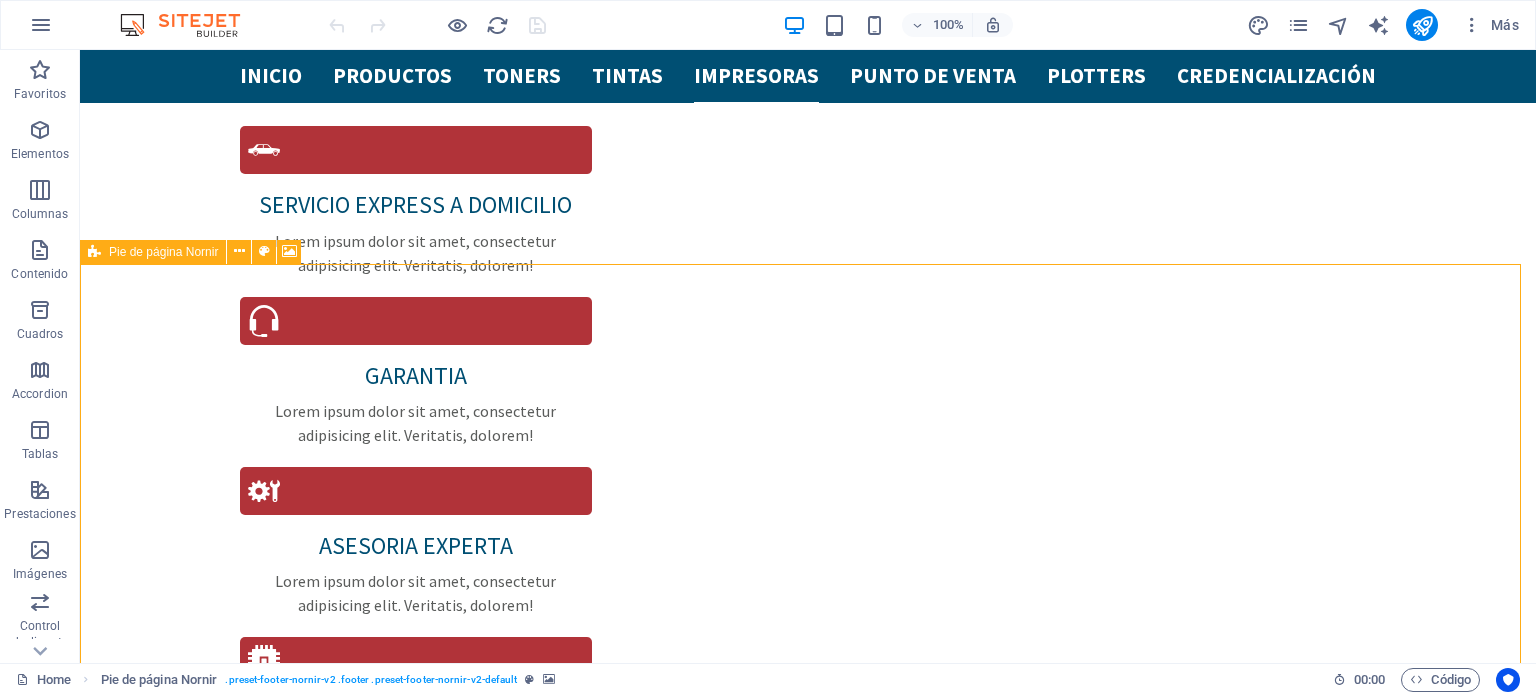 select on "px" 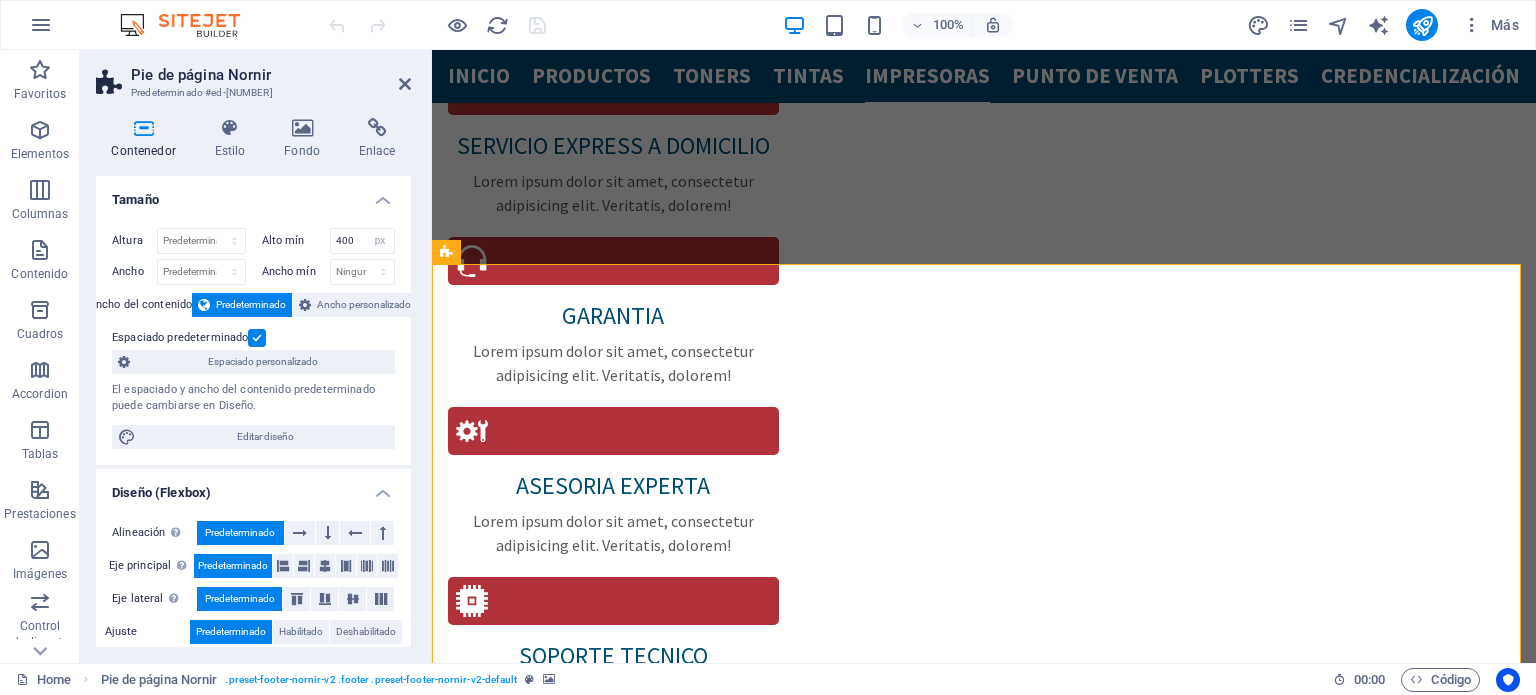 scroll, scrollTop: 4771, scrollLeft: 0, axis: vertical 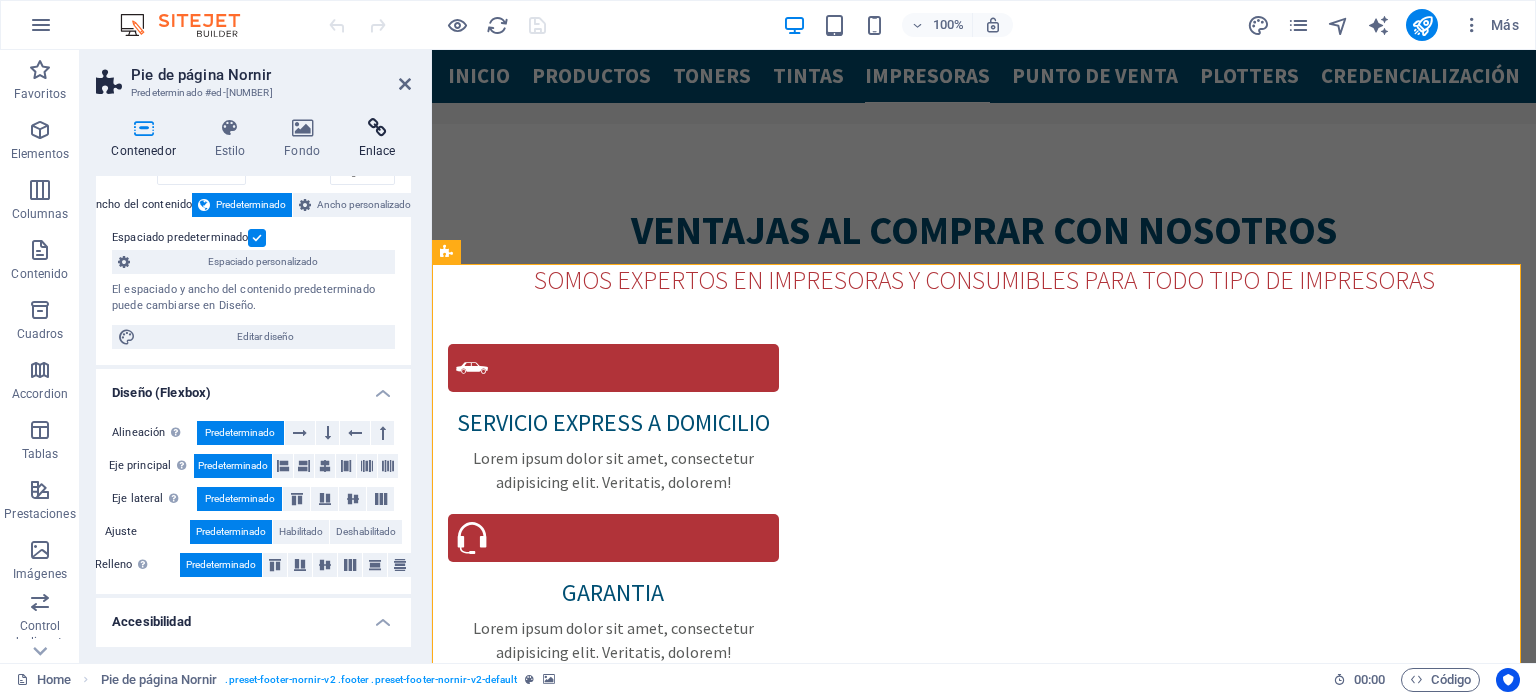 click at bounding box center (377, 128) 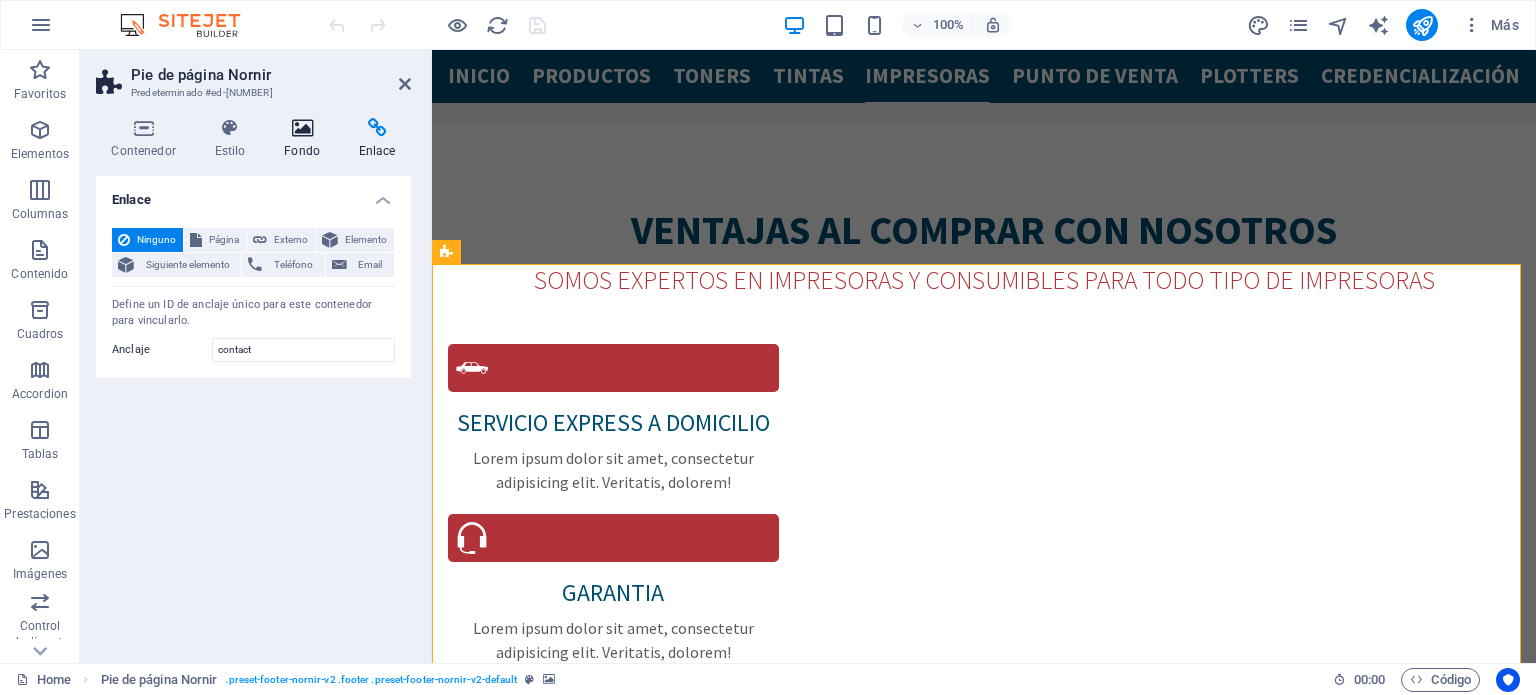 click on "Fondo" at bounding box center (306, 139) 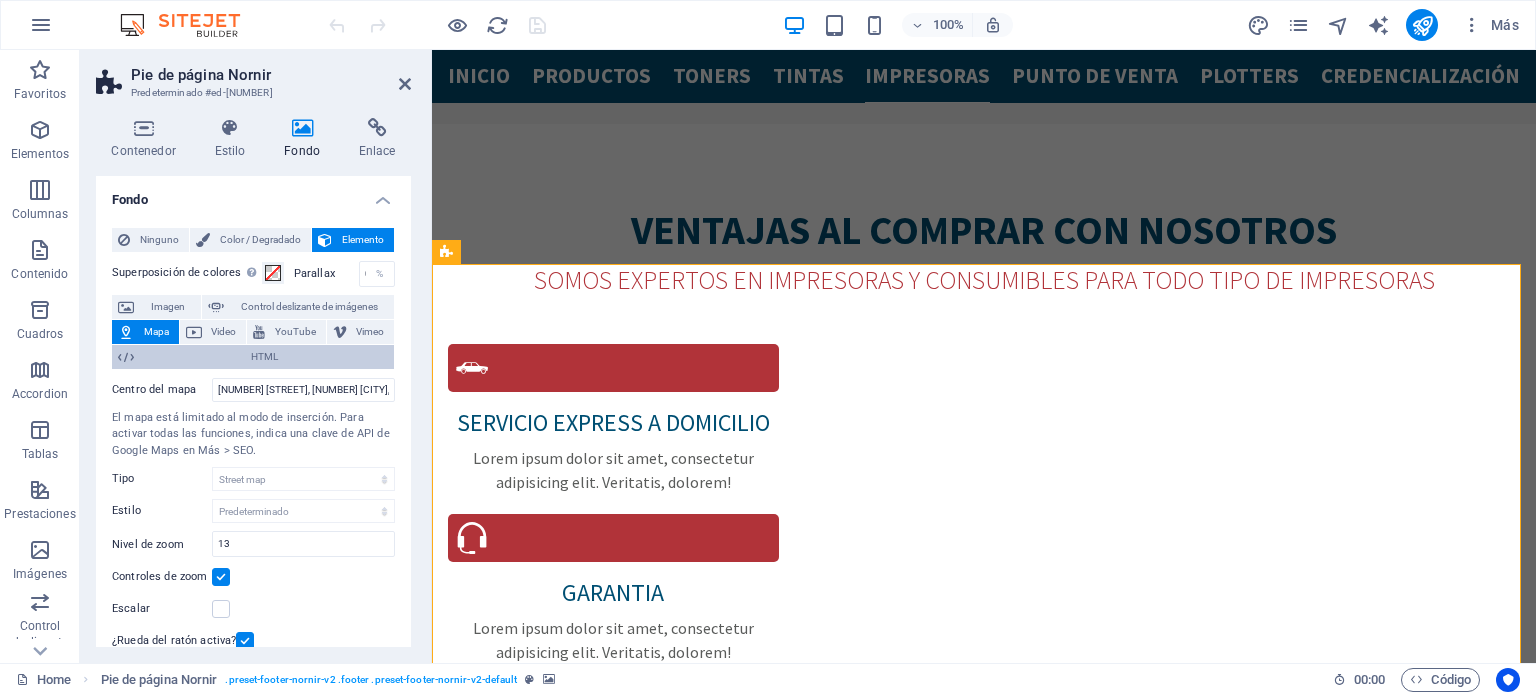click on "HTML" at bounding box center (264, 357) 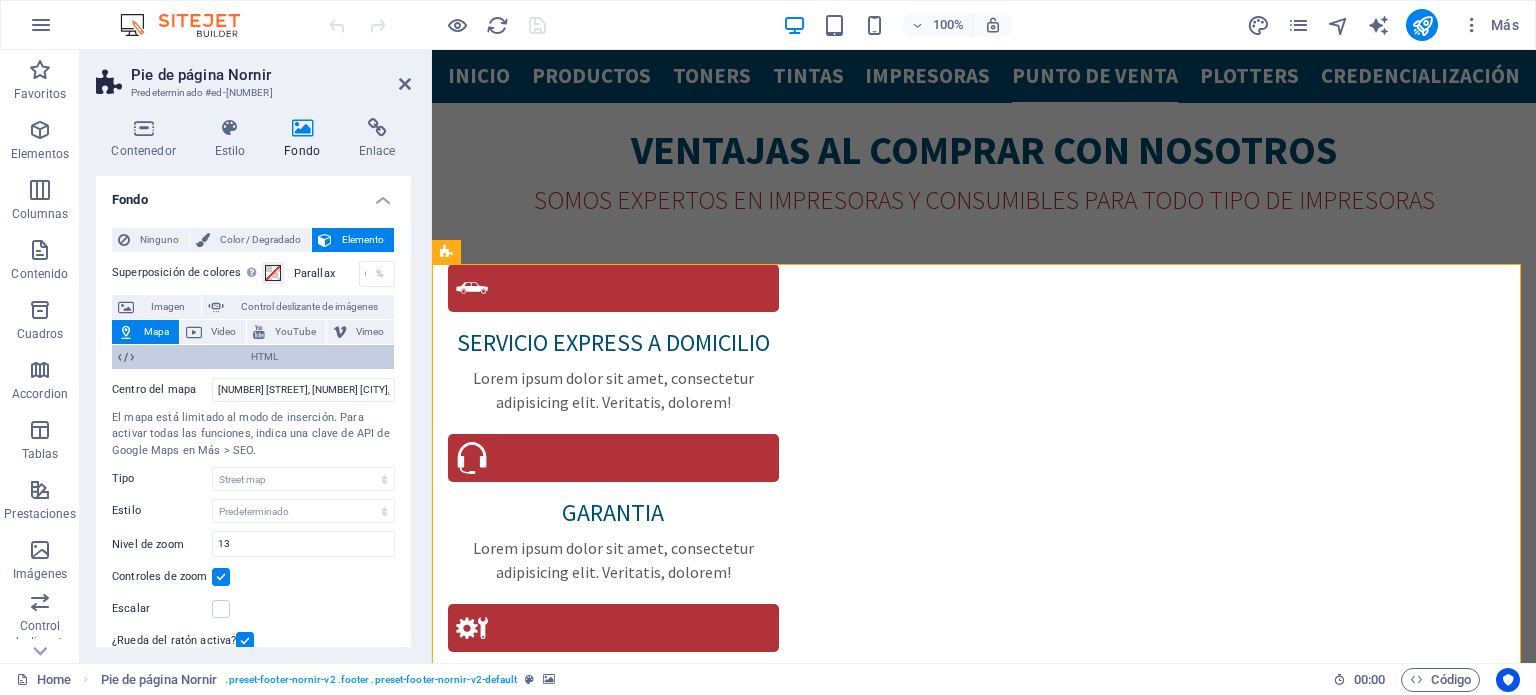 scroll, scrollTop: 4948, scrollLeft: 0, axis: vertical 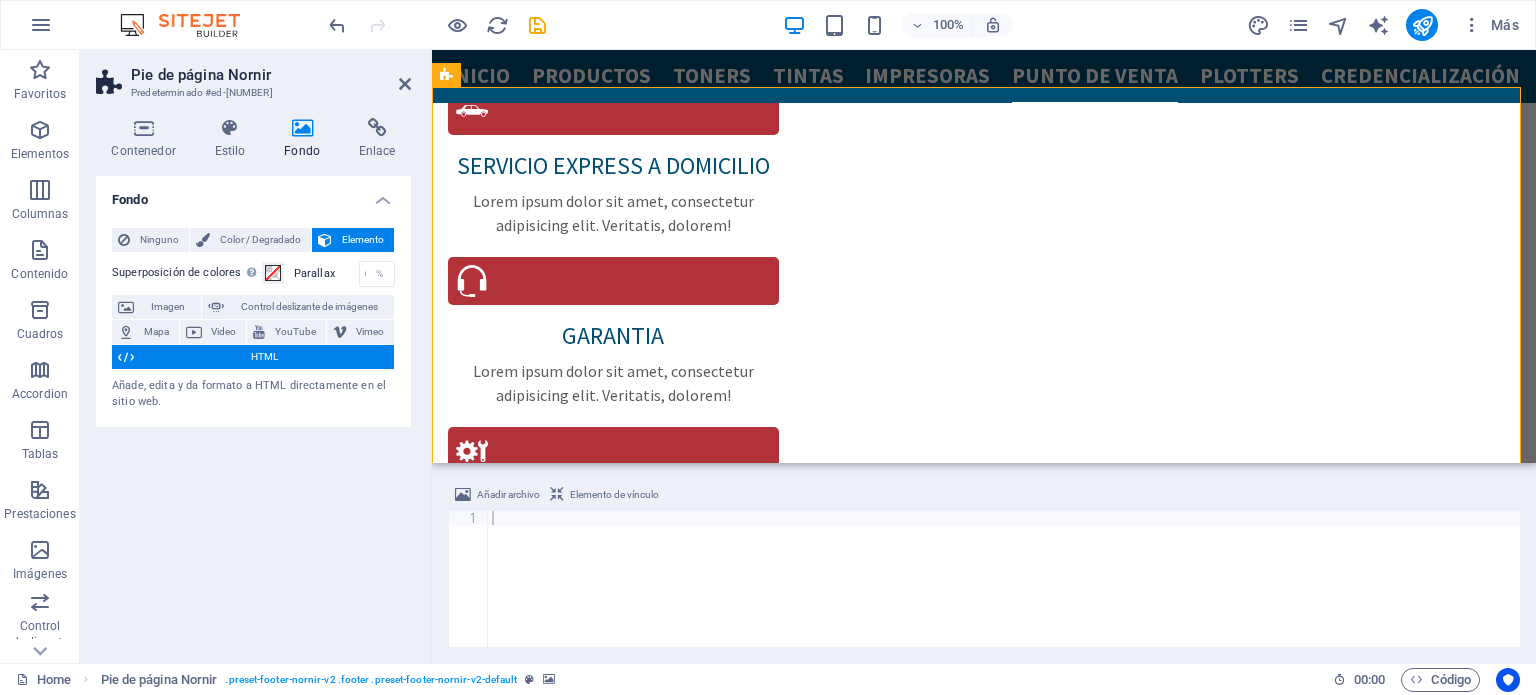 click at bounding box center (302, 128) 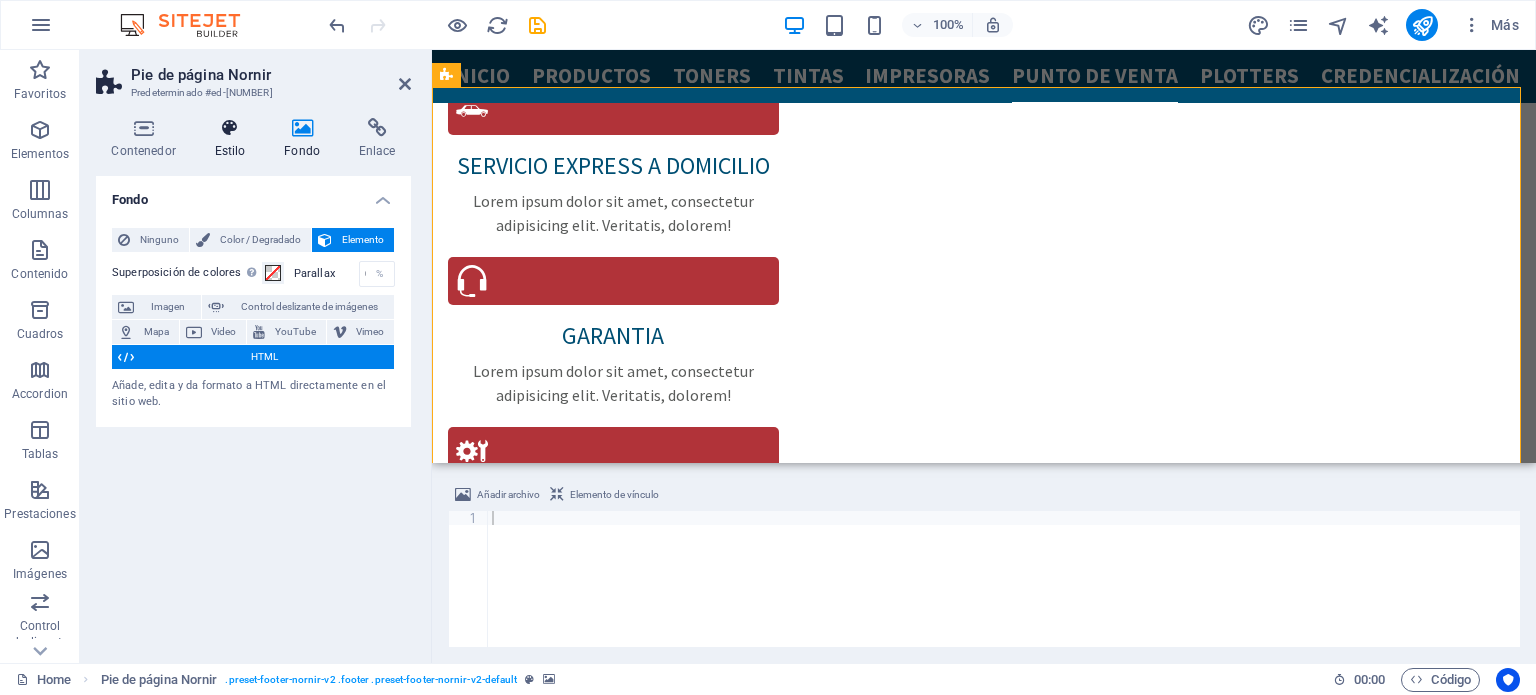 click at bounding box center (230, 128) 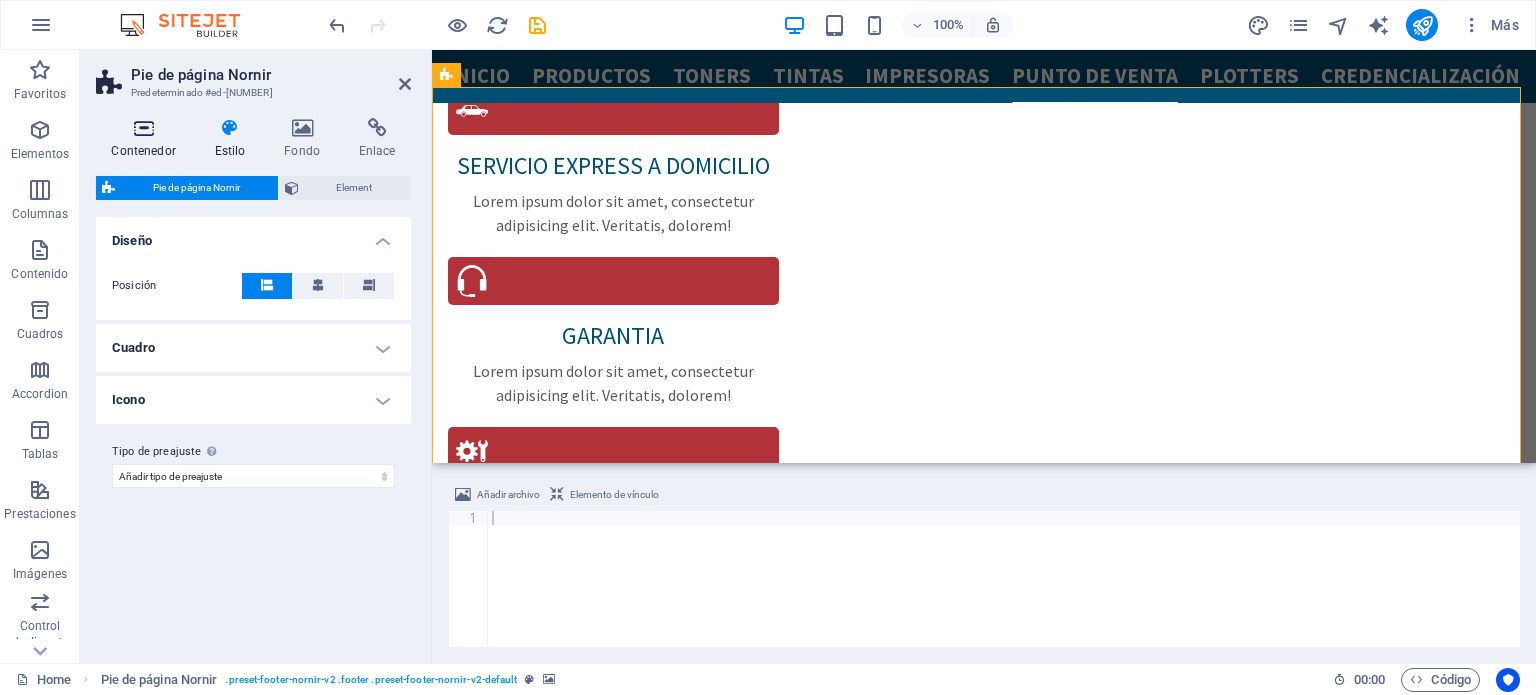 click on "Contenedor" at bounding box center [147, 139] 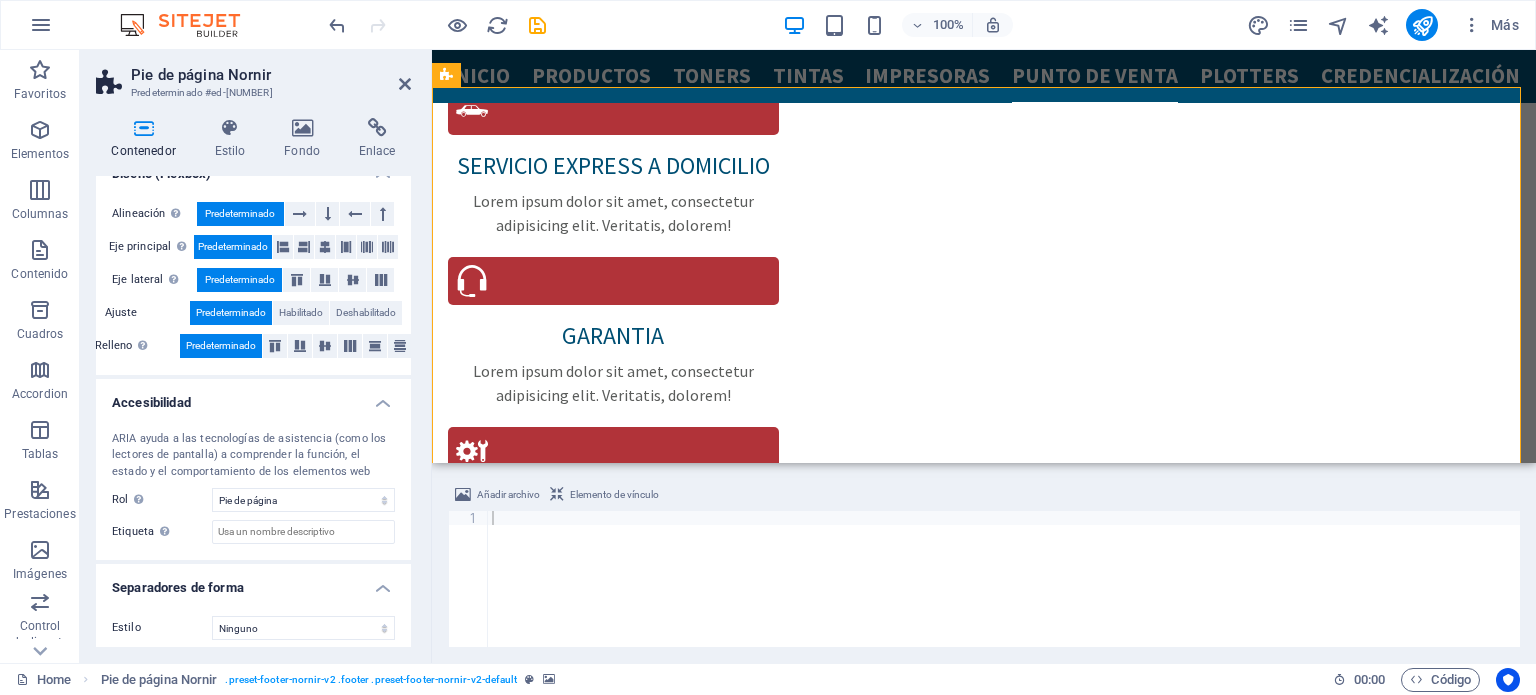 scroll, scrollTop: 326, scrollLeft: 0, axis: vertical 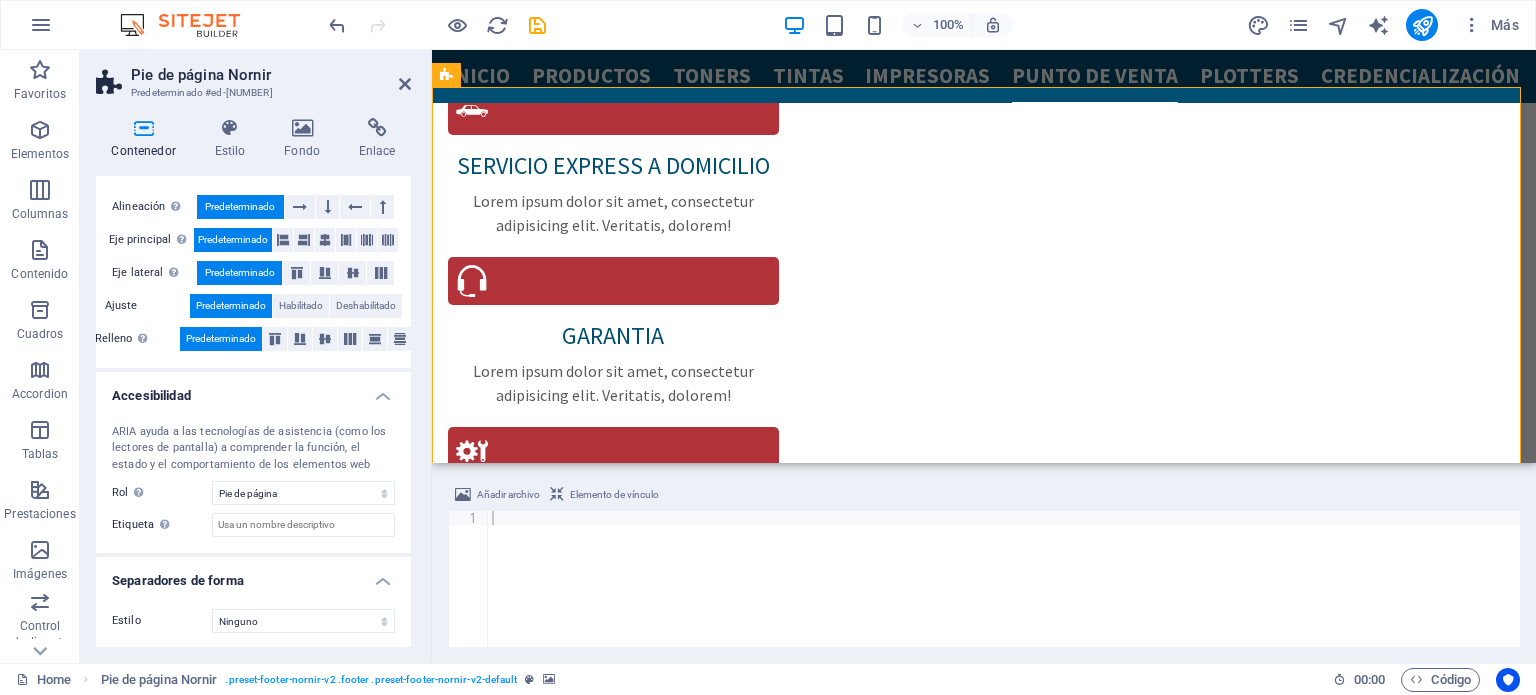 type 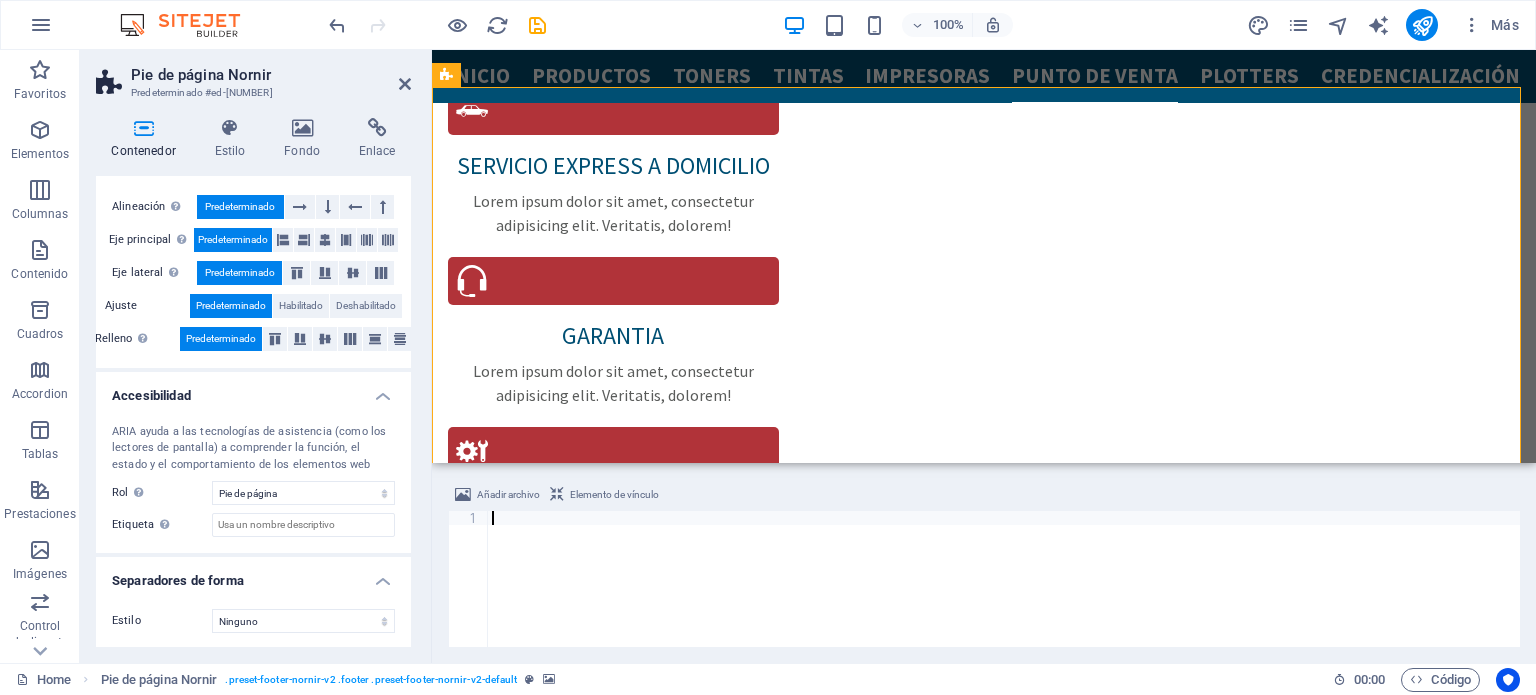 click at bounding box center [1004, 593] 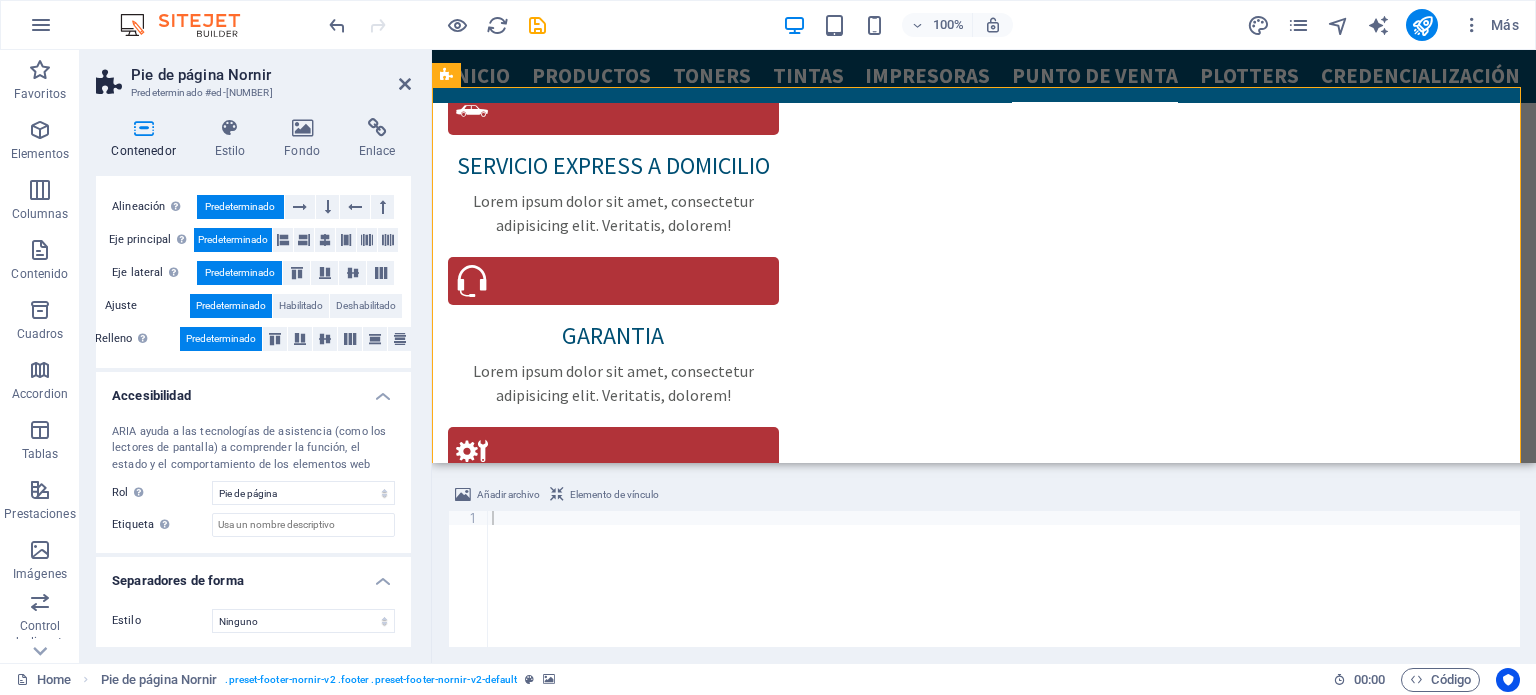 click at bounding box center (984, 4420) 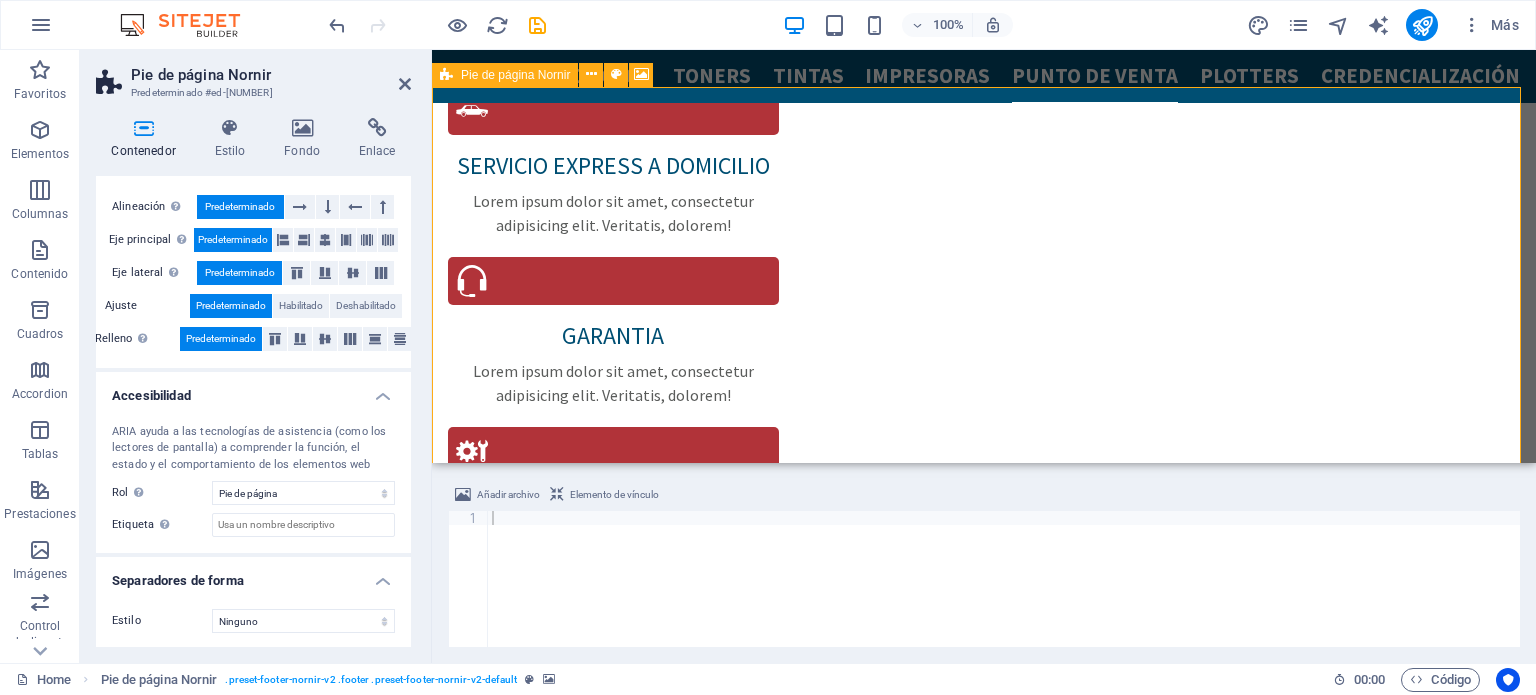 click on "Pie de página Nornir" at bounding box center [505, 75] 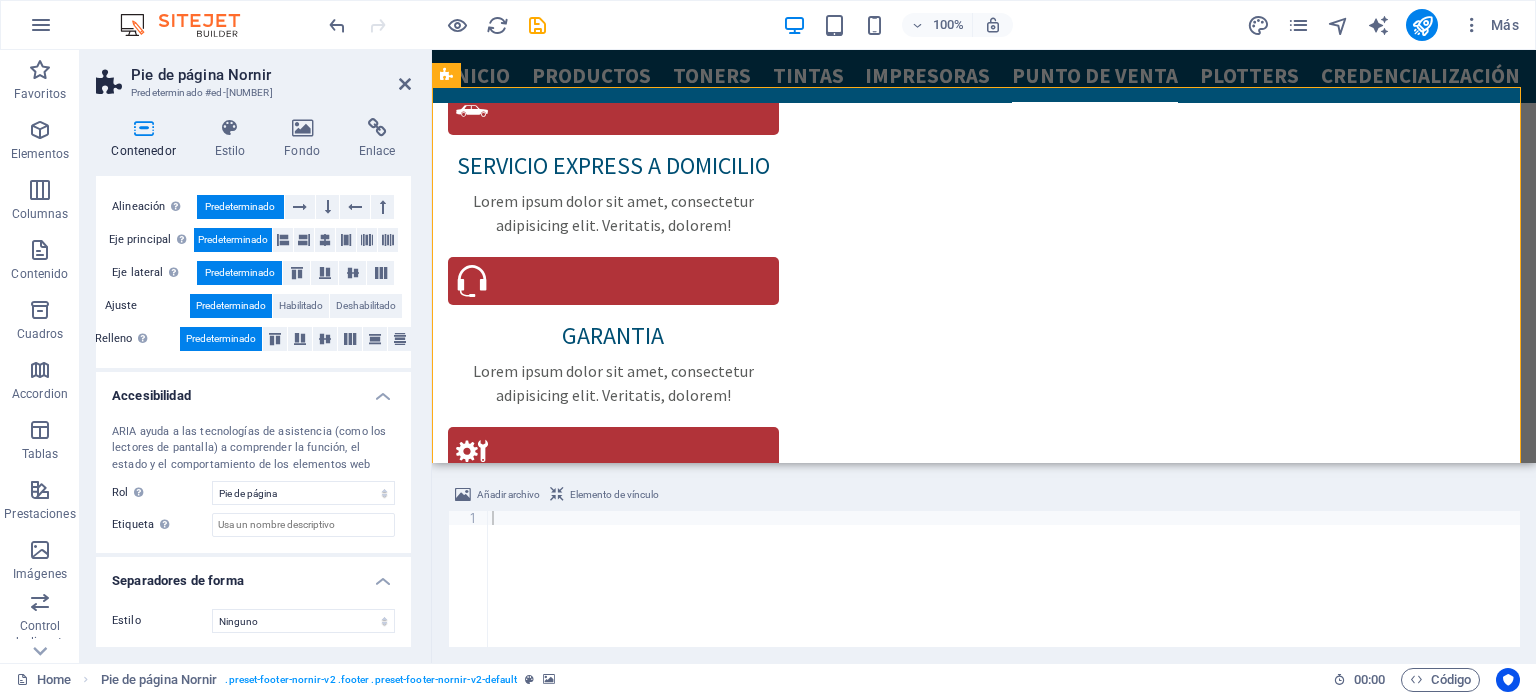 click at bounding box center [984, 4420] 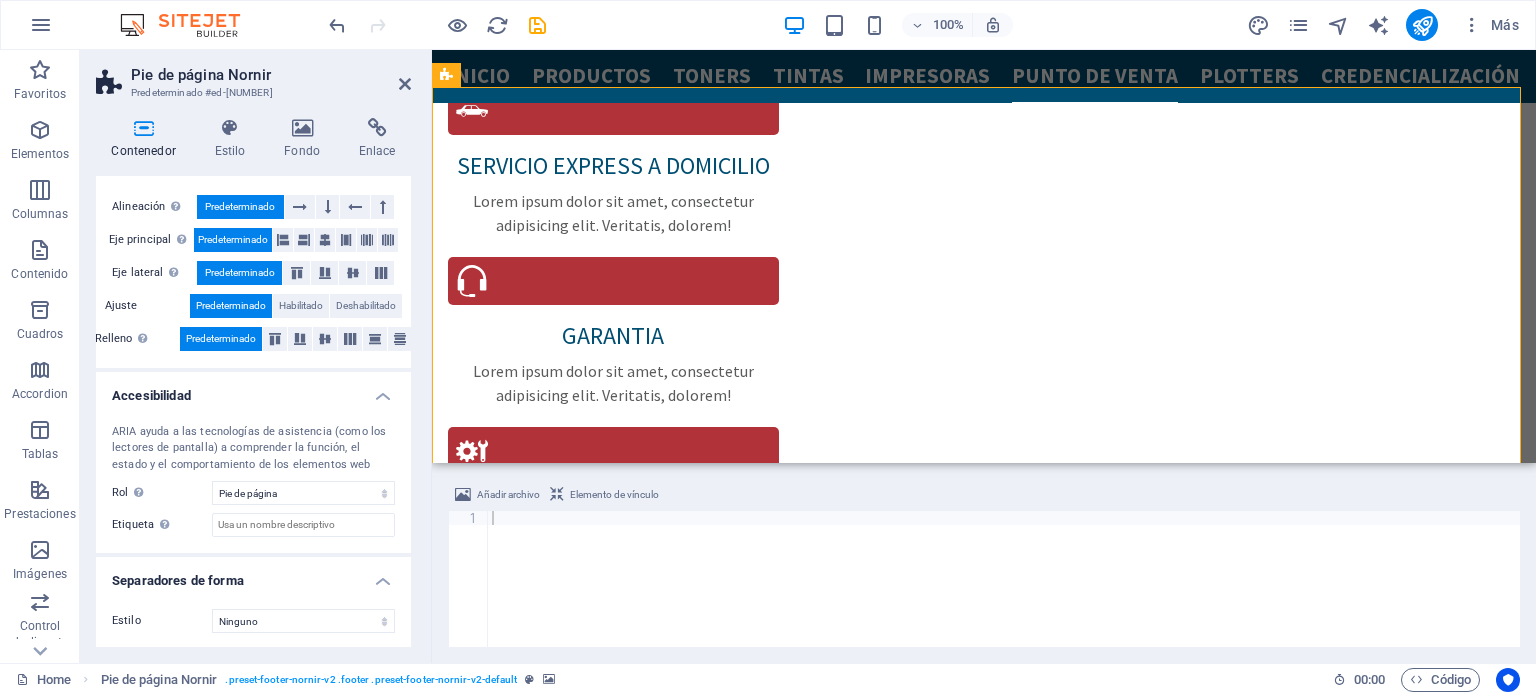 click at bounding box center (984, 4420) 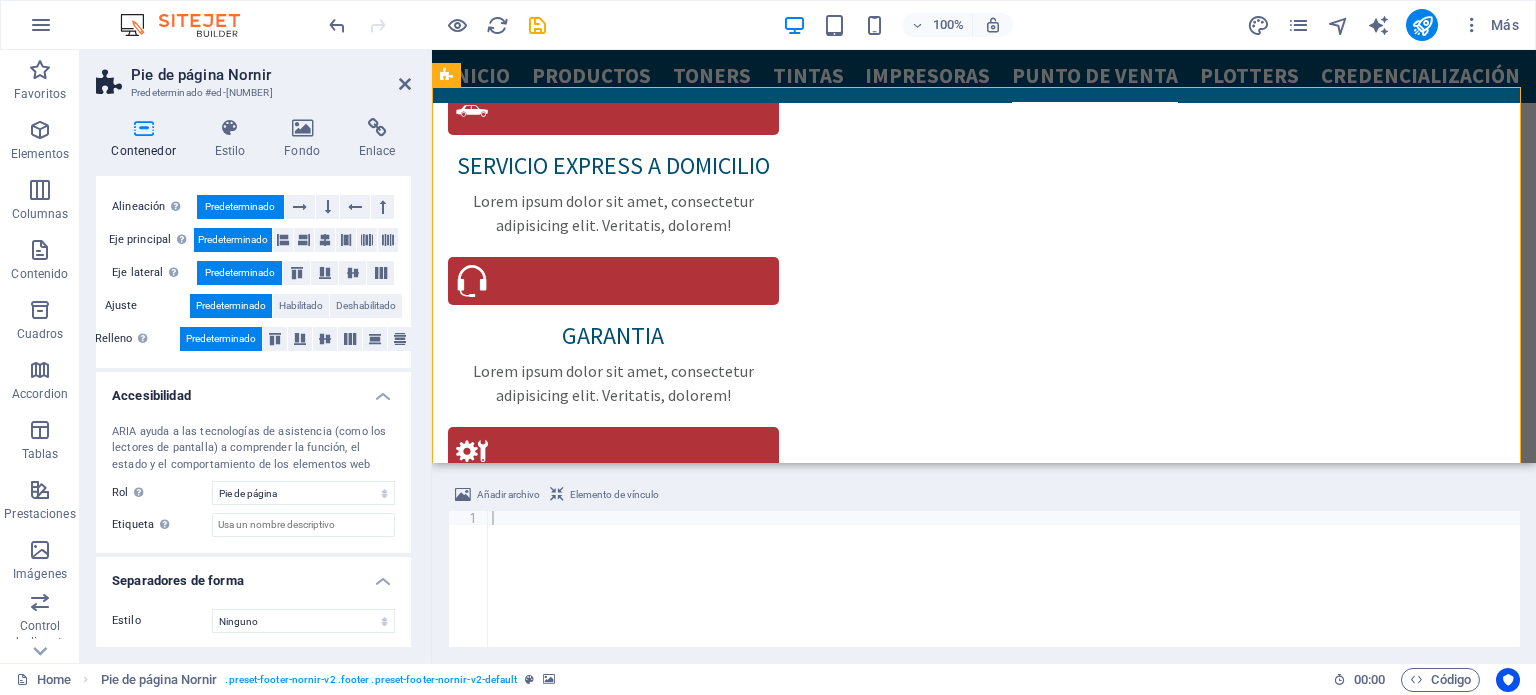 click at bounding box center (1004, 593) 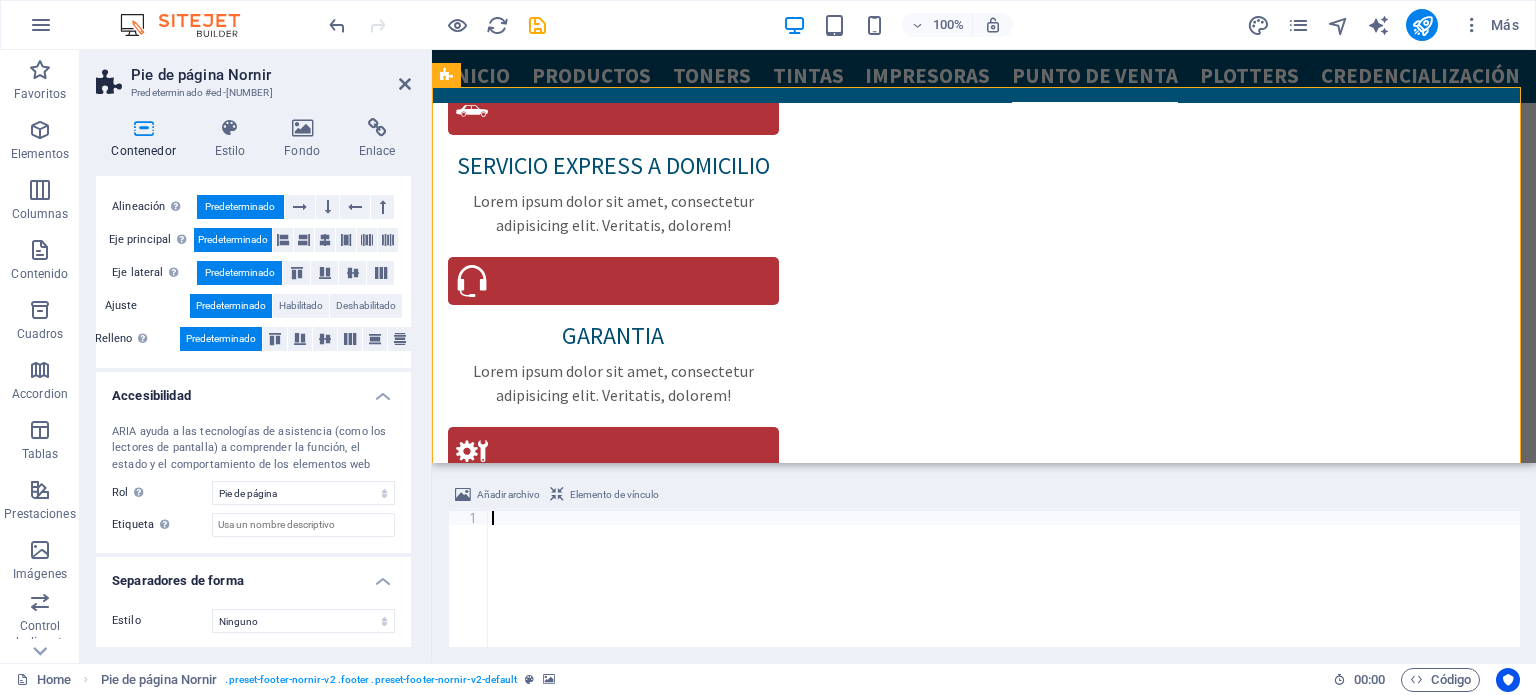 click at bounding box center (1004, 593) 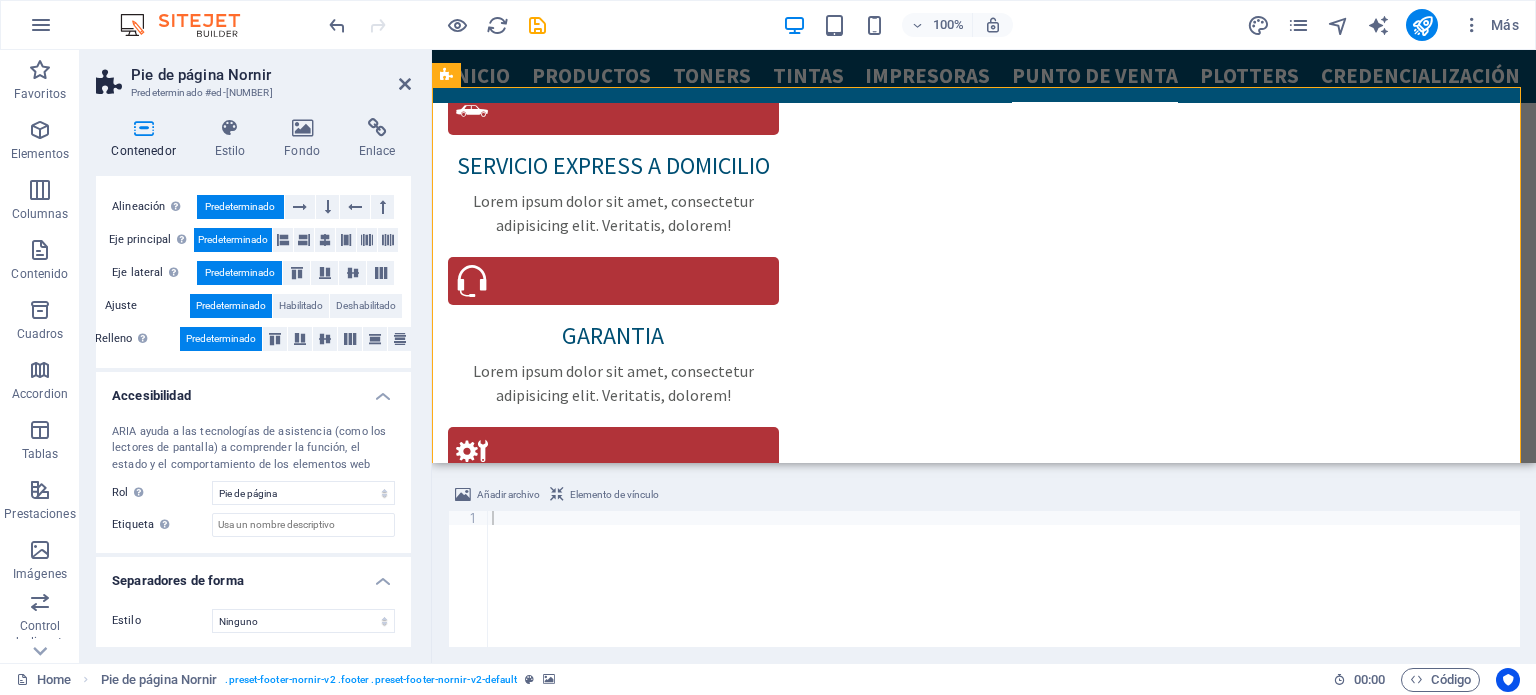 click at bounding box center (984, 4420) 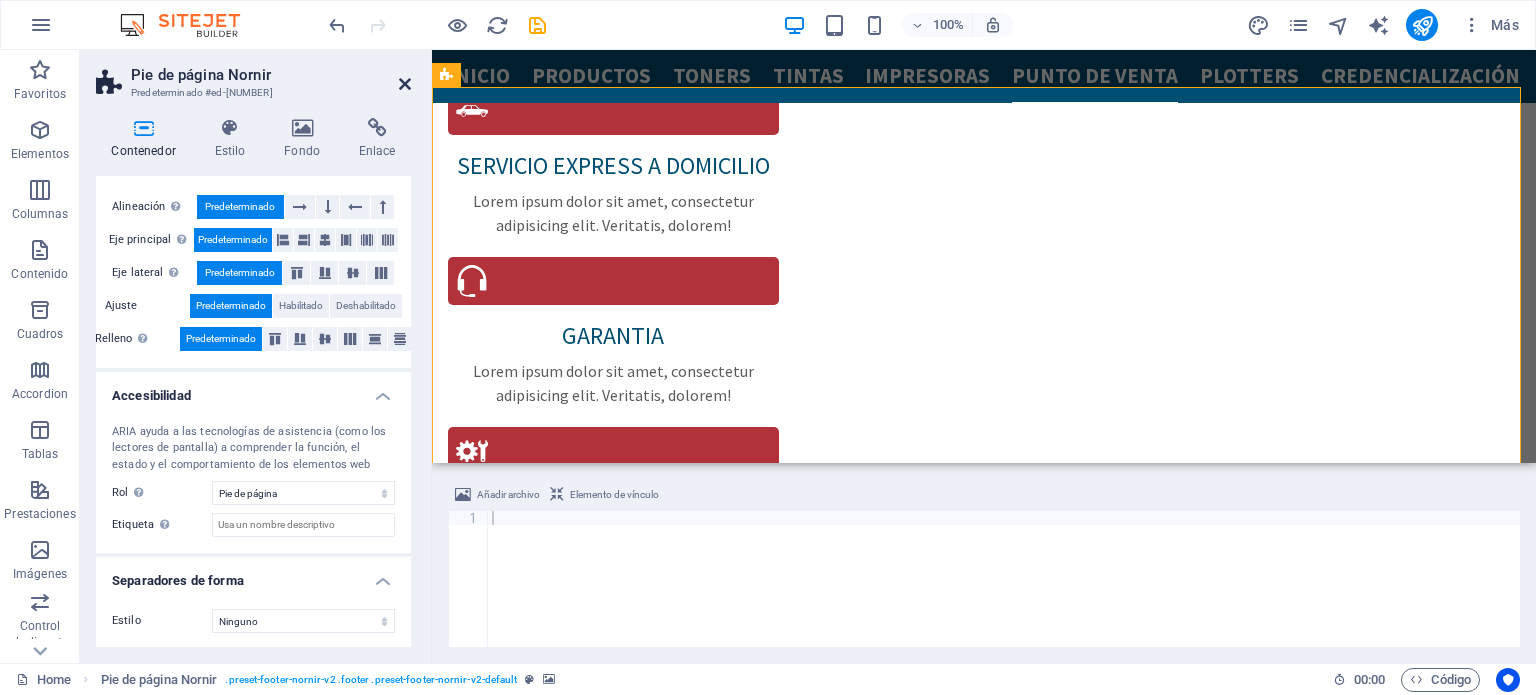 click at bounding box center [405, 84] 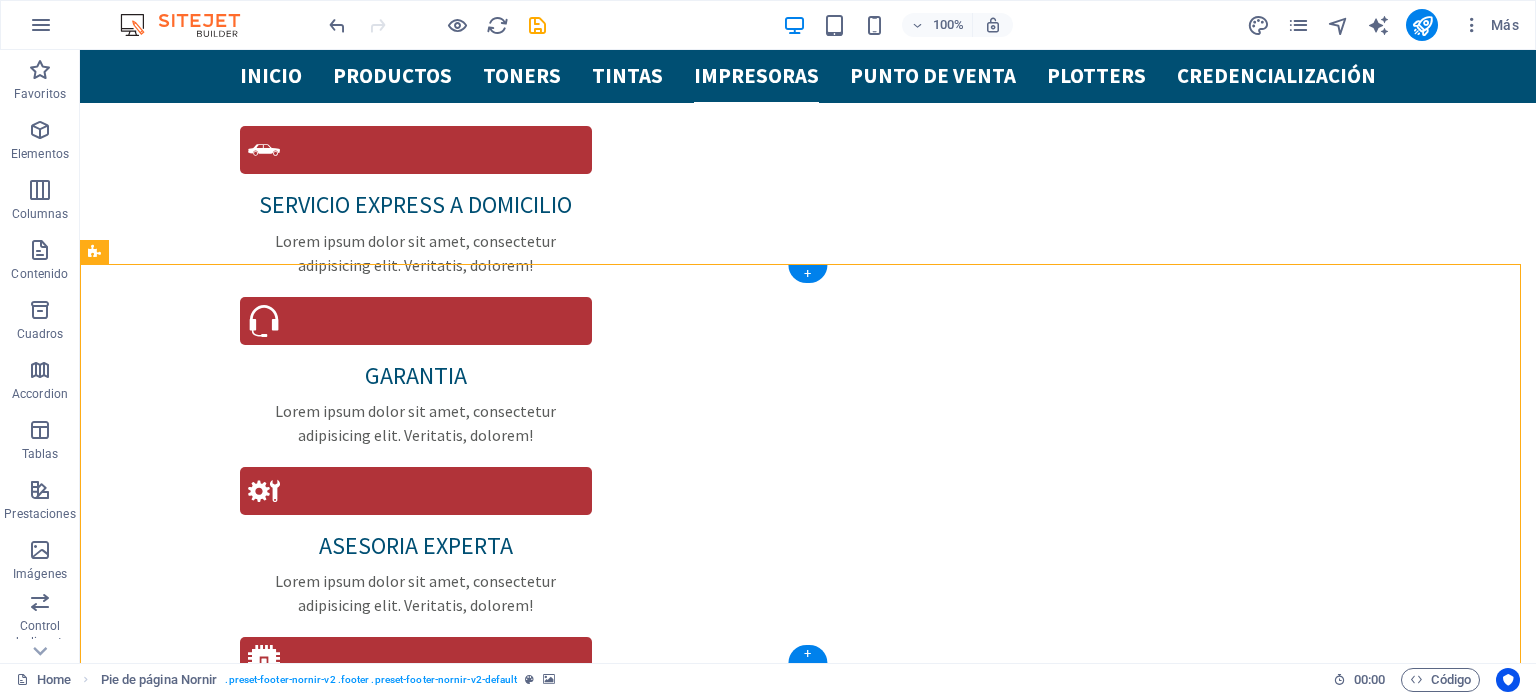 click at bounding box center (808, 4962) 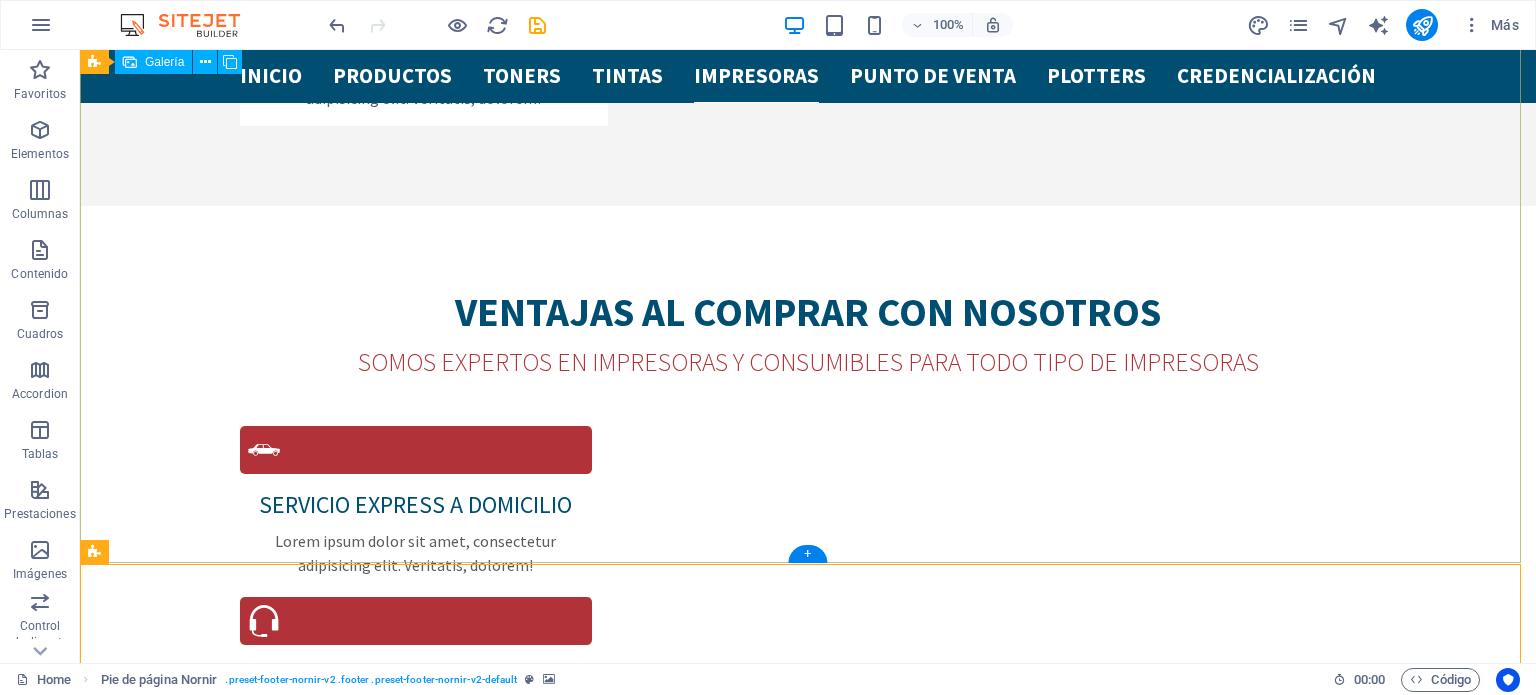 click at bounding box center [1172, 4698] 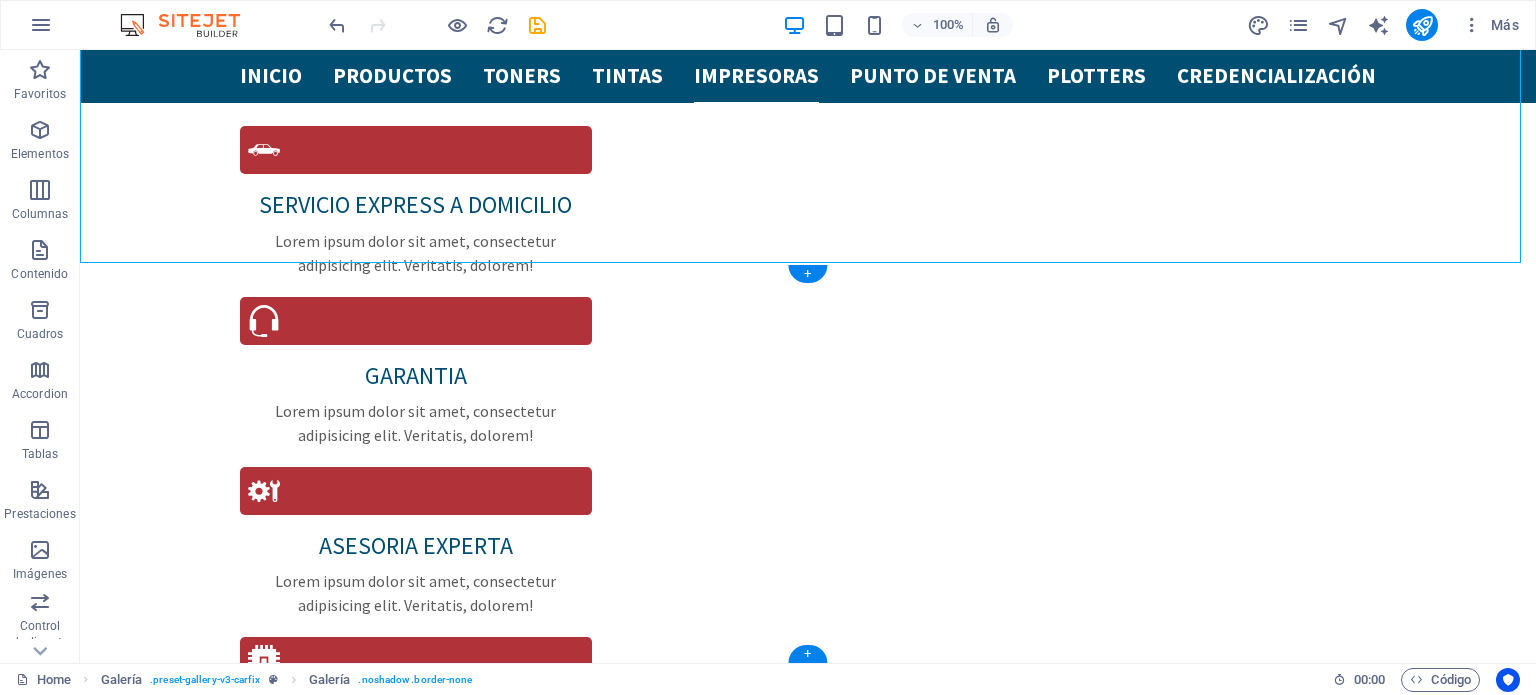 click at bounding box center [808, 4962] 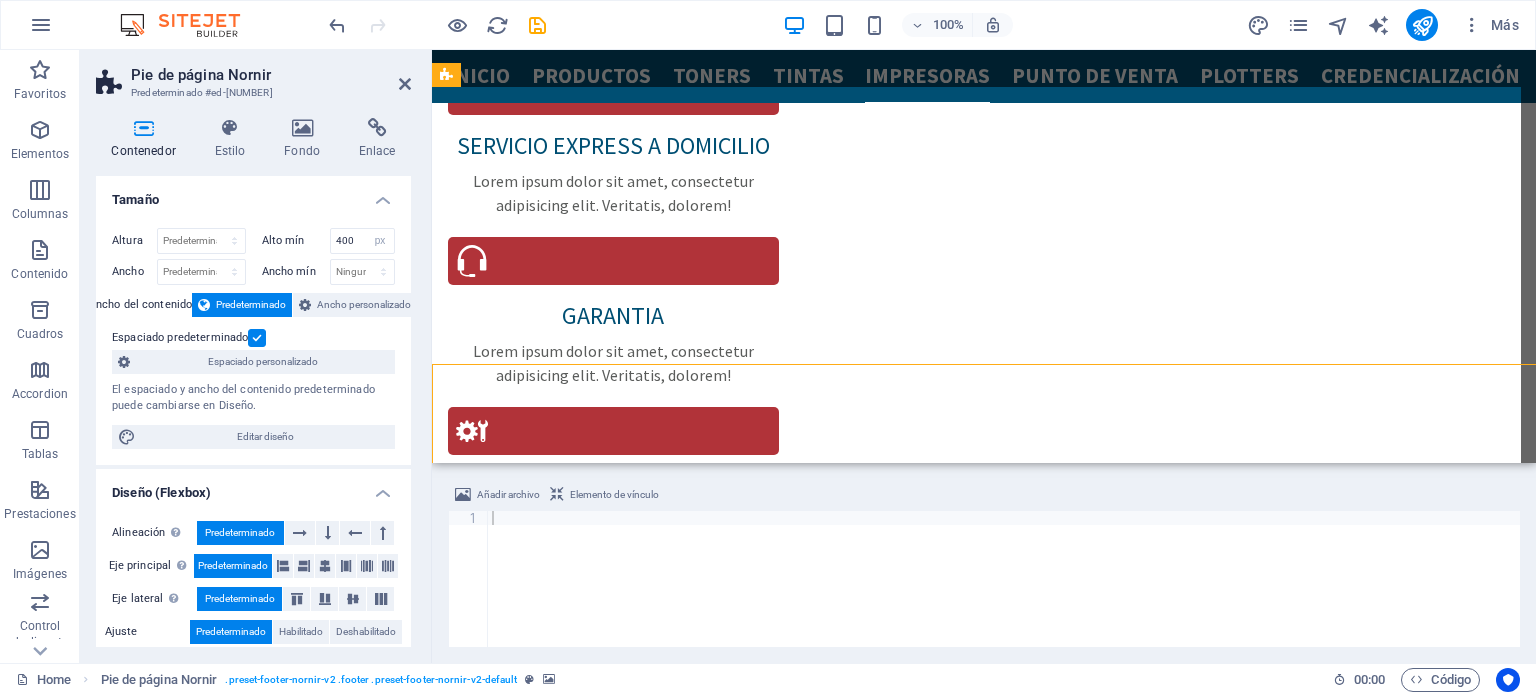 scroll, scrollTop: 4948, scrollLeft: 0, axis: vertical 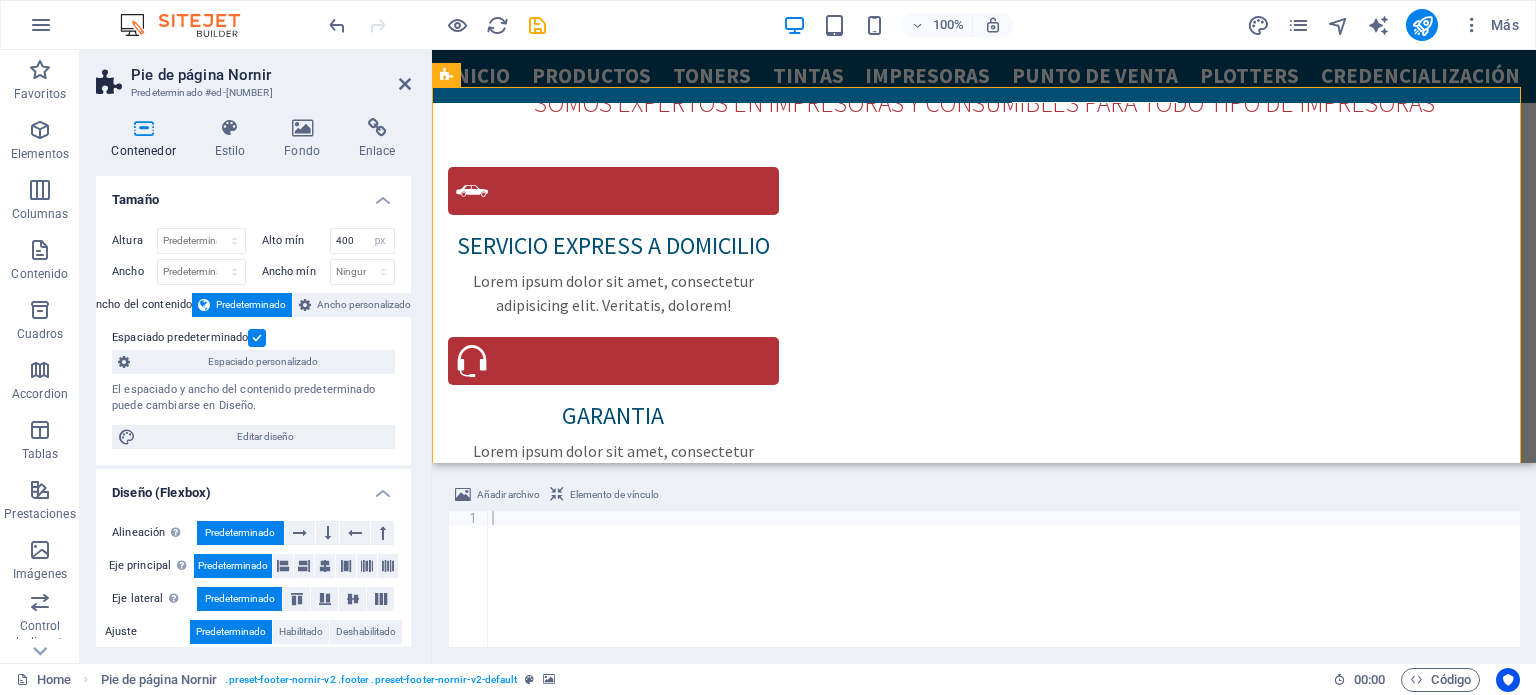 click at bounding box center [984, 4540] 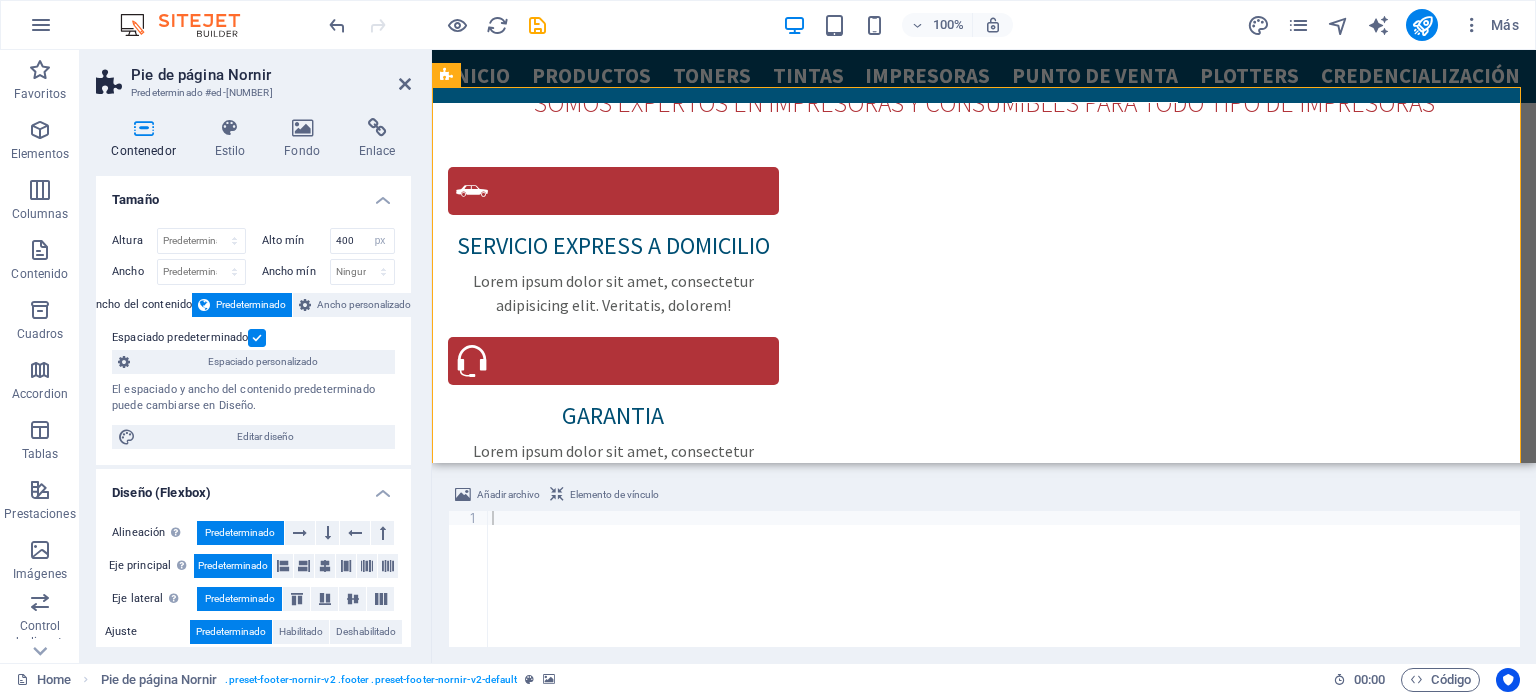 click at bounding box center (143, 128) 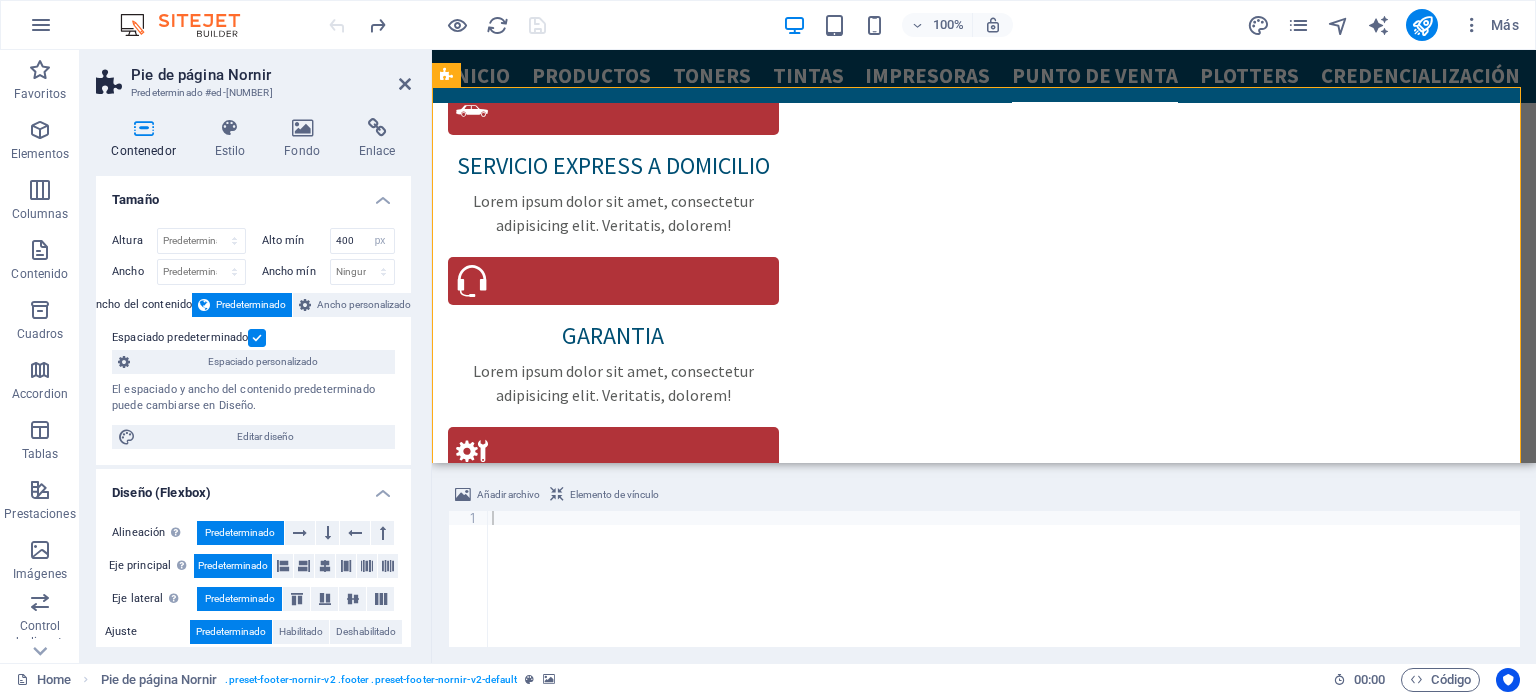 click at bounding box center (984, 4420) 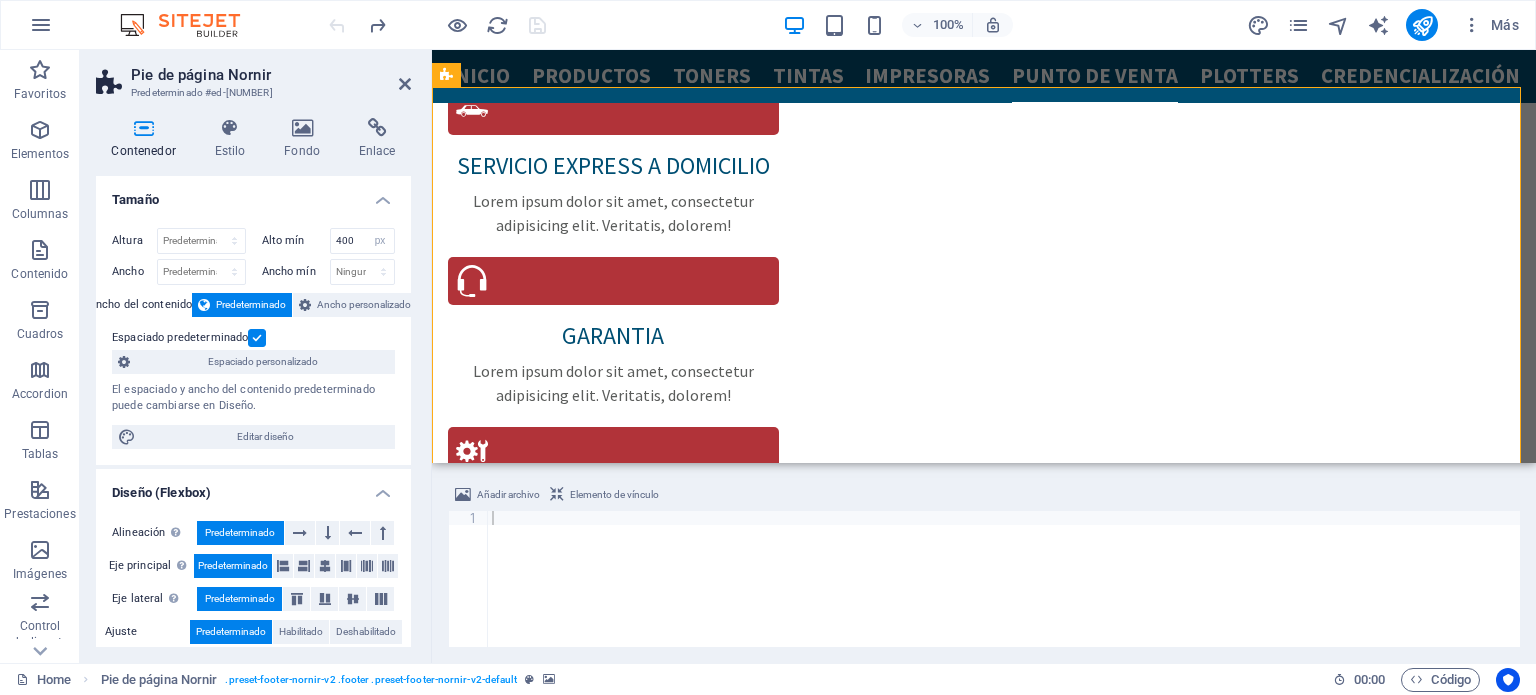 click at bounding box center [984, 4420] 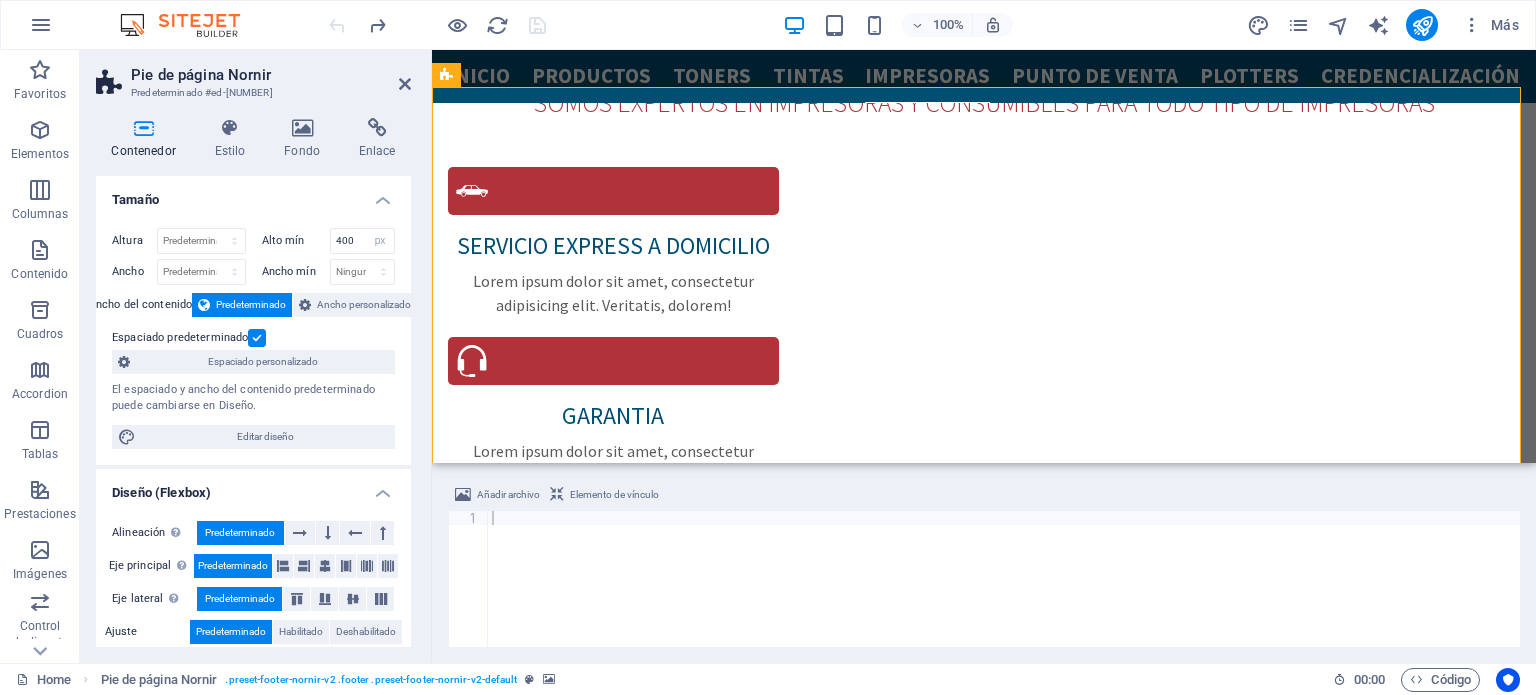 scroll, scrollTop: 4771, scrollLeft: 0, axis: vertical 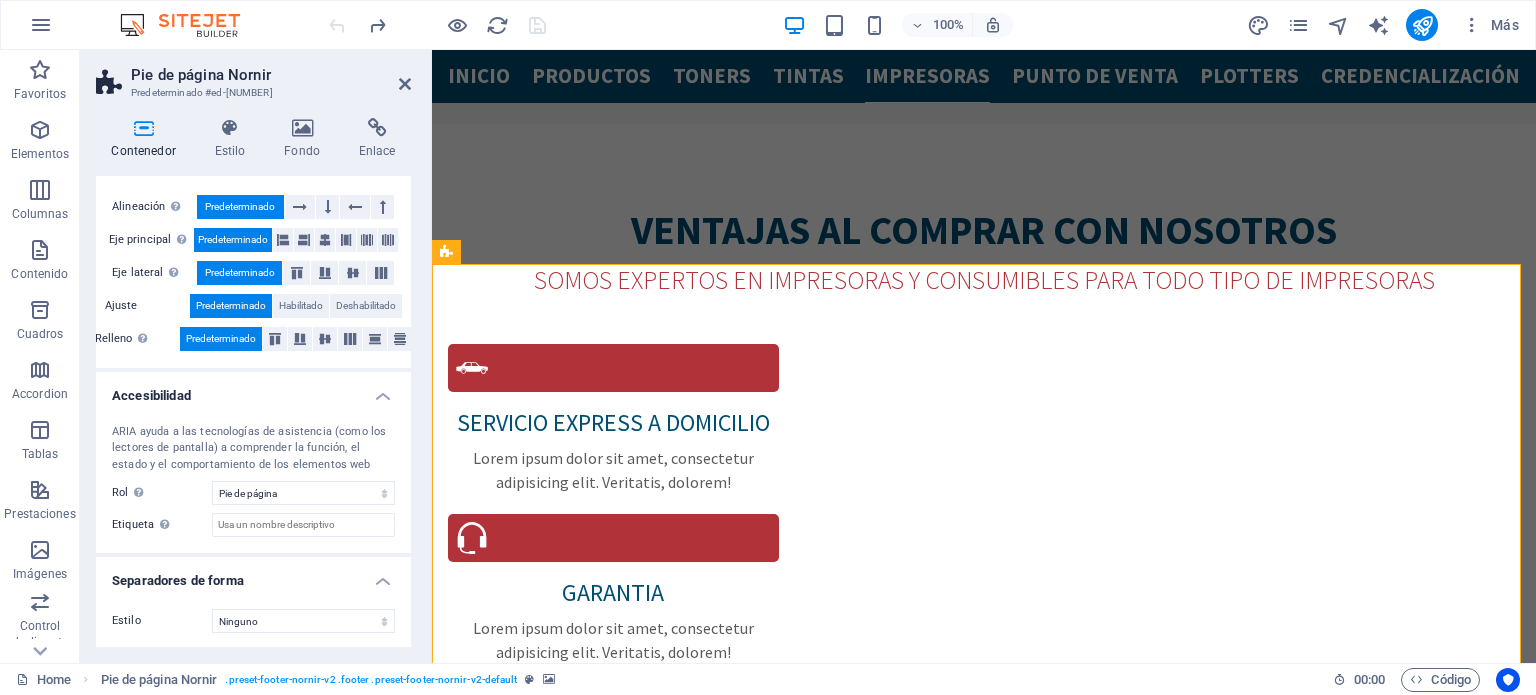 click at bounding box center (984, 4717) 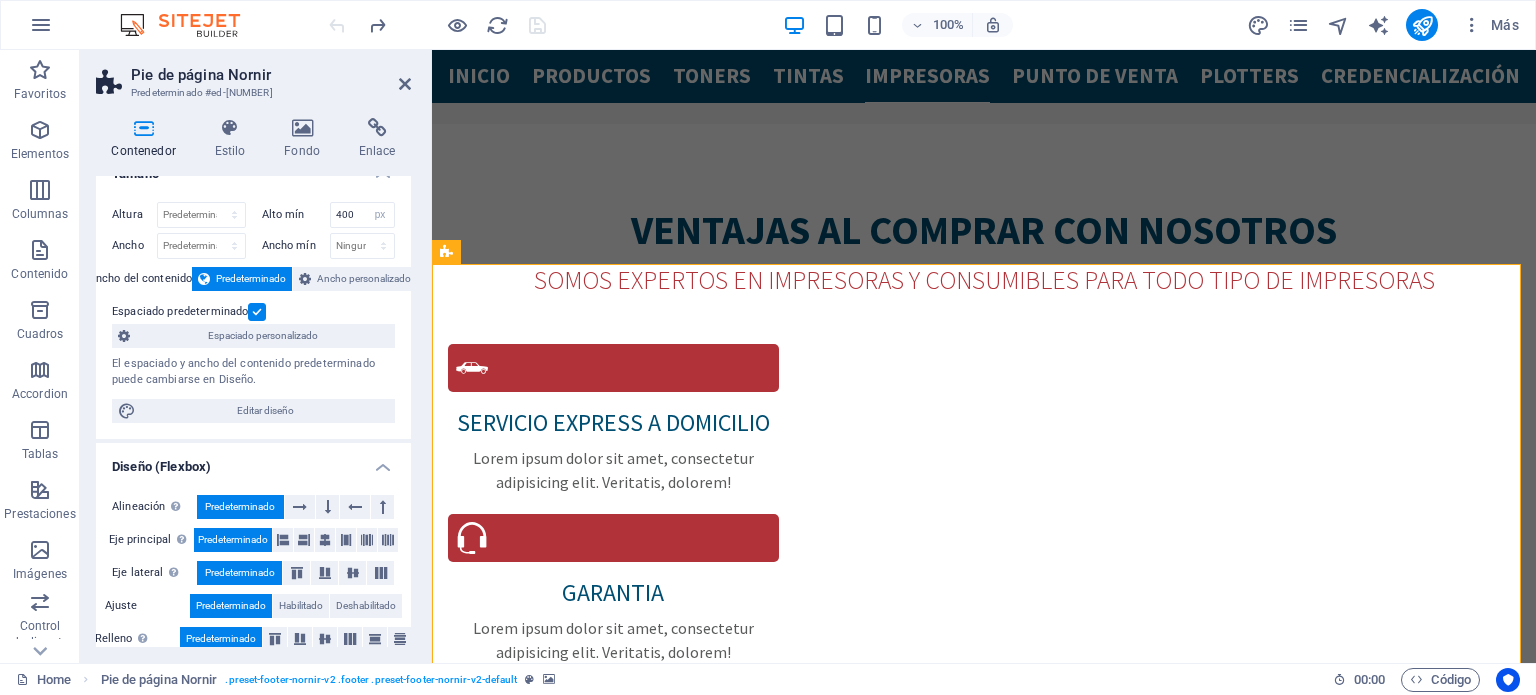 scroll, scrollTop: 0, scrollLeft: 0, axis: both 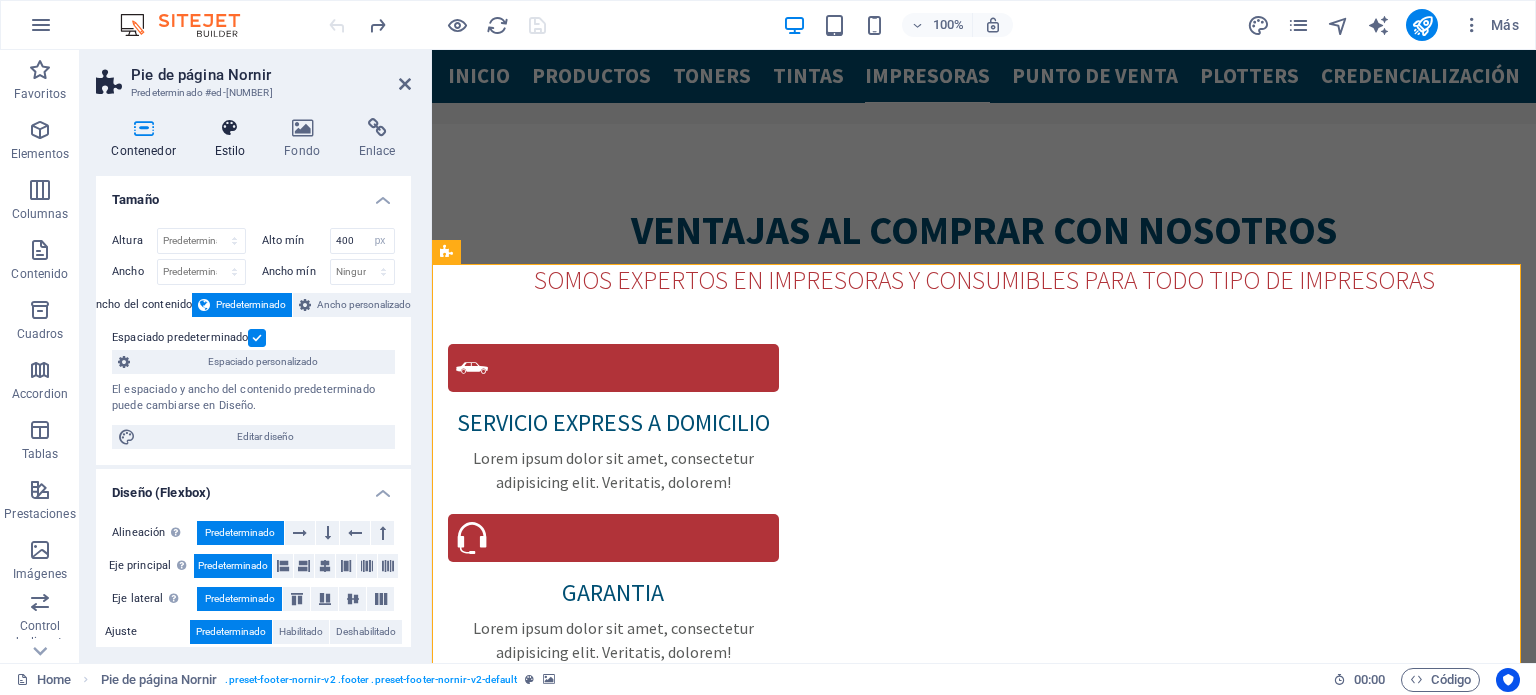 click on "Estilo" at bounding box center (234, 139) 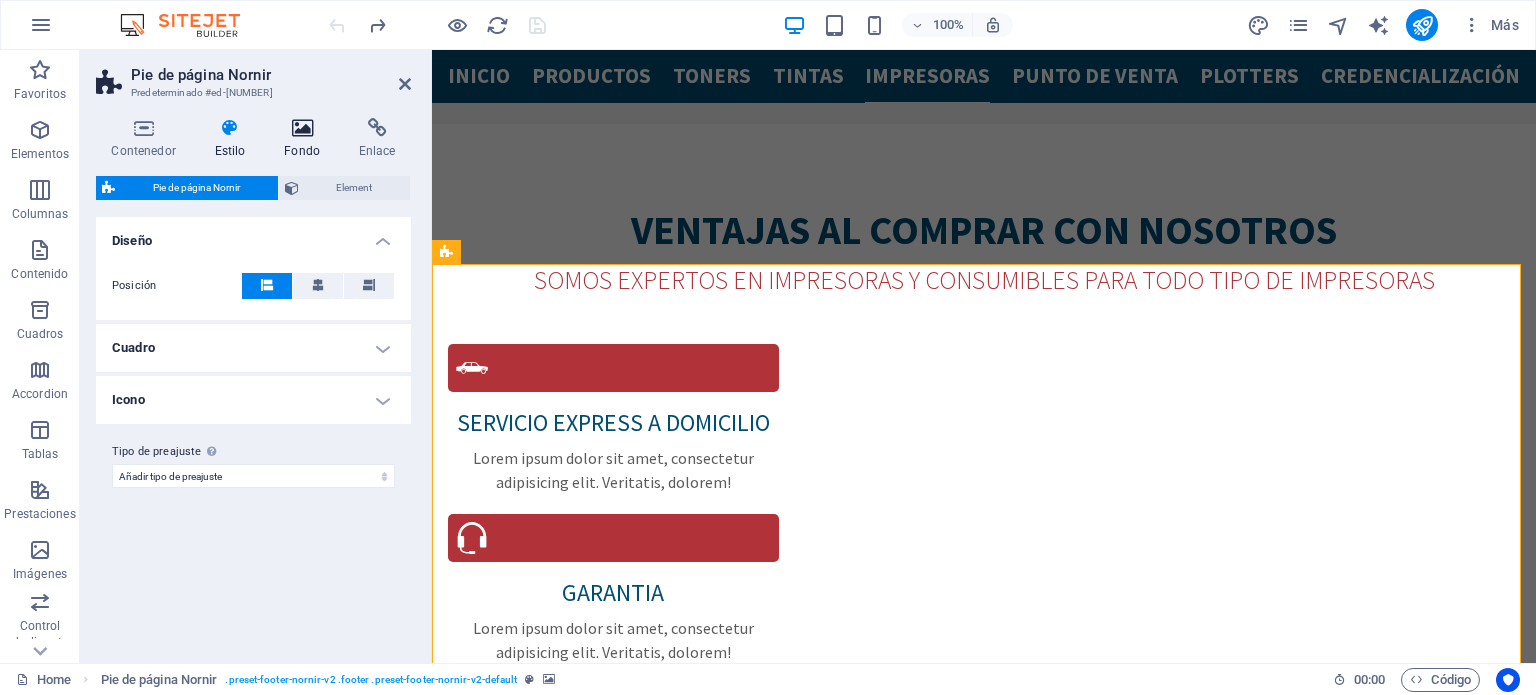 click on "Fondo" at bounding box center (306, 139) 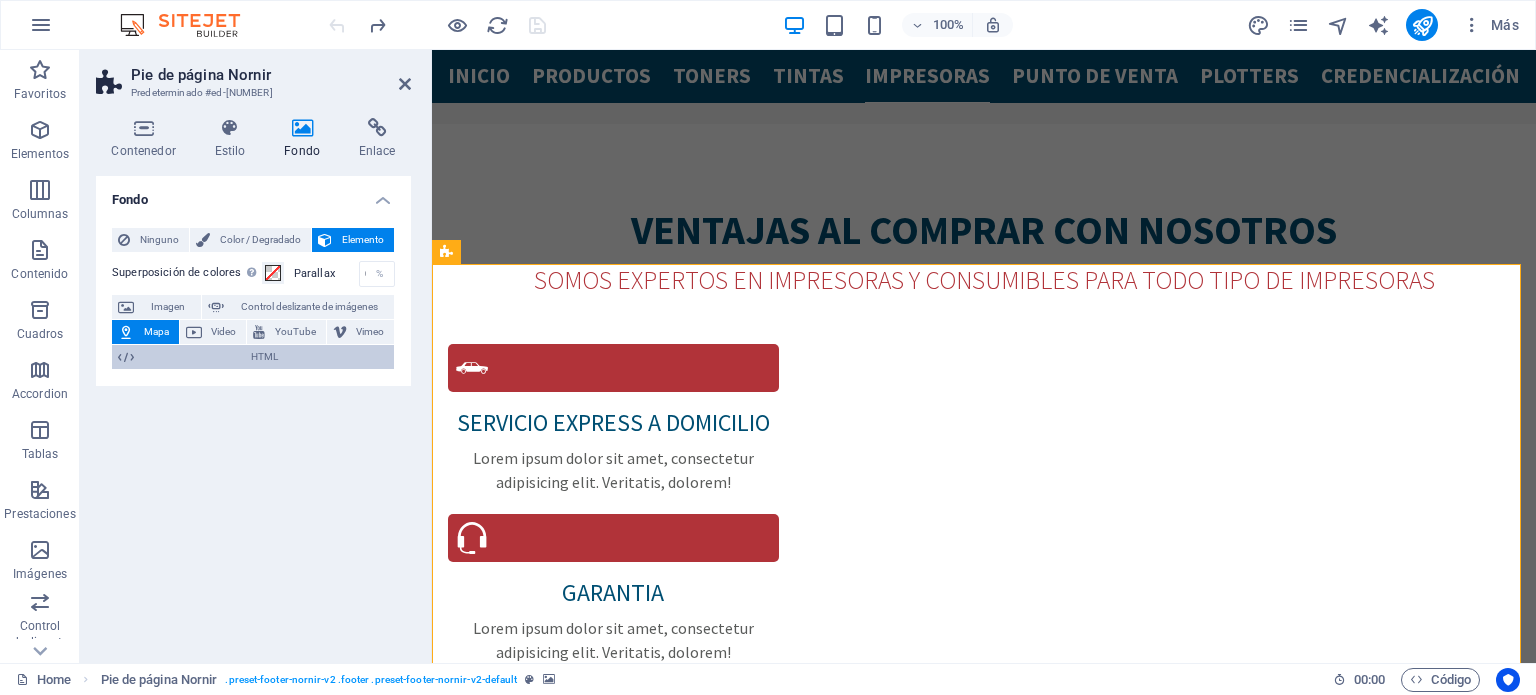 click on "HTML" at bounding box center (264, 357) 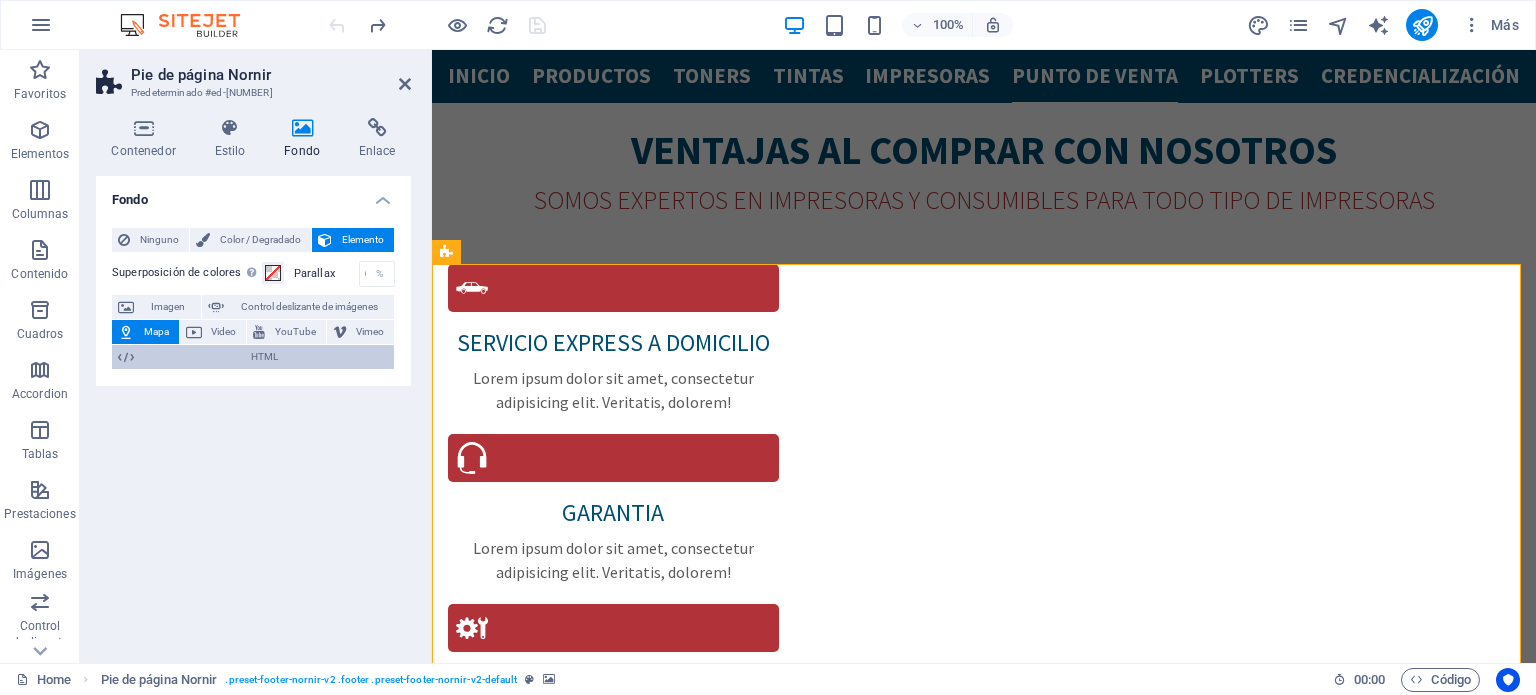 scroll, scrollTop: 4948, scrollLeft: 0, axis: vertical 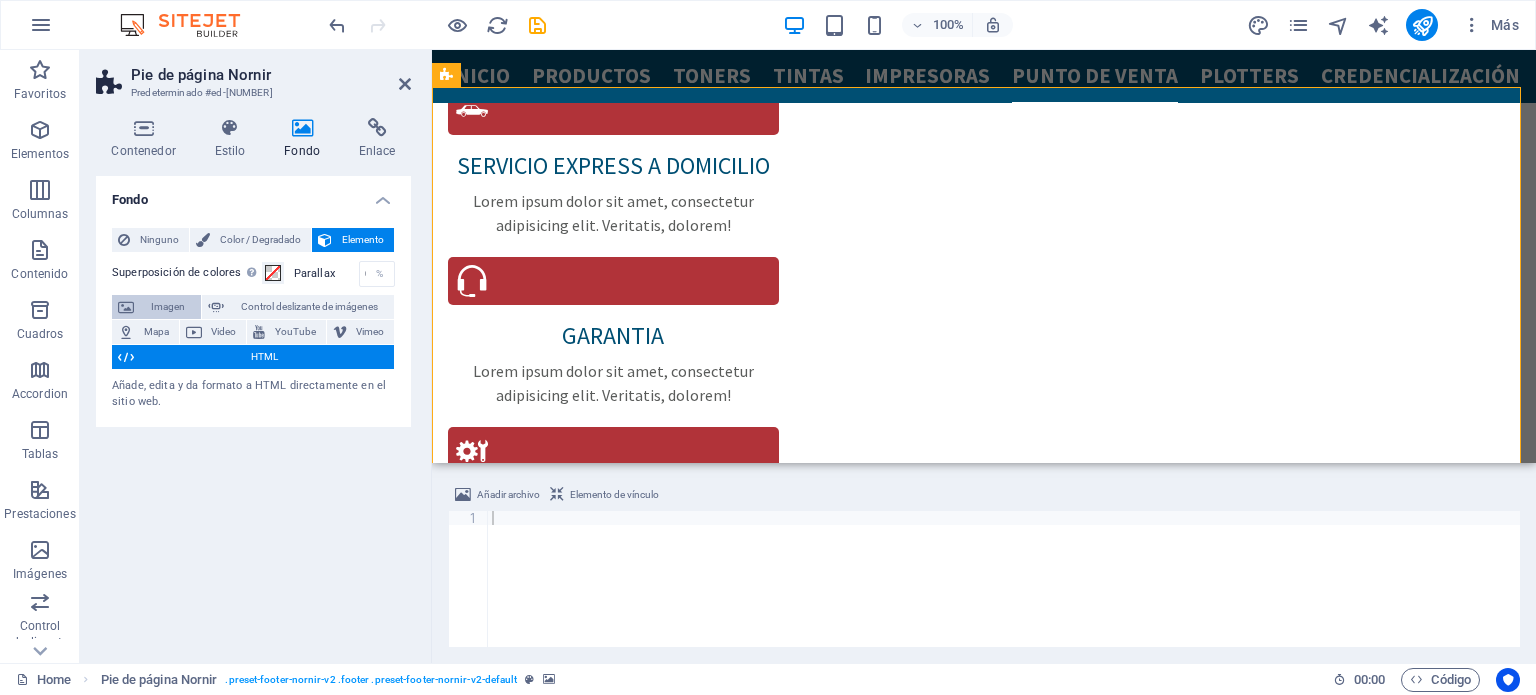 click on "Imagen" at bounding box center (167, 307) 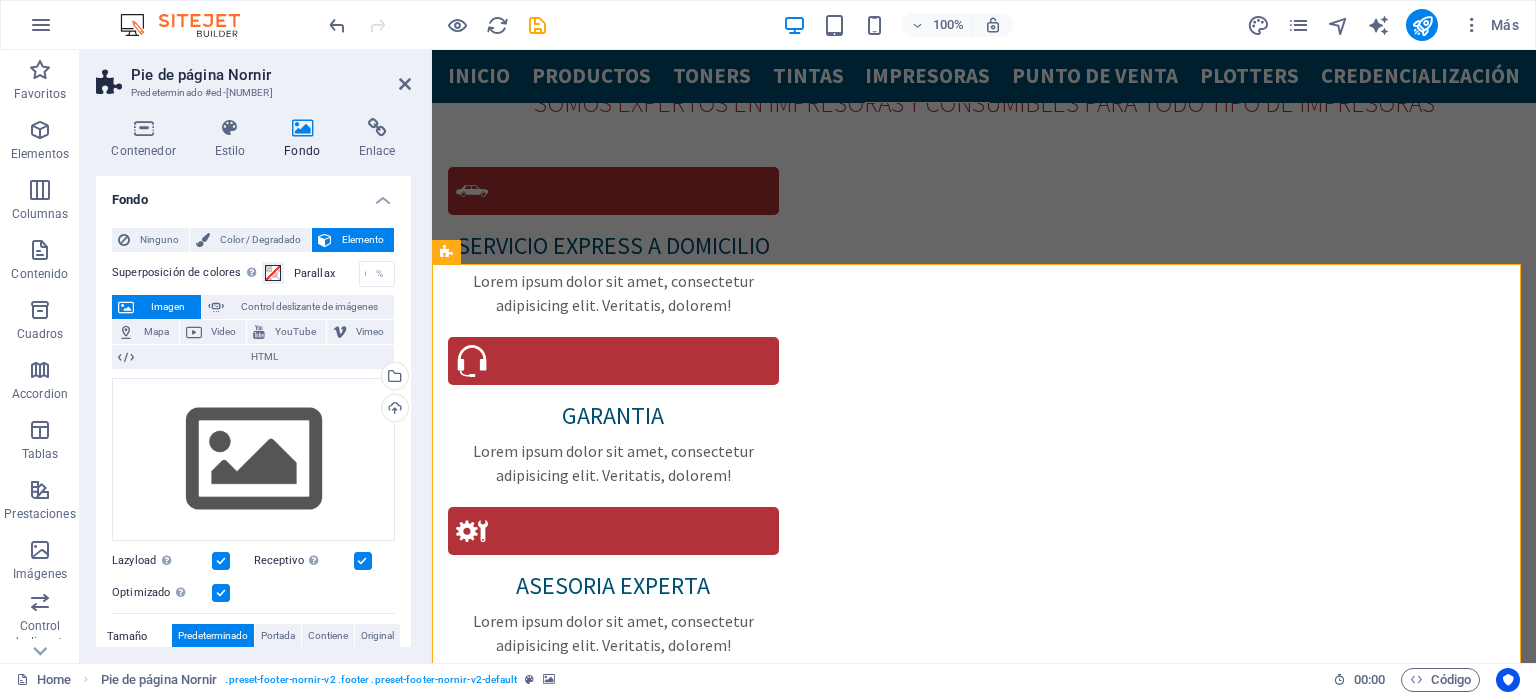scroll, scrollTop: 4771, scrollLeft: 0, axis: vertical 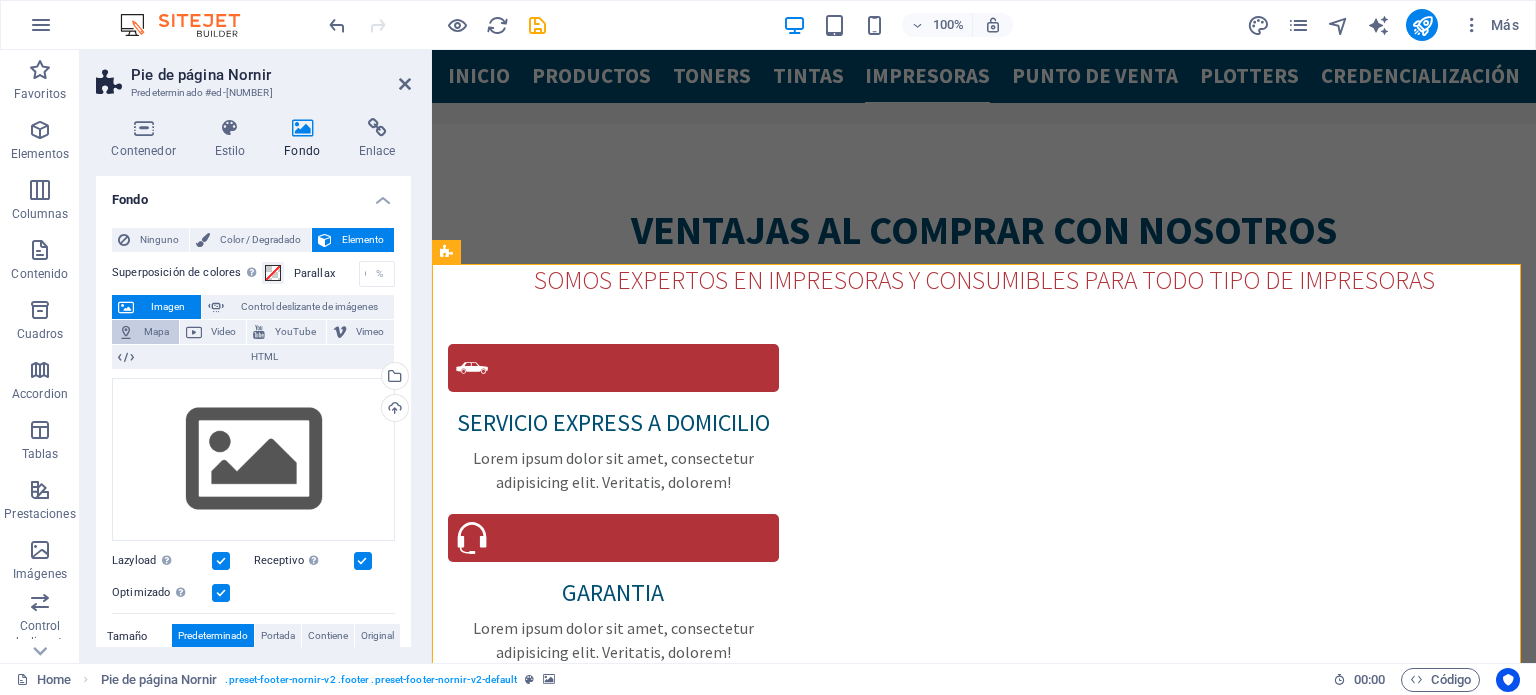 click on "Mapa" at bounding box center [156, 332] 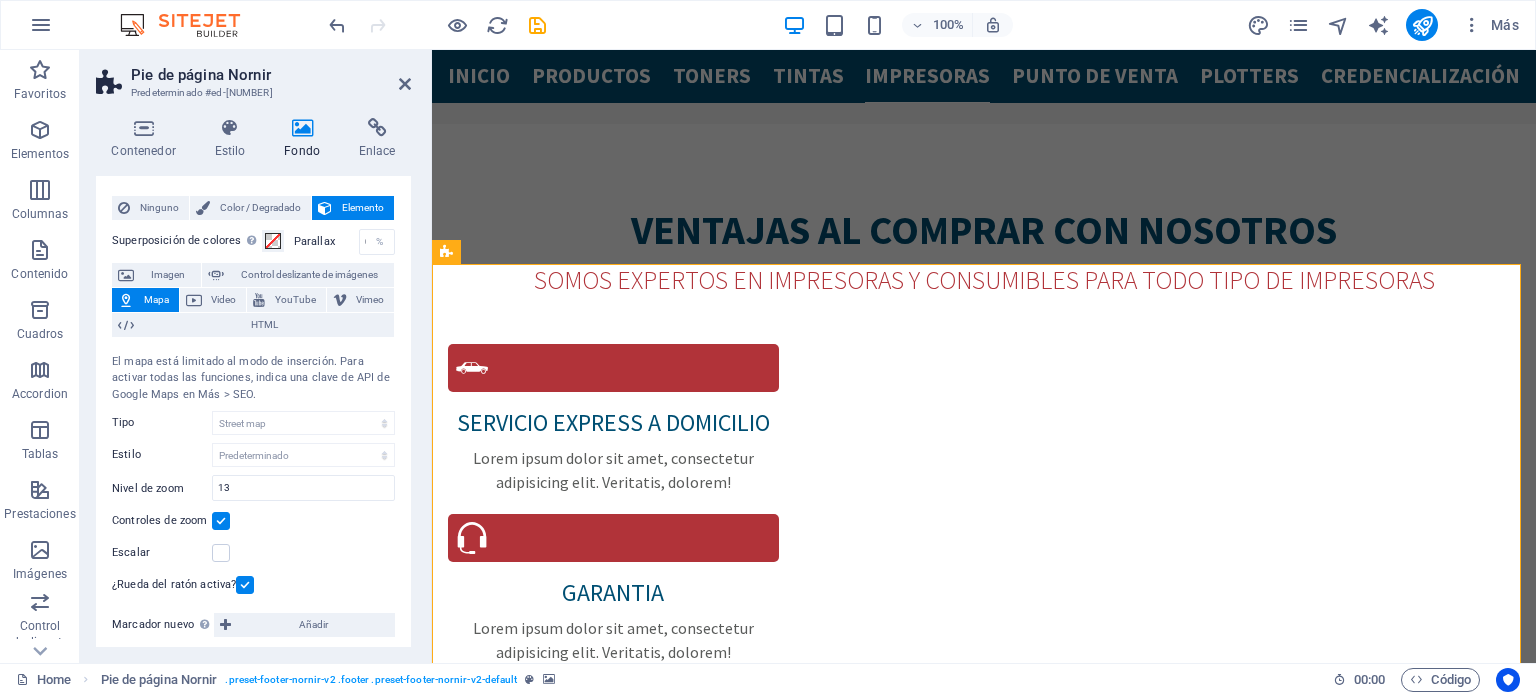 scroll, scrollTop: 44, scrollLeft: 0, axis: vertical 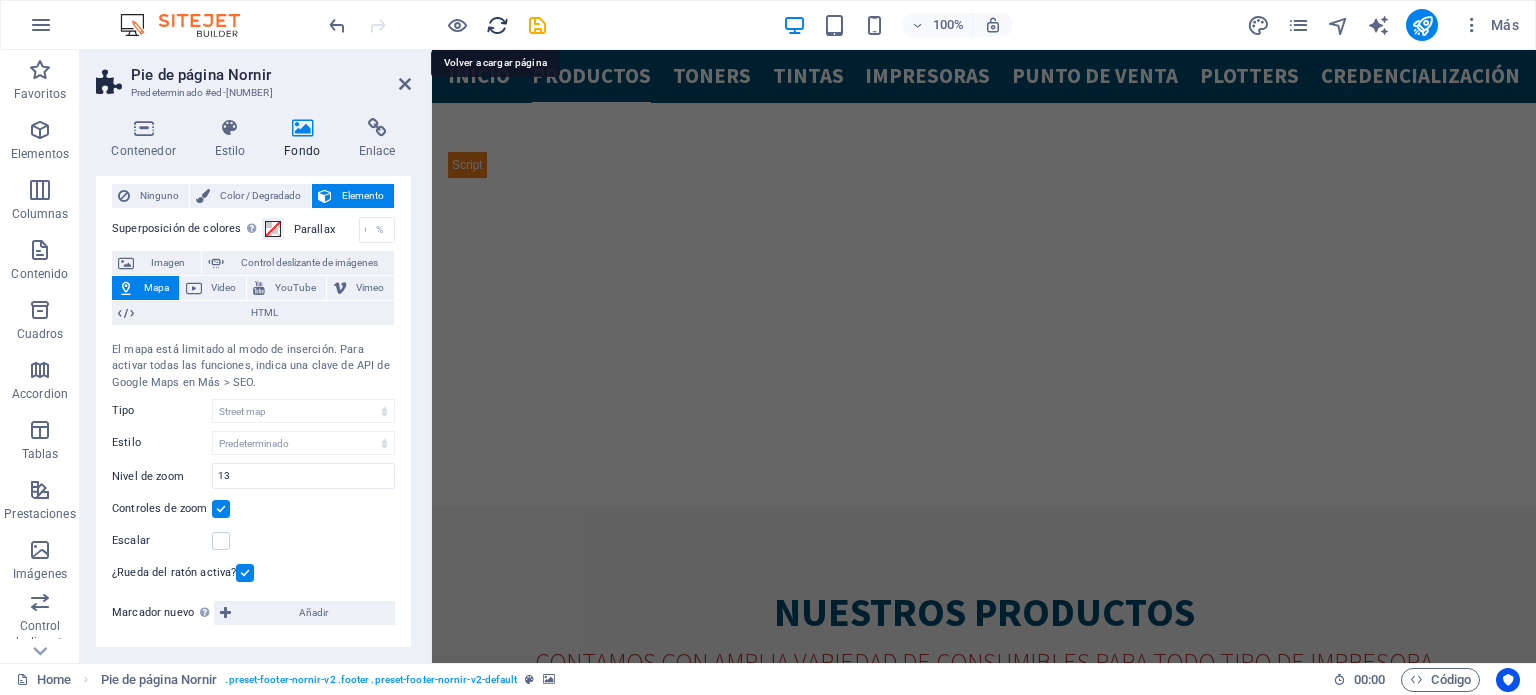 drag, startPoint x: 492, startPoint y: 25, endPoint x: 832, endPoint y: 37, distance: 340.2117 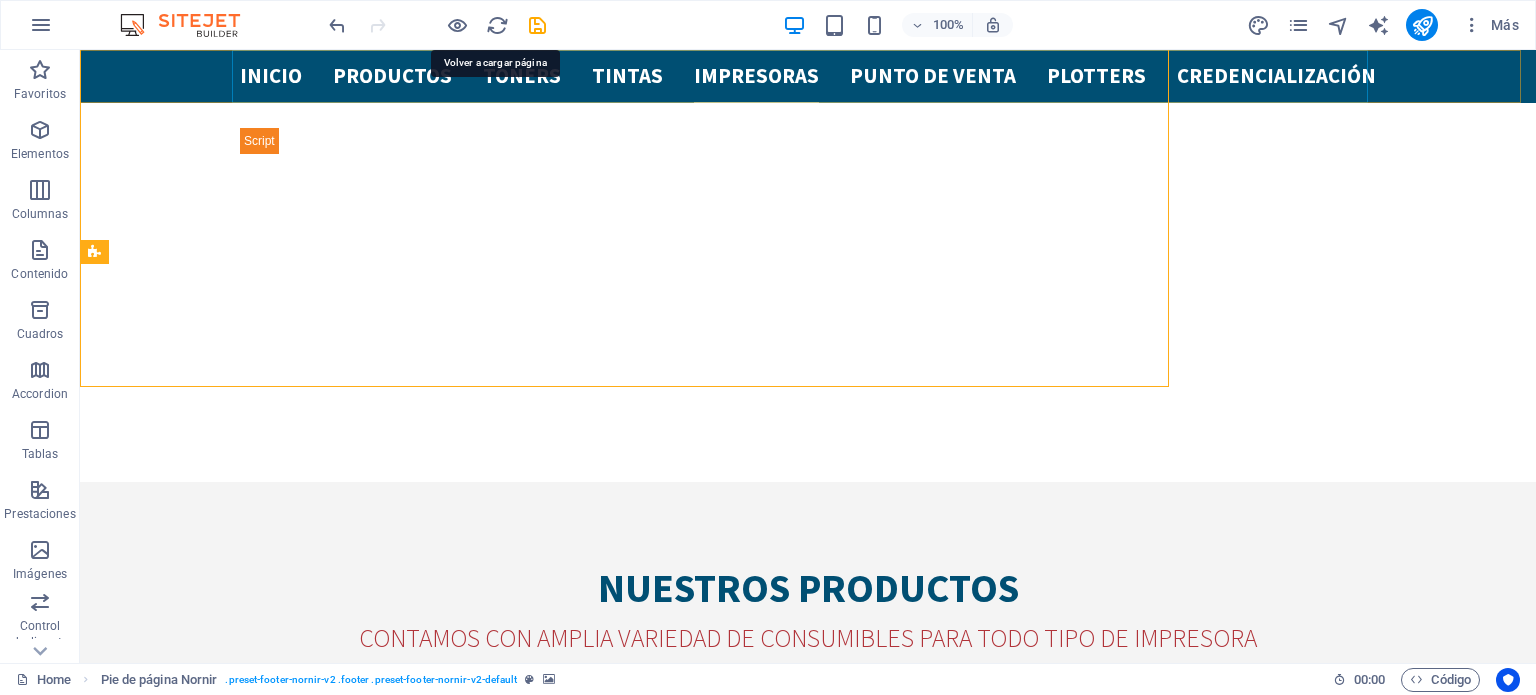 scroll, scrollTop: 5048, scrollLeft: 0, axis: vertical 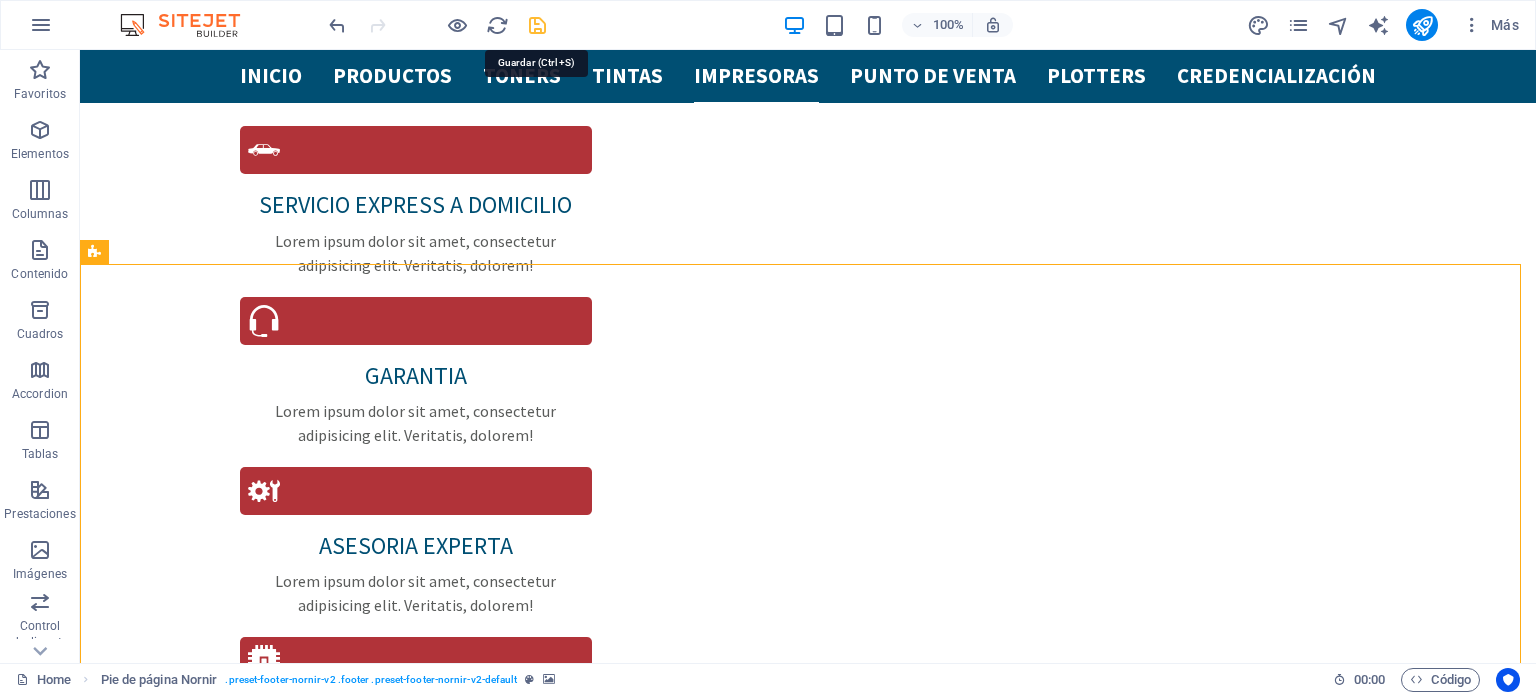 click at bounding box center [537, 25] 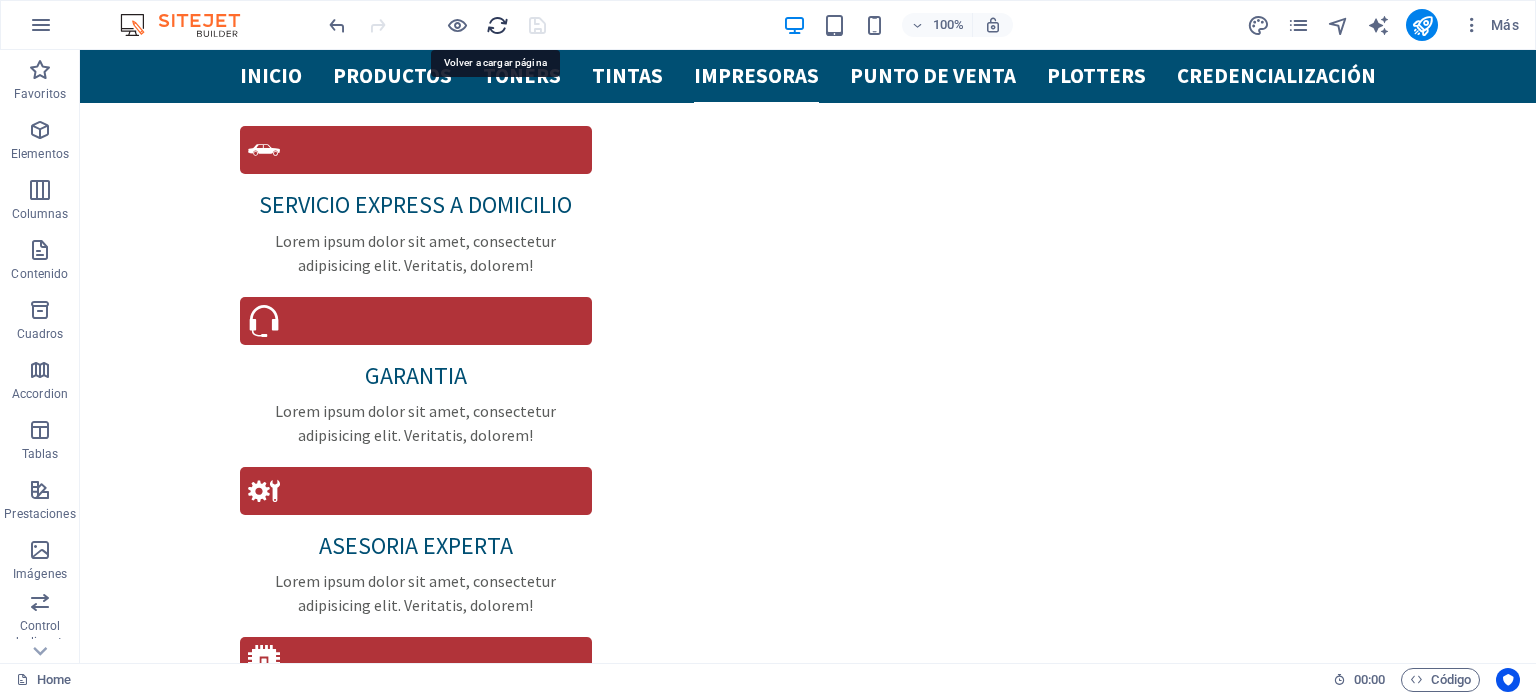 click at bounding box center (497, 25) 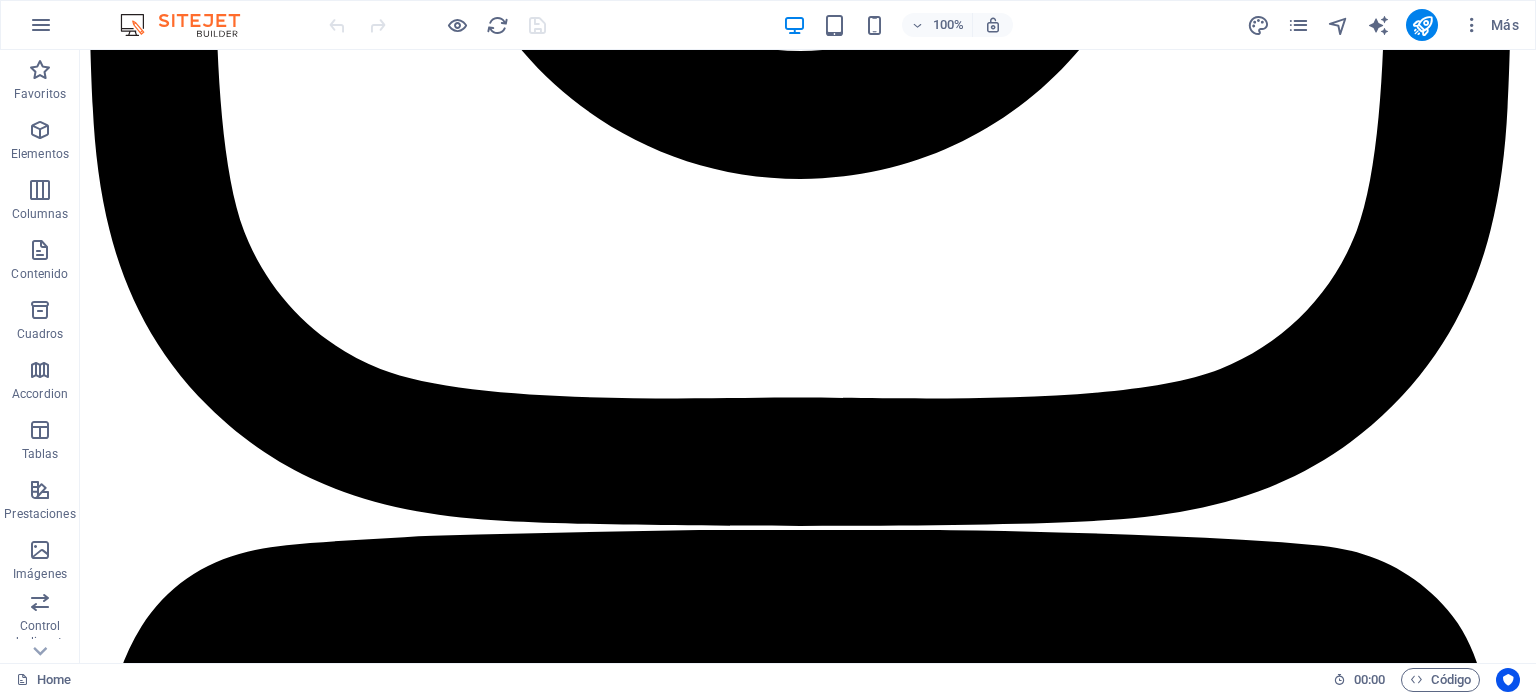 scroll, scrollTop: 5048, scrollLeft: 0, axis: vertical 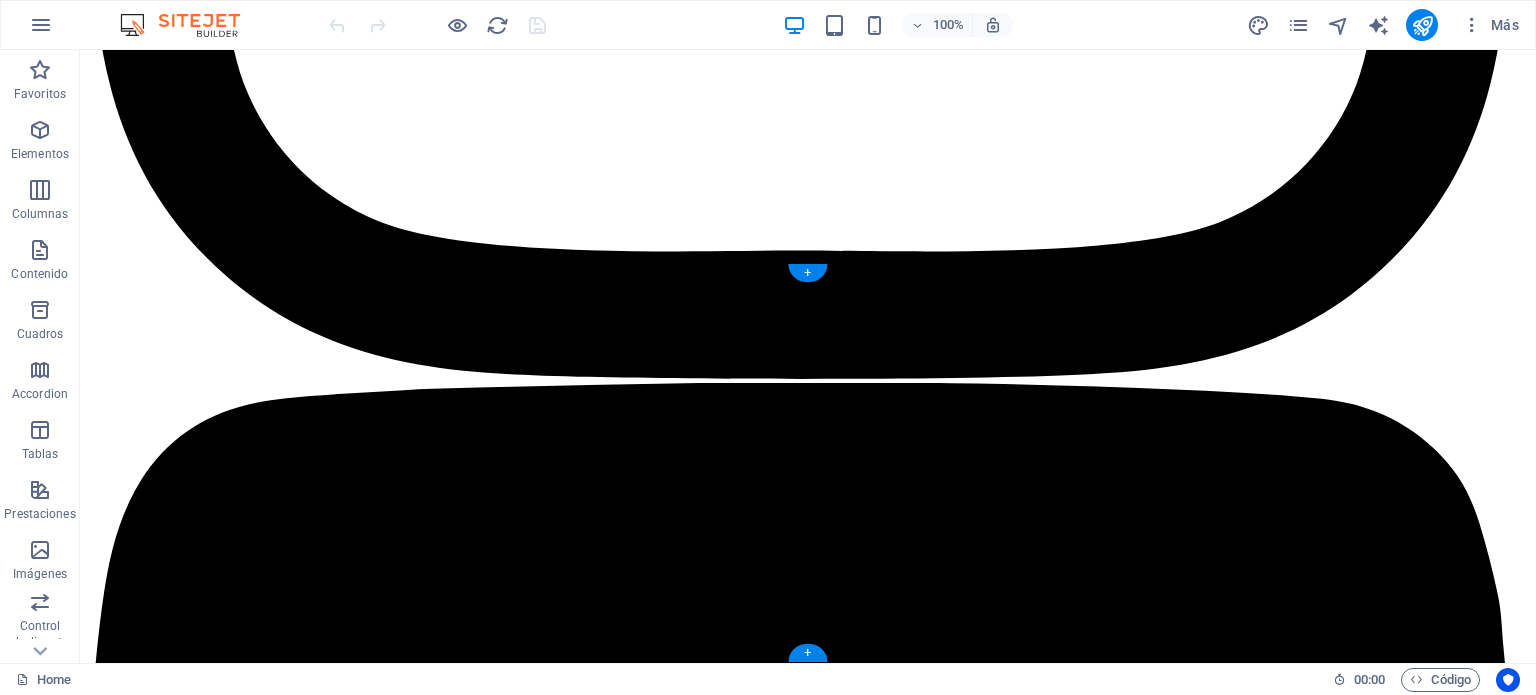 click at bounding box center [808, 39071] 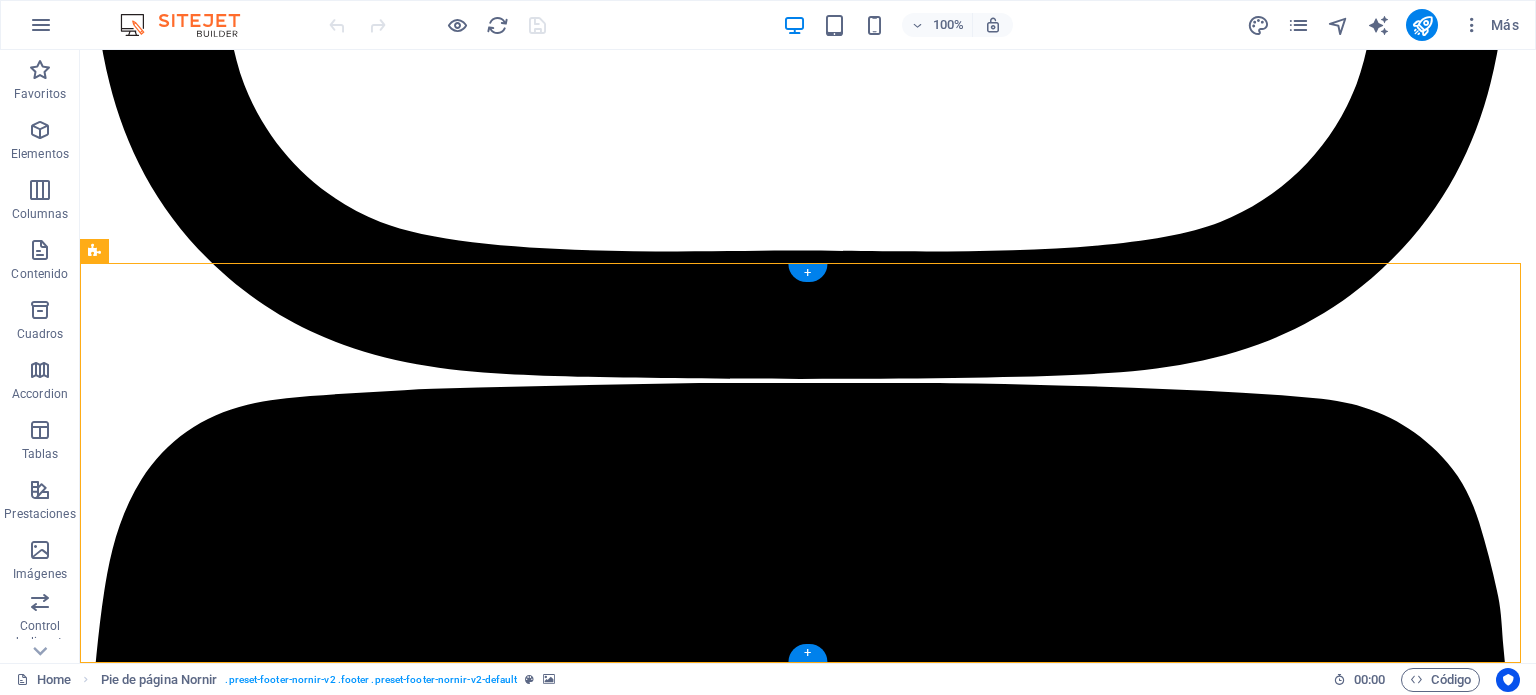 click at bounding box center [808, 39071] 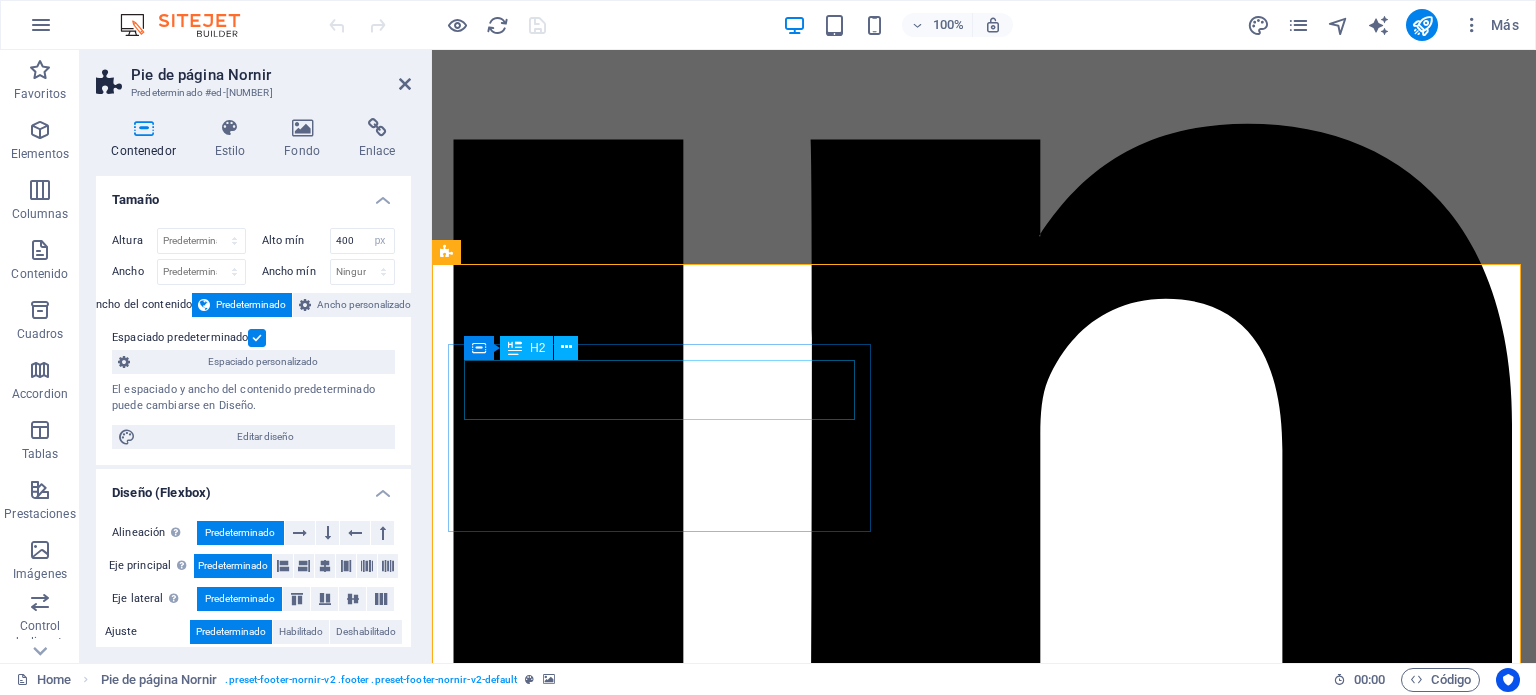 scroll, scrollTop: 4771, scrollLeft: 0, axis: vertical 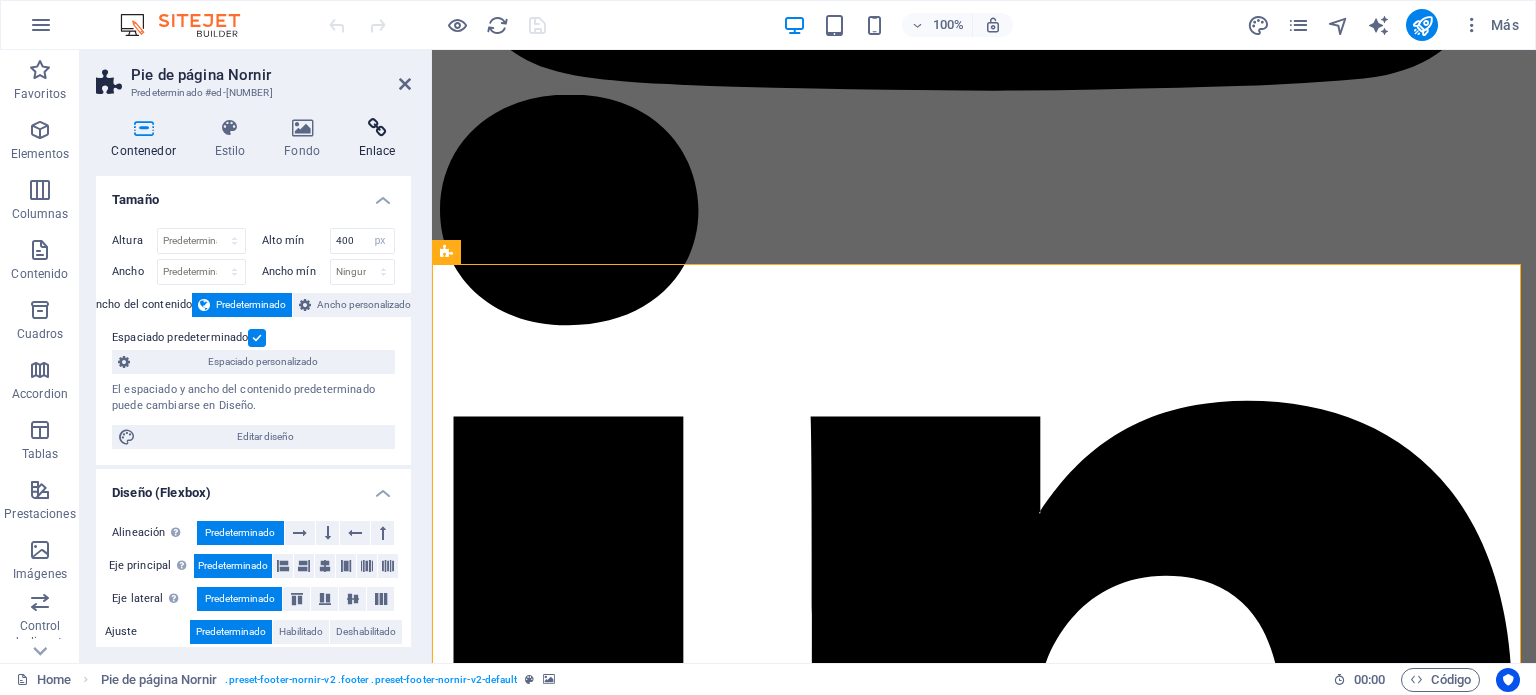click at bounding box center [377, 128] 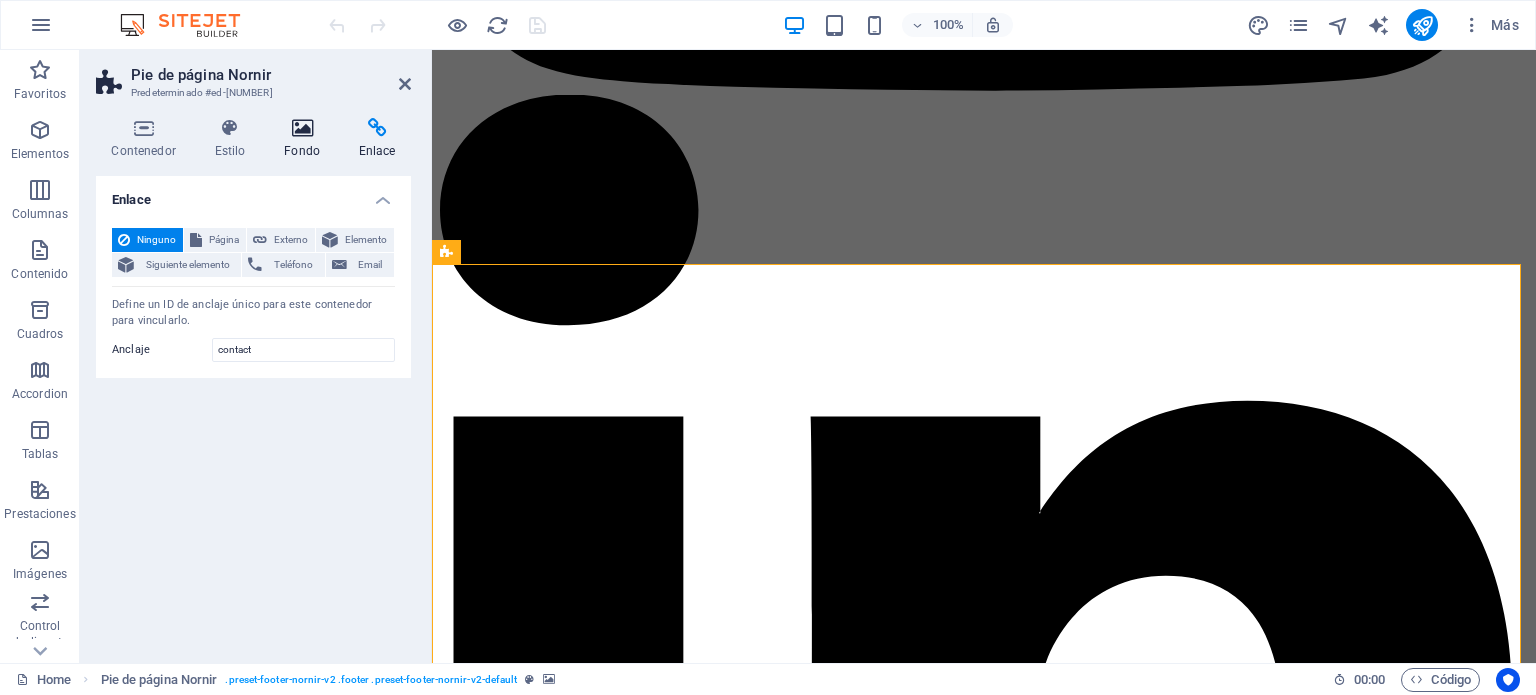 click at bounding box center [302, 128] 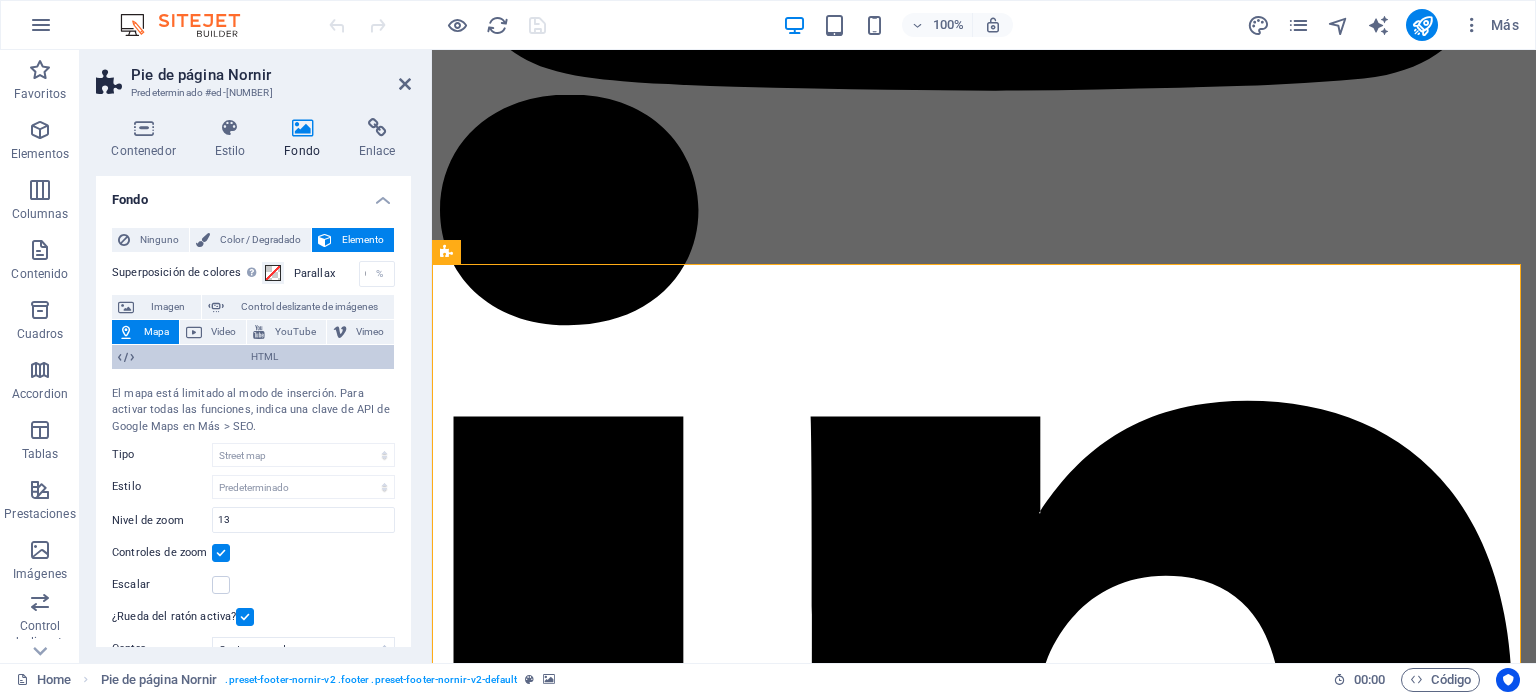 click on "HTML" at bounding box center [264, 357] 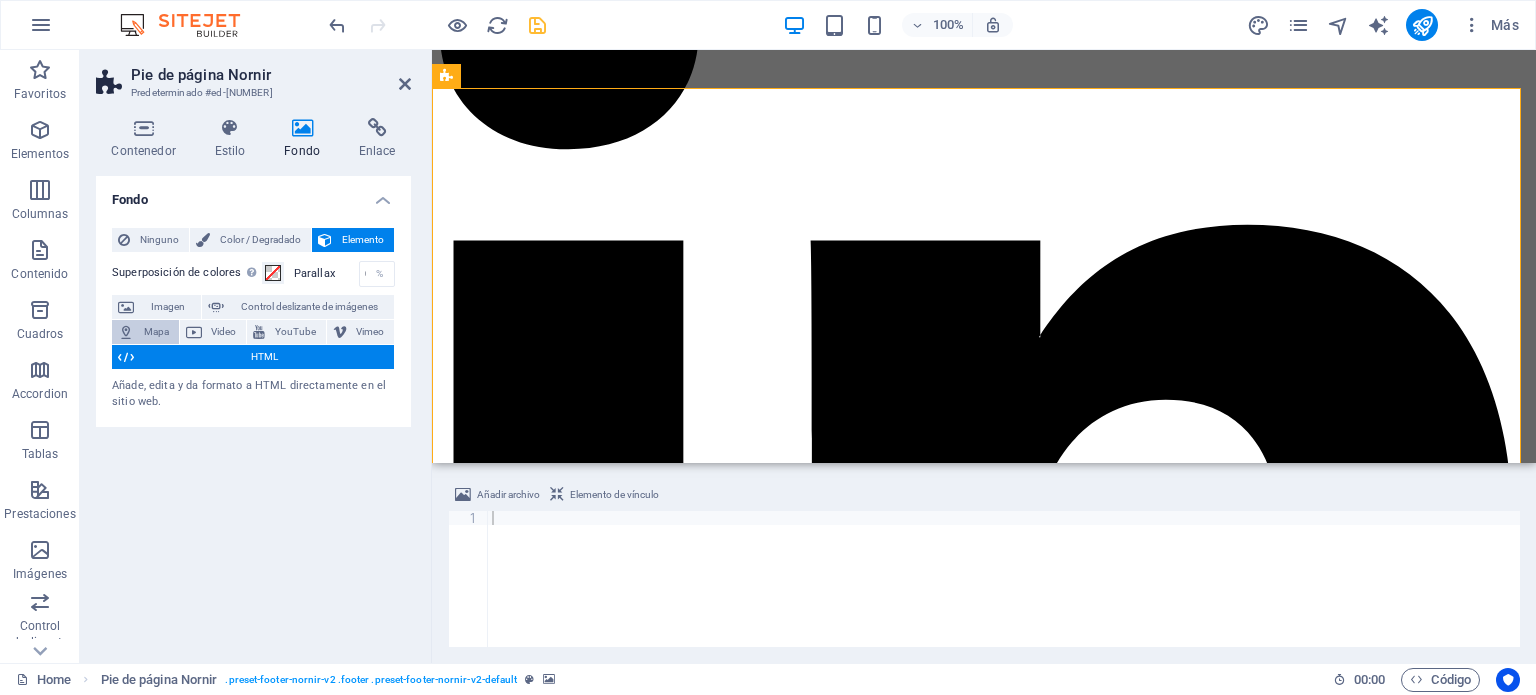 click on "Mapa" at bounding box center (156, 332) 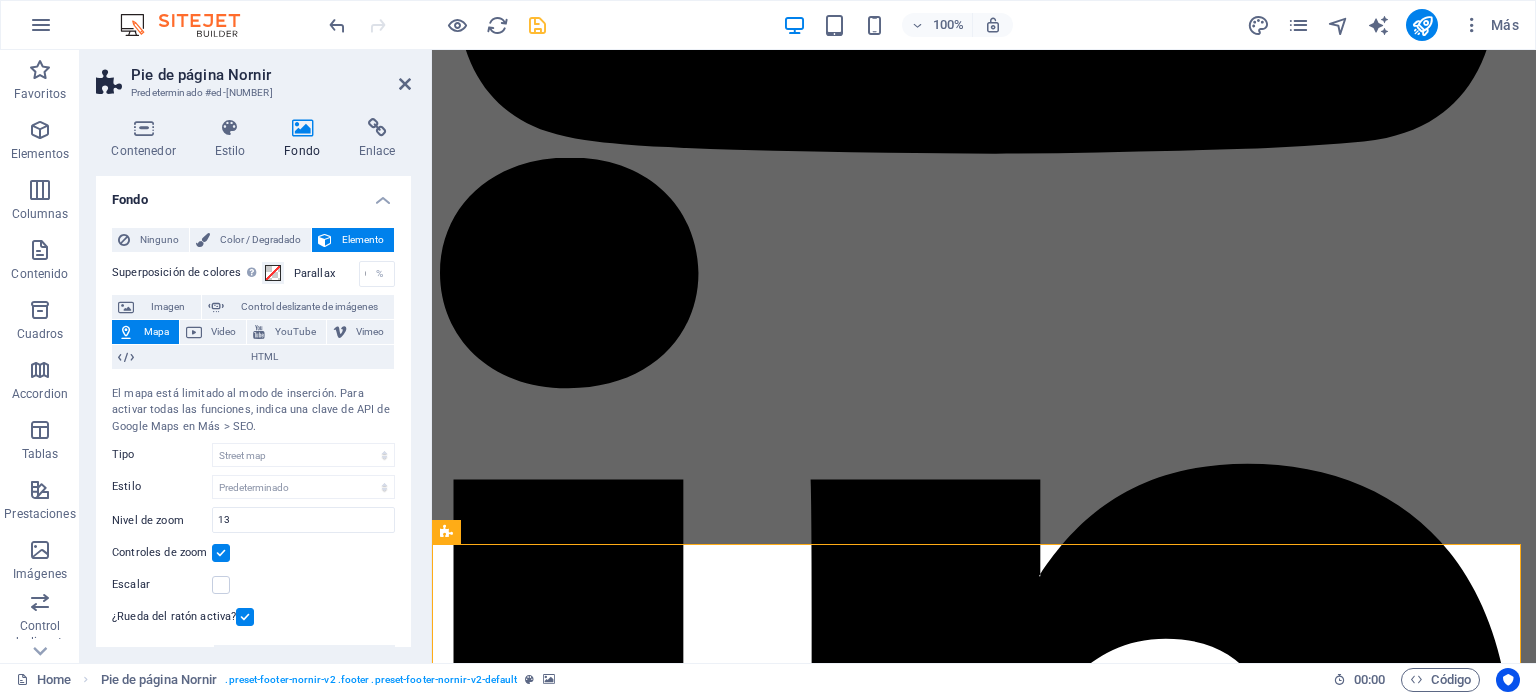 scroll, scrollTop: 4771, scrollLeft: 0, axis: vertical 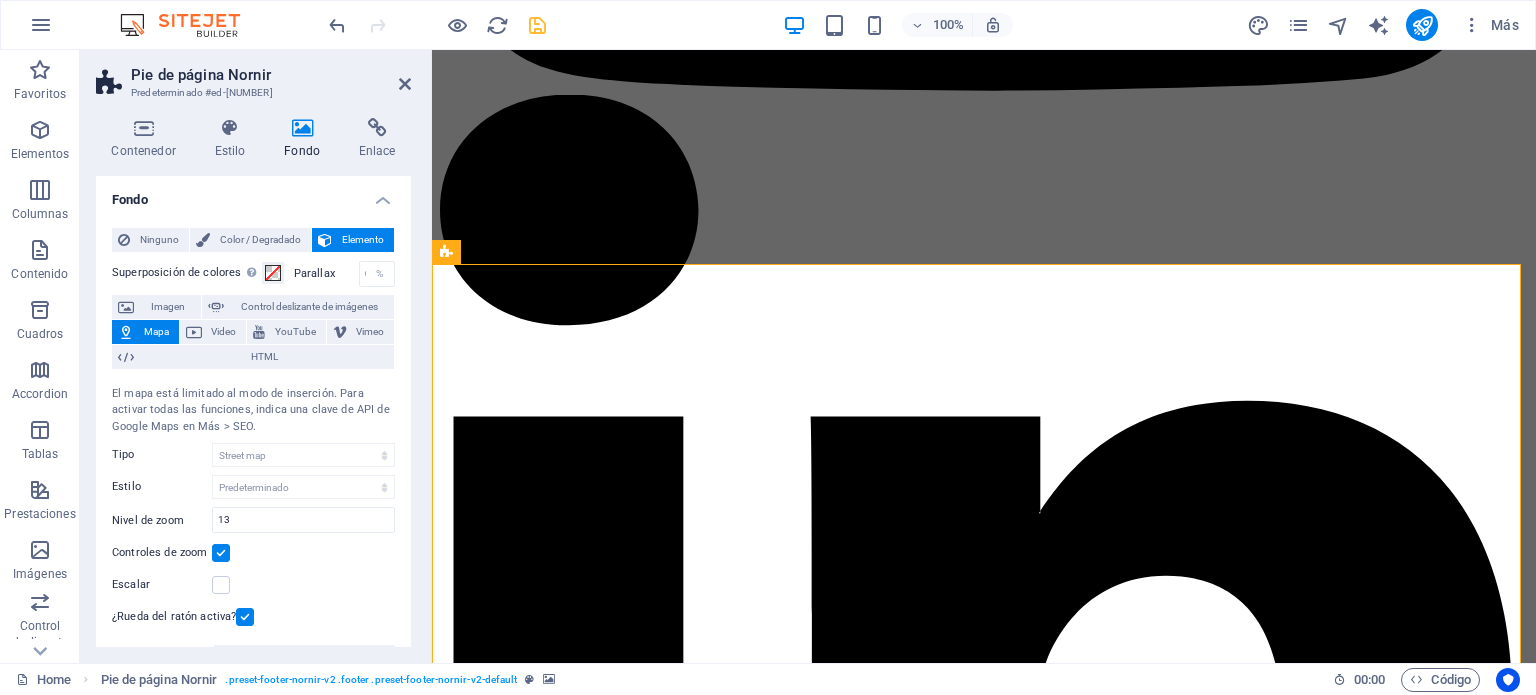 click on "← Mover a la izquierda → Mover a la derecha ↑ Mover hacia arriba ↓ Mover hacia abajo + Acercar - Alejar Inicio Mover a la izquierda un 75% Fin Mover a la derecha un 75% Página anterior Mover hacia arriba un 75% Página siguiente Mover hacia abajo un 75% Mapa Relieve Satélite Etiquetas Combinaciones de teclas Datos del mapa Datos del mapa ©2025 Google, INEGI Datos del mapa ©2025 Google, INEGI 1 km  Hacer clic para alternar entre unidades imperiales y métricas Condiciones Informar un error en el mapa" at bounding box center [984, 29759] 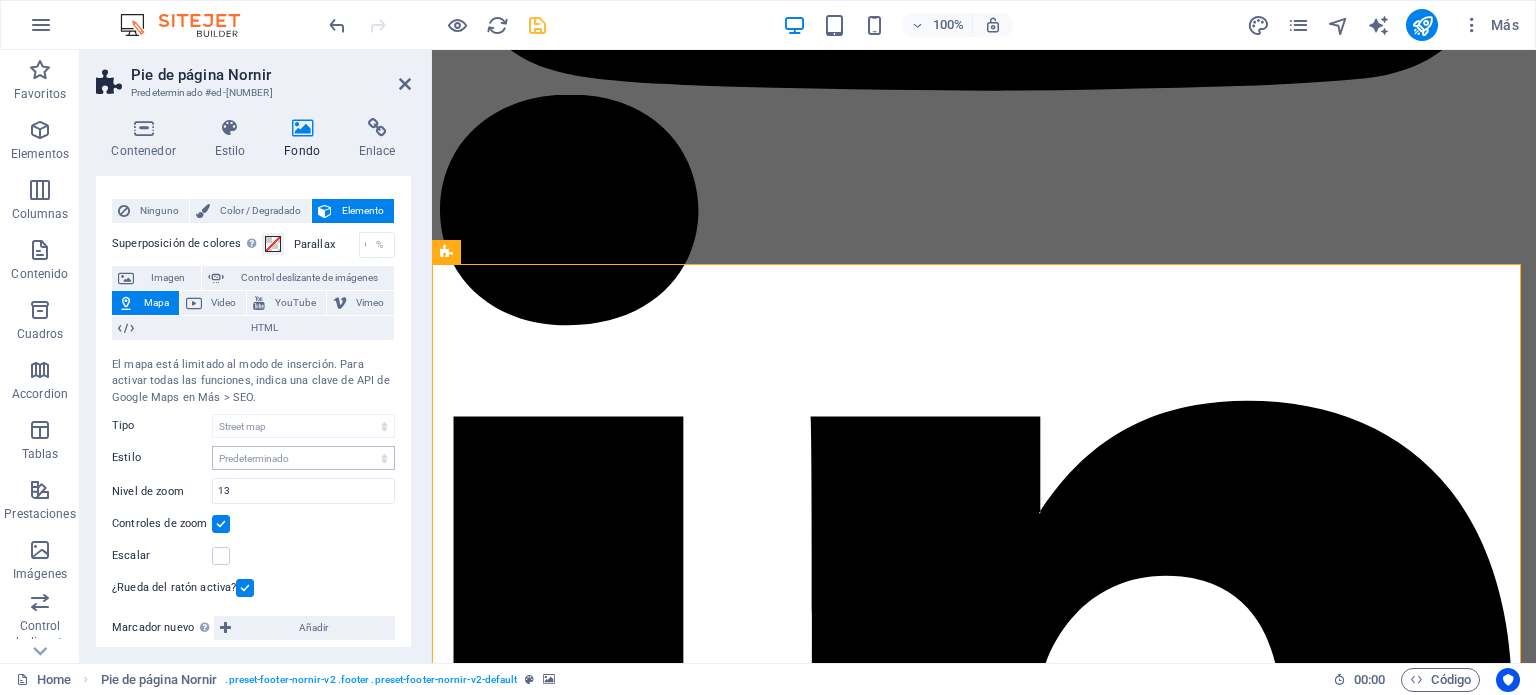 scroll, scrollTop: 44, scrollLeft: 0, axis: vertical 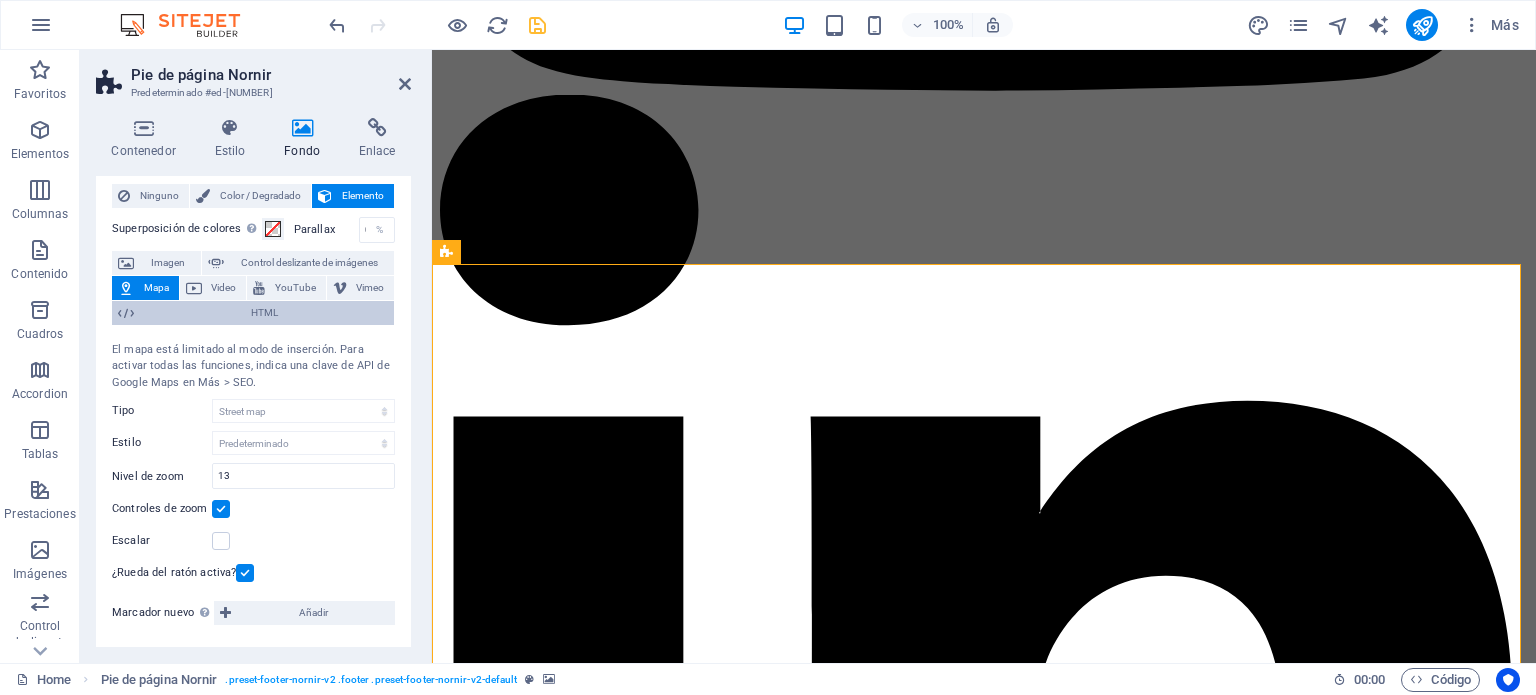 click on "HTML" at bounding box center (253, 313) 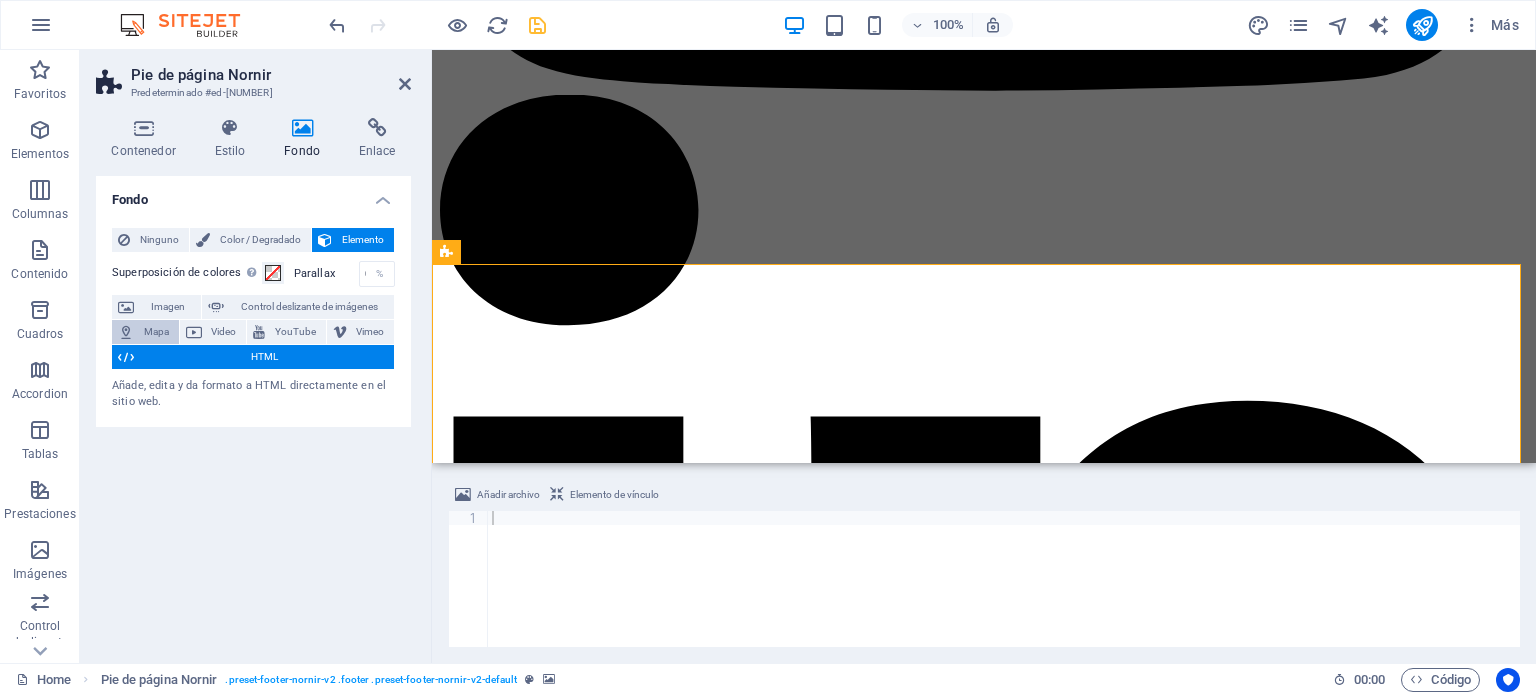 click on "Mapa" at bounding box center (145, 332) 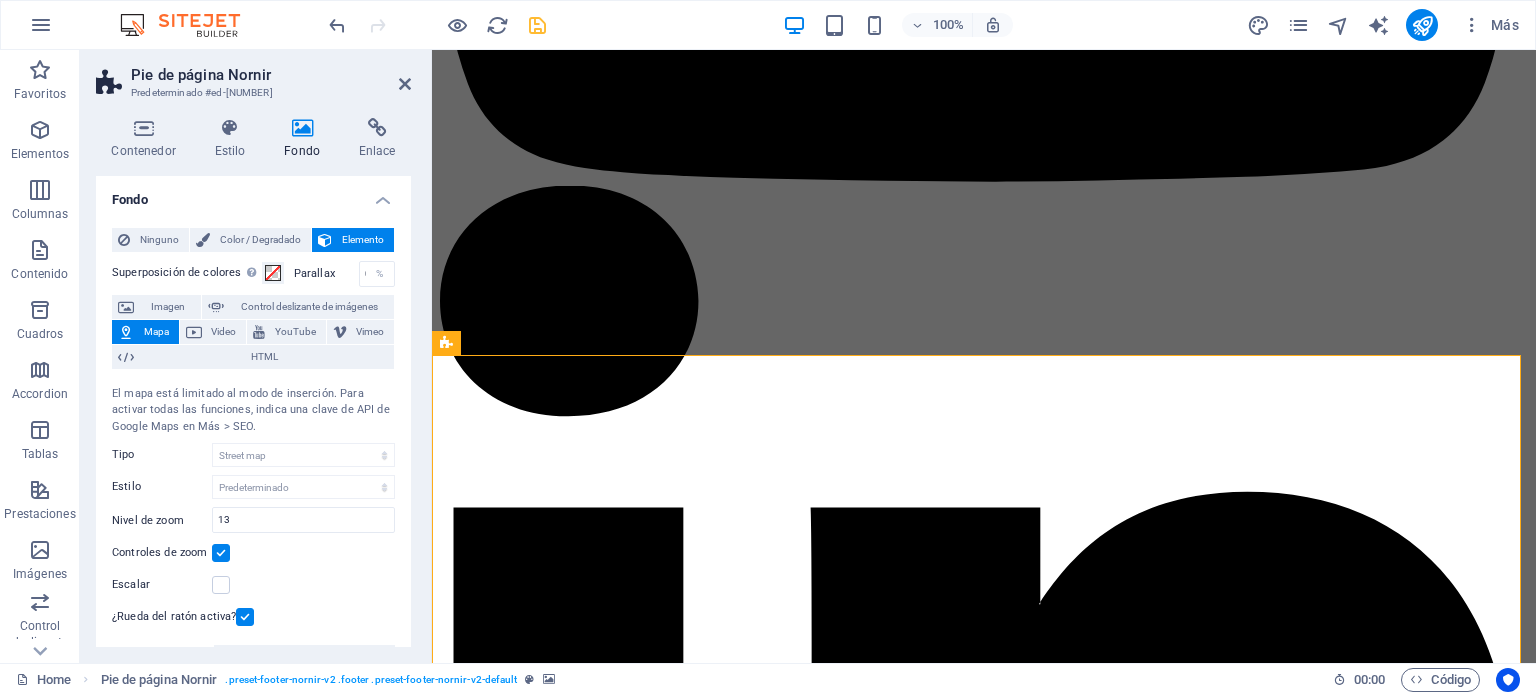 scroll, scrollTop: 4771, scrollLeft: 0, axis: vertical 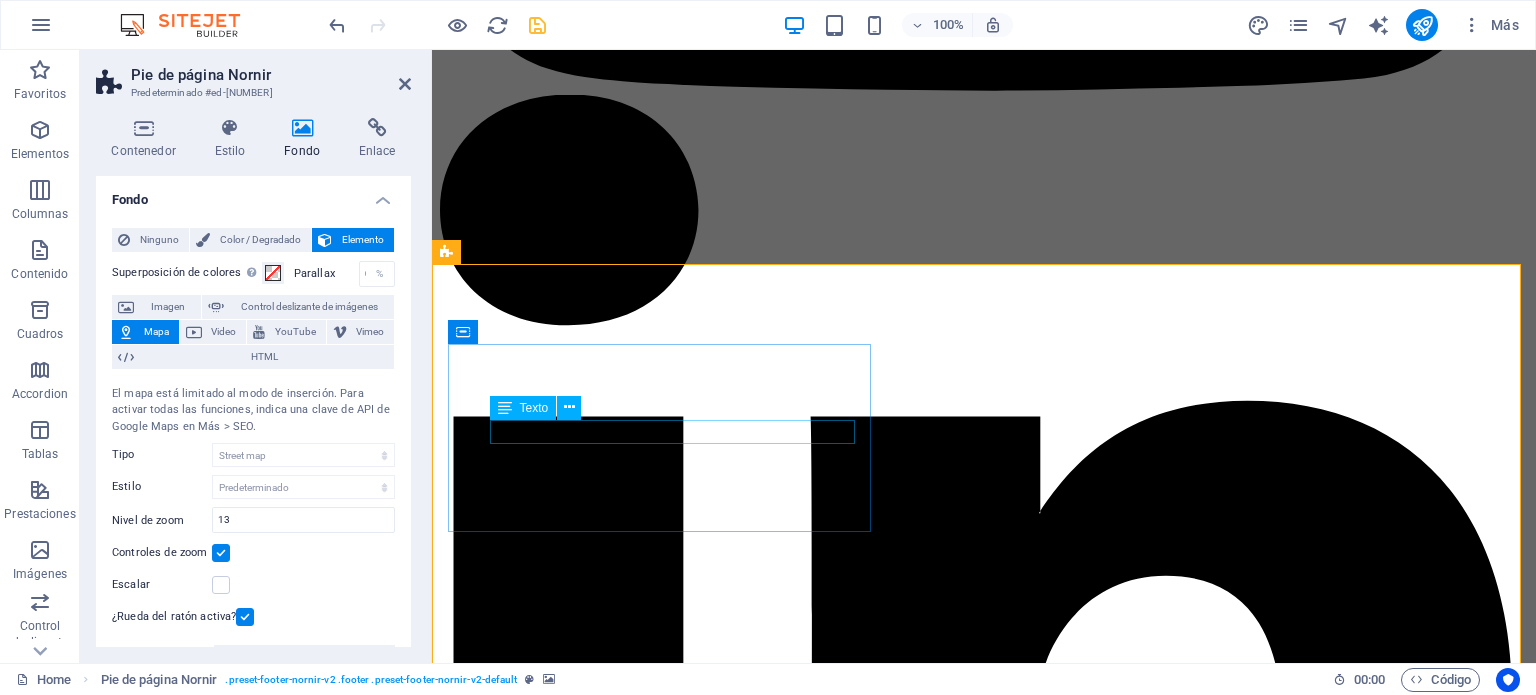 click on "Calle 18 Reg. 91 Cancún, Quintana Roo   77516" at bounding box center [984, 31523] 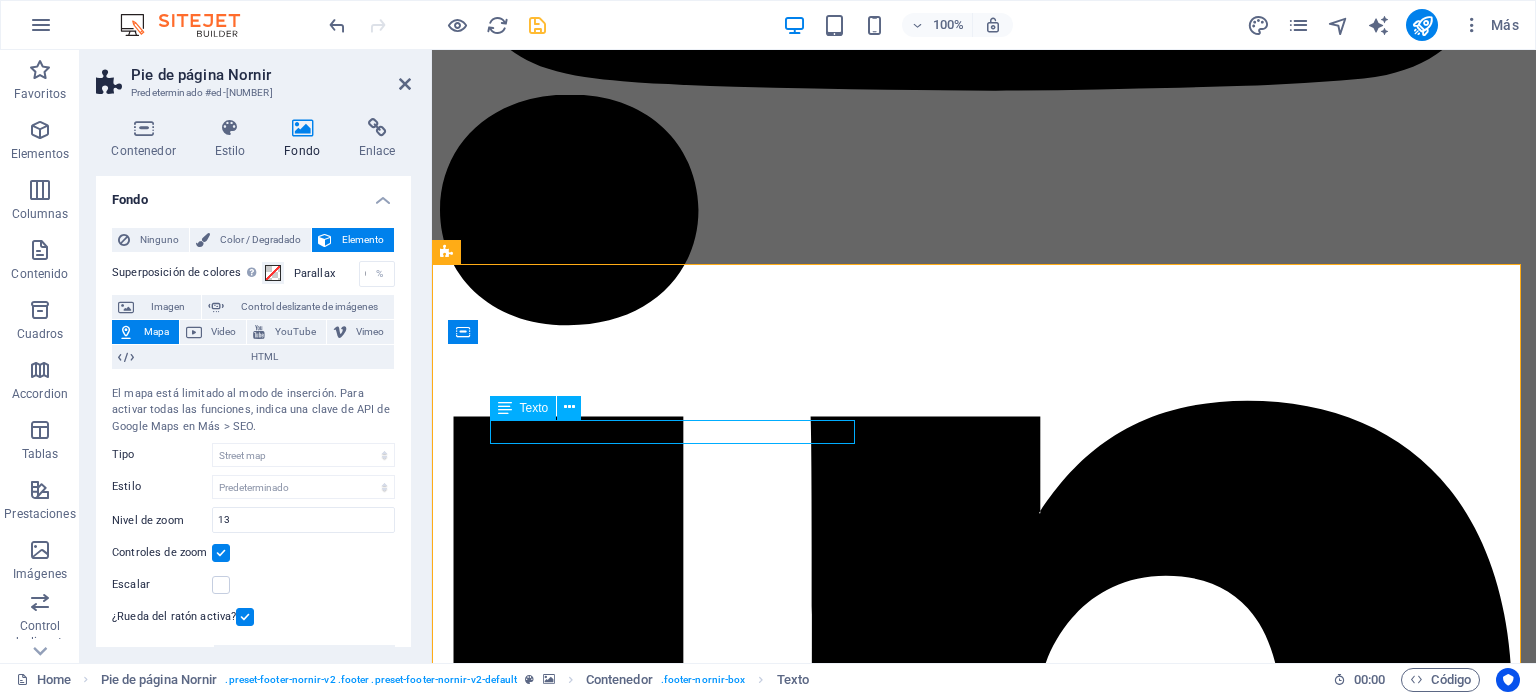 click on "Calle 18 Reg. 91 Cancún, Quintana Roo   77516" at bounding box center (984, 31523) 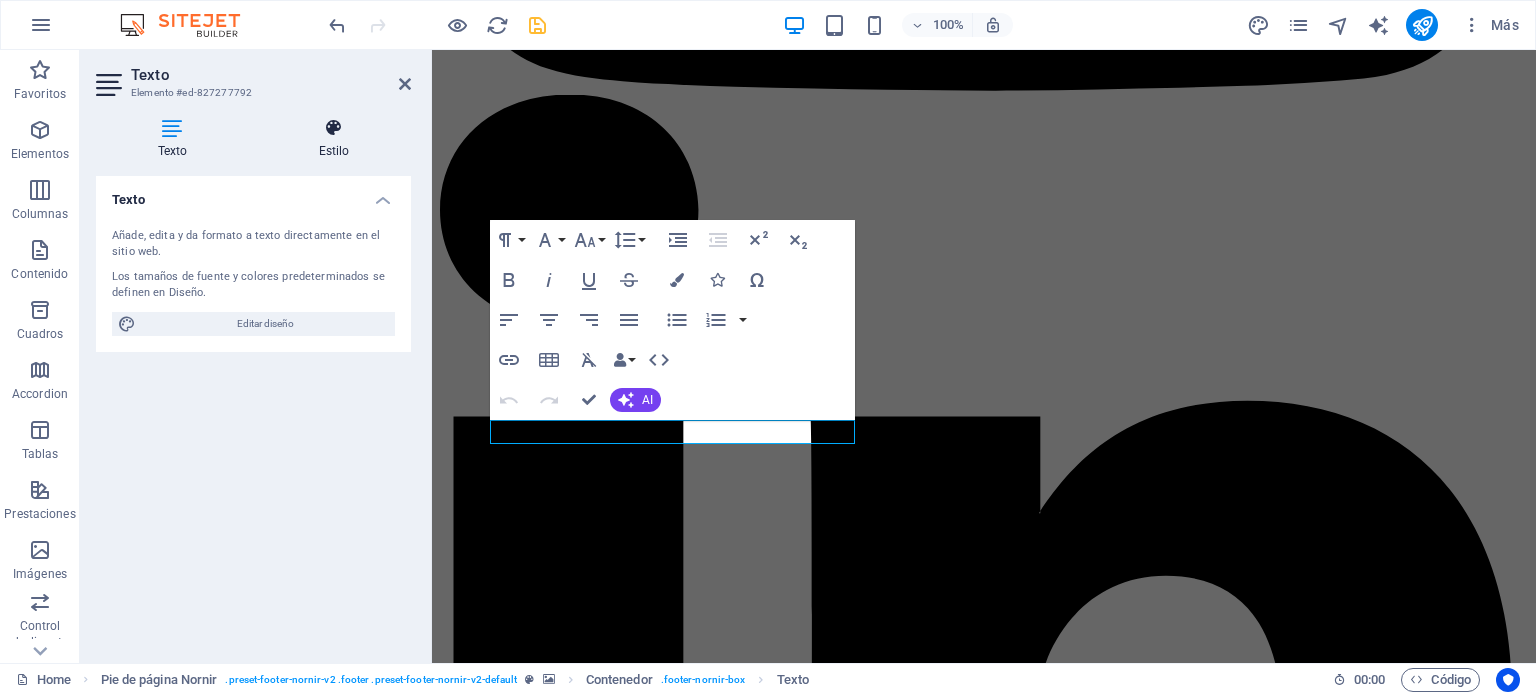 click at bounding box center (334, 128) 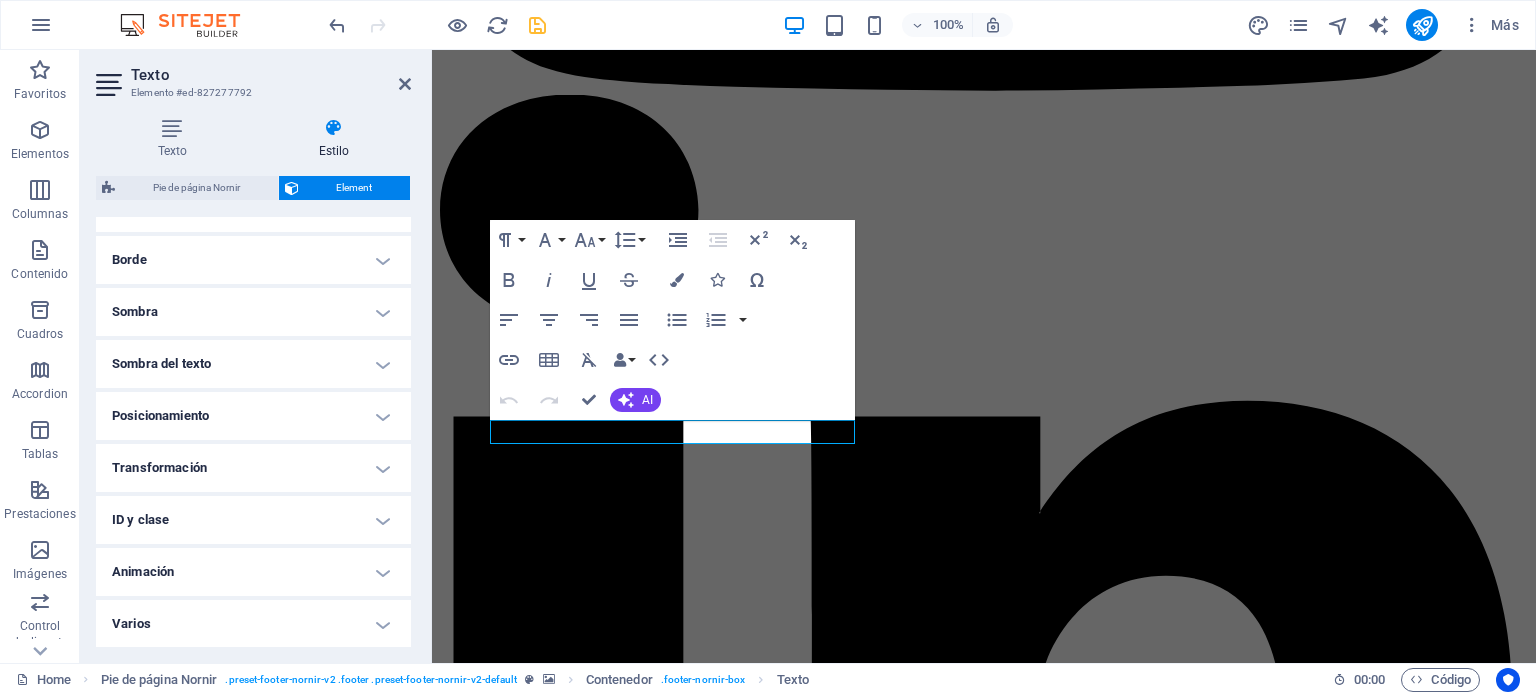 scroll, scrollTop: 131, scrollLeft: 0, axis: vertical 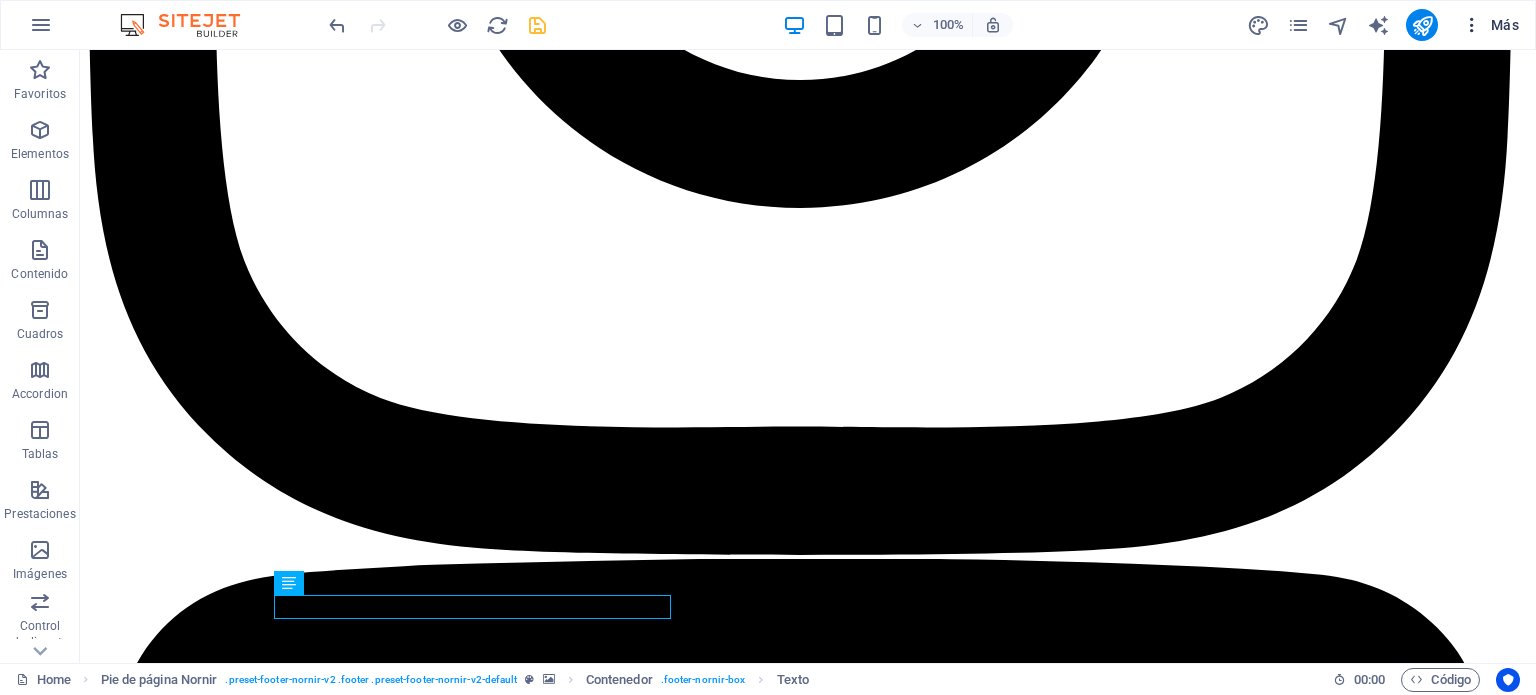 click on "Más" at bounding box center (1490, 25) 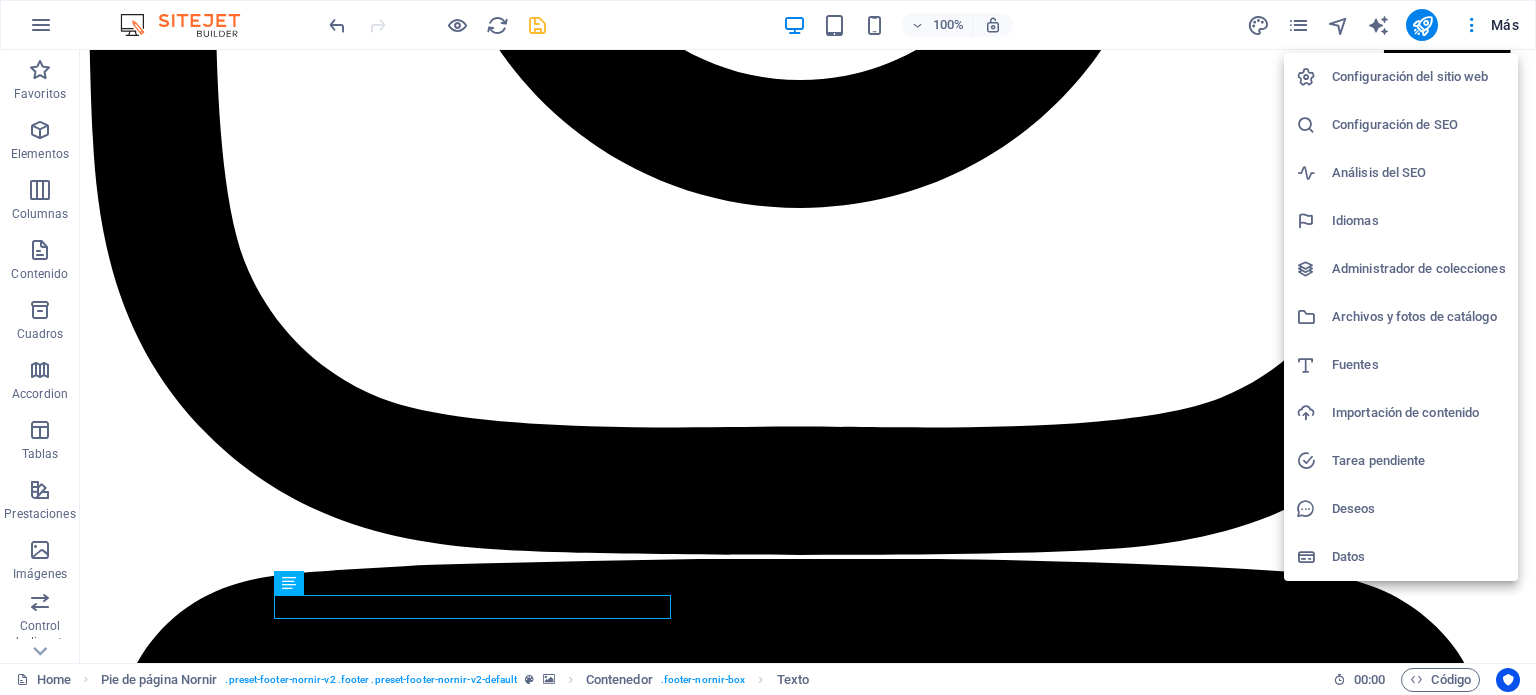 click on "Configuración del sitio web" at bounding box center [1419, 77] 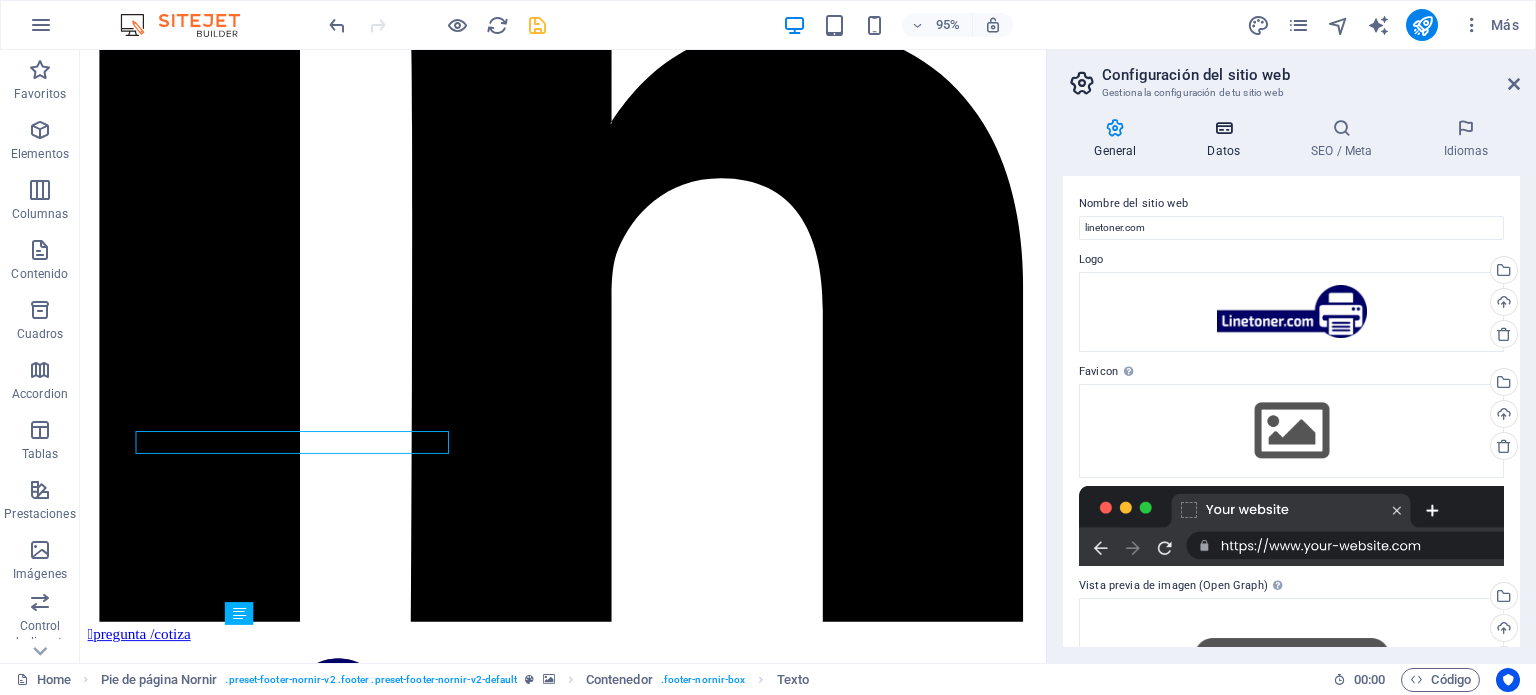 click at bounding box center [1224, 128] 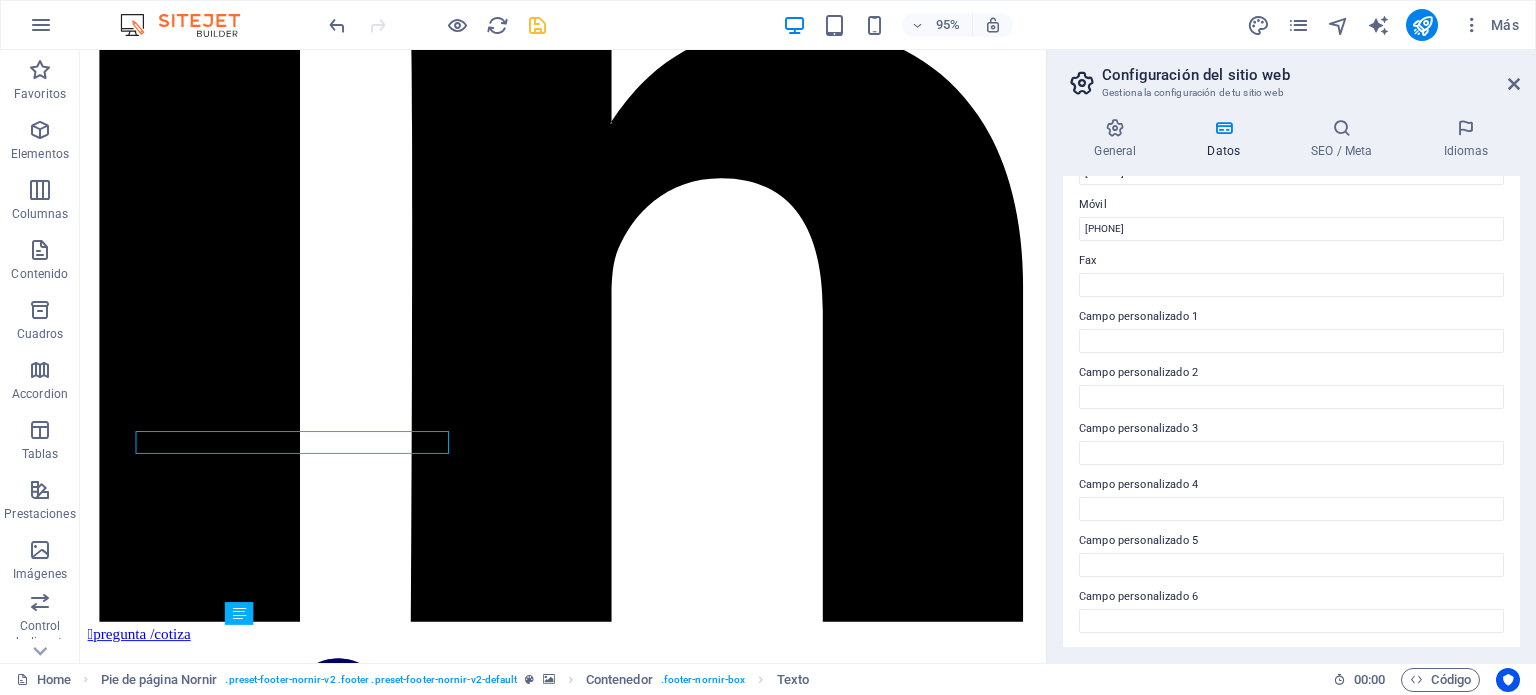 scroll, scrollTop: 0, scrollLeft: 0, axis: both 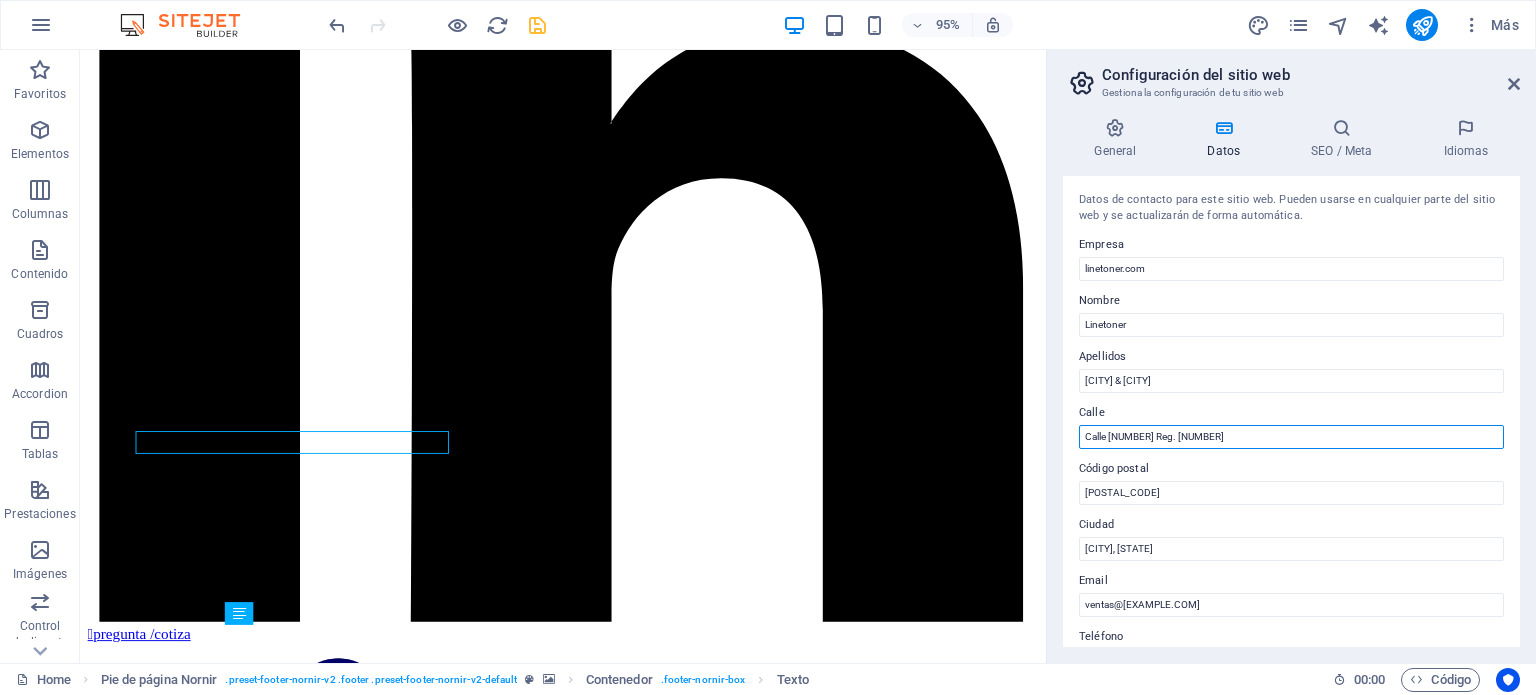 click on "Calle 18 Reg. 91" at bounding box center [1291, 437] 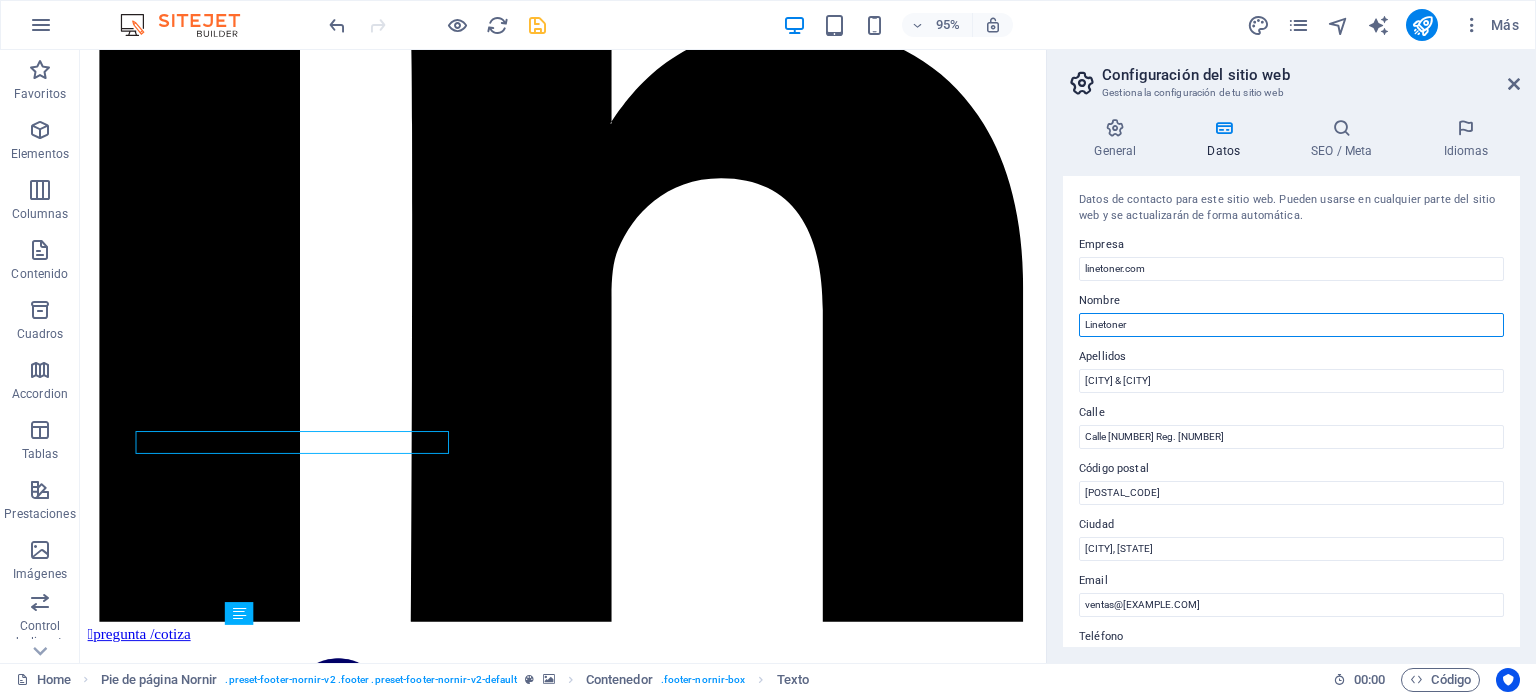 click on "Linetoner" at bounding box center [1291, 325] 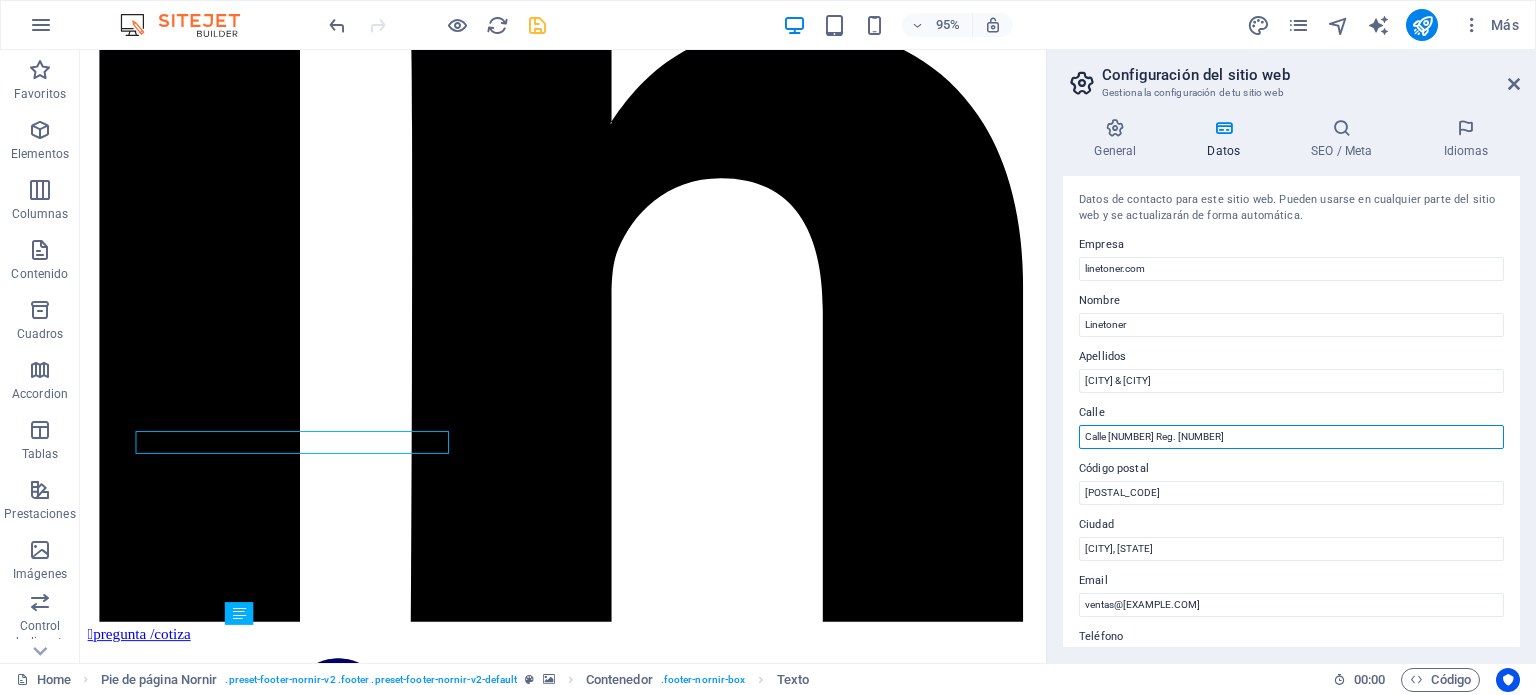 click on "Calle 18 Reg. 91" at bounding box center (1291, 437) 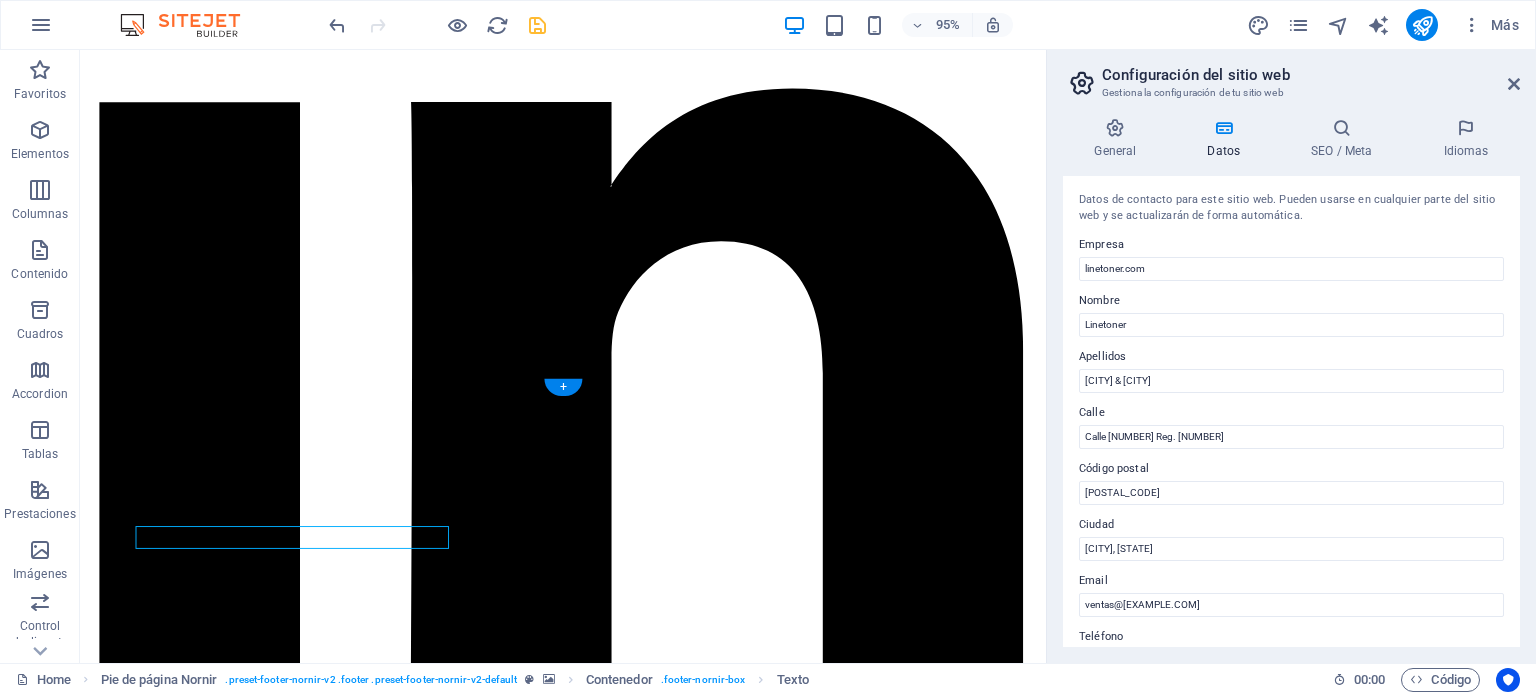 scroll, scrollTop: 4736, scrollLeft: 0, axis: vertical 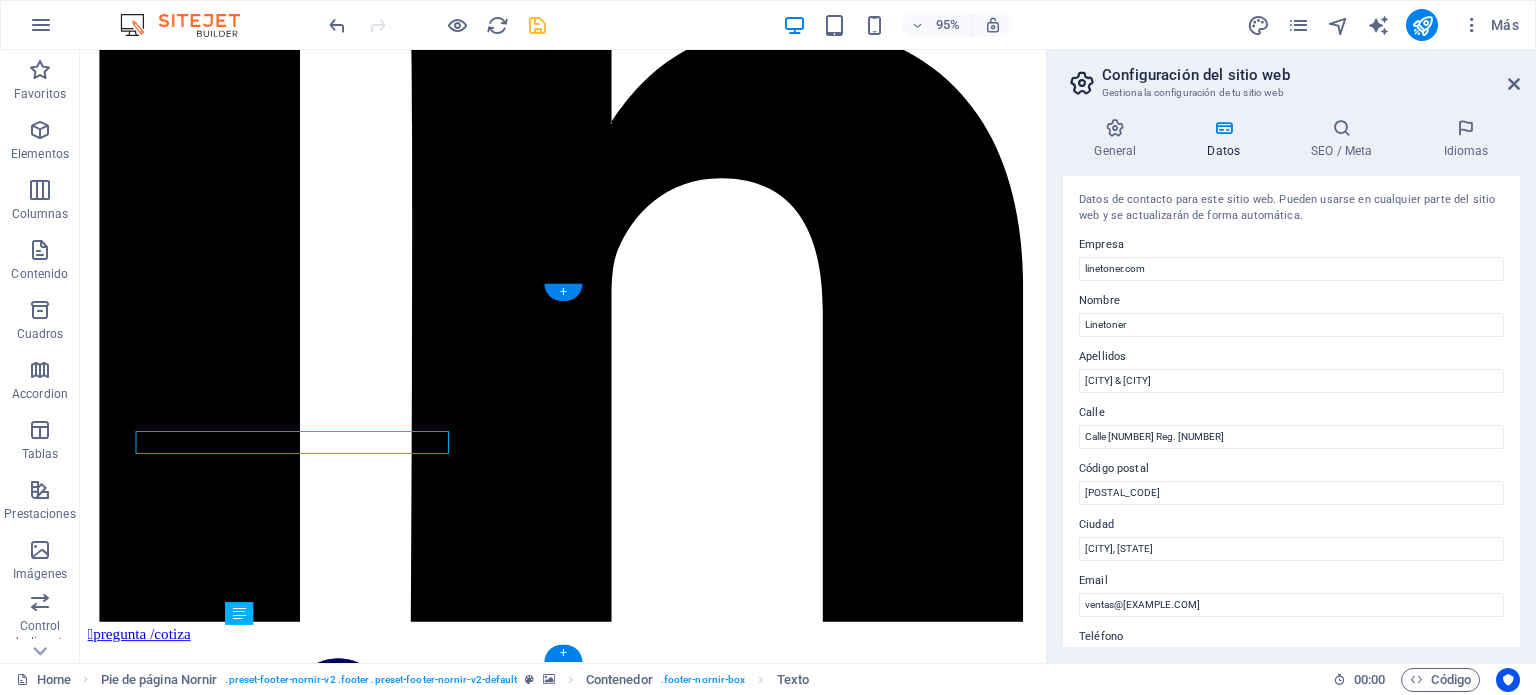 click on "← Mover a la izquierda → Mover a la derecha ↑ Mover hacia arriba ↓ Mover hacia abajo + Acercar - Alejar Inicio Mover a la izquierda un 75% Fin Mover a la derecha un 75% Página anterior Mover hacia arriba un 75% Página siguiente Mover hacia abajo un 75% Mapa Relieve Satélite Etiquetas Combinaciones de teclas Datos del mapa Datos del mapa ©2025 Google, INEGI Datos del mapa ©2025 Google, INEGI 1 km  Hacer clic para alternar entre unidades imperiales y métricas Condiciones Informar un error en el mapa" at bounding box center [588, 27444] 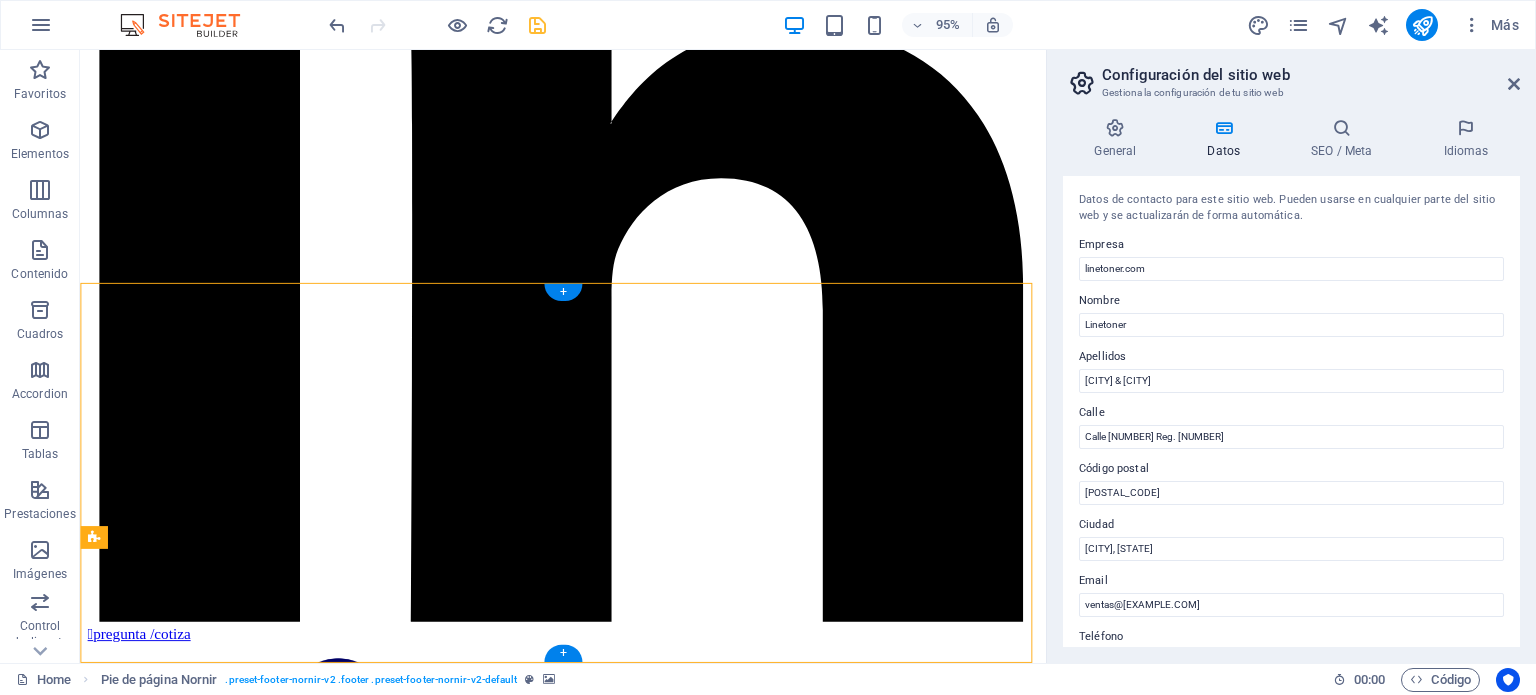 click on "← Mover a la izquierda → Mover a la derecha ↑ Mover hacia arriba ↓ Mover hacia abajo + Acercar - Alejar Inicio Mover a la izquierda un 75% Fin Mover a la derecha un 75% Página anterior Mover hacia arriba un 75% Página siguiente Mover hacia abajo un 75% Mapa Relieve Satélite Etiquetas Combinaciones de teclas Datos del mapa Datos del mapa ©2025 Google, INEGI Datos del mapa ©2025 Google, INEGI 1 km  Hacer clic para alternar entre unidades imperiales y métricas Condiciones Informar un error en el mapa" at bounding box center [588, 27444] 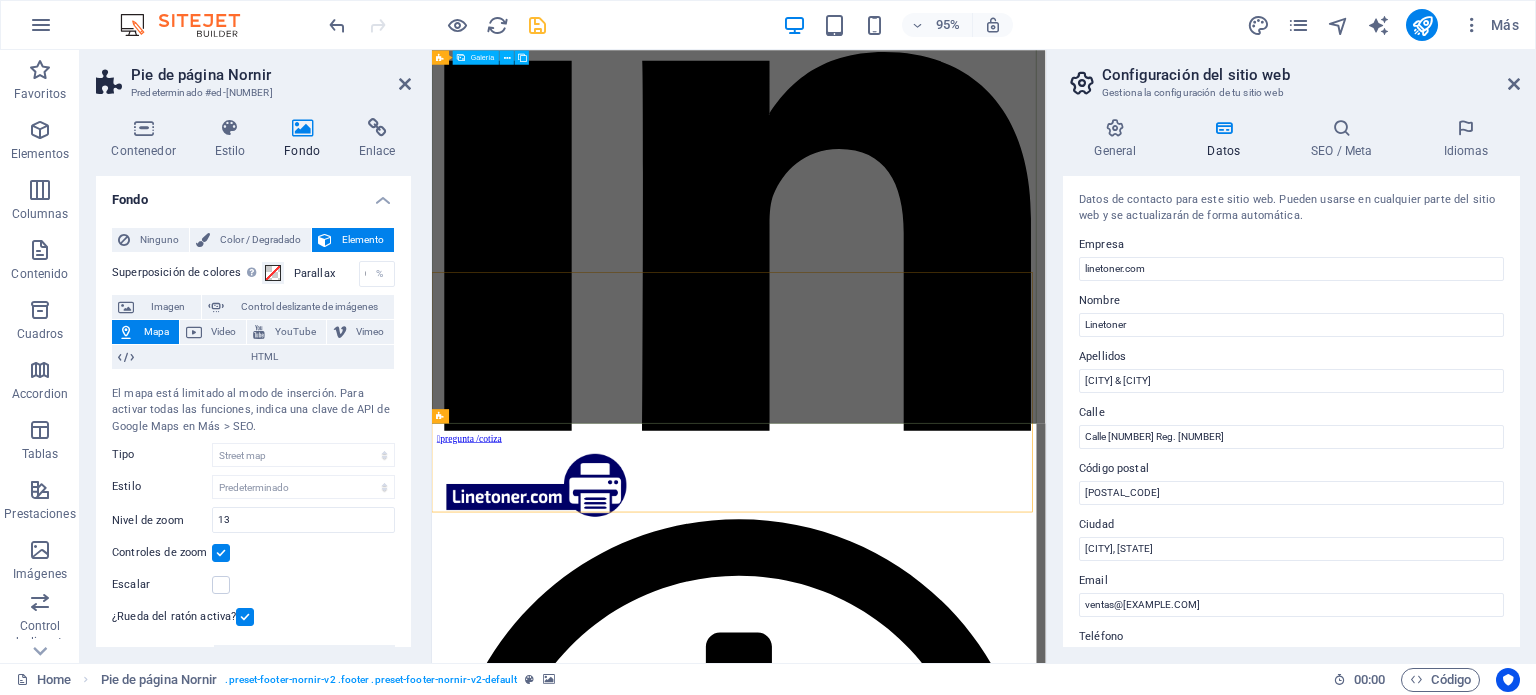 scroll, scrollTop: 4612, scrollLeft: 0, axis: vertical 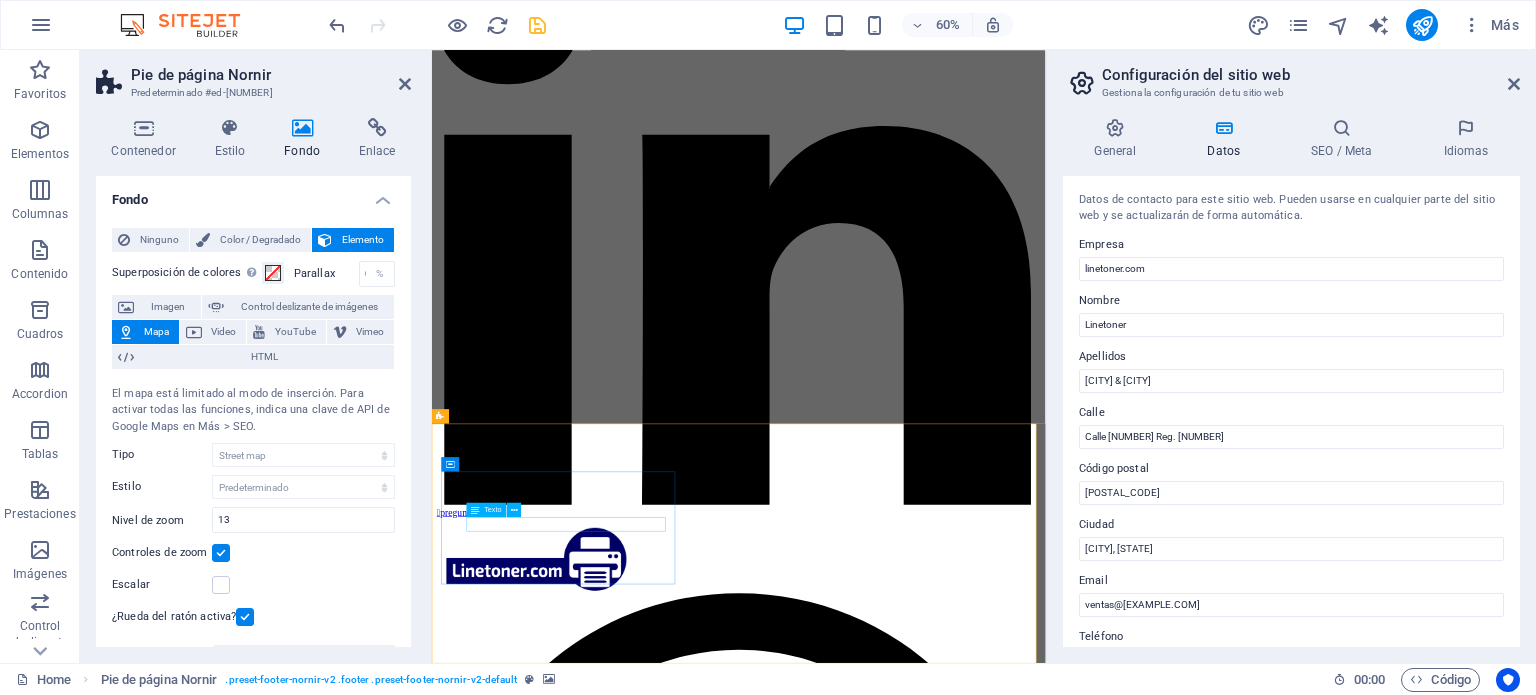 click on "Calle 18 Reg. 91  Cancún, Quintana Roo   77516" at bounding box center (943, 29760) 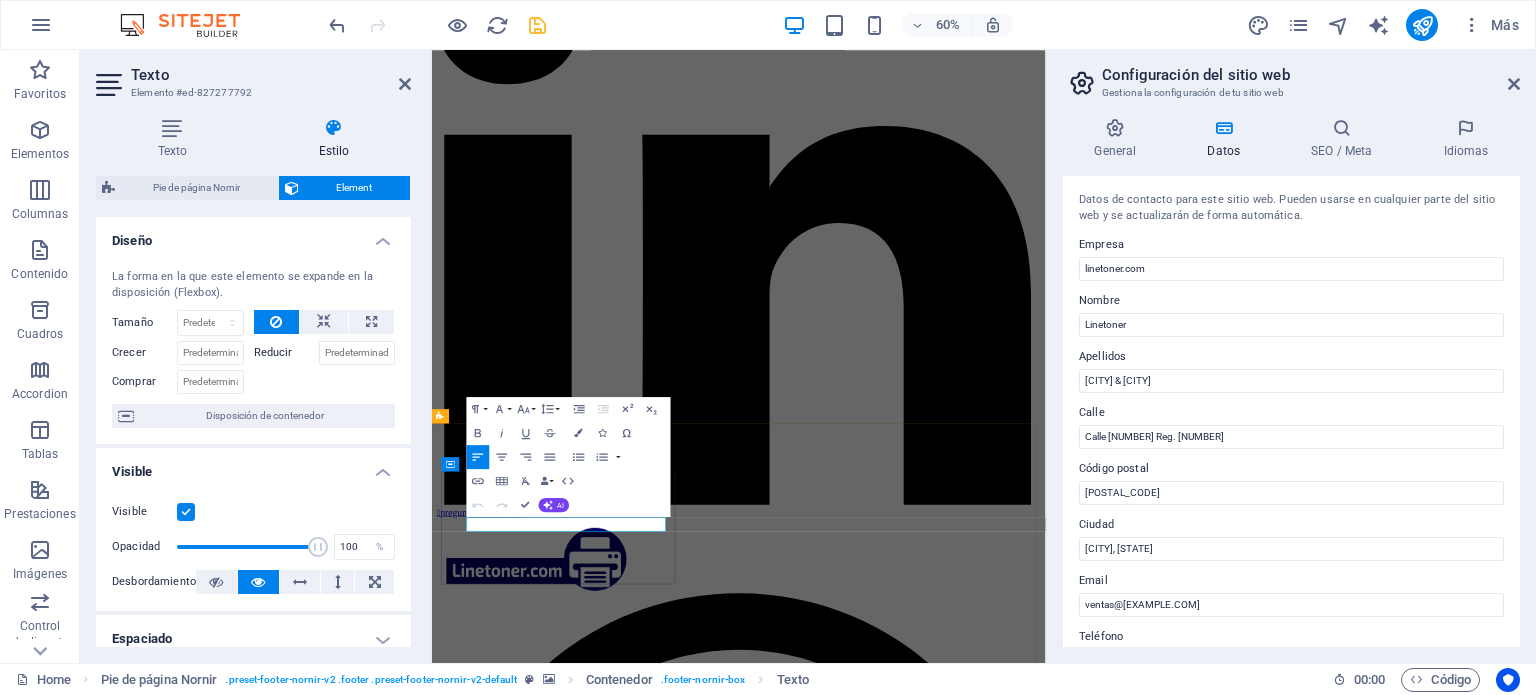 click on "[CITY], [STATE]" at bounding box center (730, 29759) 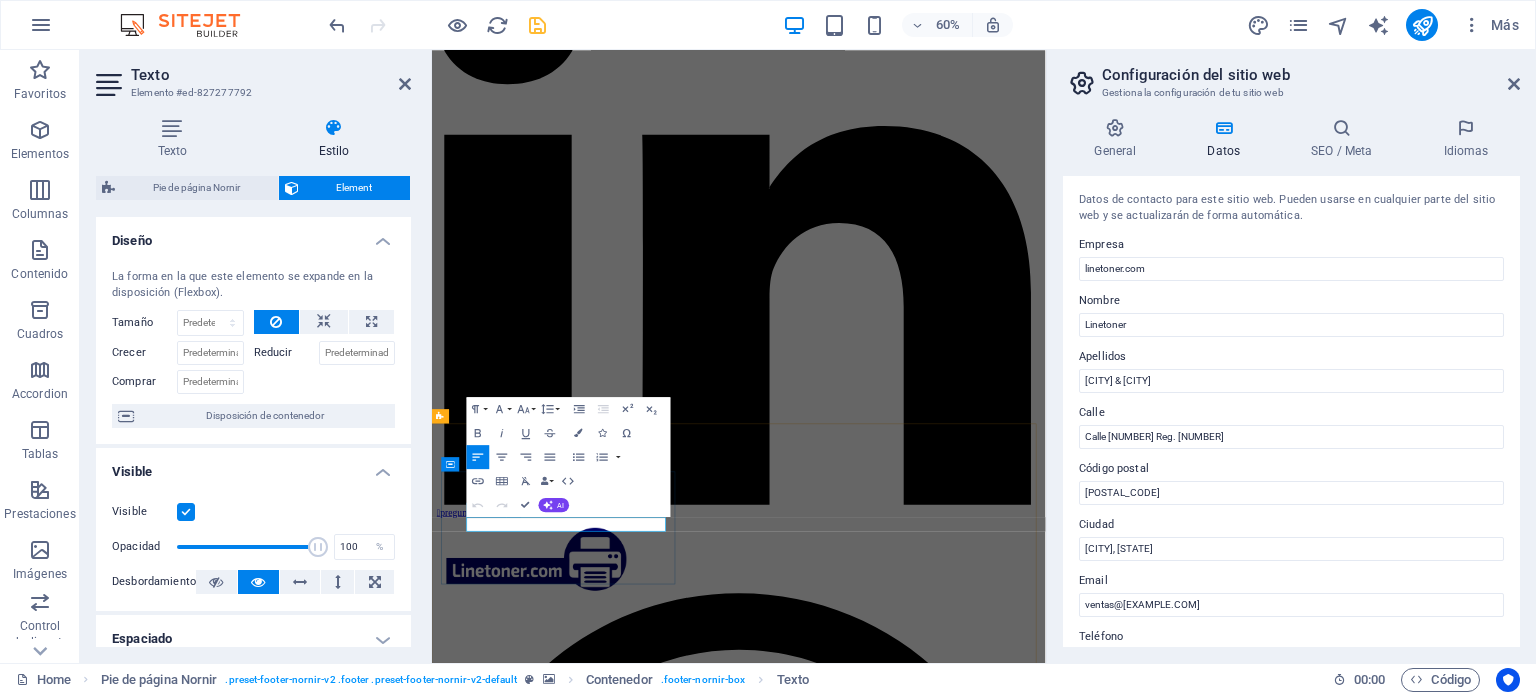 click on "Calle 18 Reg. 91  Cancún, Quintana Roo   77516" at bounding box center (943, 29760) 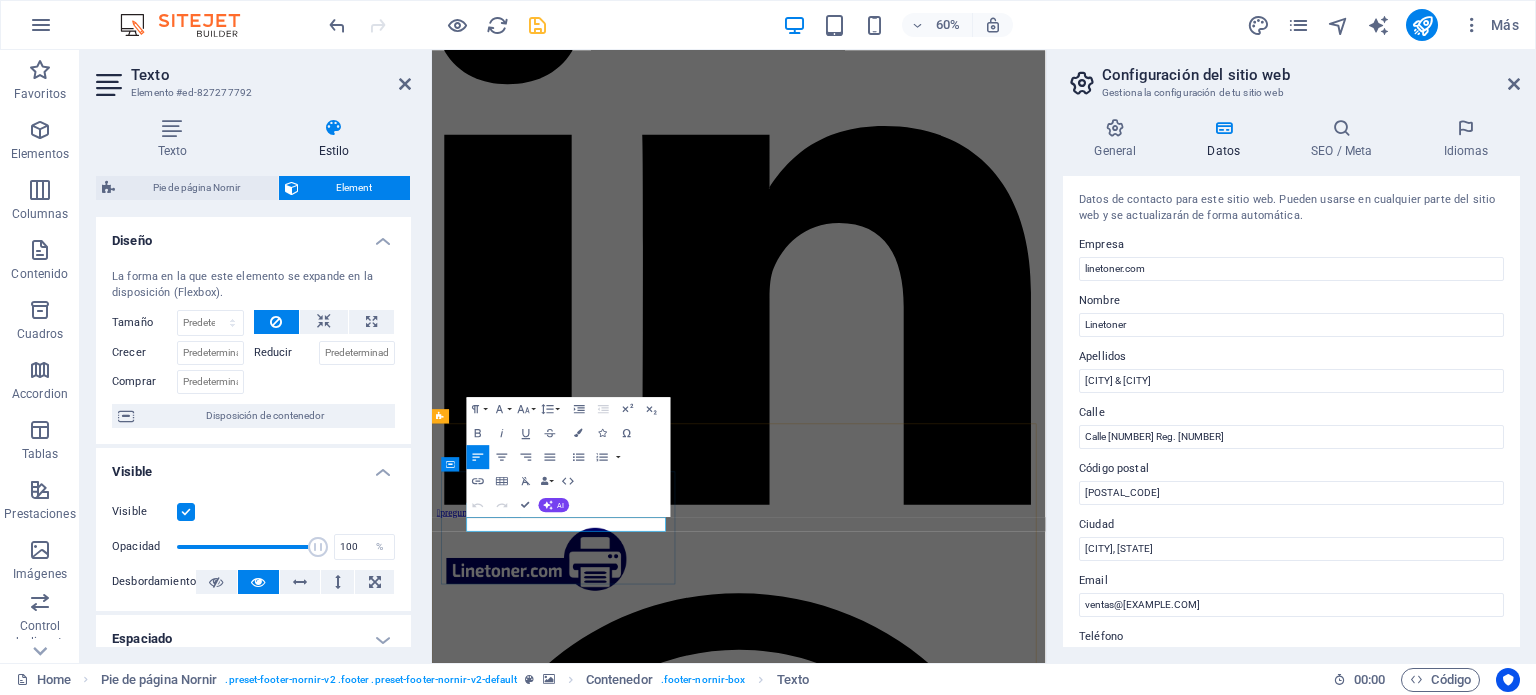 click on "[CITY], [STATE]" at bounding box center [730, 29759] 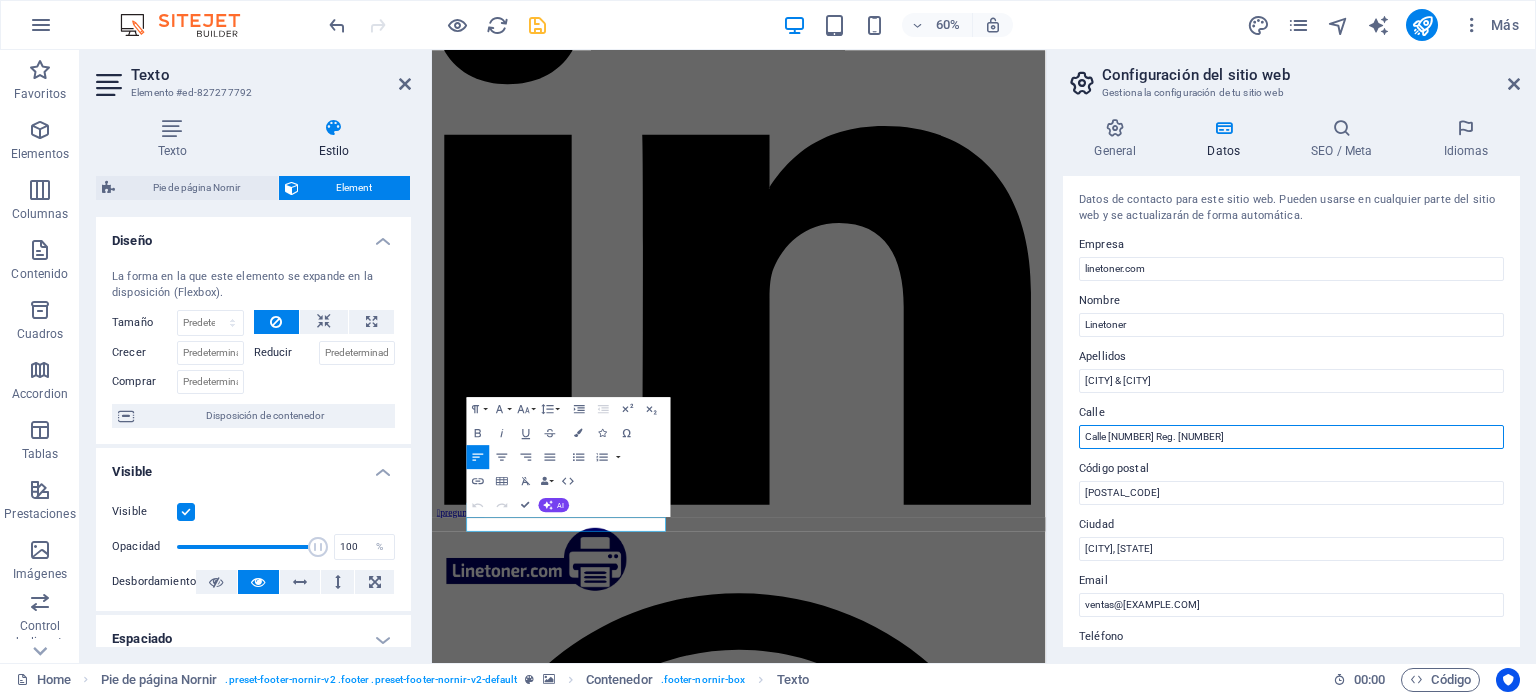 click on "Calle 18 Reg. 91" at bounding box center (1291, 437) 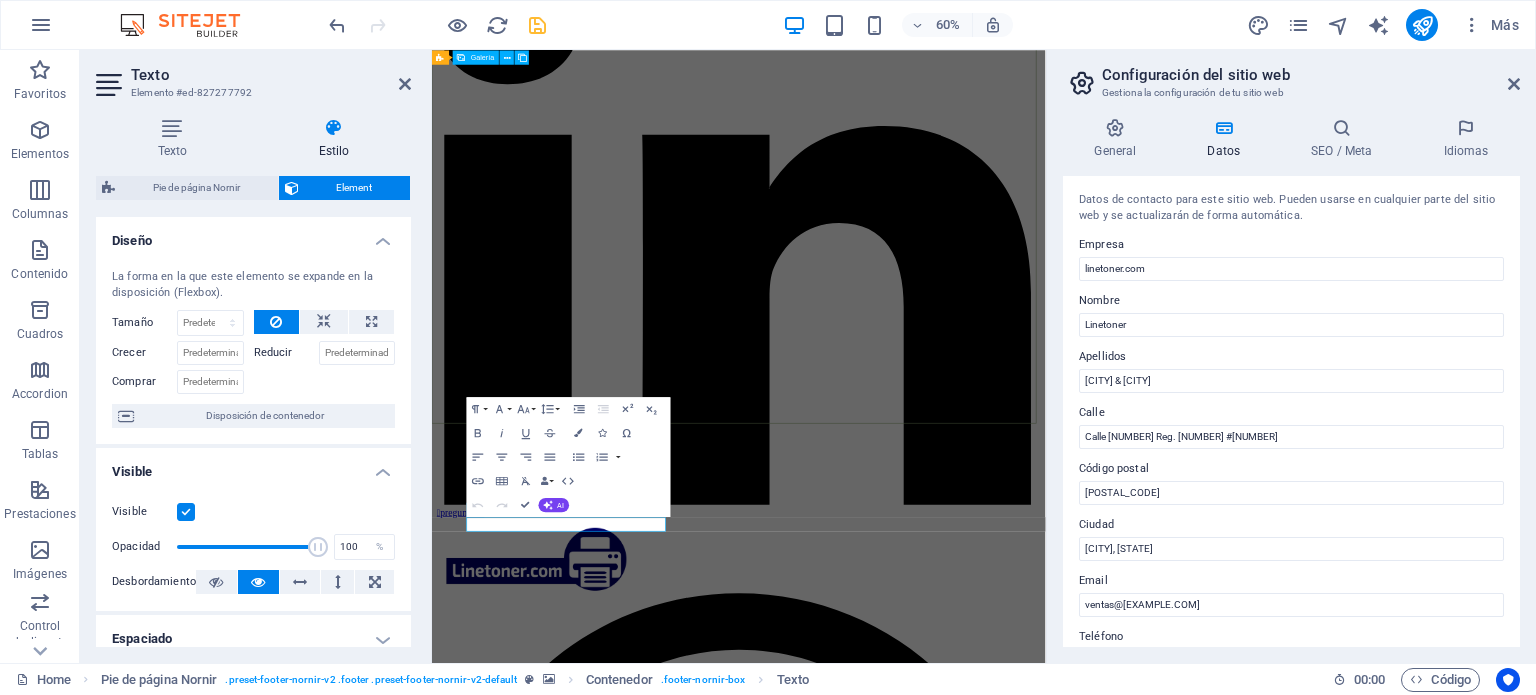 click at bounding box center (880, 25357) 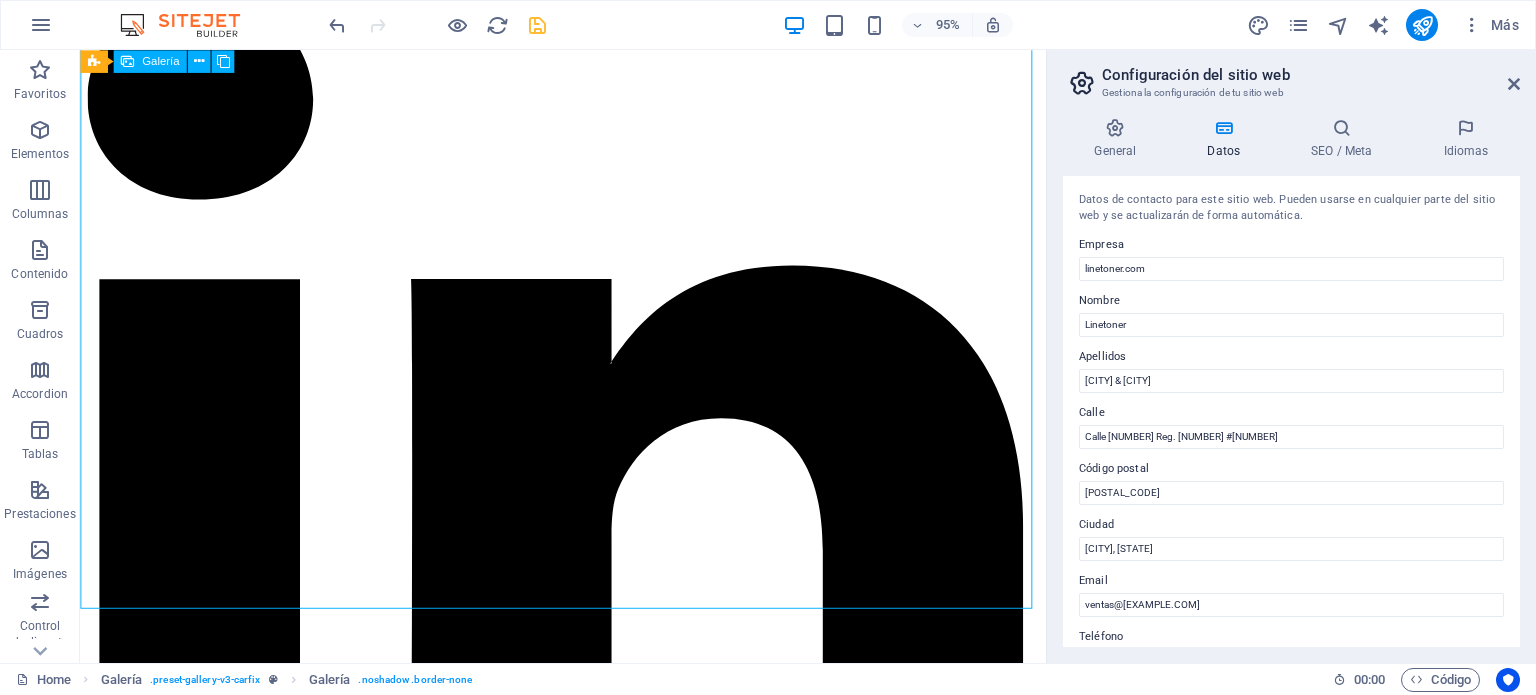scroll, scrollTop: 4736, scrollLeft: 0, axis: vertical 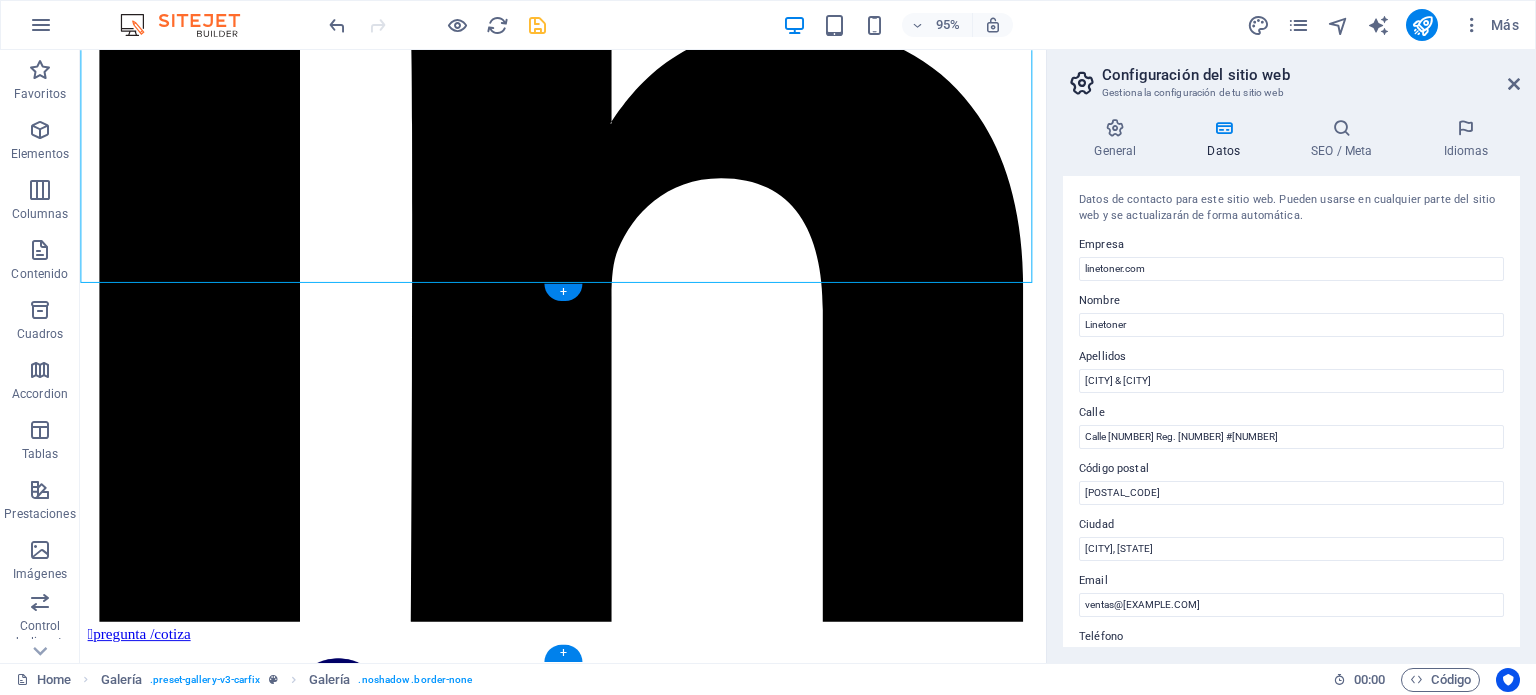 click on "← Mover a la izquierda → Mover a la derecha ↑ Mover hacia arriba ↓ Mover hacia abajo + Acercar - Alejar Inicio Mover a la izquierda un 75% Fin Mover a la derecha un 75% Página anterior Mover hacia arriba un 75% Página siguiente Mover hacia abajo un 75% Mapa Relieve Satélite Etiquetas Combinaciones de teclas Datos del mapa Datos del mapa ©2025 Google, INEGI Datos del mapa ©2025 Google, INEGI 1 km  Hacer clic para alternar entre unidades imperiales y métricas Condiciones Informar un error en el mapa" at bounding box center [588, 27444] 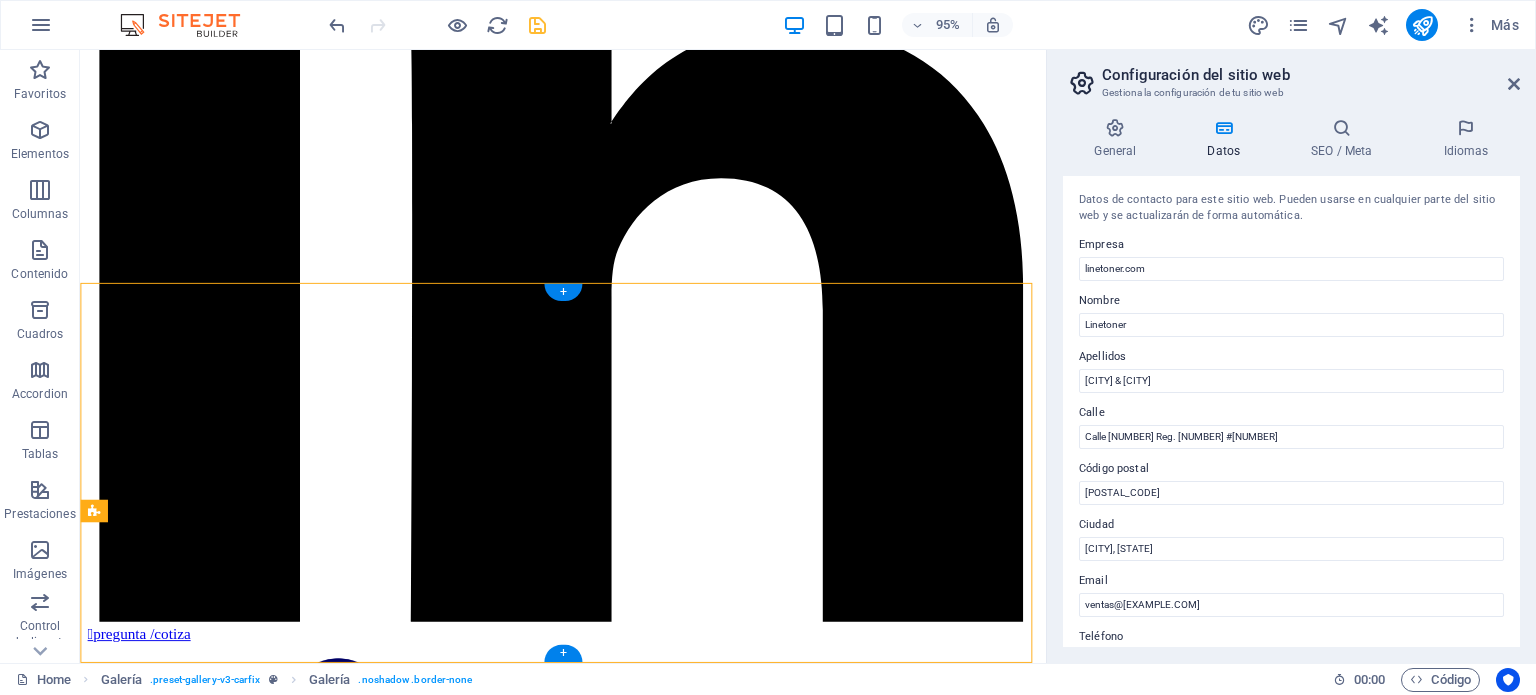 click on "← Mover a la izquierda → Mover a la derecha ↑ Mover hacia arriba ↓ Mover hacia abajo + Acercar - Alejar Inicio Mover a la izquierda un 75% Fin Mover a la derecha un 75% Página anterior Mover hacia arriba un 75% Página siguiente Mover hacia abajo un 75% Mapa Relieve Satélite Etiquetas Combinaciones de teclas Datos del mapa Datos del mapa ©2025 Google, INEGI Datos del mapa ©2025 Google, INEGI 1 km  Hacer clic para alternar entre unidades imperiales y métricas Condiciones Informar un error en el mapa" at bounding box center (588, 27444) 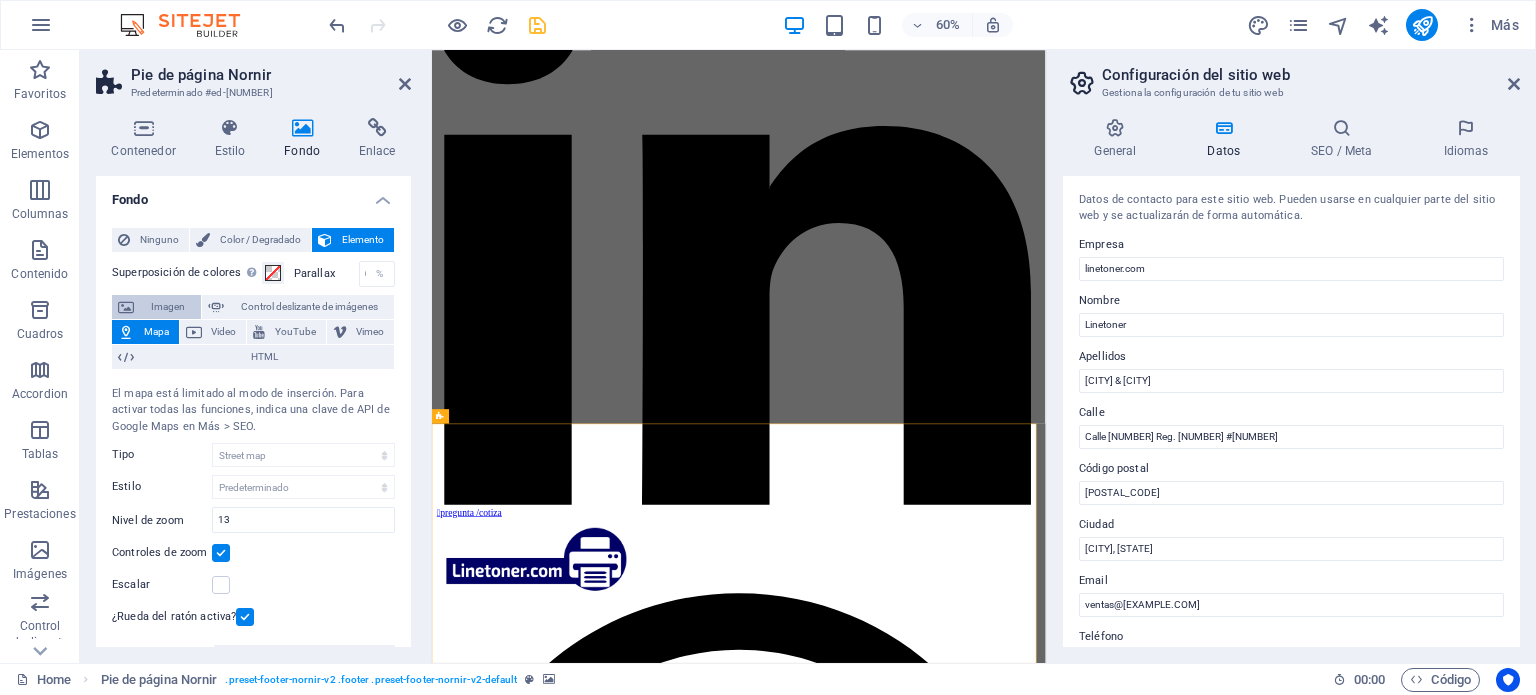 click on "Imagen" at bounding box center (167, 307) 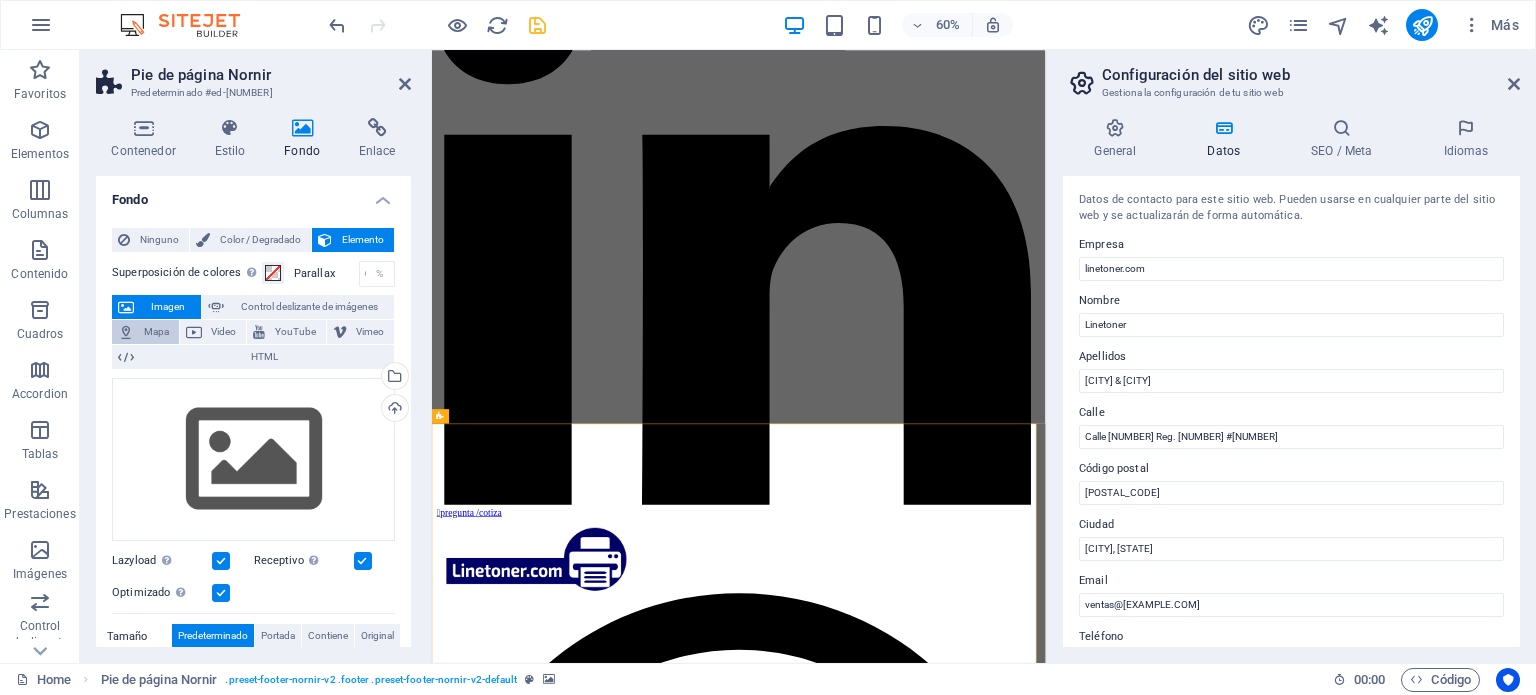 click on "Mapa" at bounding box center (156, 332) 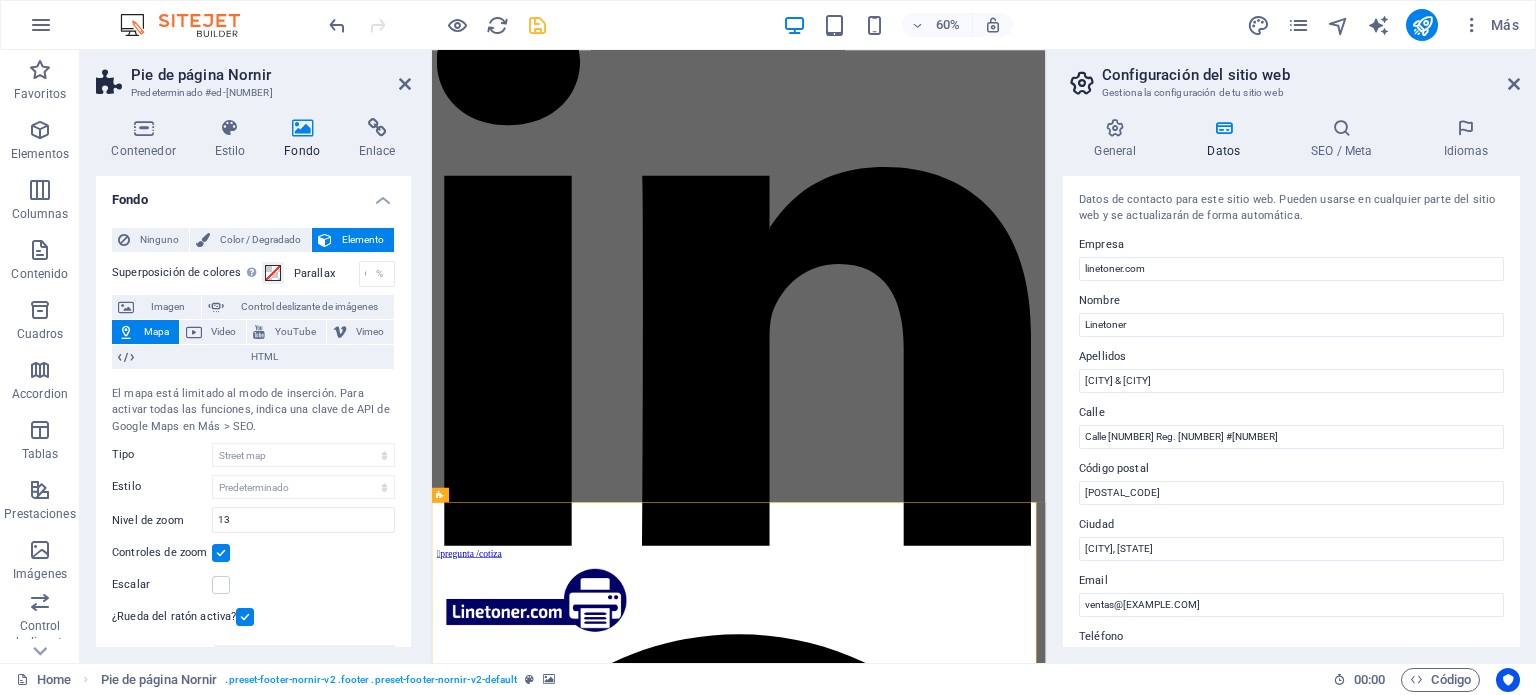 scroll, scrollTop: 4612, scrollLeft: 0, axis: vertical 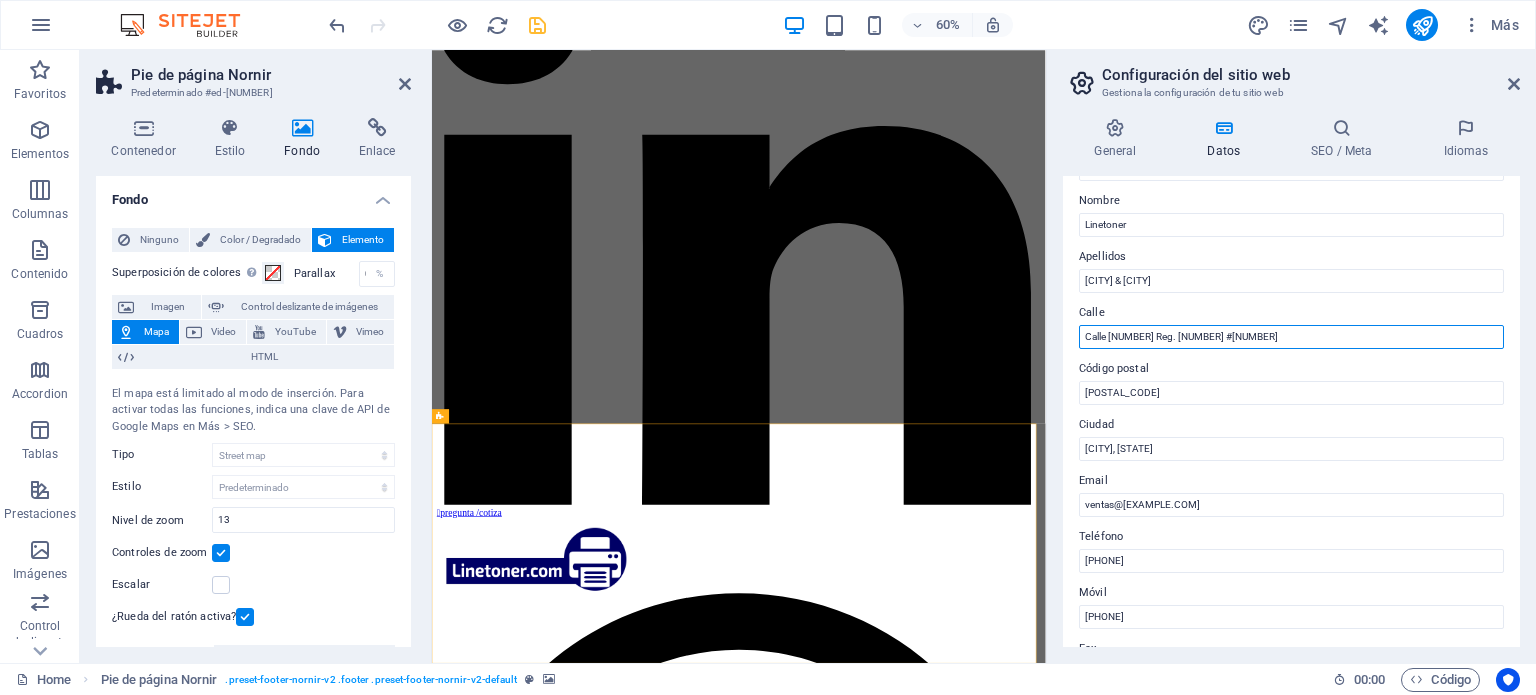click on "Calle 18 Reg. 91 #410" at bounding box center [1291, 337] 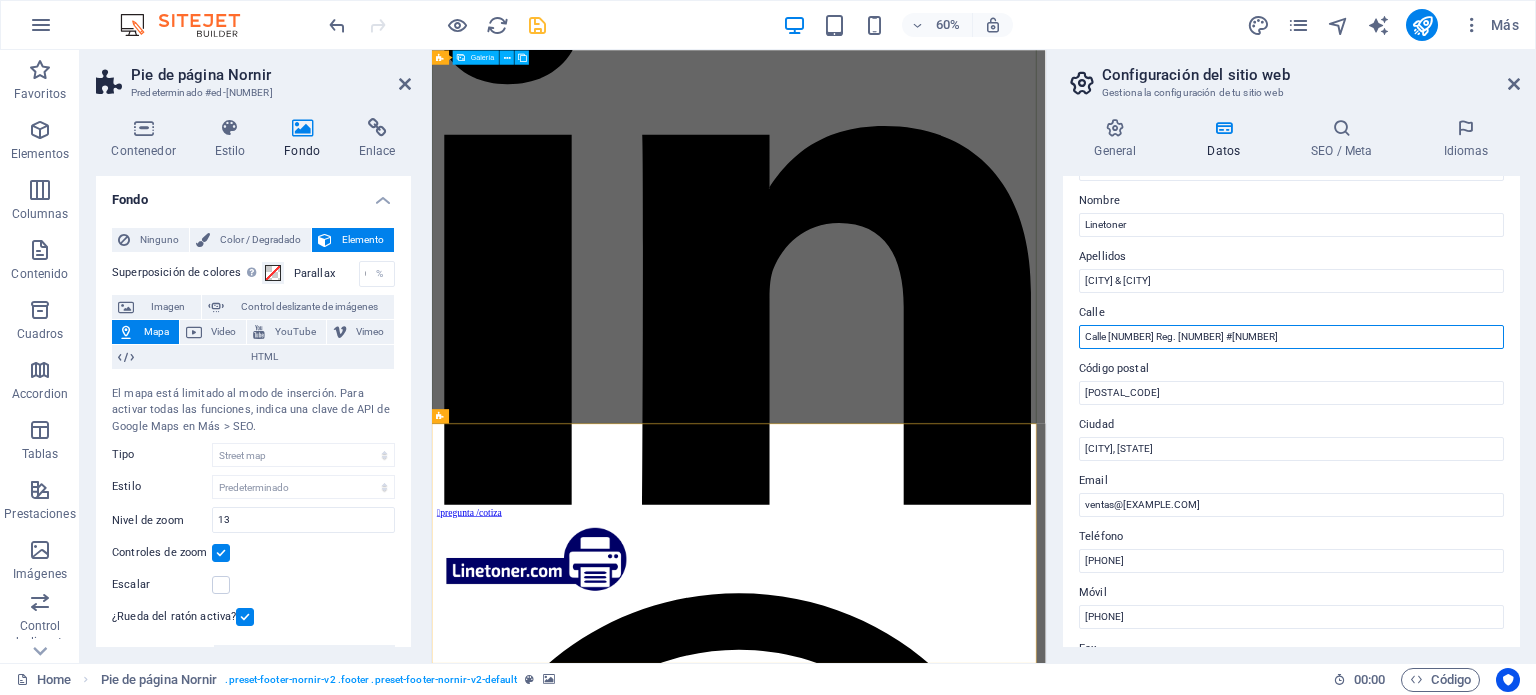 drag, startPoint x: 1664, startPoint y: 390, endPoint x: 1151, endPoint y: 534, distance: 532.8274 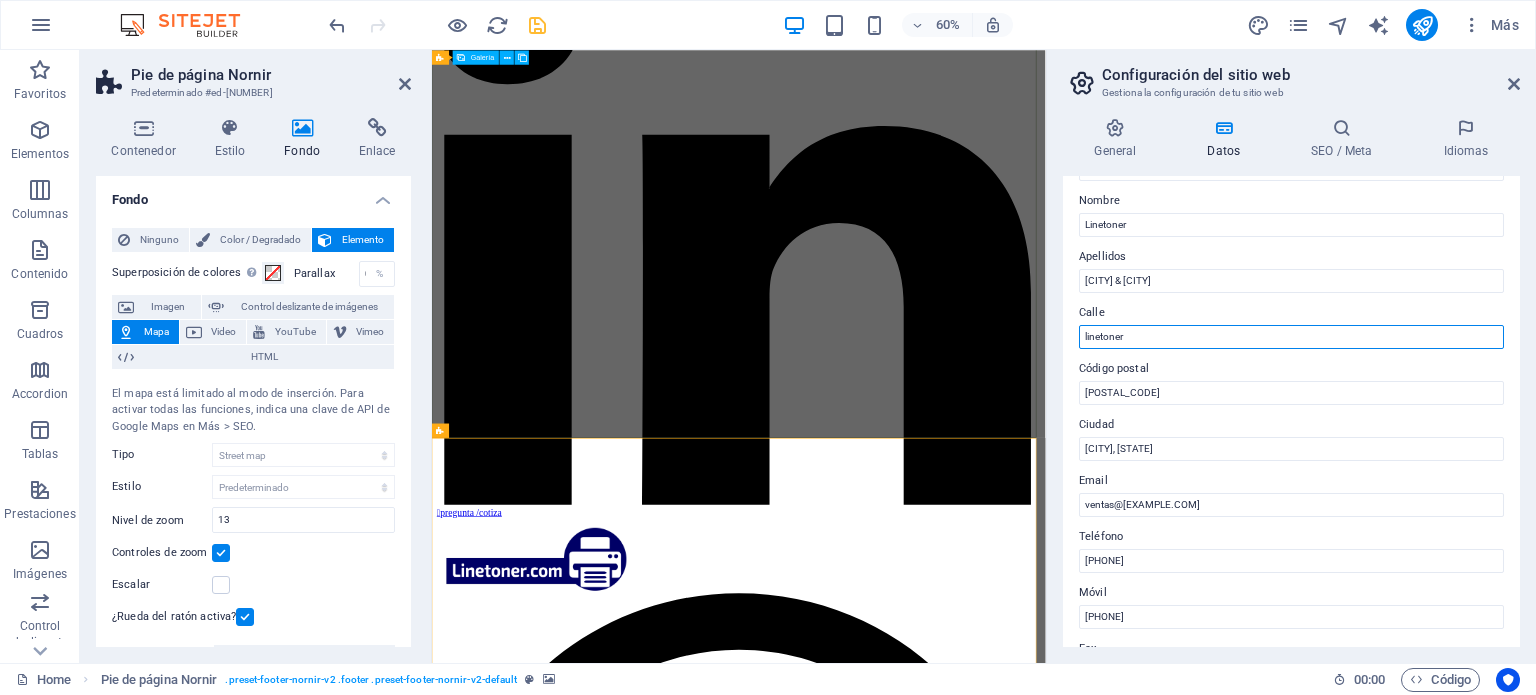 scroll, scrollTop: 4588, scrollLeft: 0, axis: vertical 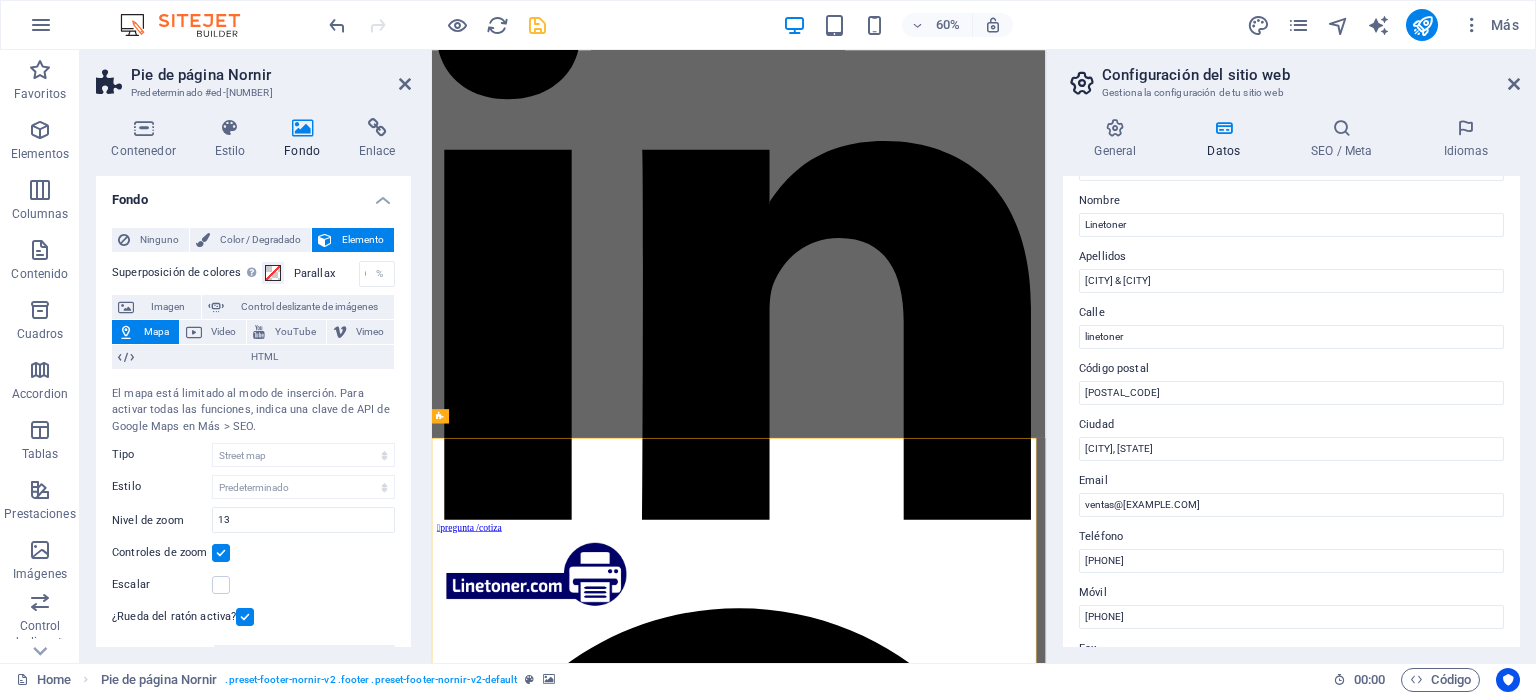click on "Datos de contacto para este sitio web. Pueden usarse en cualquier parte del sitio web y se actualizarán de forma automática. Empresa linetoner.com Nombre Linetoner Apellidos Cancun & PLaya del Carmen Calle linetoner Código postal 77516 Ciudad Cancún, Quintana Roo Email ventas@linetoner.com Teléfono 9981235431 Móvil 9981235431 Fax Campo personalizado 1 Campo personalizado 2 Campo personalizado 3 Campo personalizado 4 Campo personalizado 5 Campo personalizado 6" at bounding box center (1291, 411) 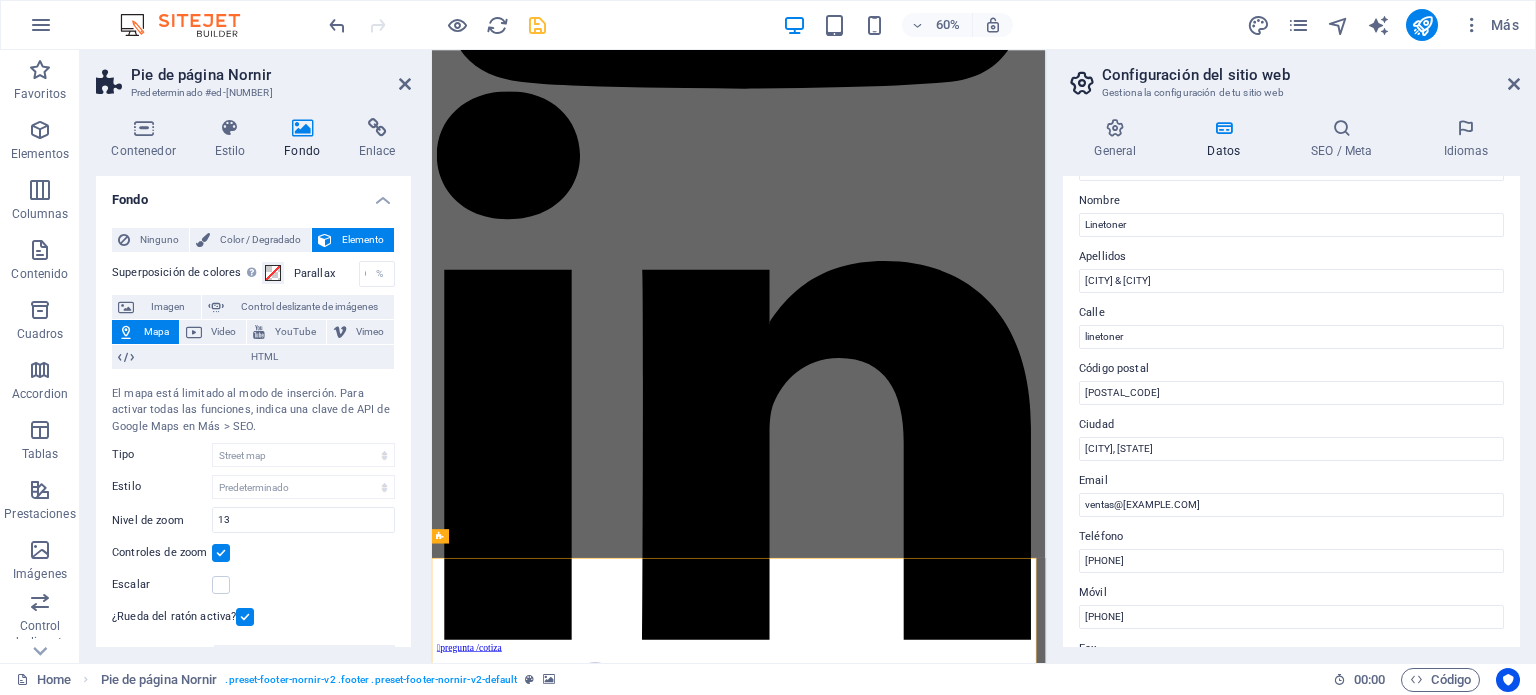 scroll, scrollTop: 4588, scrollLeft: 0, axis: vertical 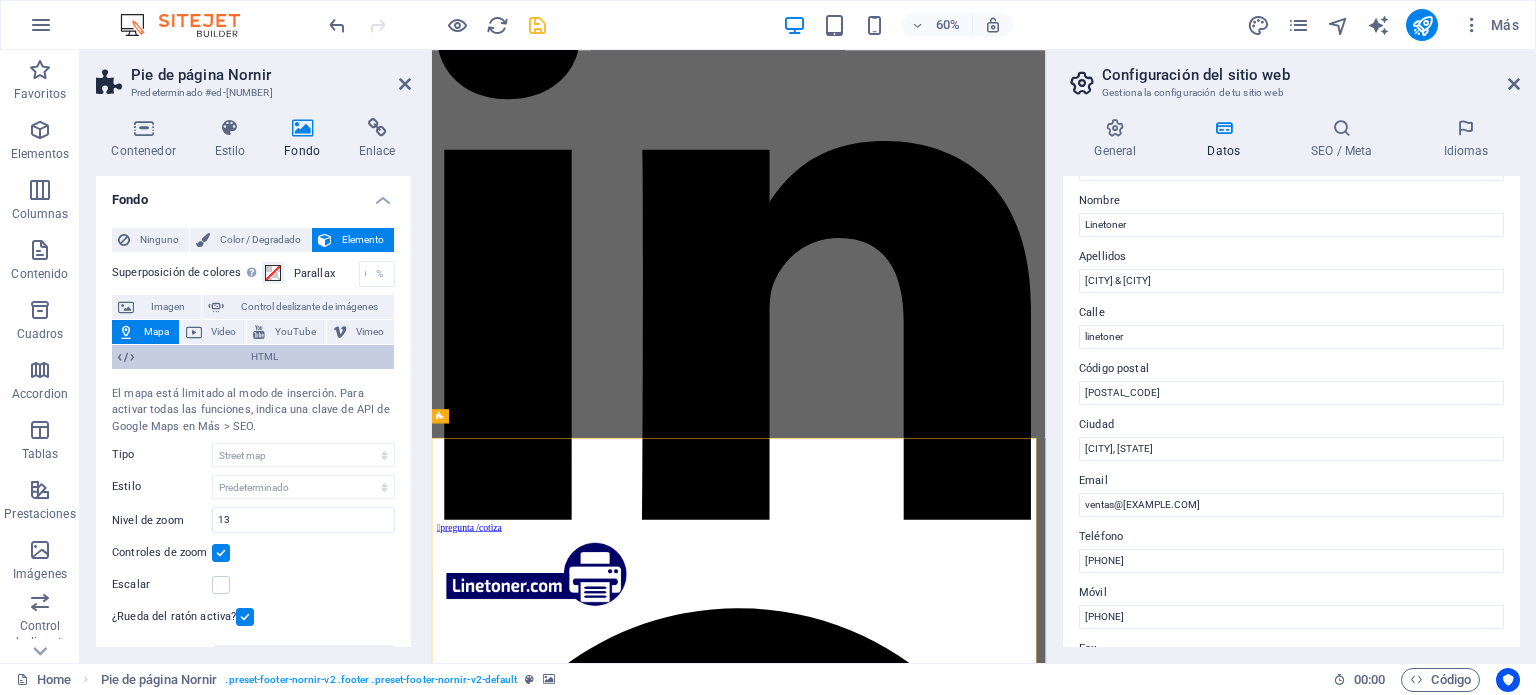 click on "HTML" at bounding box center (264, 357) 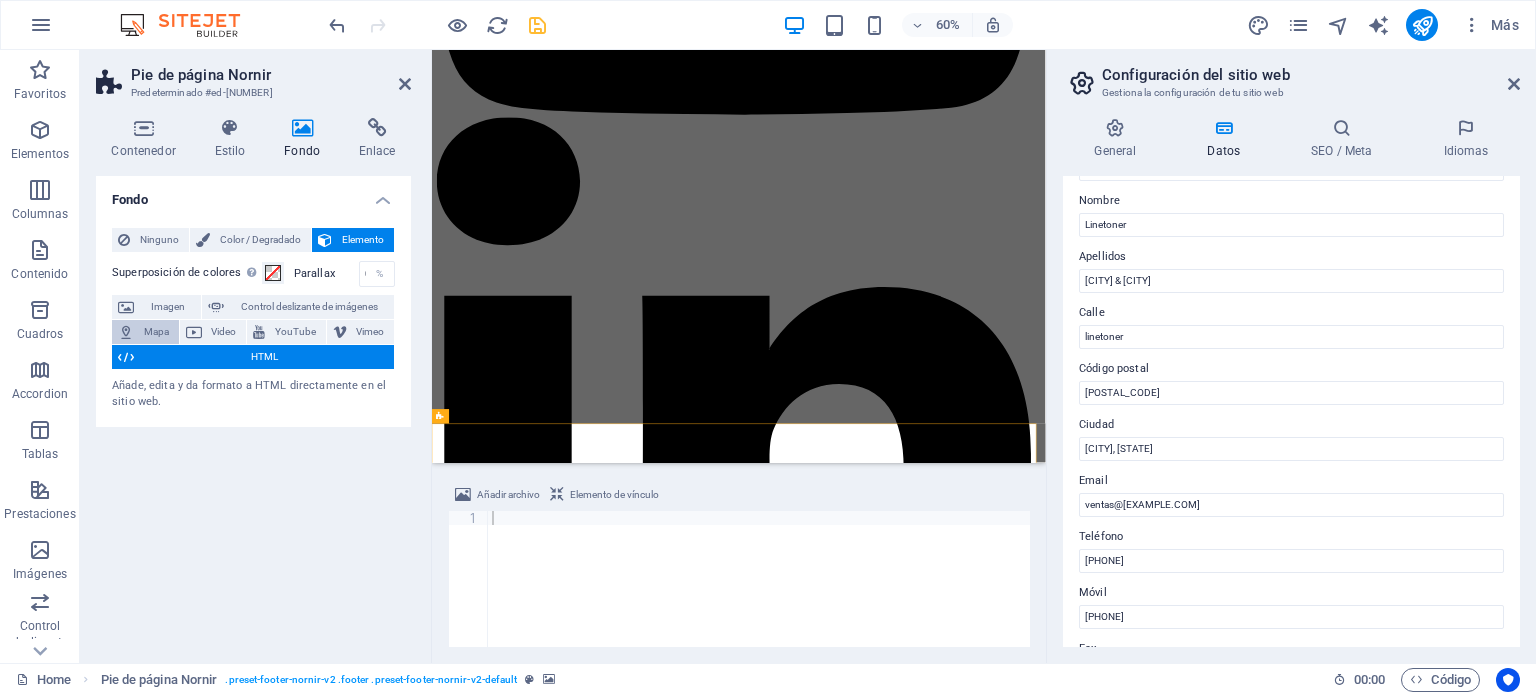 click on "Mapa" at bounding box center [156, 332] 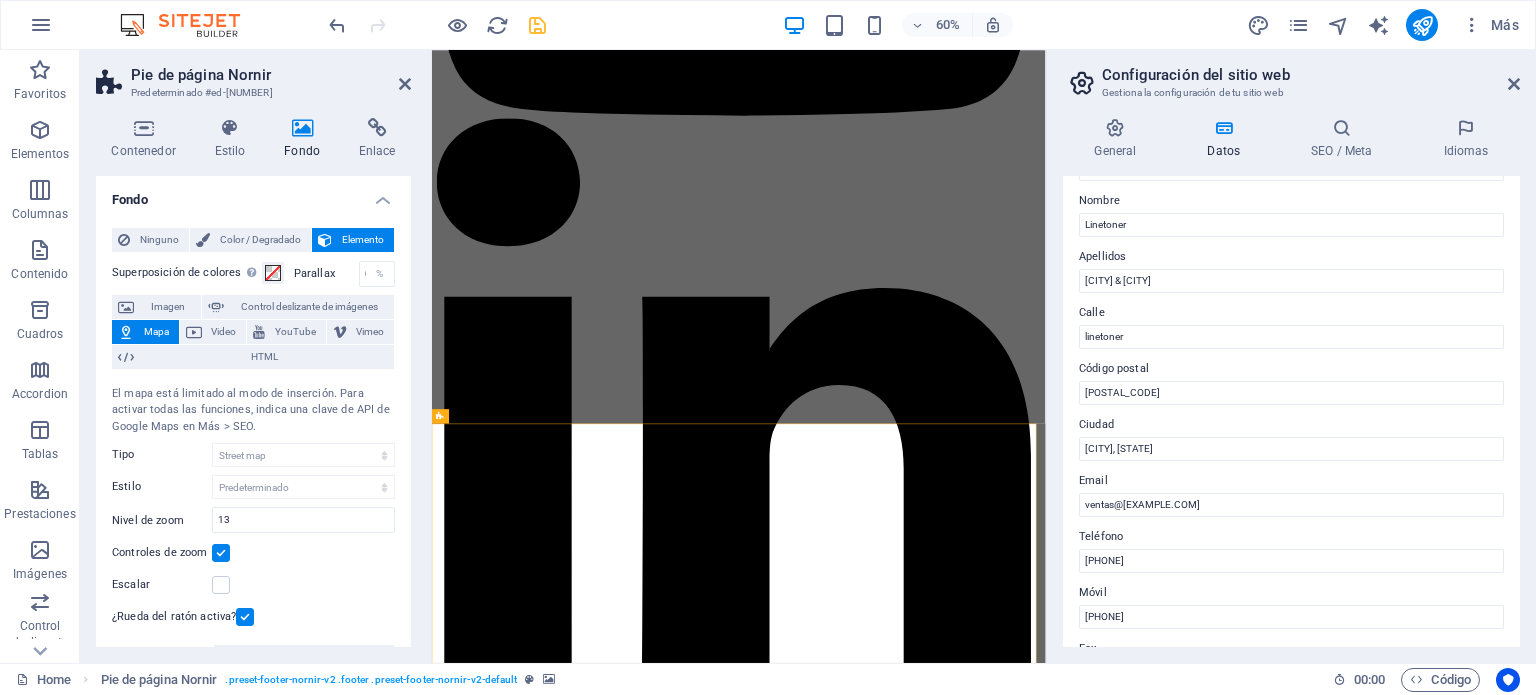 scroll, scrollTop: 4588, scrollLeft: 0, axis: vertical 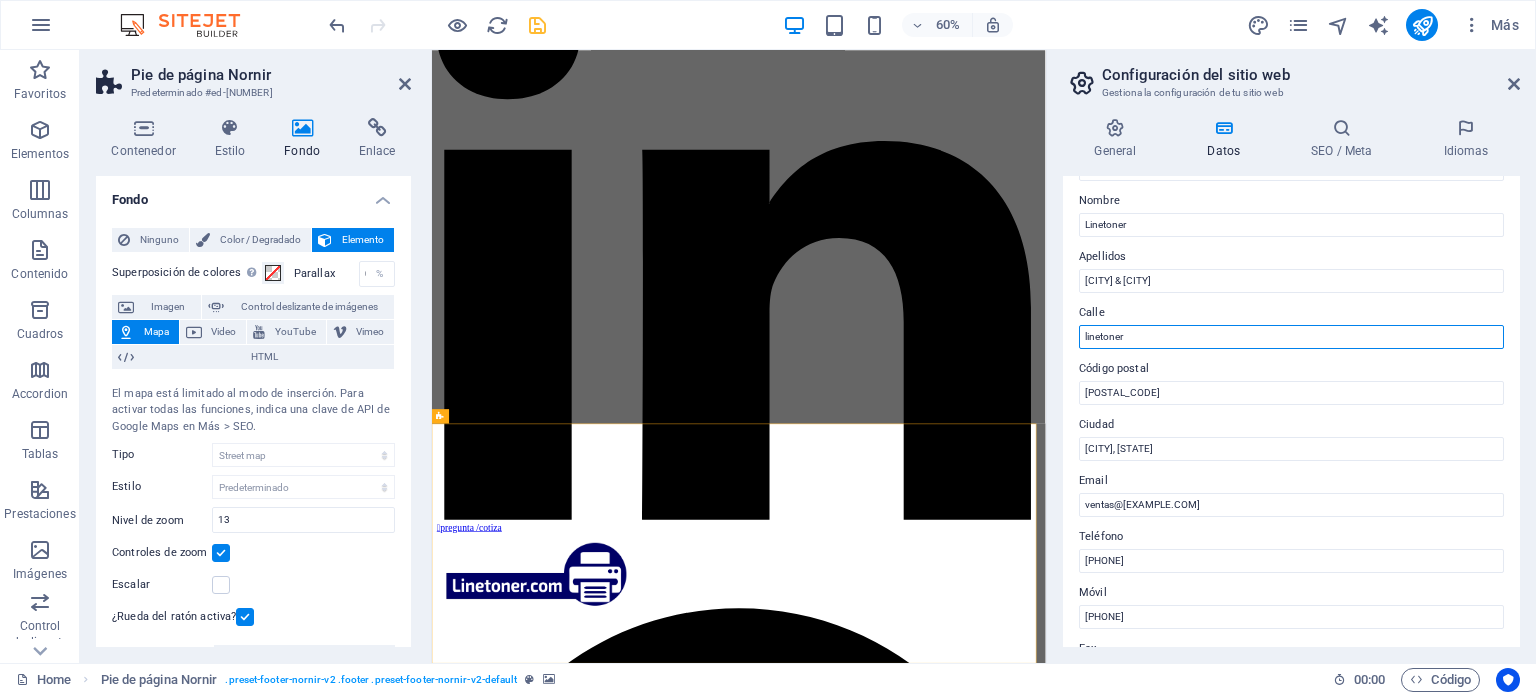 click on "linetoner" at bounding box center [1291, 337] 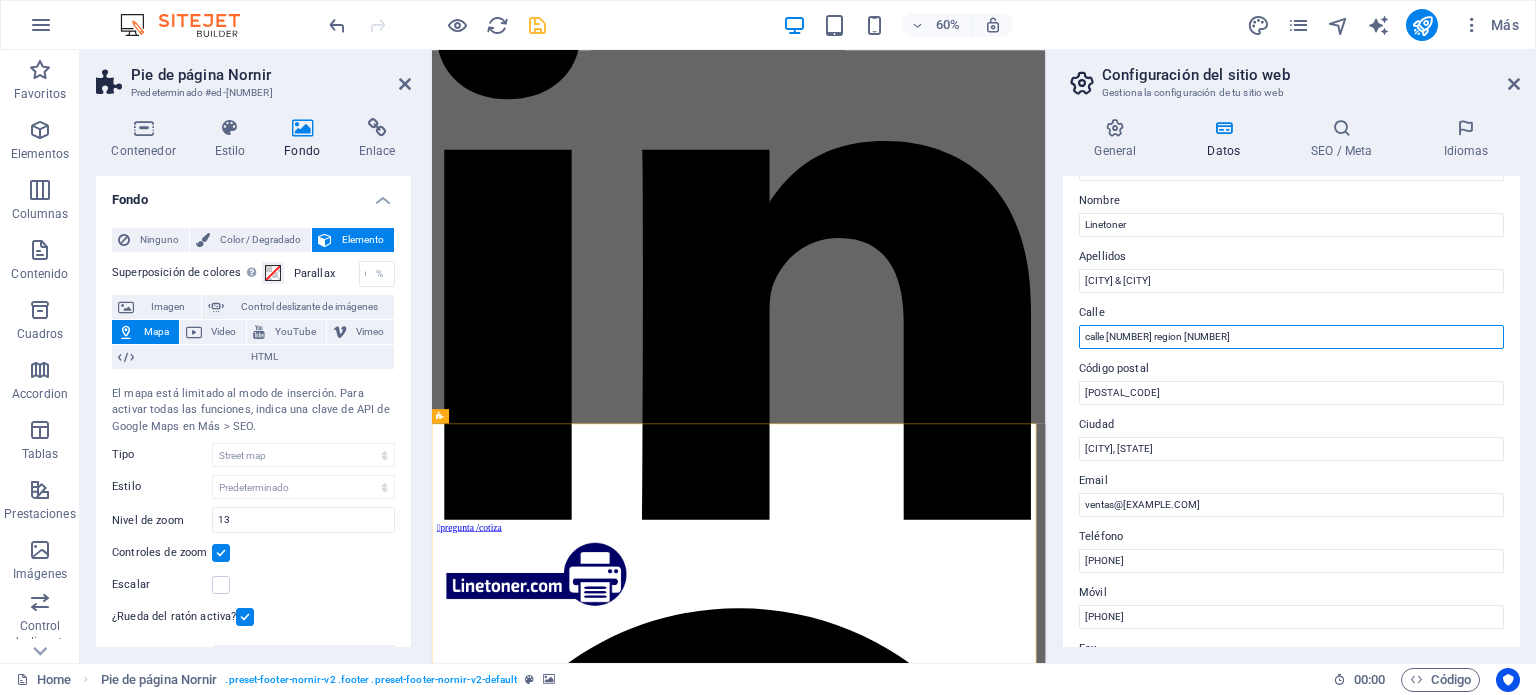 scroll, scrollTop: 4612, scrollLeft: 0, axis: vertical 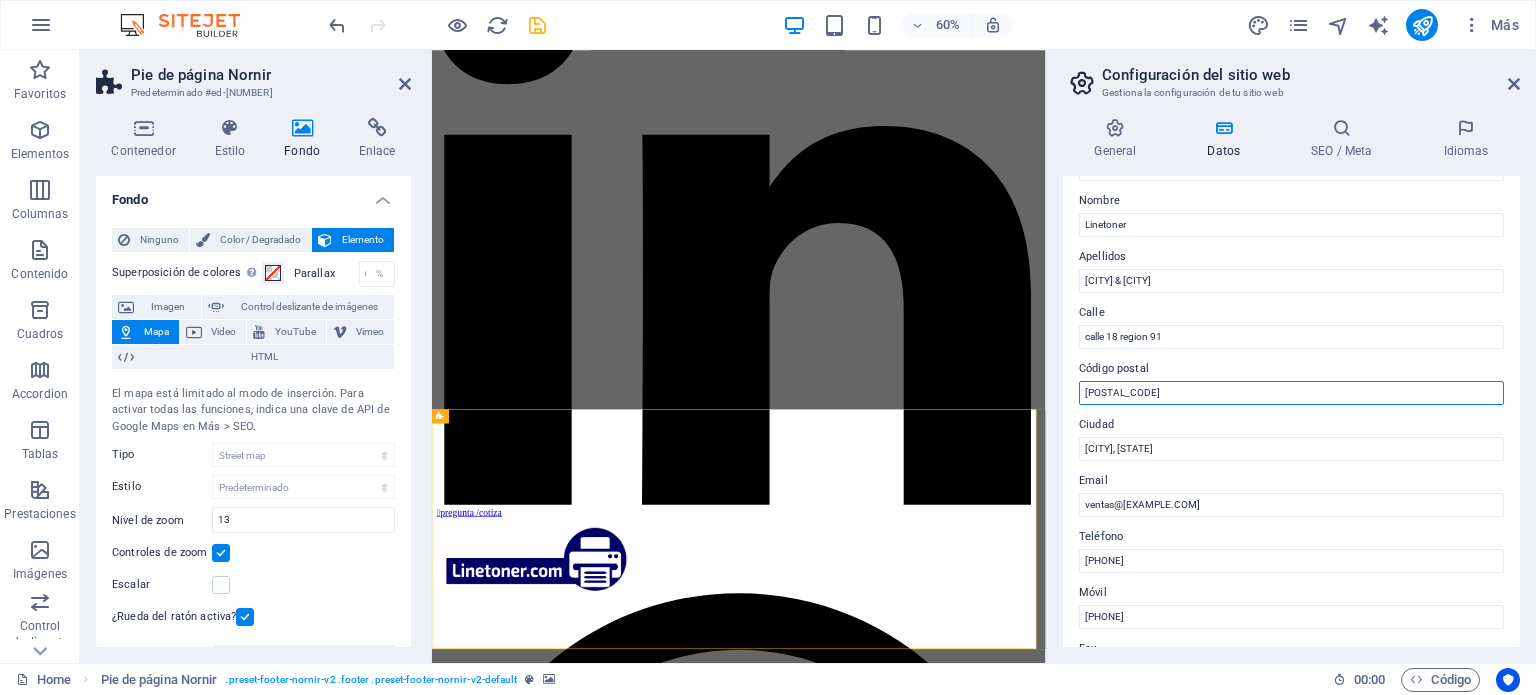 click on "[POSTAL_CODE]" at bounding box center (1291, 393) 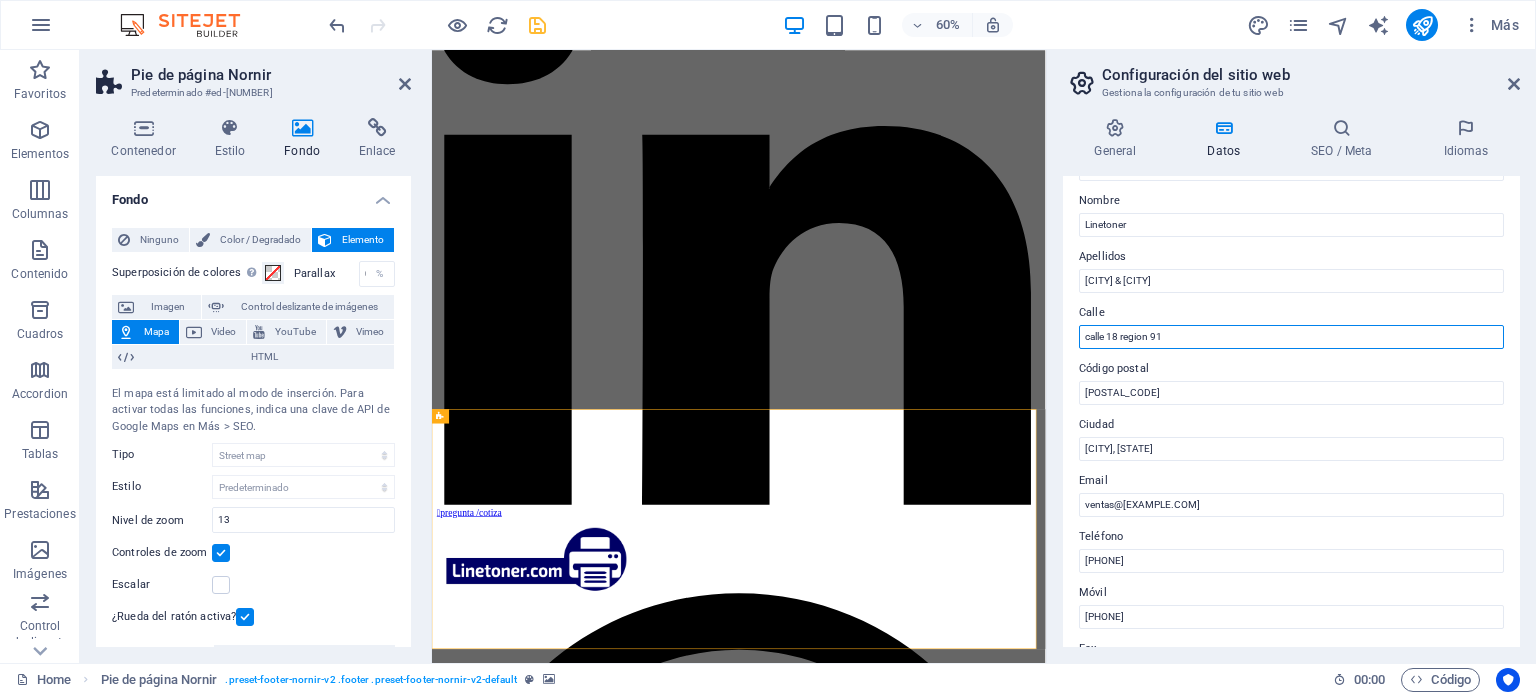 drag, startPoint x: 1522, startPoint y: 381, endPoint x: 1445, endPoint y: 519, distance: 158.02847 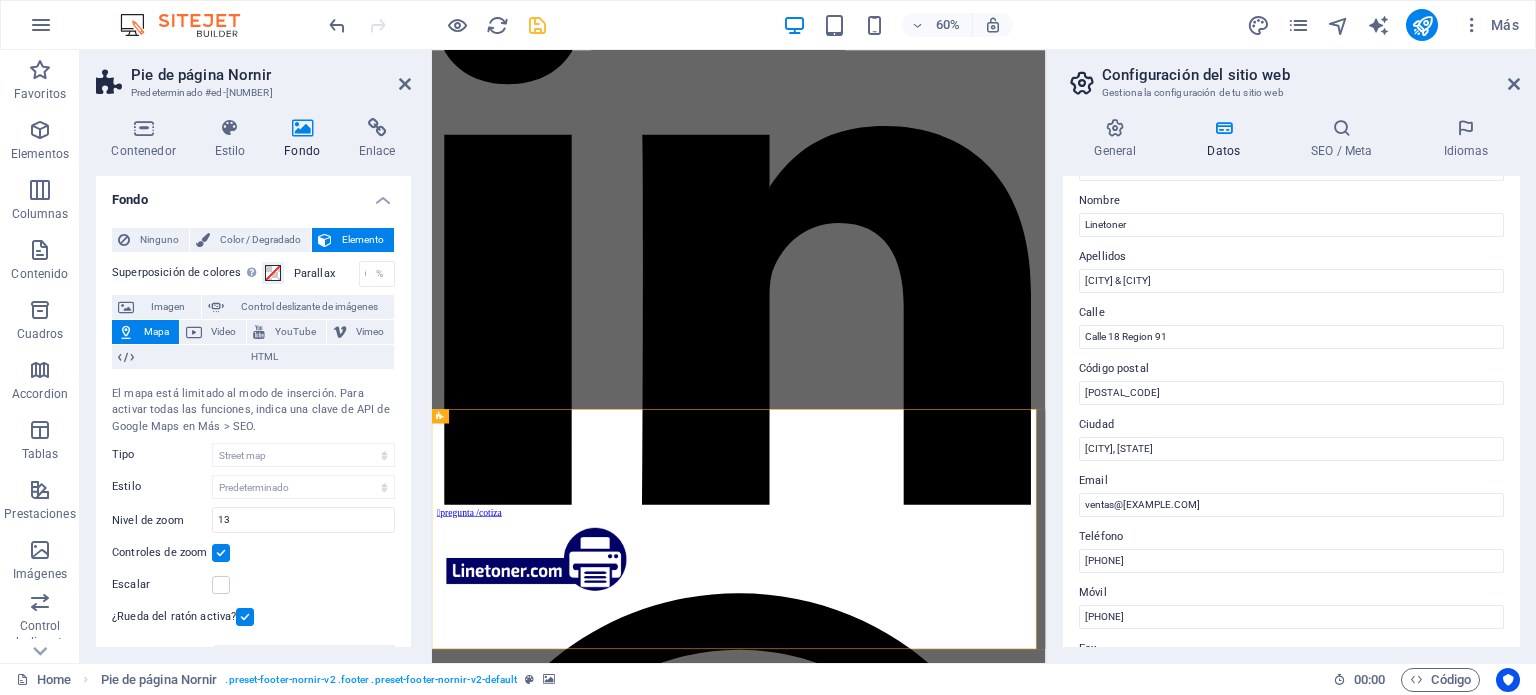 click on "Datos de contacto para este sitio web. Pueden usarse en cualquier parte del sitio web y se actualizarán de forma automática. Empresa linetoner.com Nombre Linetoner Apellidos Cancun & PLaya del Carmen Calle Calle 18 Region 91 Código postal 77516 Ciudad Cancún, Quintana Roo Email ventas@linetoner.com Teléfono 9981235431 Móvil 9981235431 Fax Campo personalizado 1 Campo personalizado 2 Campo personalizado 3 Campo personalizado 4 Campo personalizado 5 Campo personalizado 6" at bounding box center [1291, 411] 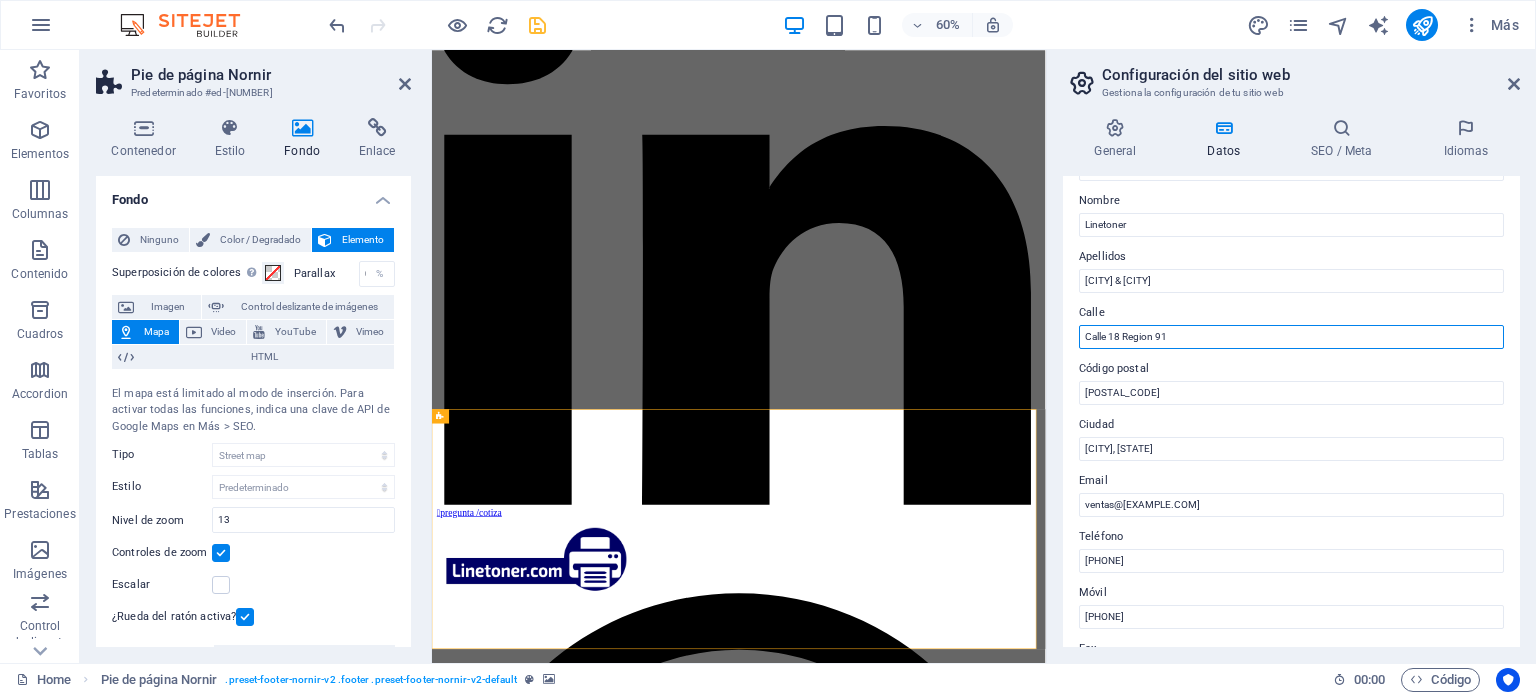 click on "[STREET] [NUMBER] [REGION]" at bounding box center [1291, 337] 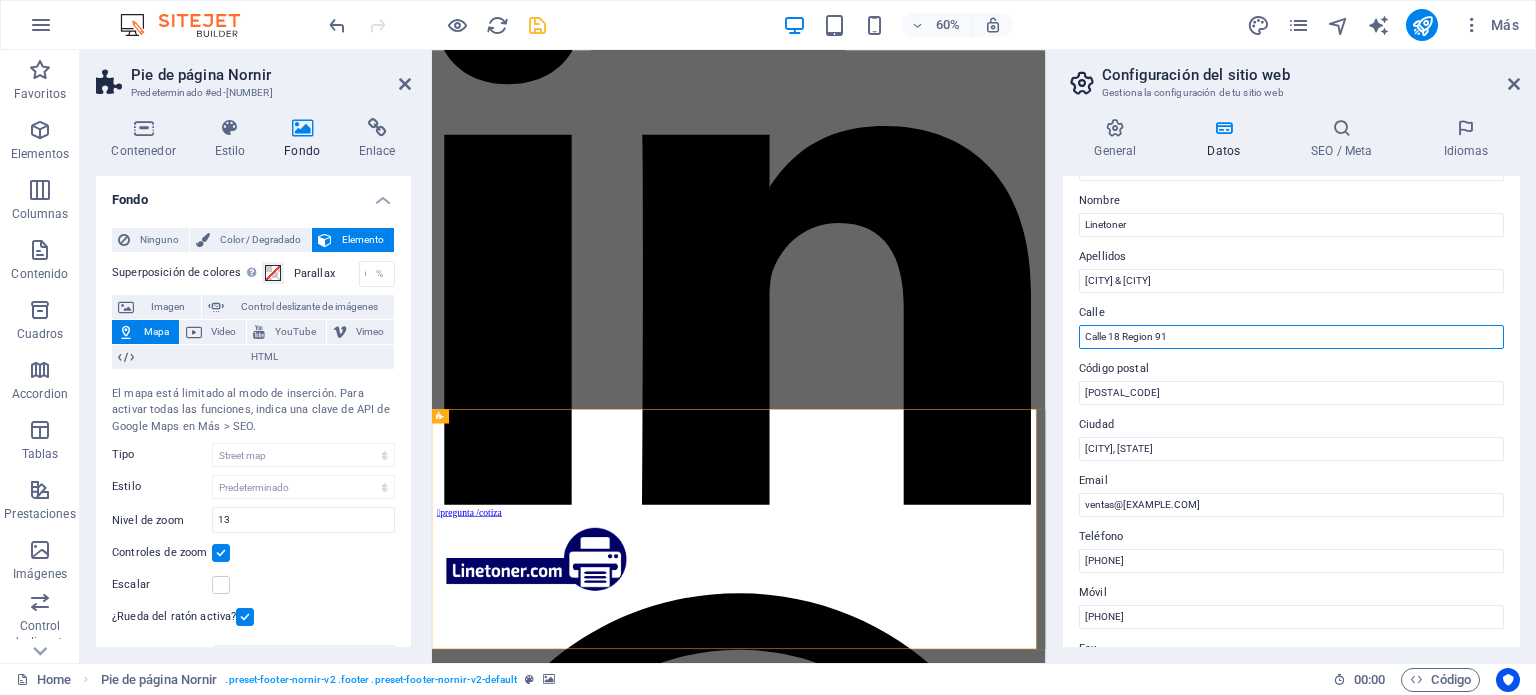 type on "[STREET] [NUMBER] [REGION]" 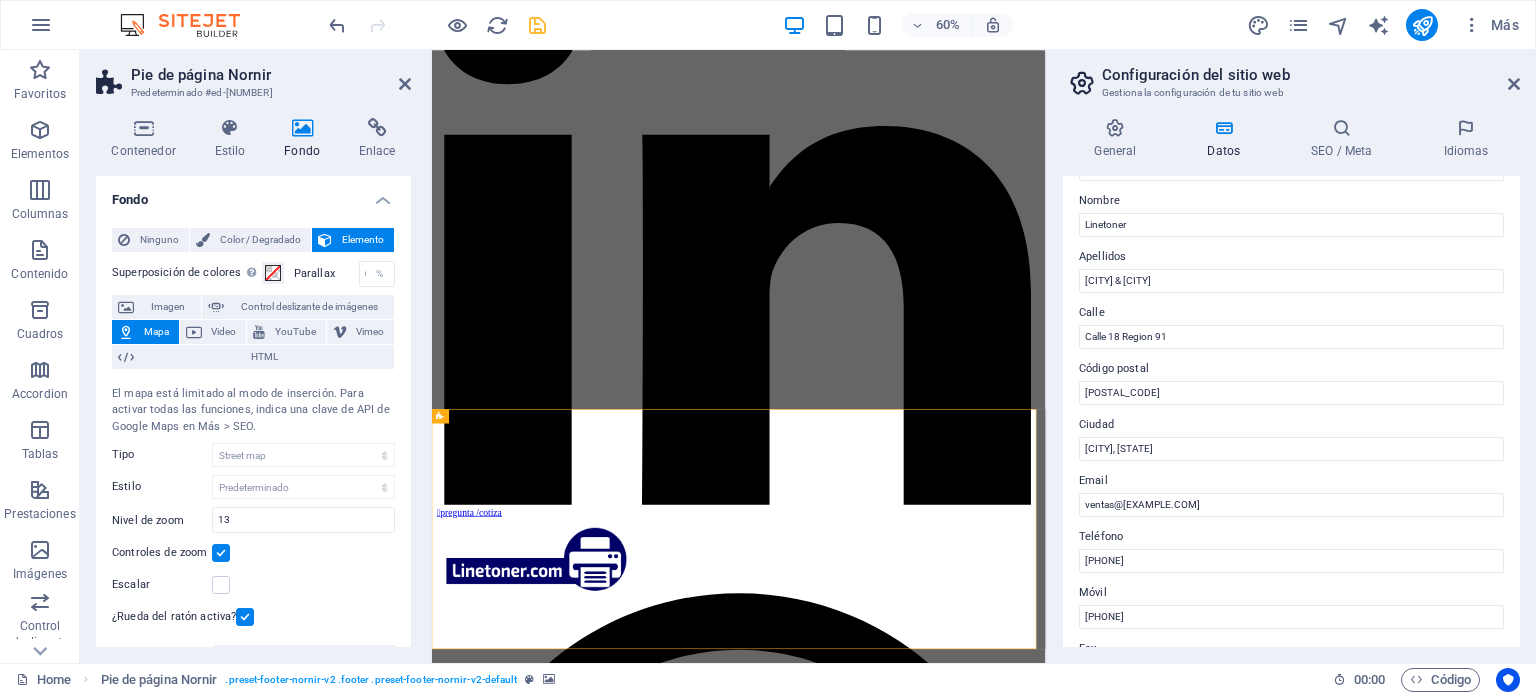 click on "← Mover a la izquierda → Mover a la derecha ↑ Mover hacia arriba ↓ Mover hacia abajo + Acercar - Alejar Inicio Mover a la izquierda un 75% Fin Mover a la derecha un 75% Página anterior Mover hacia arriba un 75% Página siguiente Mover hacia abajo un 75% Mapa Relieve Satélite Etiquetas Combinaciones de teclas Datos del mapa Datos del mapa ©2025 Google, INEGI Datos del mapa ©2025 Google, INEGI 1 km  Hacer clic para alternar entre unidades imperiales y métricas Condiciones Informar un error en el mapa" at bounding box center (943, 28105) 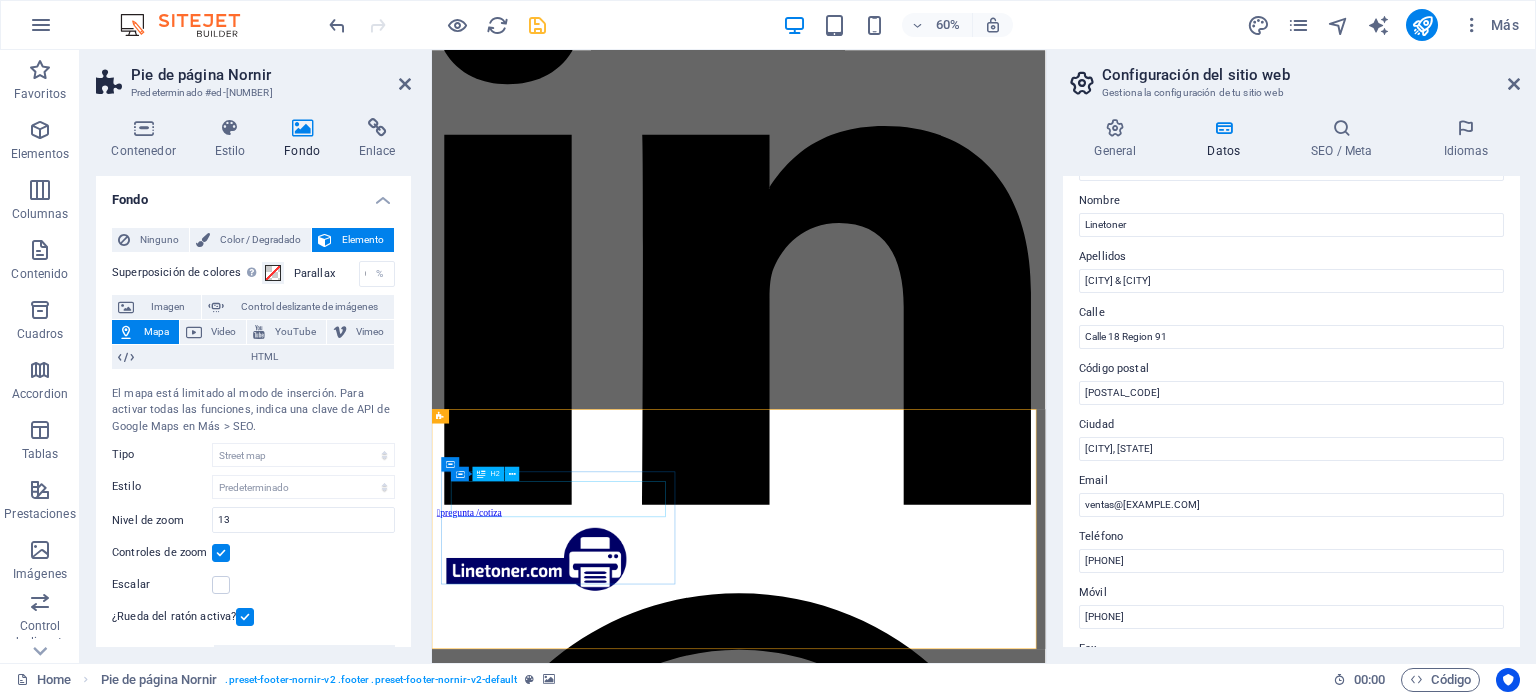 click on "Contact" at bounding box center [943, 28358] 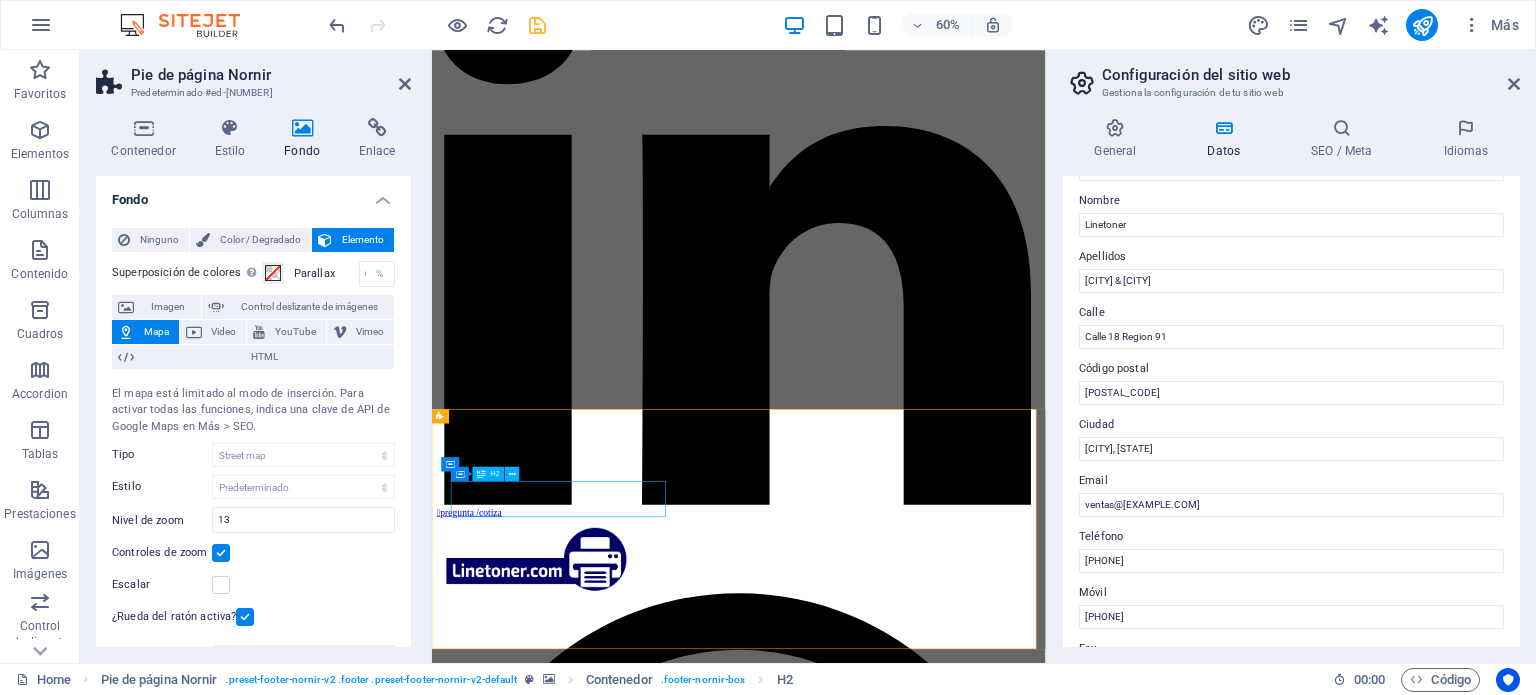click on "Contact" at bounding box center (943, 28358) 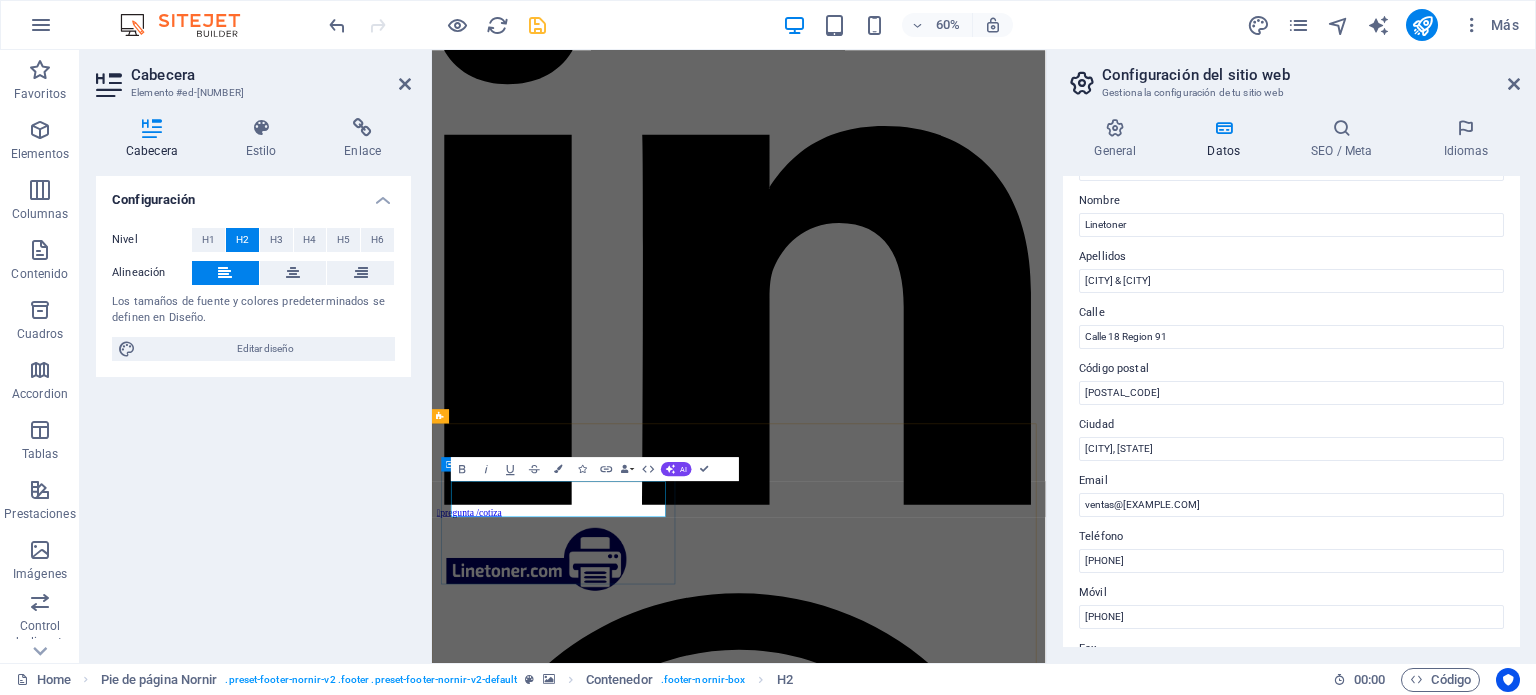 type 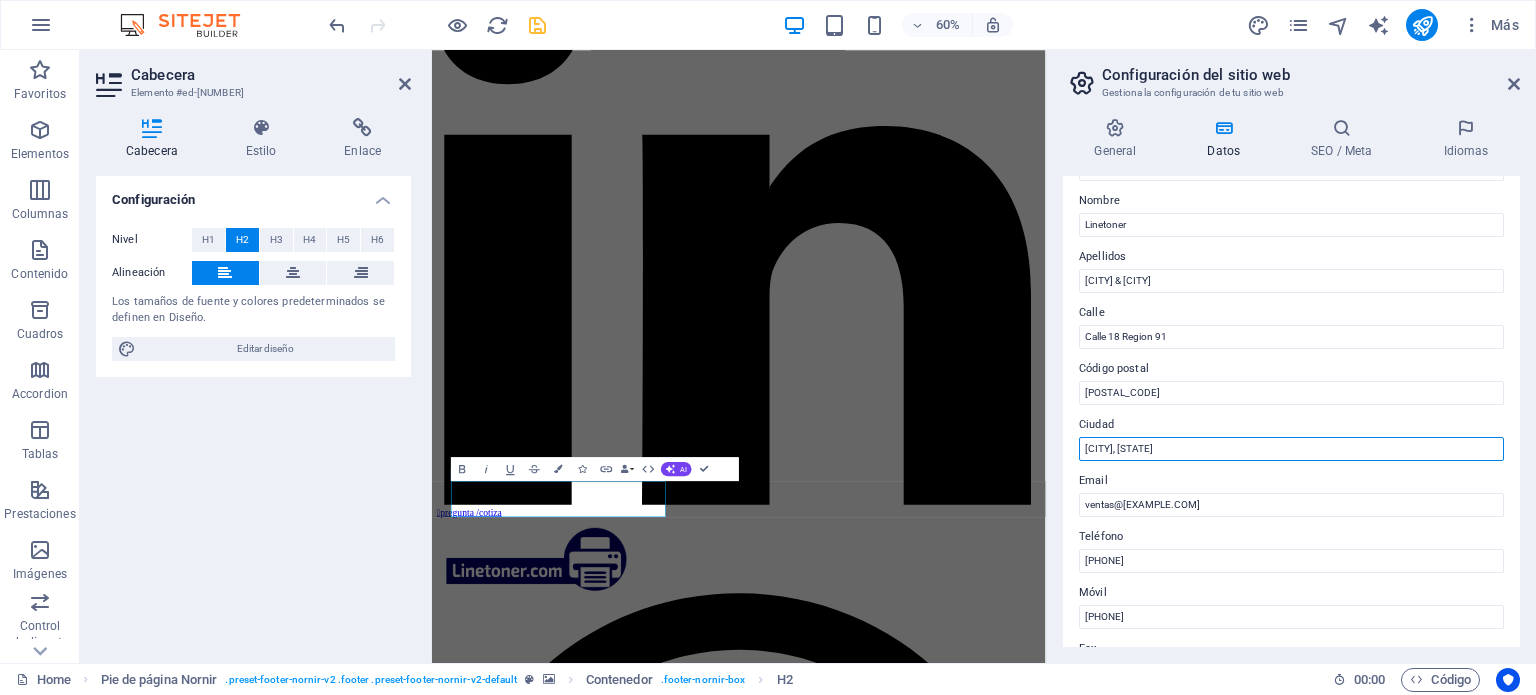 click on "[CITY], [STATE]" at bounding box center [1291, 449] 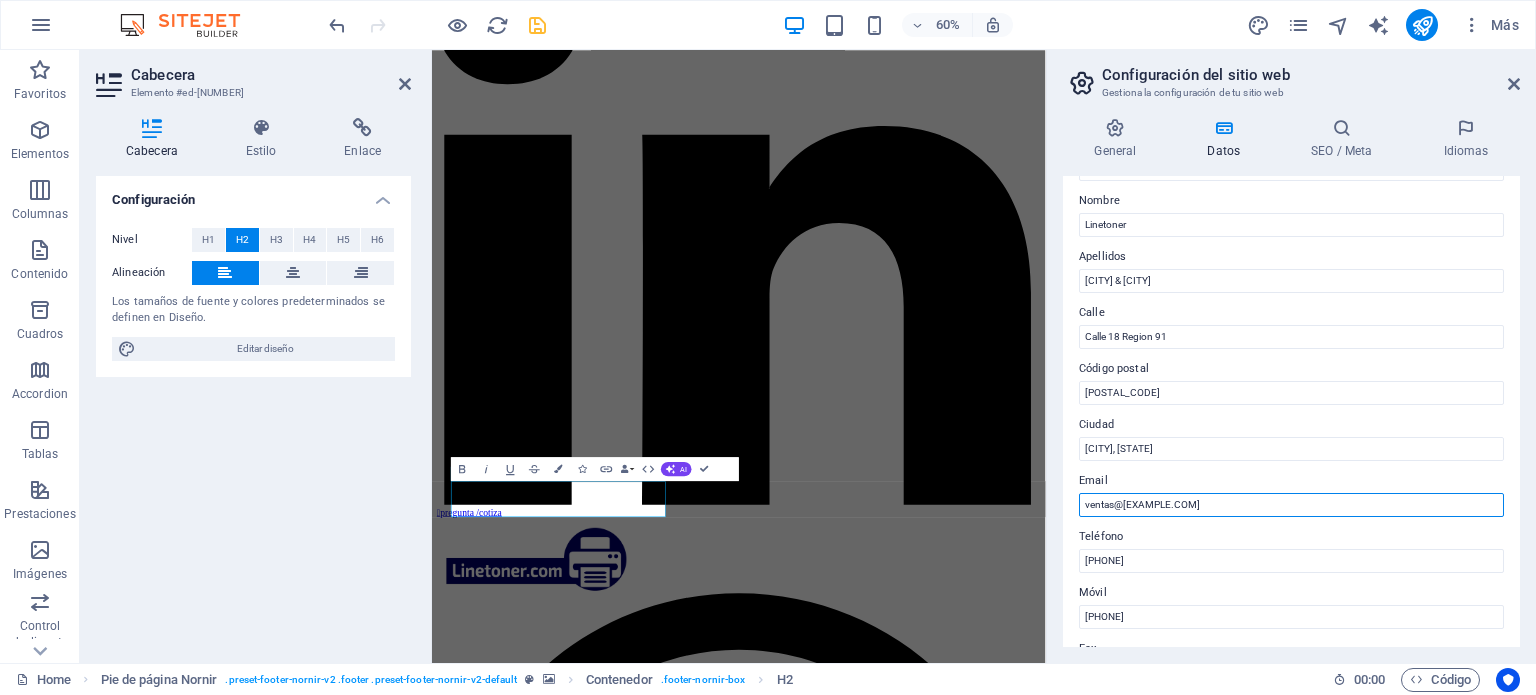 click on "ventas@[DOMAIN]" at bounding box center (1291, 505) 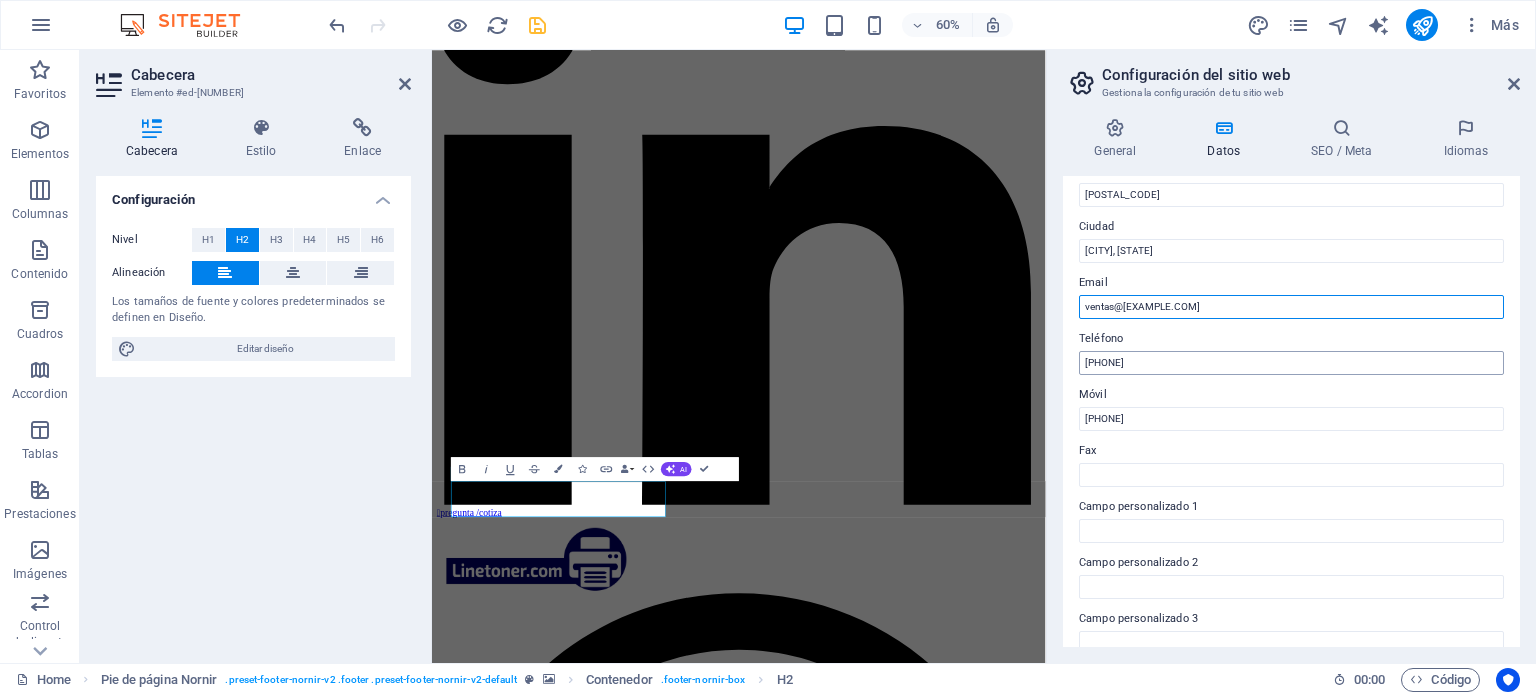 scroll, scrollTop: 300, scrollLeft: 0, axis: vertical 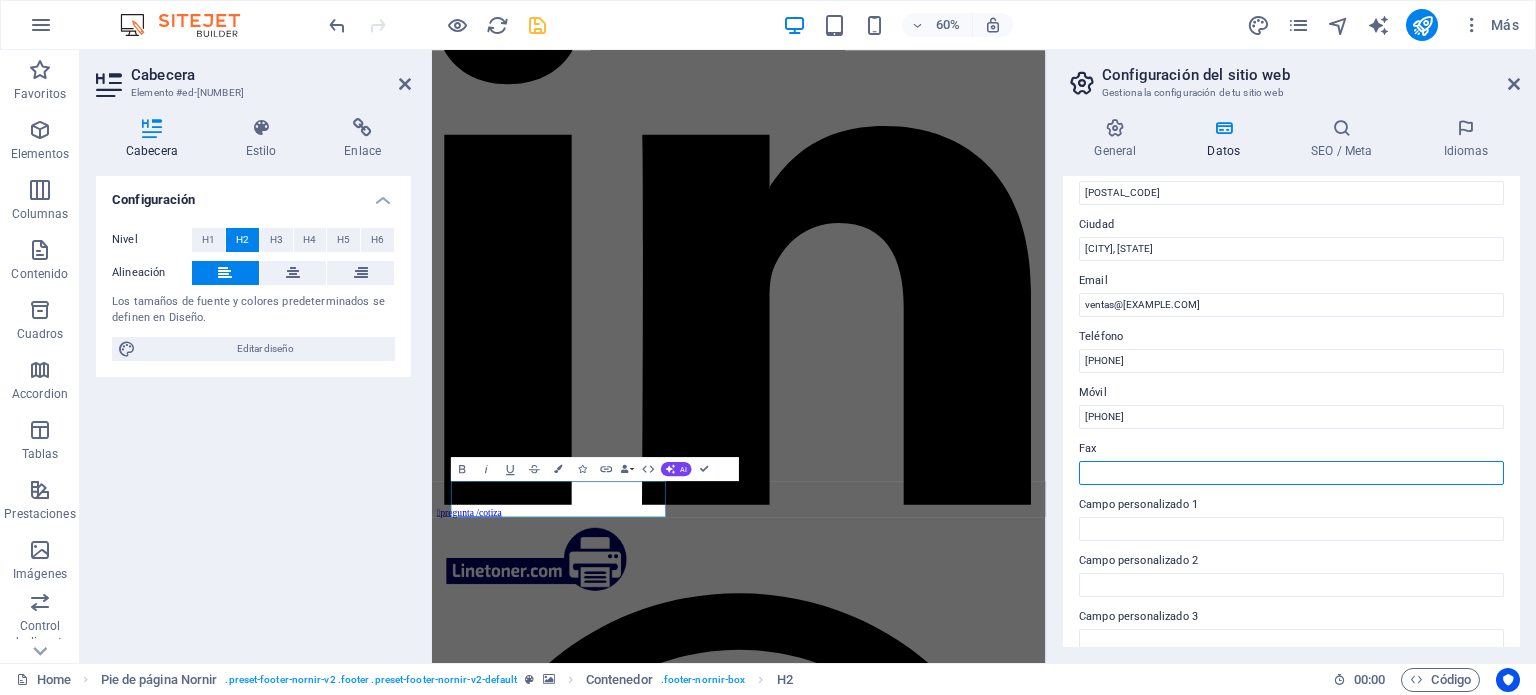 click on "Fax" at bounding box center [1291, 473] 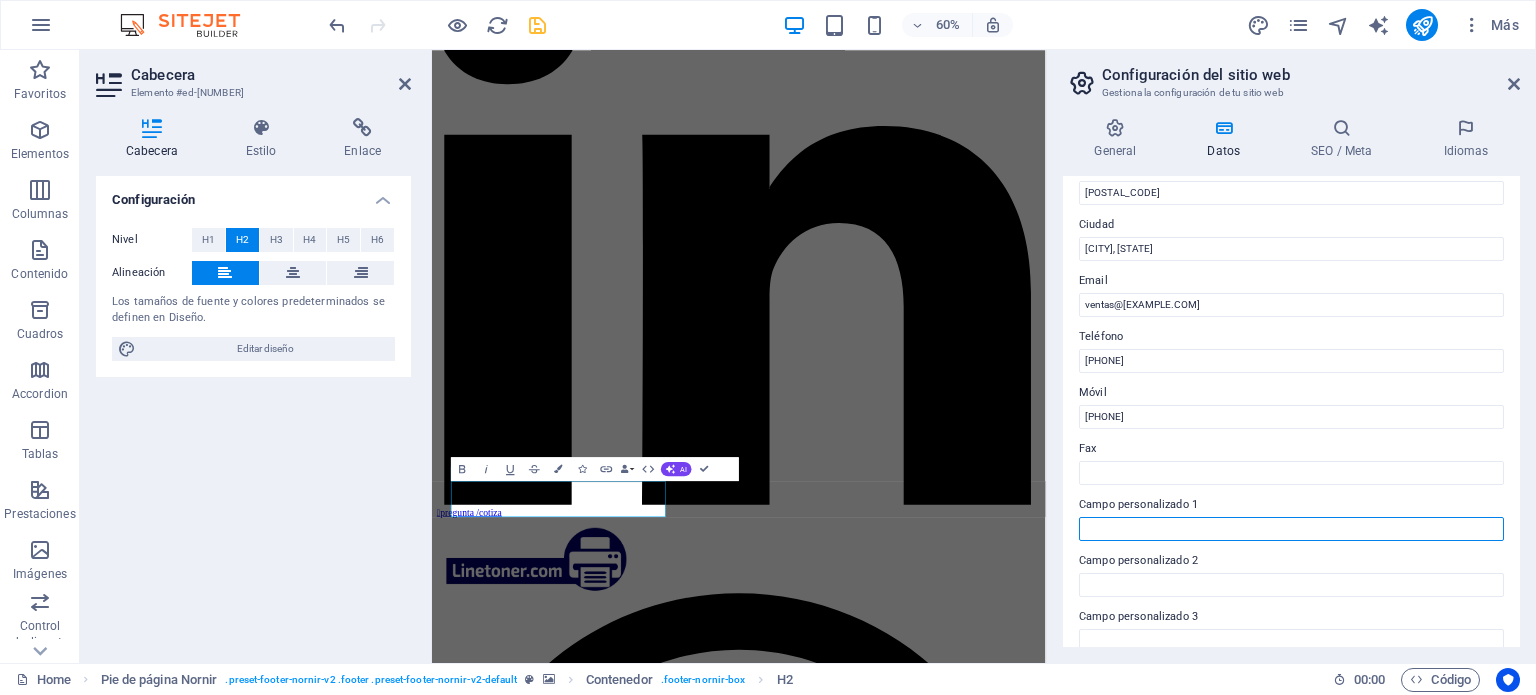click on "Campo personalizado 1" at bounding box center [1291, 529] 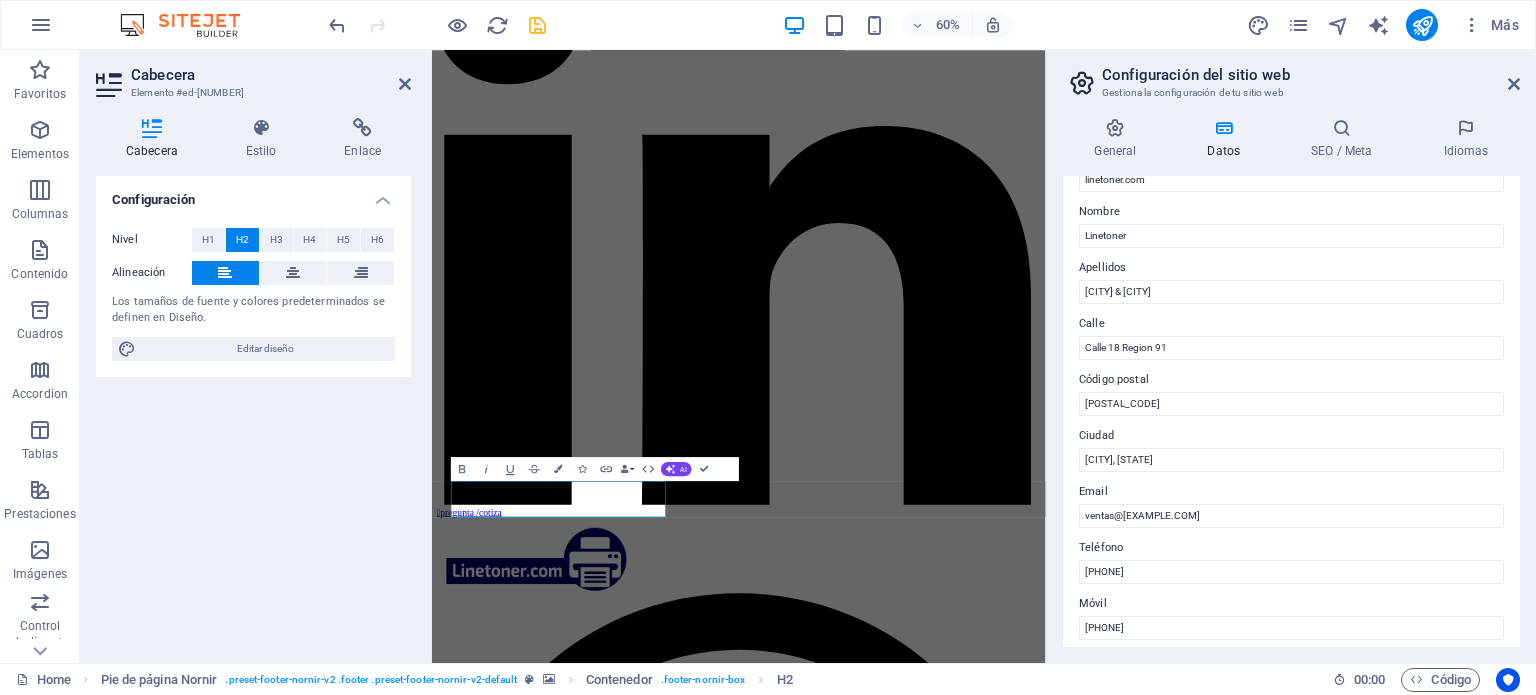 scroll, scrollTop: 0, scrollLeft: 0, axis: both 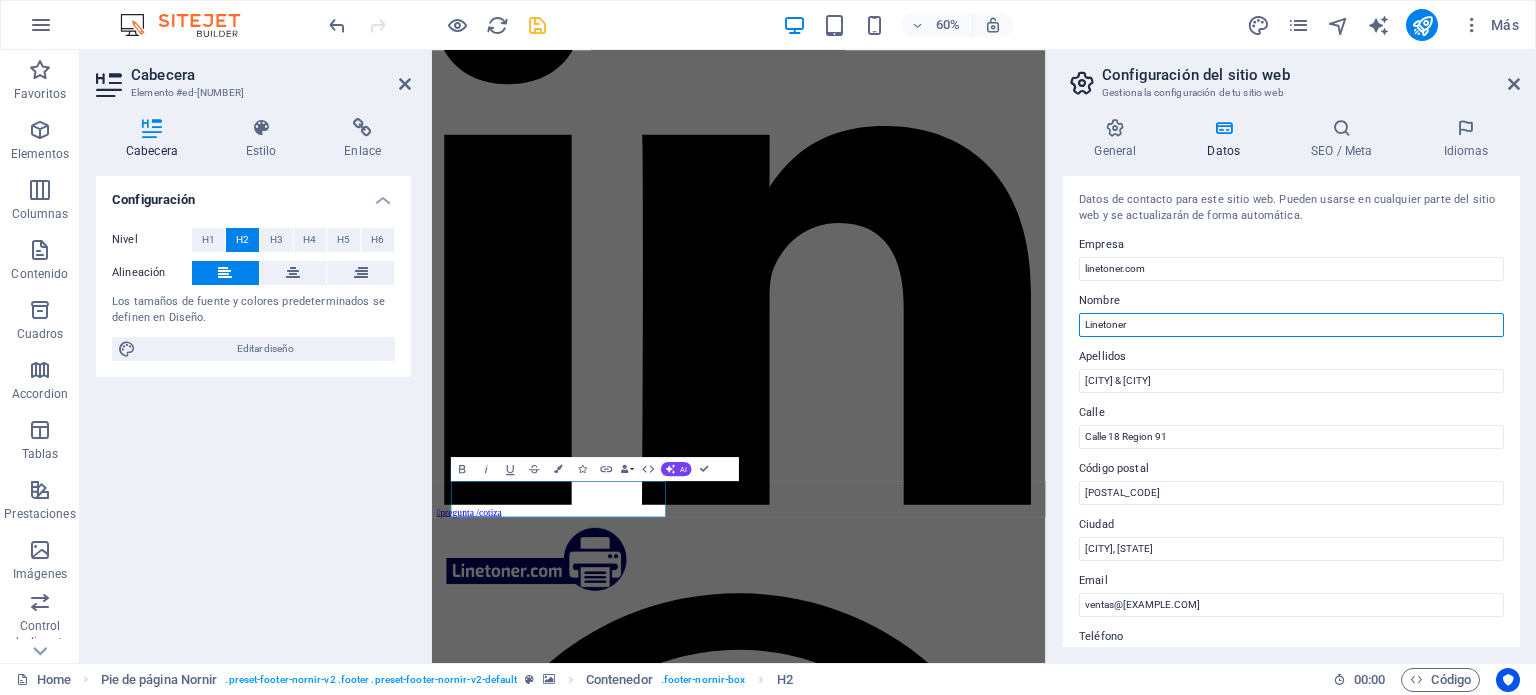 click on "Linetoner" at bounding box center (1291, 325) 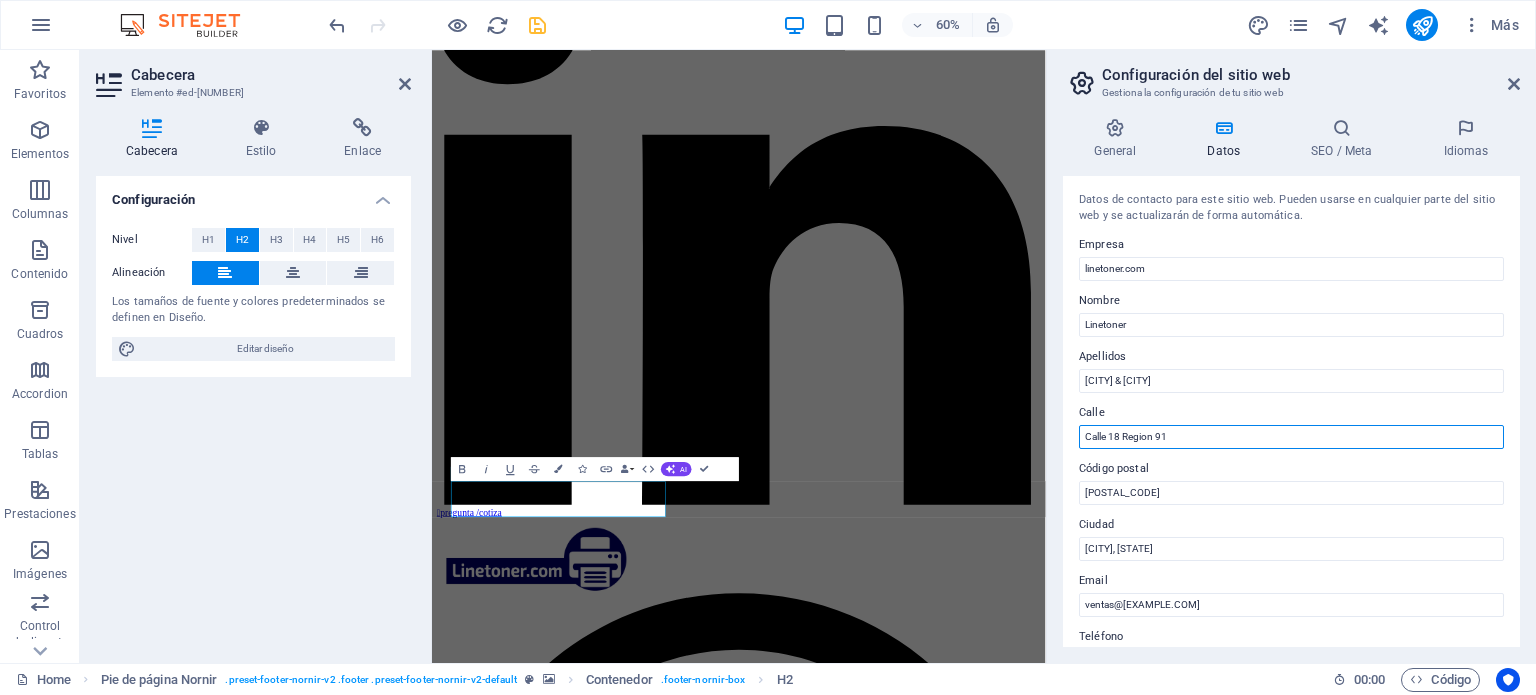 click on "[STREET] [NUMBER] [REGION]" at bounding box center [1291, 437] 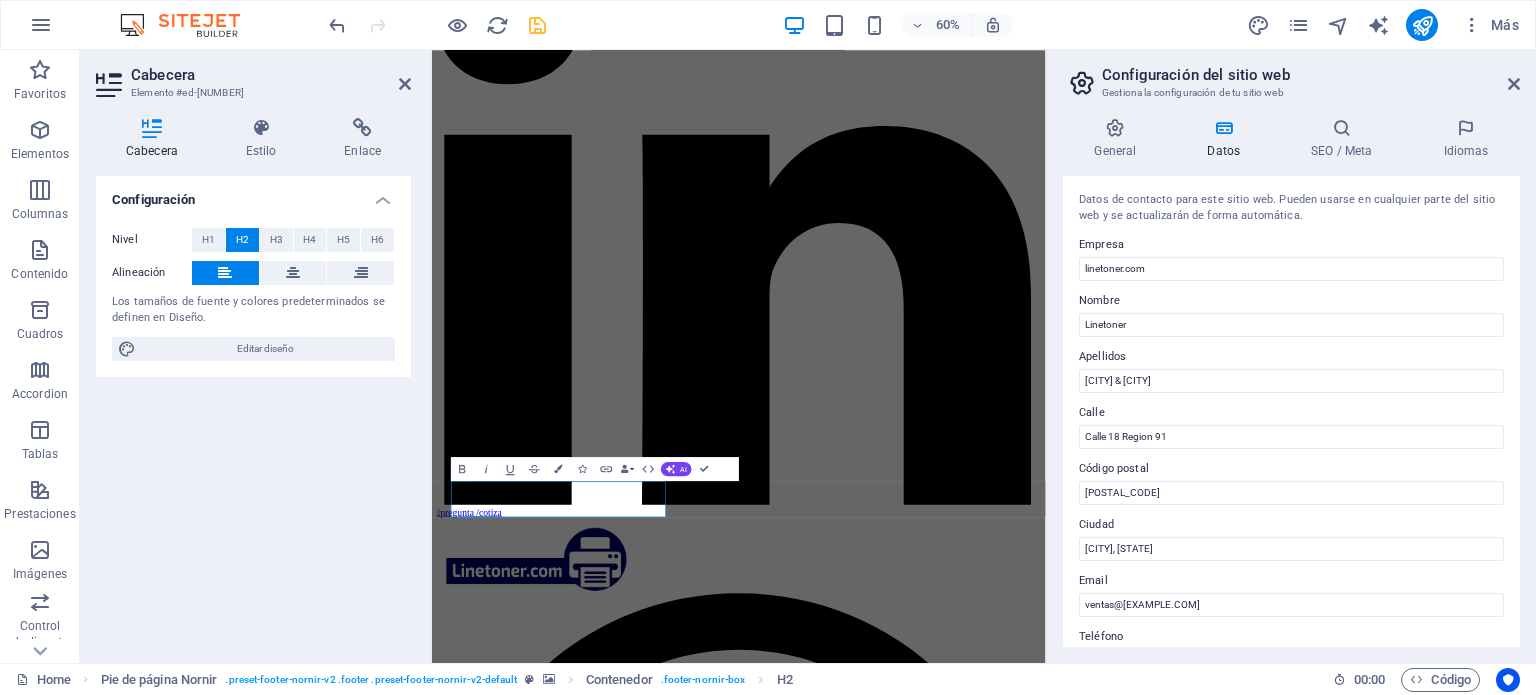 click on "← Mover a la izquierda → Mover a la derecha ↑ Mover hacia arriba ↓ Mover hacia abajo + Acercar - Alejar Inicio Mover a la izquierda un 75% Fin Mover a la derecha un 75% Página anterior Mover hacia arriba un 75% Página siguiente Mover hacia abajo un 75% Mapa Relieve Satélite Etiquetas Combinaciones de teclas Datos del mapa Datos del mapa ©2025 Google, INEGI Datos del mapa ©2025 Google, INEGI 1 km  Hacer clic para alternar entre unidades imperiales y métricas Condiciones Informar un error en el mapa" at bounding box center [943, 28105] 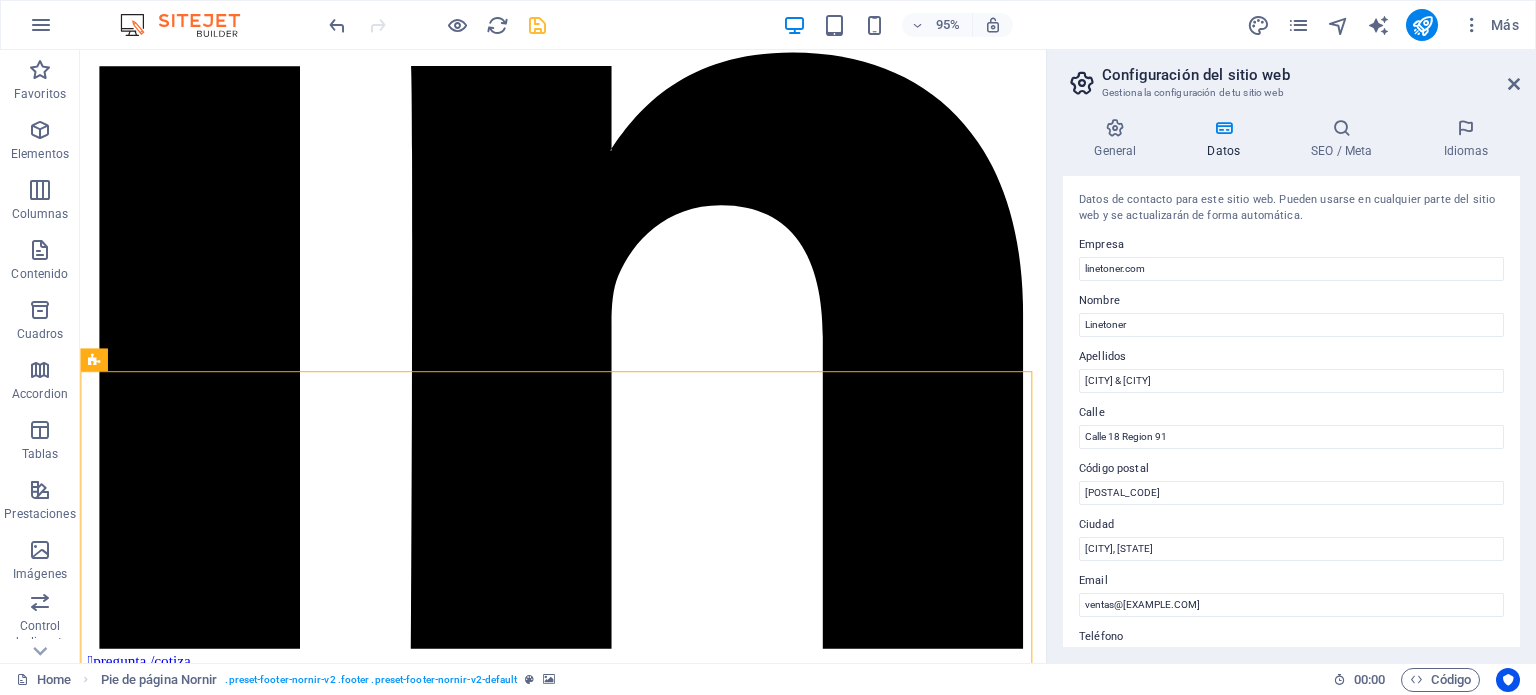 scroll, scrollTop: 4736, scrollLeft: 0, axis: vertical 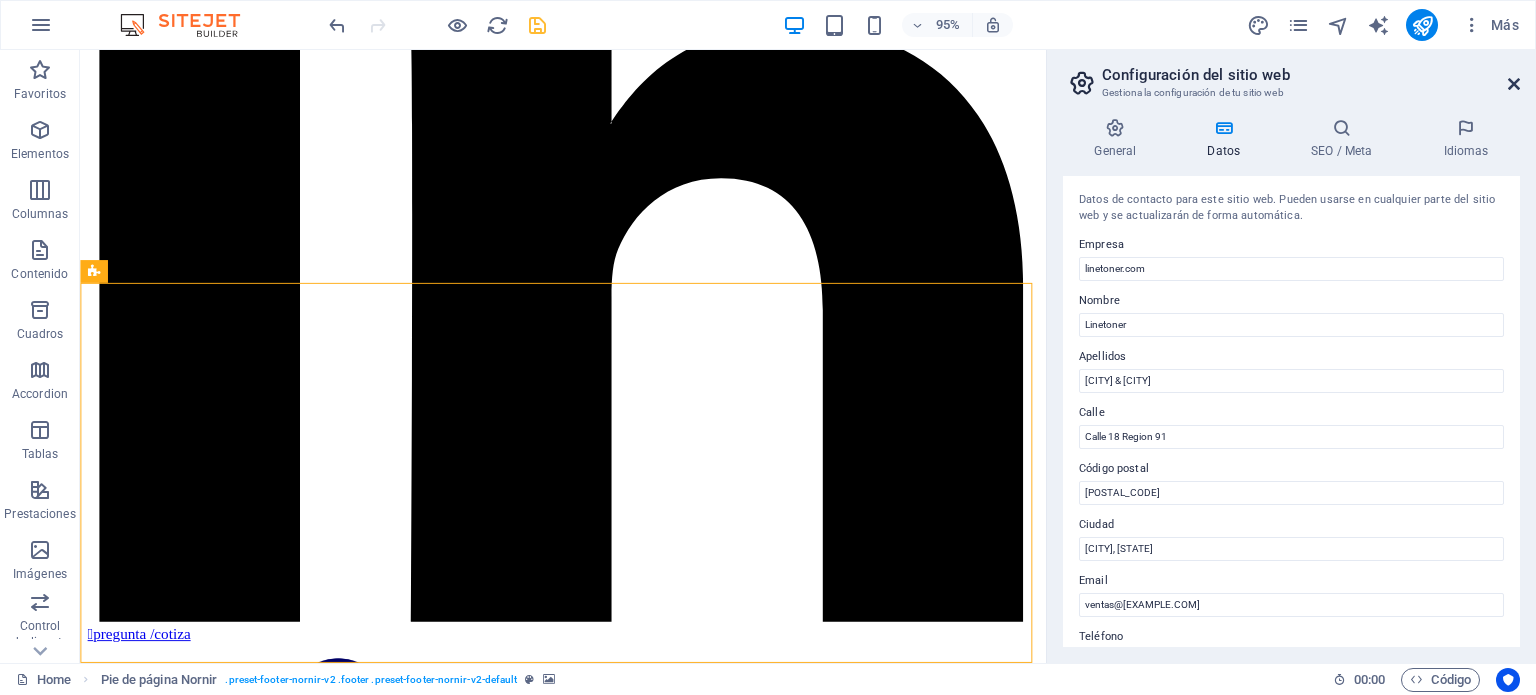 click at bounding box center (1514, 84) 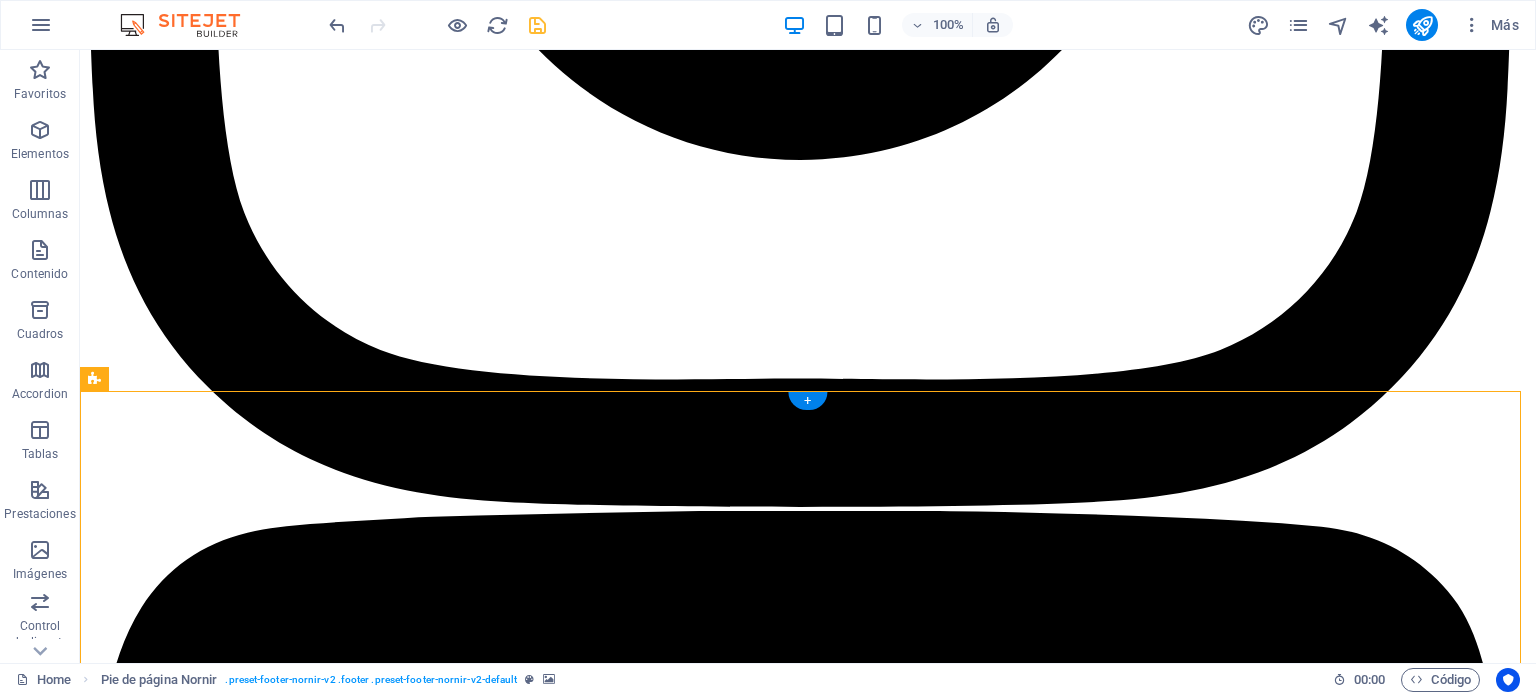 scroll, scrollTop: 5048, scrollLeft: 0, axis: vertical 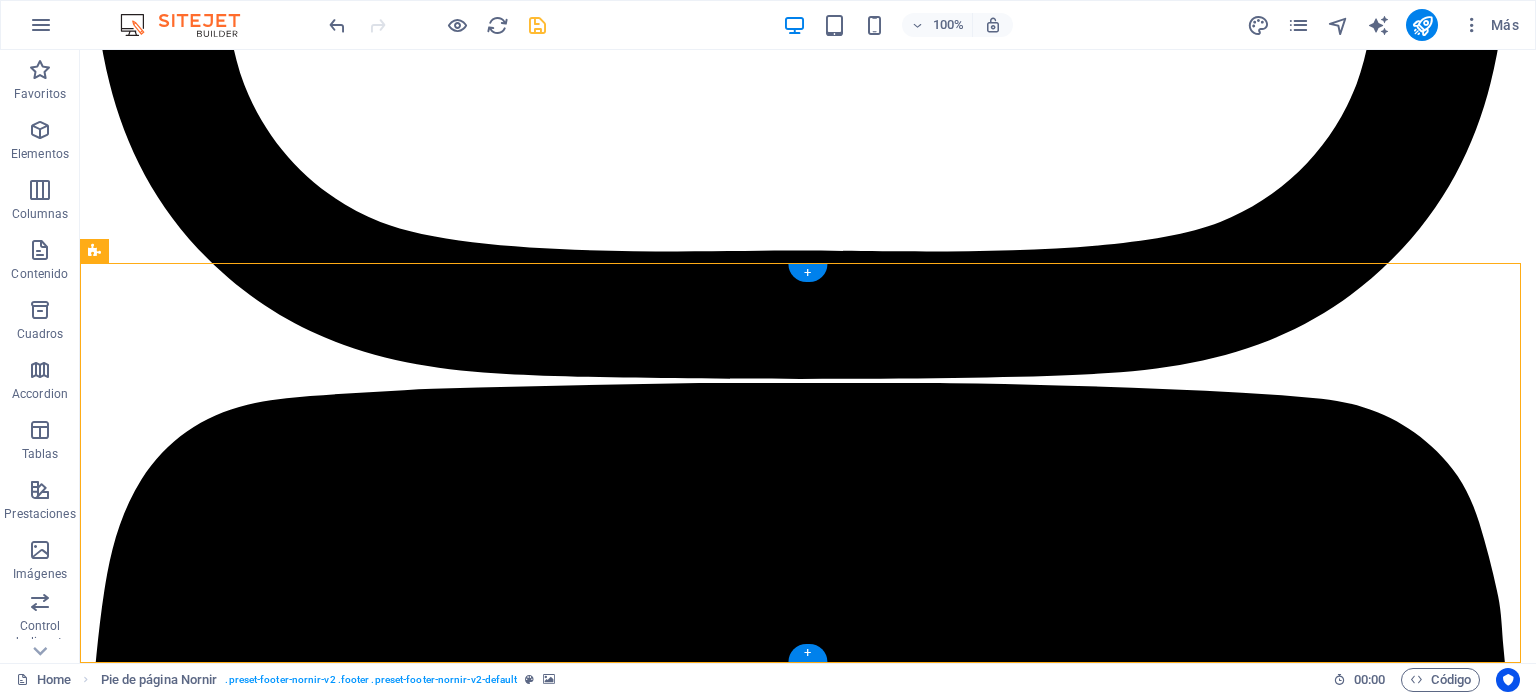 click on "← Mover a la izquierda → Mover a la derecha ↑ Mover hacia arriba ↓ Mover hacia abajo + Acercar - Alejar Inicio Mover a la izquierda un 75% Fin Mover a la derecha un 75% Página anterior Mover hacia arriba un 75% Página siguiente Mover hacia abajo un 75% Mapa Relieve Satélite Etiquetas Combinaciones de teclas Datos del mapa Datos del mapa ©2025 Google, INEGI Datos del mapa ©2025 Google, INEGI 1 km  Hacer clic para alternar entre unidades imperiales y métricas Condiciones Informar un error en el mapa" at bounding box center (808, 39103) 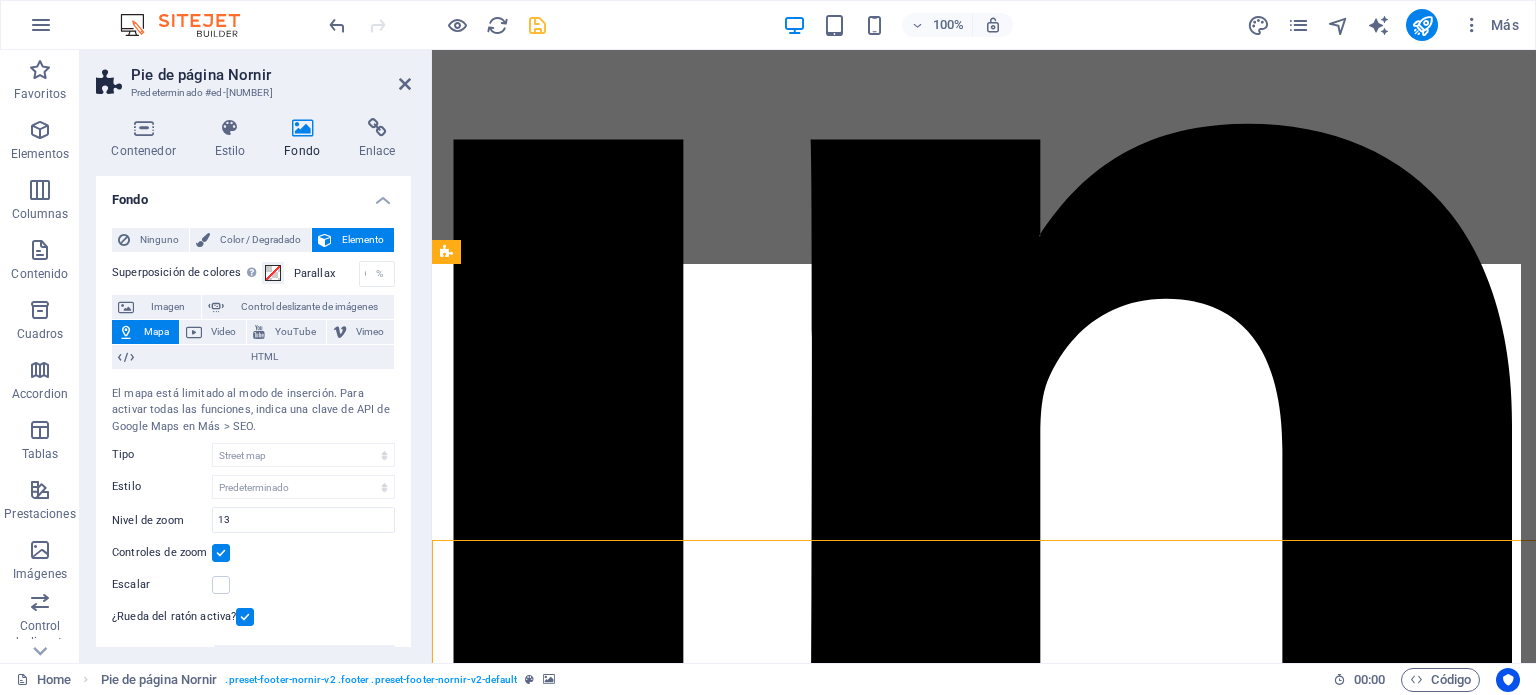 scroll, scrollTop: 4771, scrollLeft: 0, axis: vertical 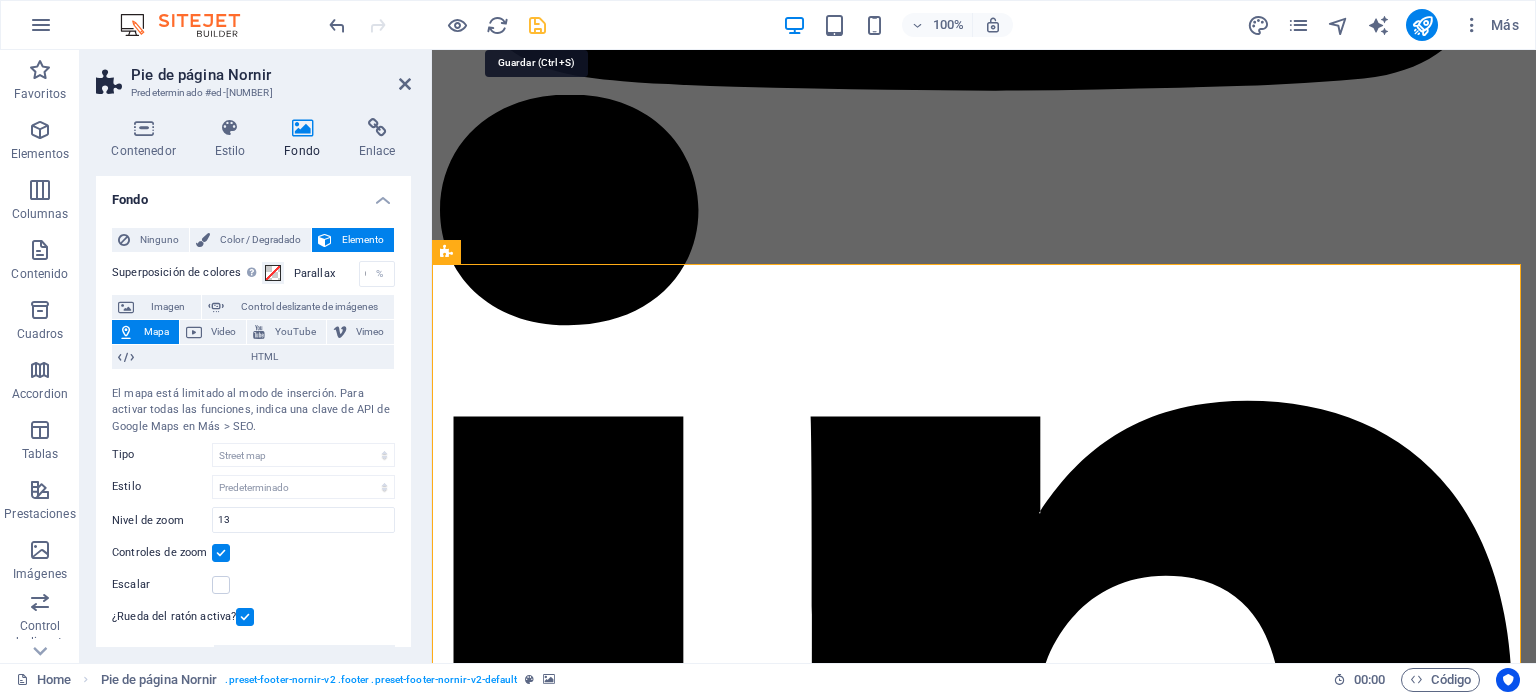 click at bounding box center [537, 25] 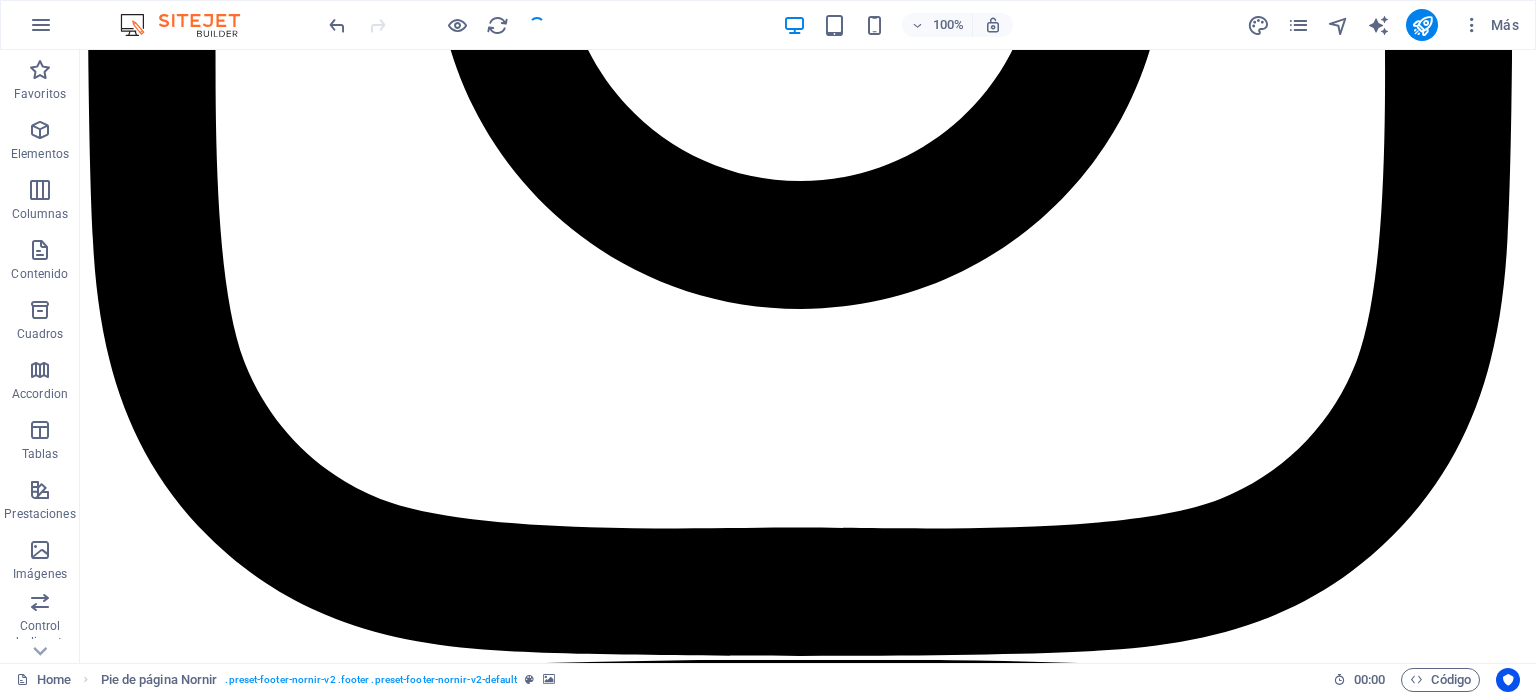 scroll, scrollTop: 5048, scrollLeft: 0, axis: vertical 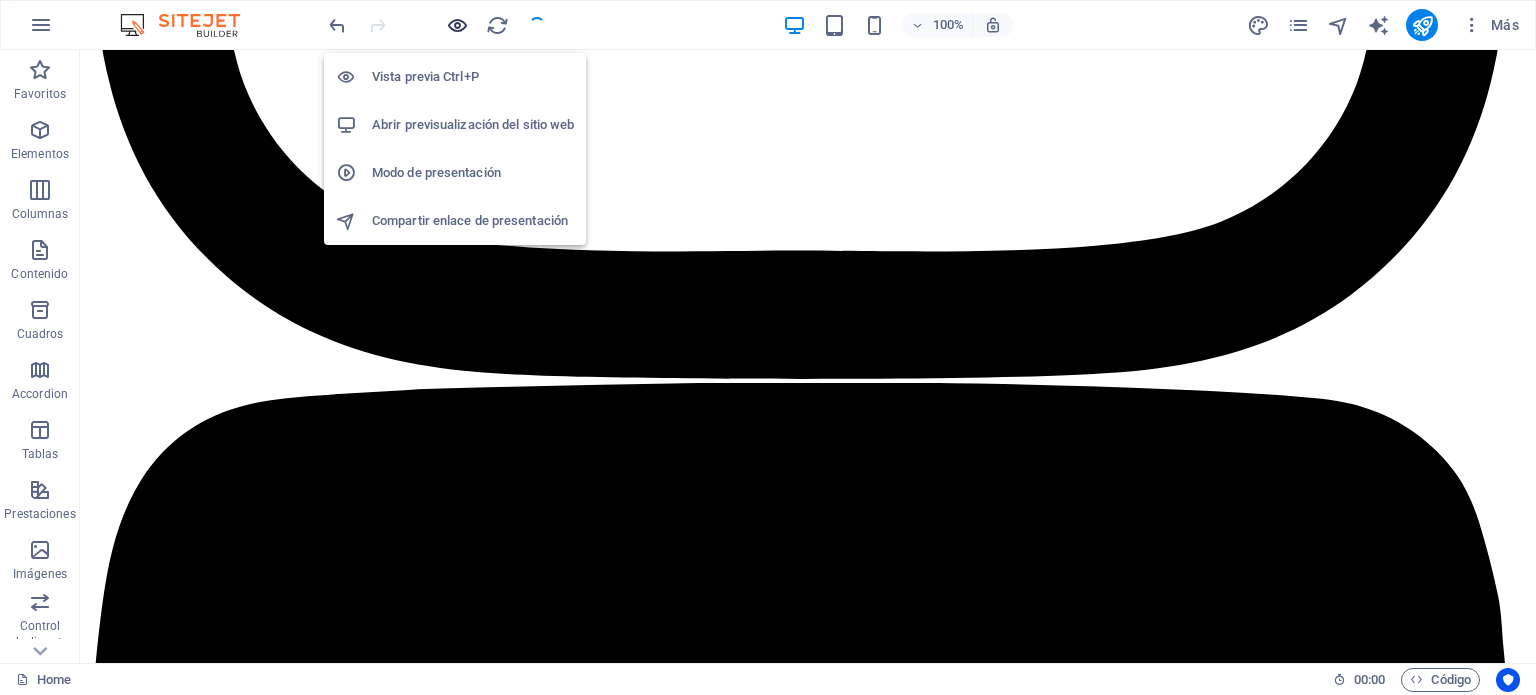 click at bounding box center [457, 25] 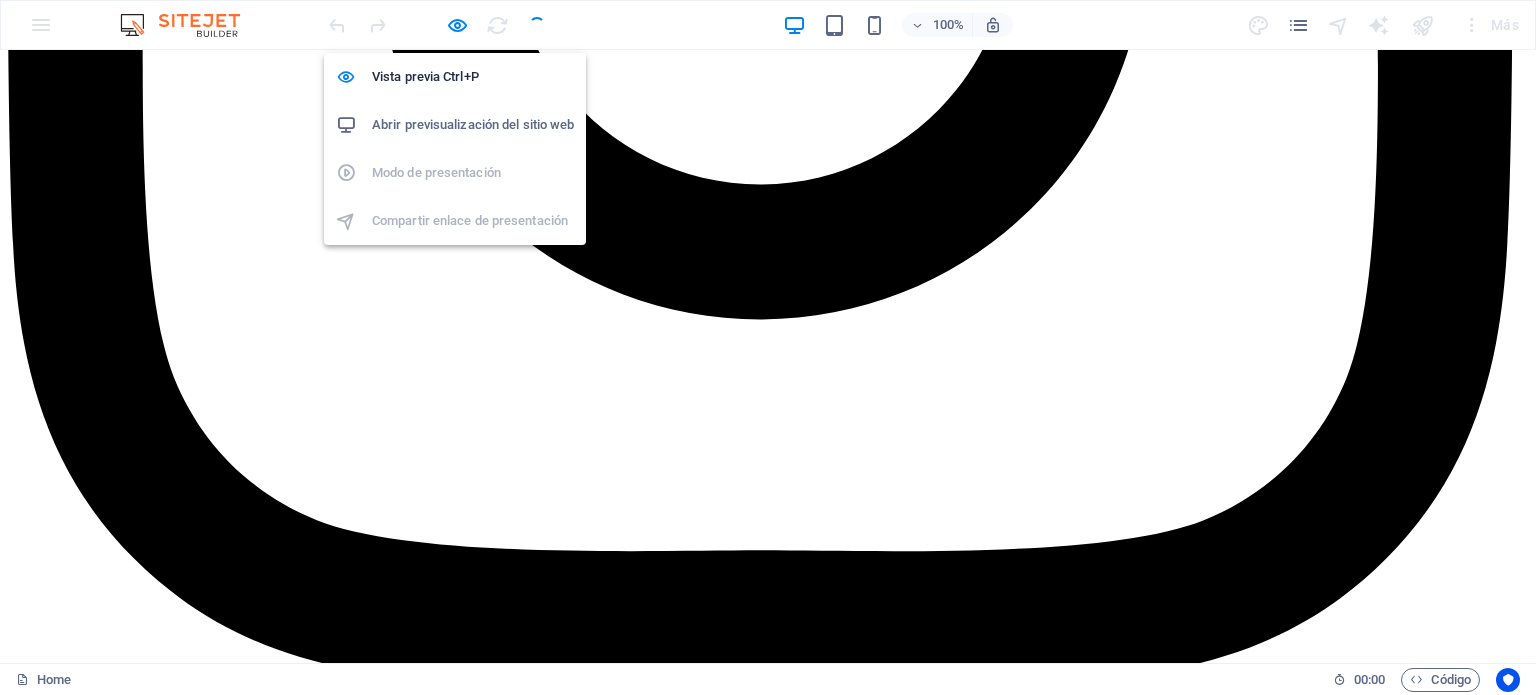 drag, startPoint x: 455, startPoint y: 22, endPoint x: 461, endPoint y: 126, distance: 104.172935 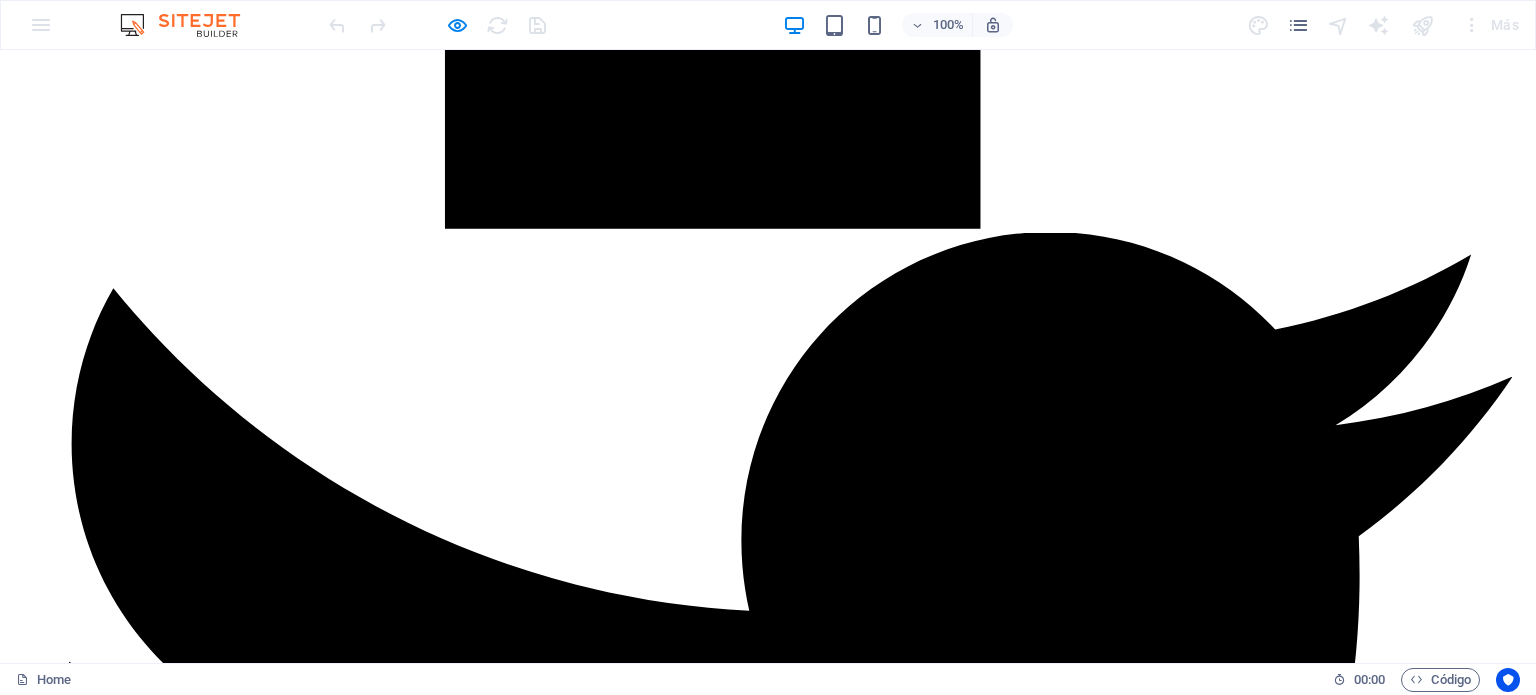 scroll, scrollTop: 3141, scrollLeft: 0, axis: vertical 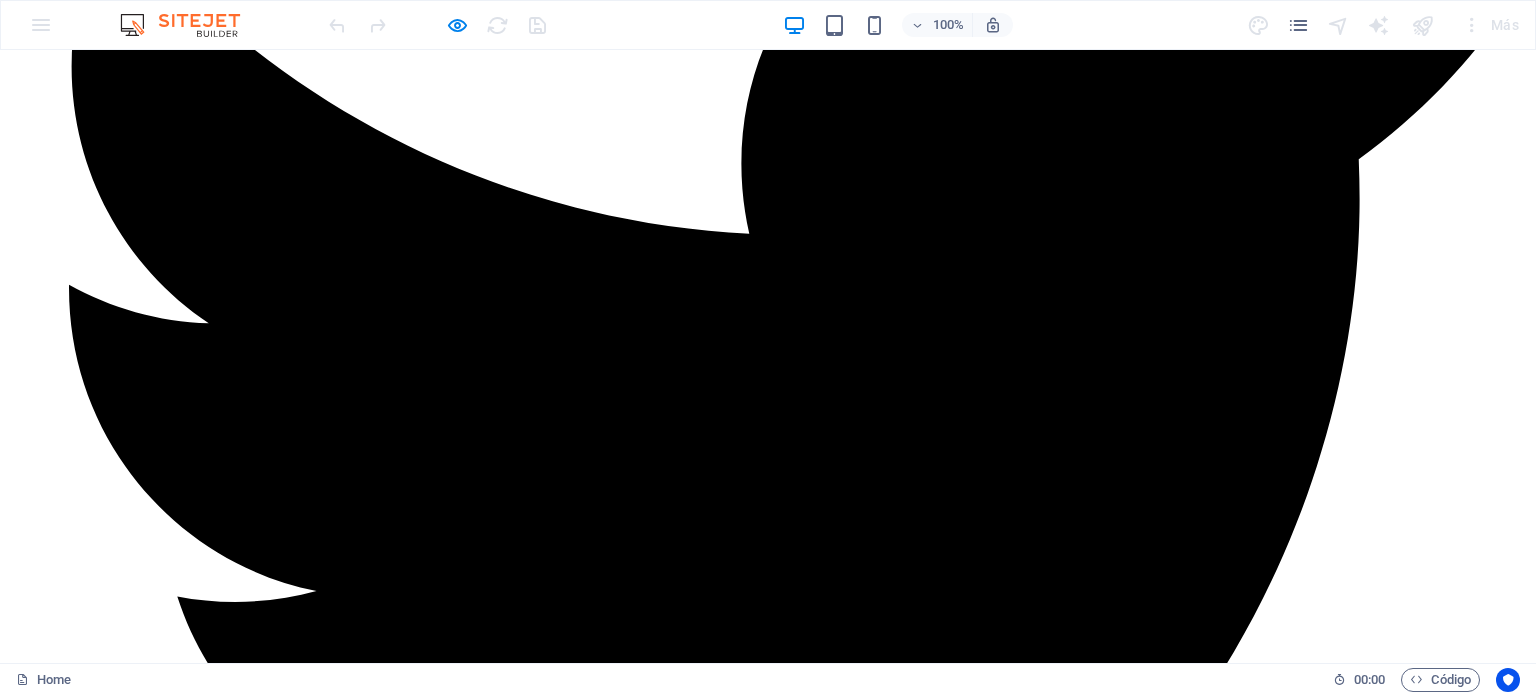click on "About CarFix" at bounding box center [768, 32677] 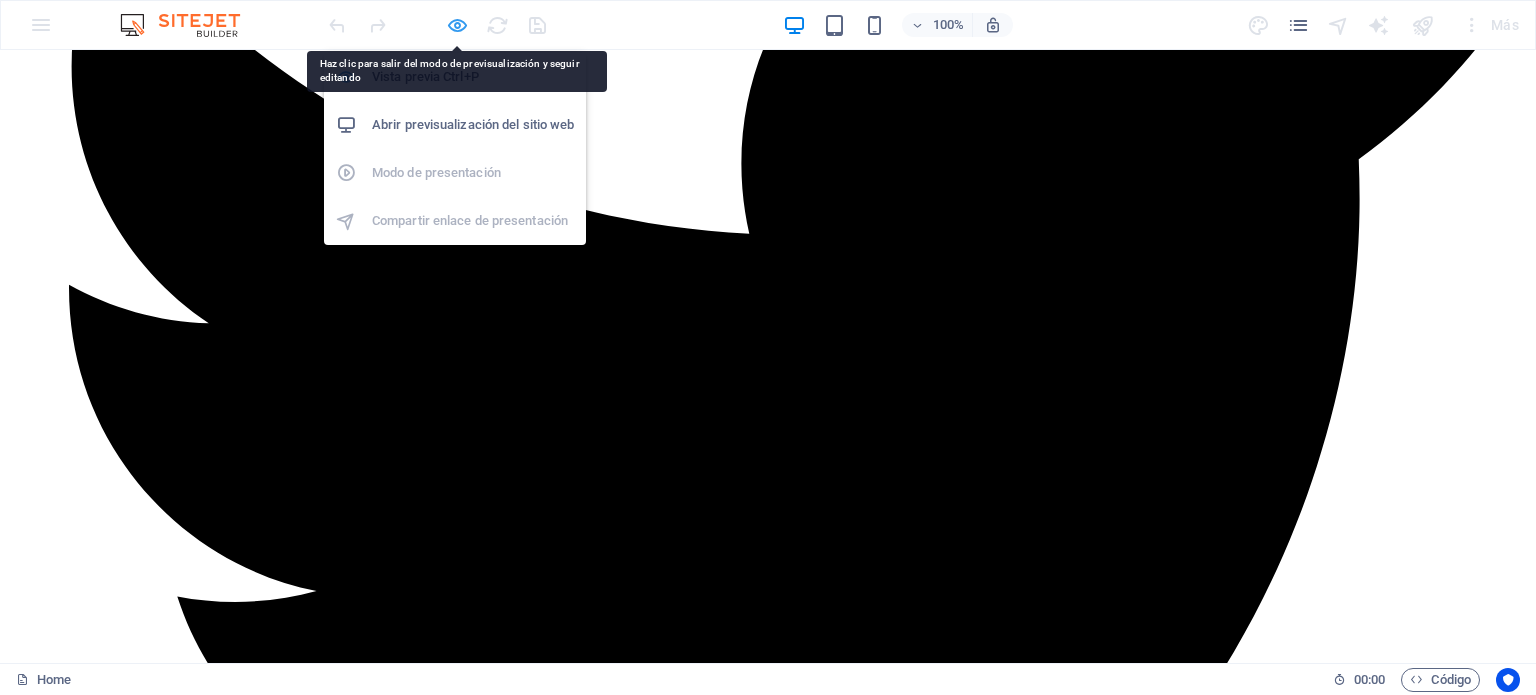 click at bounding box center [457, 25] 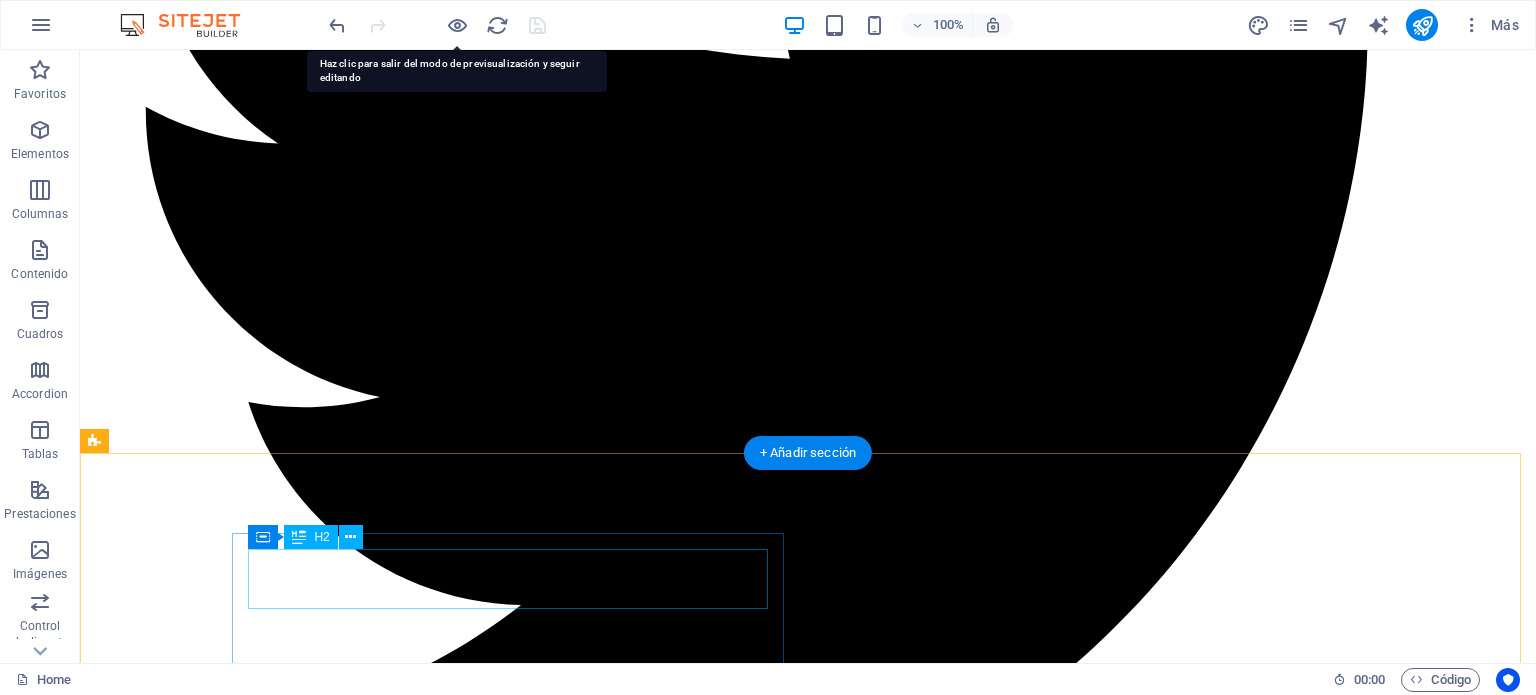 click on "About CarFix" at bounding box center (808, 31007) 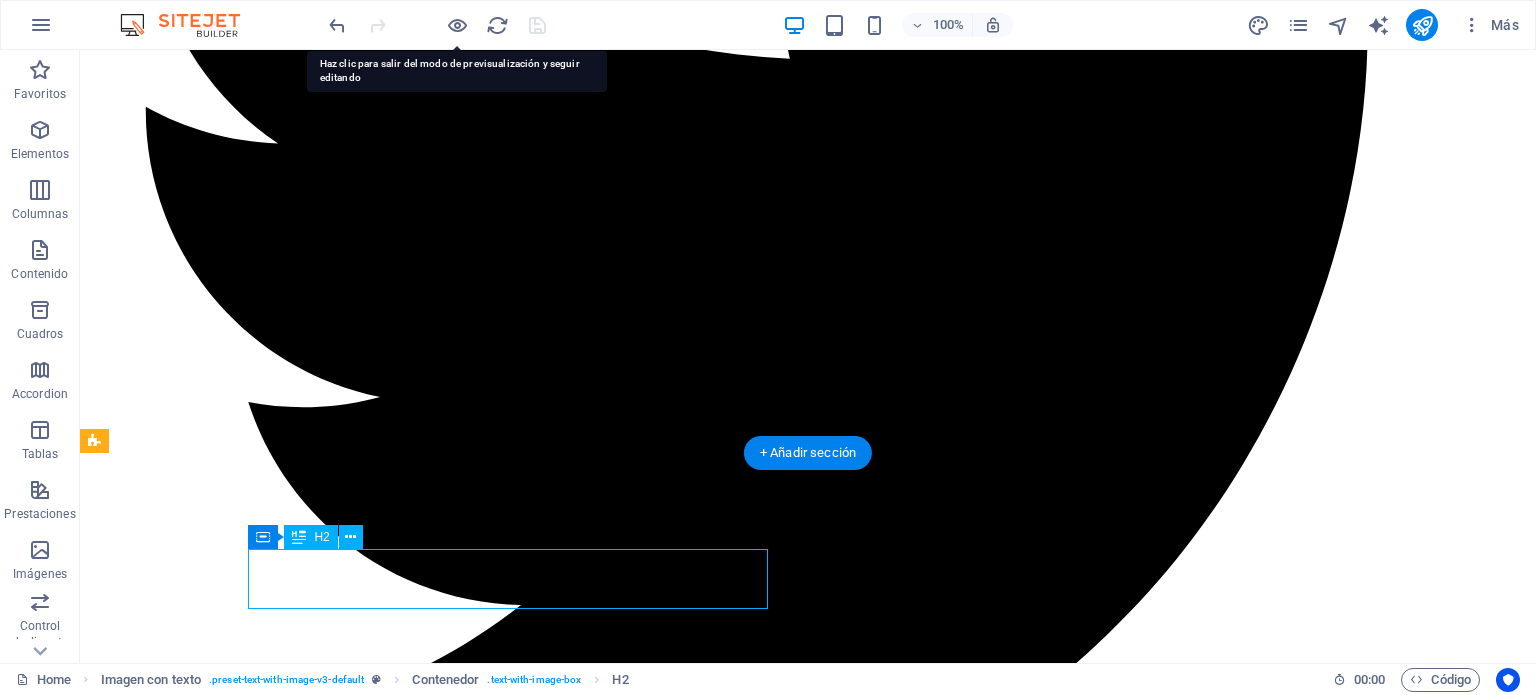 click on "About CarFix" at bounding box center (808, 31007) 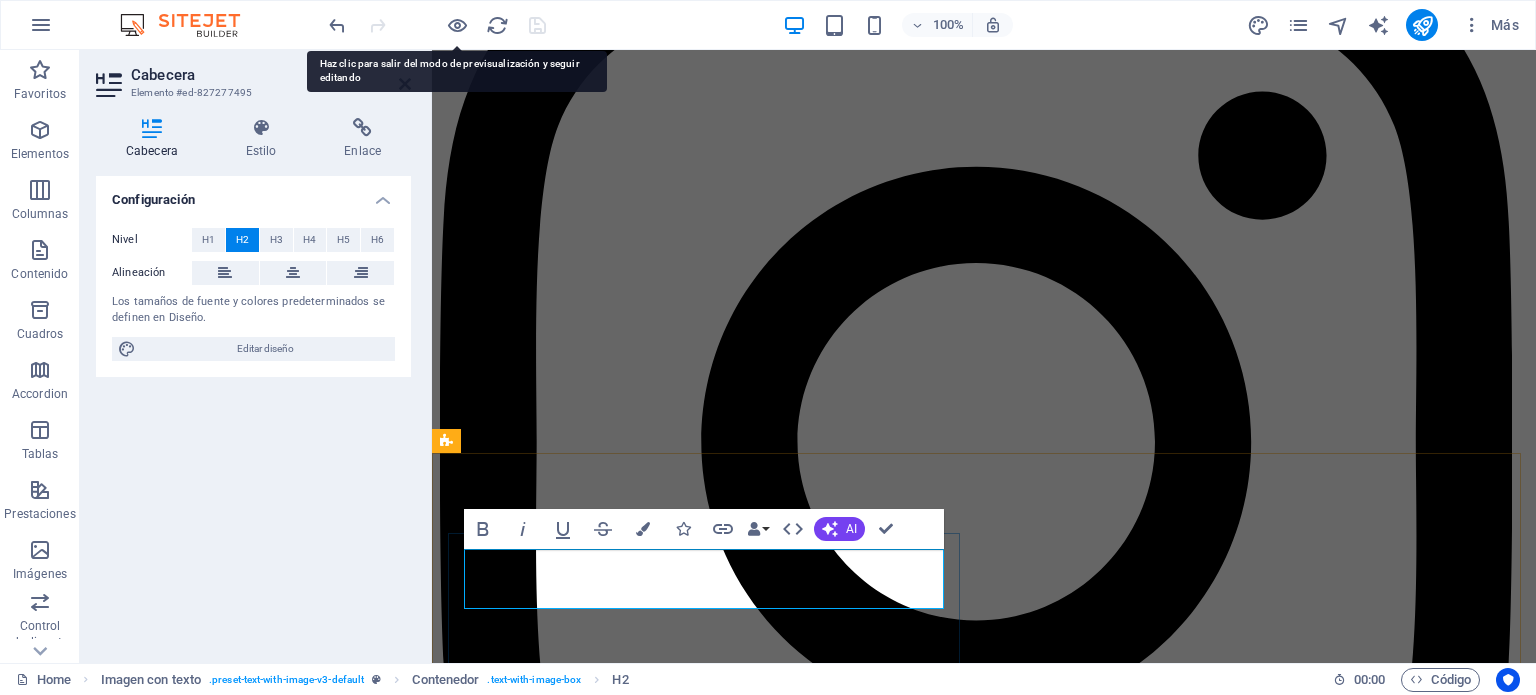 type 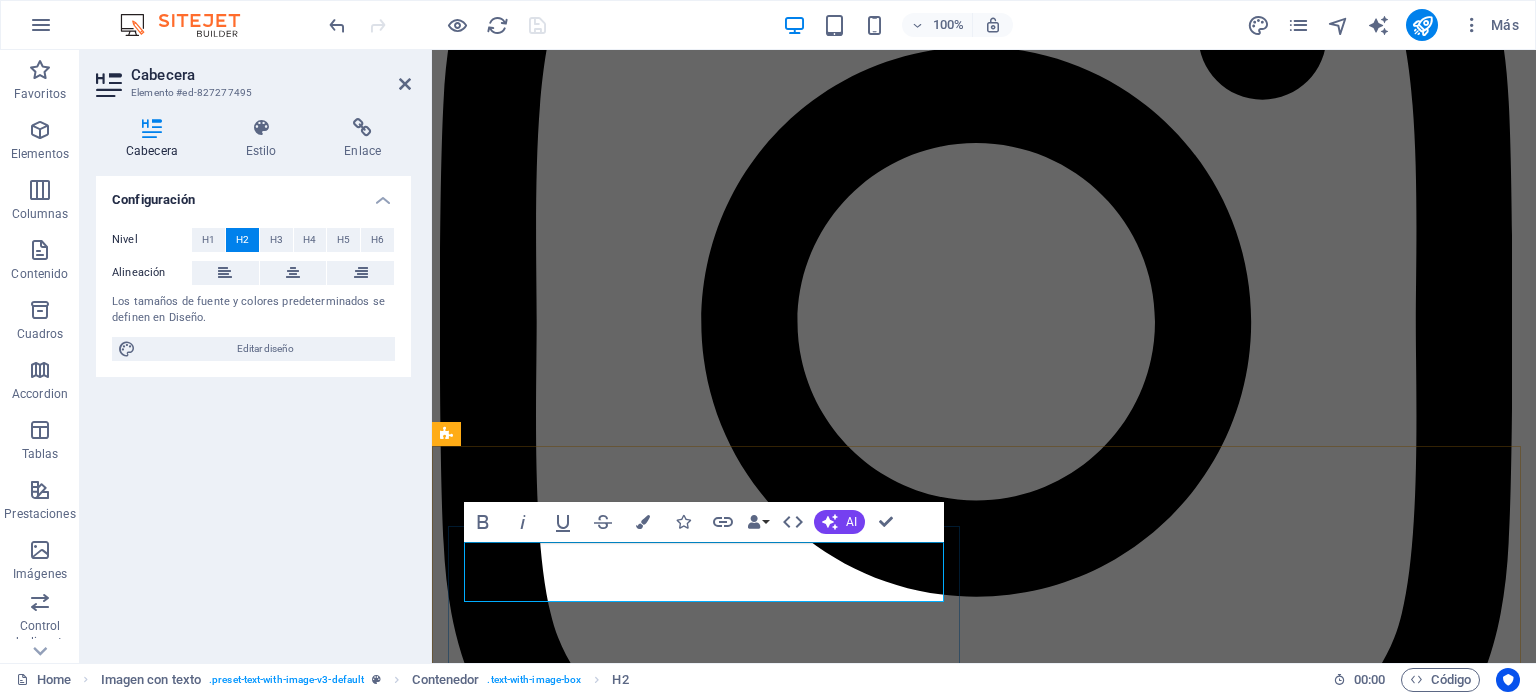 scroll, scrollTop: 3328, scrollLeft: 0, axis: vertical 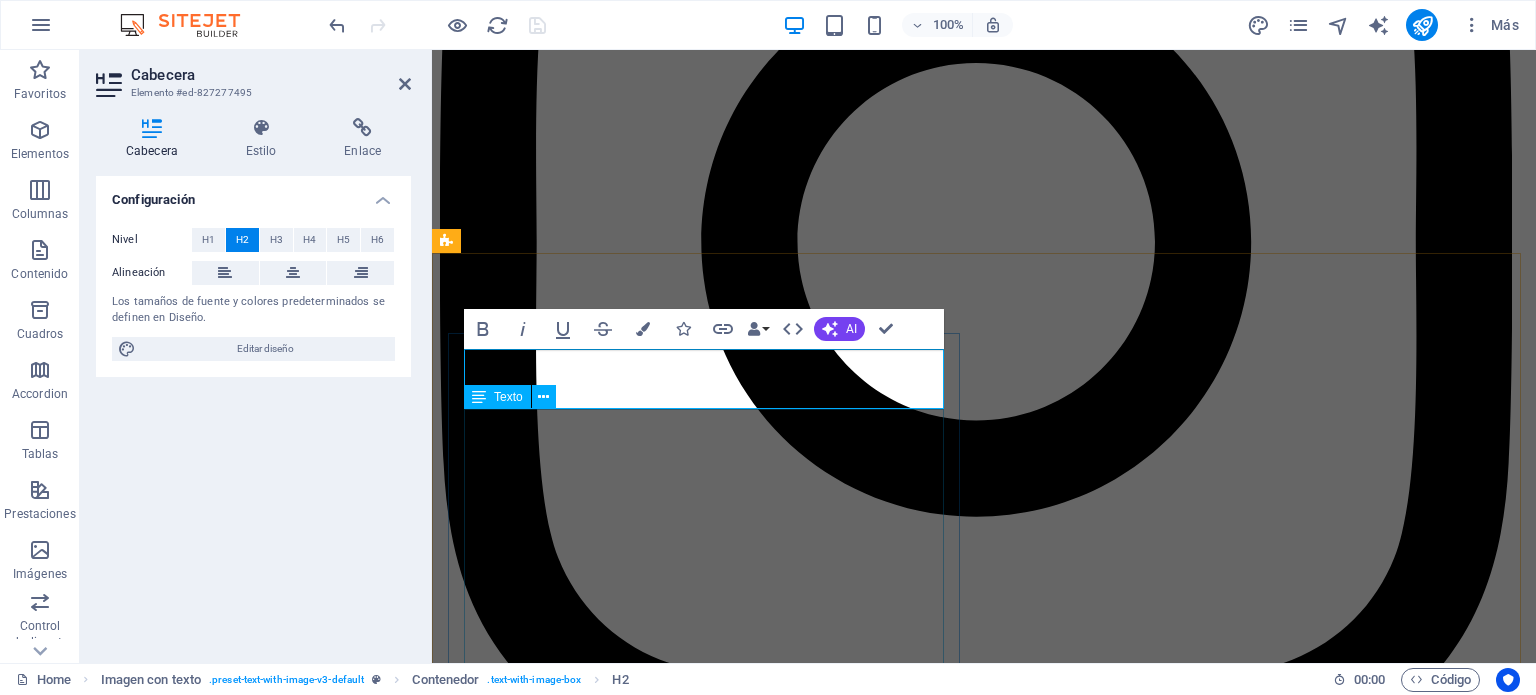 click on "Duis autem vel eum iriure dolor in hendrerit in vulputate velit esse molestie consequat, vel illum dolore eu feugiat nulla facilisis at vero eros et accumsan et iusto odio dignissim qui blandit praesent luptatum zzril delenit augue duis dolore te feugait nulla facilisi. Lorem ipsum dolor sit amet, consectetuer adipiscing elit, sed diam nonummy nibh euismod tincidunt ut laoreet dolore magna aliquam erat volutpat.   Ut wisi enim ad minim veniam, quis nostrud exerci tation ullamcorper suscipit lobortis nisl ut aliquip ex ea commodo consequat. Duis autem vel eum iriure dolor in hendrerit in vulputate velit esse molestie consequat, vel illum dolore eu feugiat nulla facilisis at vero eros et accumsan et iusto odio dignissim qui blandit praesent luptatum zzril delenit augue duis dolore te feugait nulla facilisi.   Nam liber tempor cum soluta nobis eleifend option congue nihil imperdiet doming id quod mazim placerat facer" at bounding box center (984, 23620) 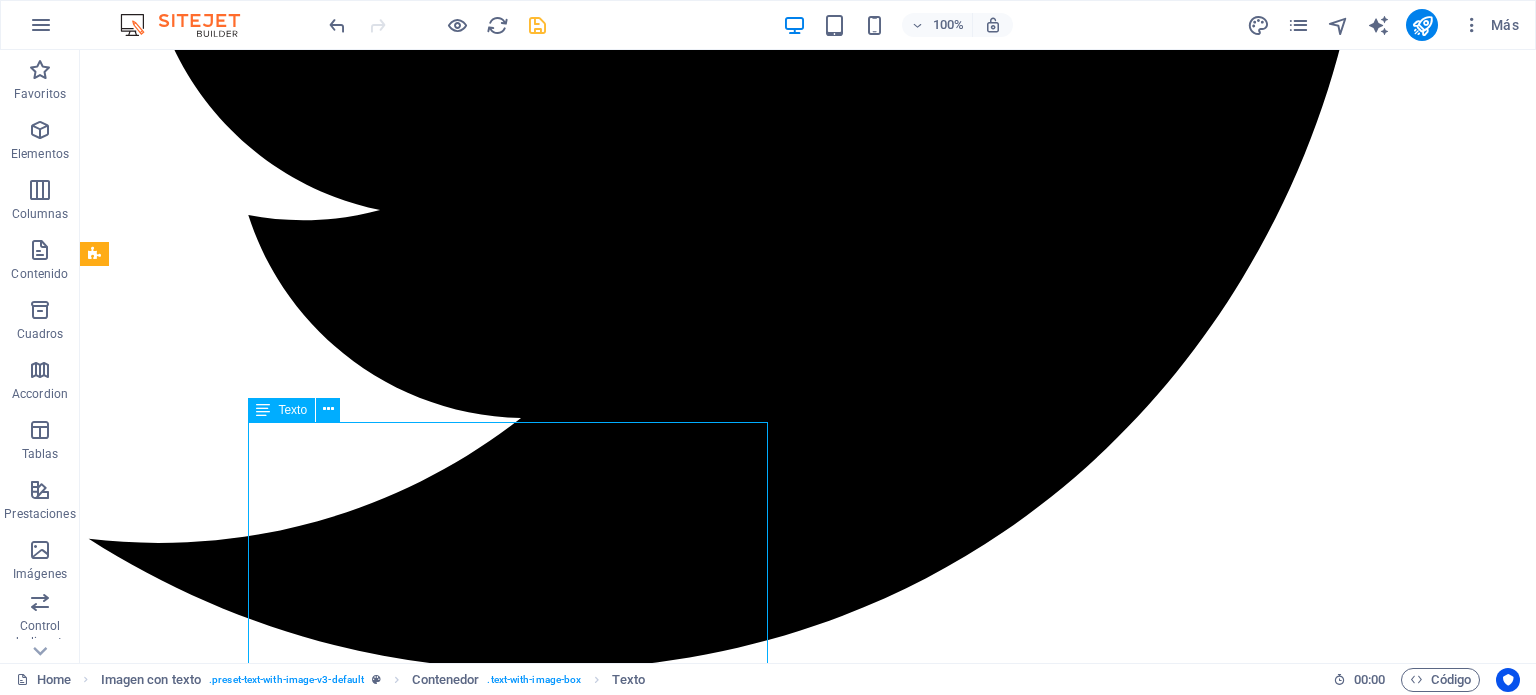 click on "Duis autem vel eum iriure dolor in hendrerit in vulputate velit esse molestie consequat, vel illum dolore eu feugiat nulla facilisis at vero eros et accumsan et iusto odio dignissim qui blandit praesent luptatum zzril delenit augue duis dolore te feugait nulla facilisi. Lorem ipsum dolor sit amet, consectetuer adipiscing elit, sed diam nonummy nibh euismod tincidunt ut laoreet dolore magna aliquam erat volutpat.   Ut wisi enim ad minim veniam, quis nostrud exerci tation ullamcorper suscipit lobortis nisl ut aliquip ex ea commodo consequat. Duis autem vel eum iriure dolor in hendrerit in vulputate velit esse molestie consequat, vel illum dolore eu feugiat nulla facilisis at vero eros et accumsan et iusto odio dignissim qui blandit praesent luptatum zzril delenit augue duis dolore te feugait nulla facilisi.   Nam liber tempor cum soluta nobis eleifend option congue nihil imperdiet doming id quod mazim placerat facer" at bounding box center (808, 30949) 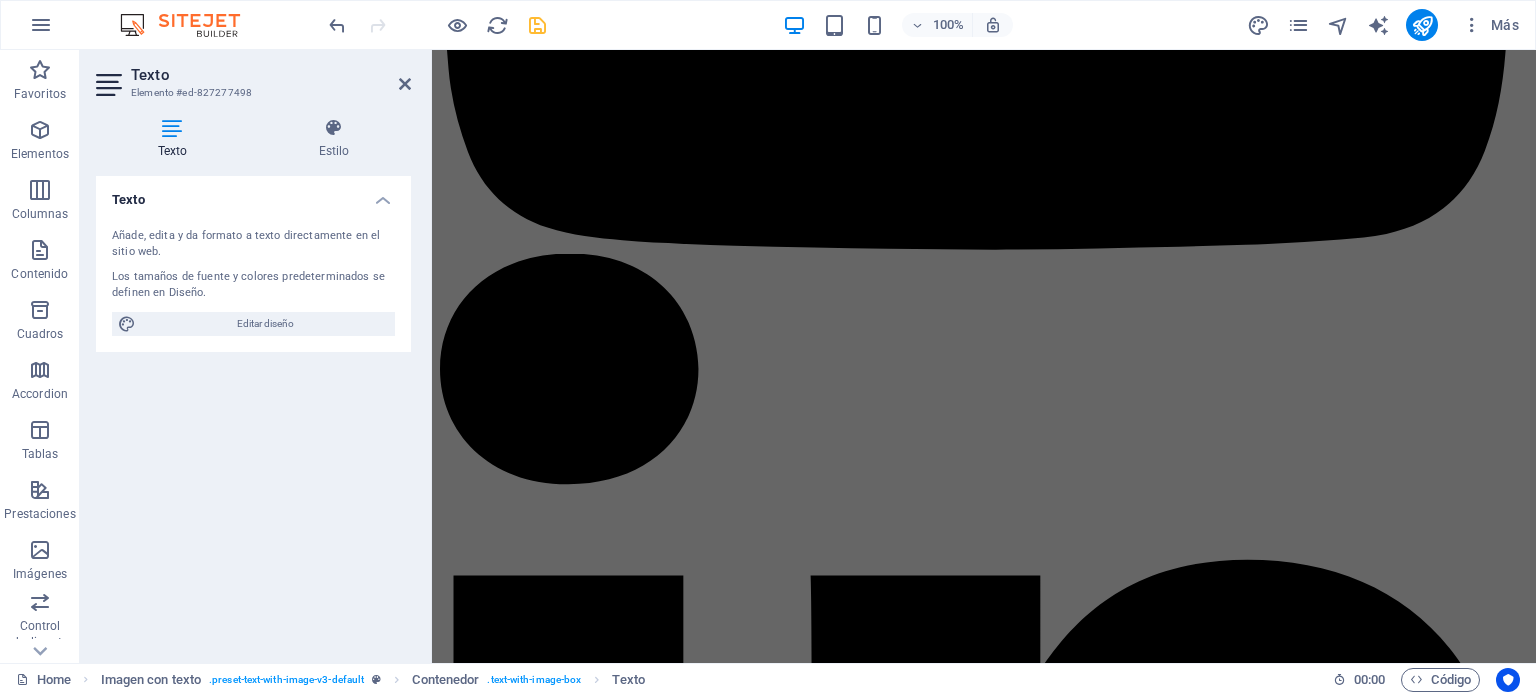 drag, startPoint x: 468, startPoint y: 418, endPoint x: 876, endPoint y: 327, distance: 418.02512 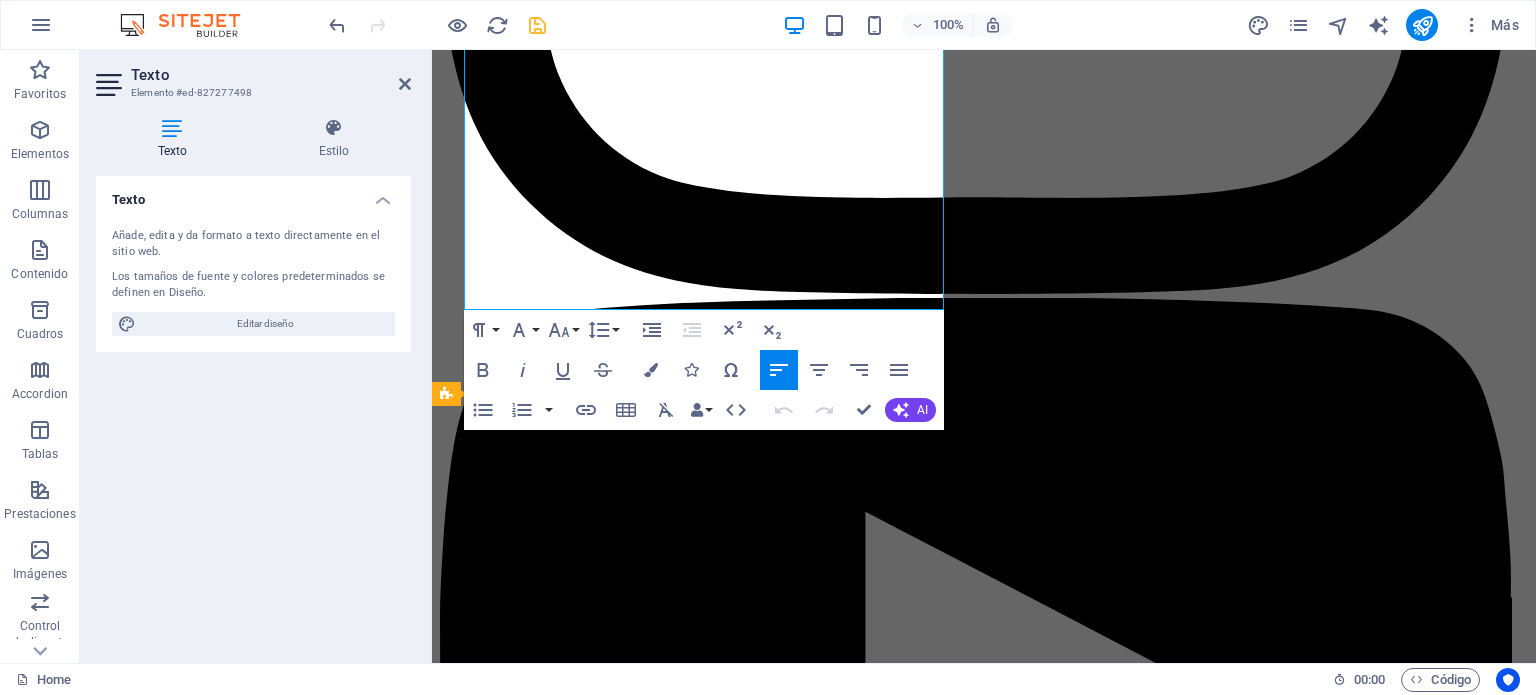 scroll, scrollTop: 3512, scrollLeft: 0, axis: vertical 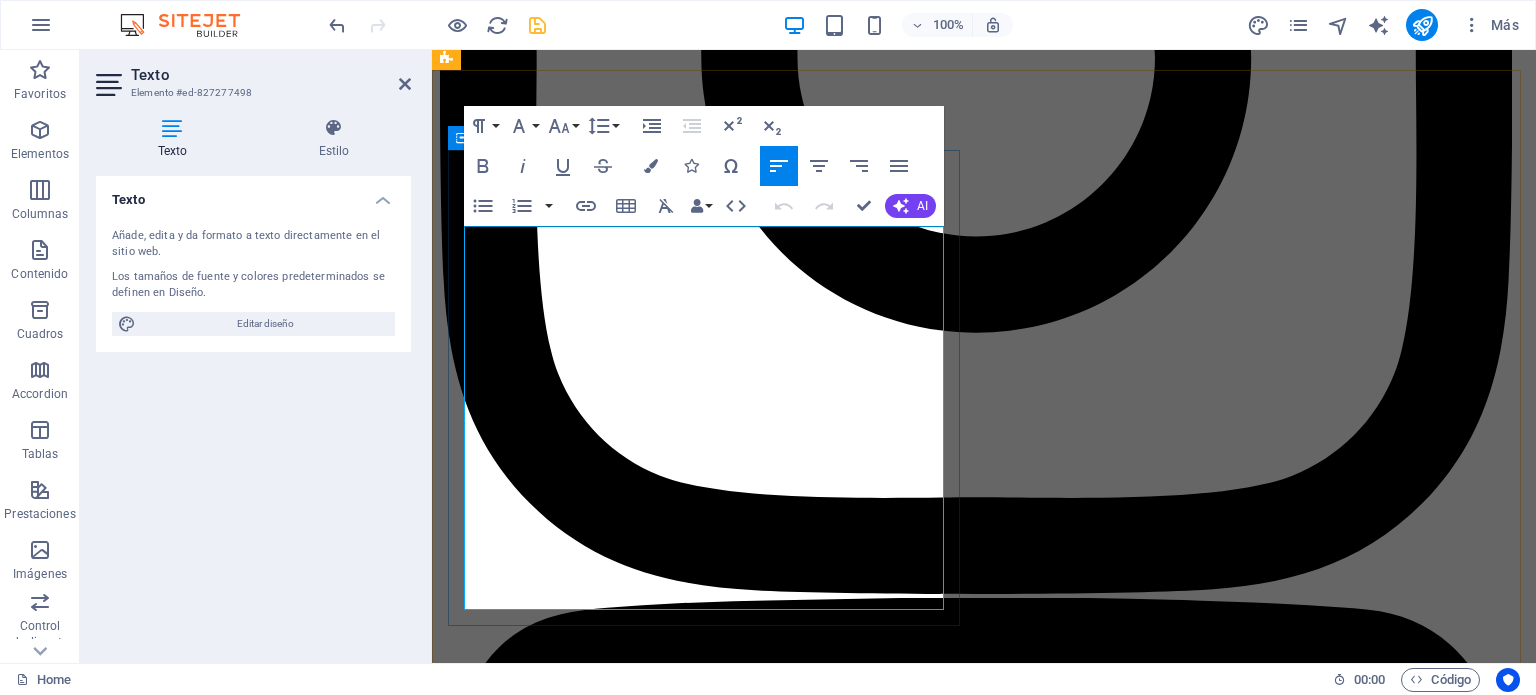 type 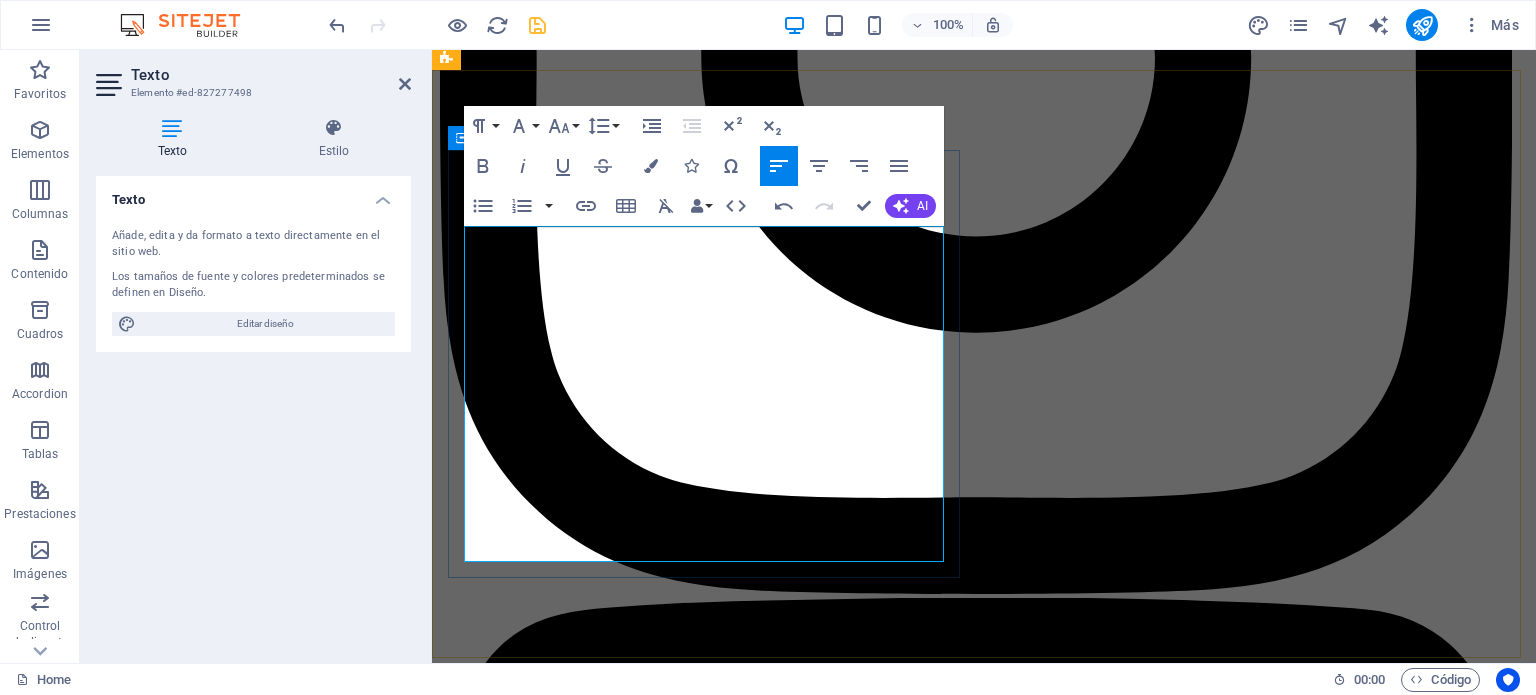 click on "Con nosotros podras elejir los mejores equipos de impresion en inyeccion, laser, plotter ," at bounding box center [984, 23604] 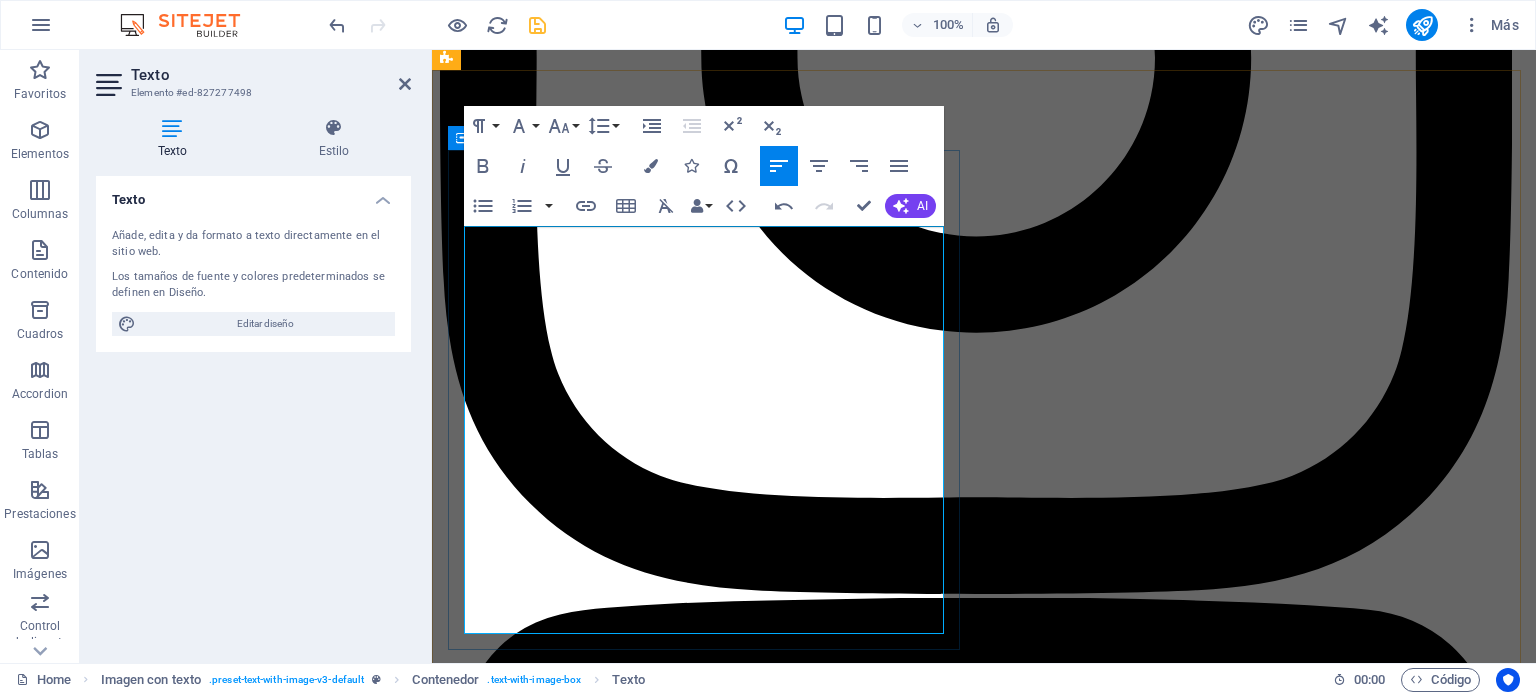 drag, startPoint x: 825, startPoint y: 600, endPoint x: 872, endPoint y: 623, distance: 52.3259 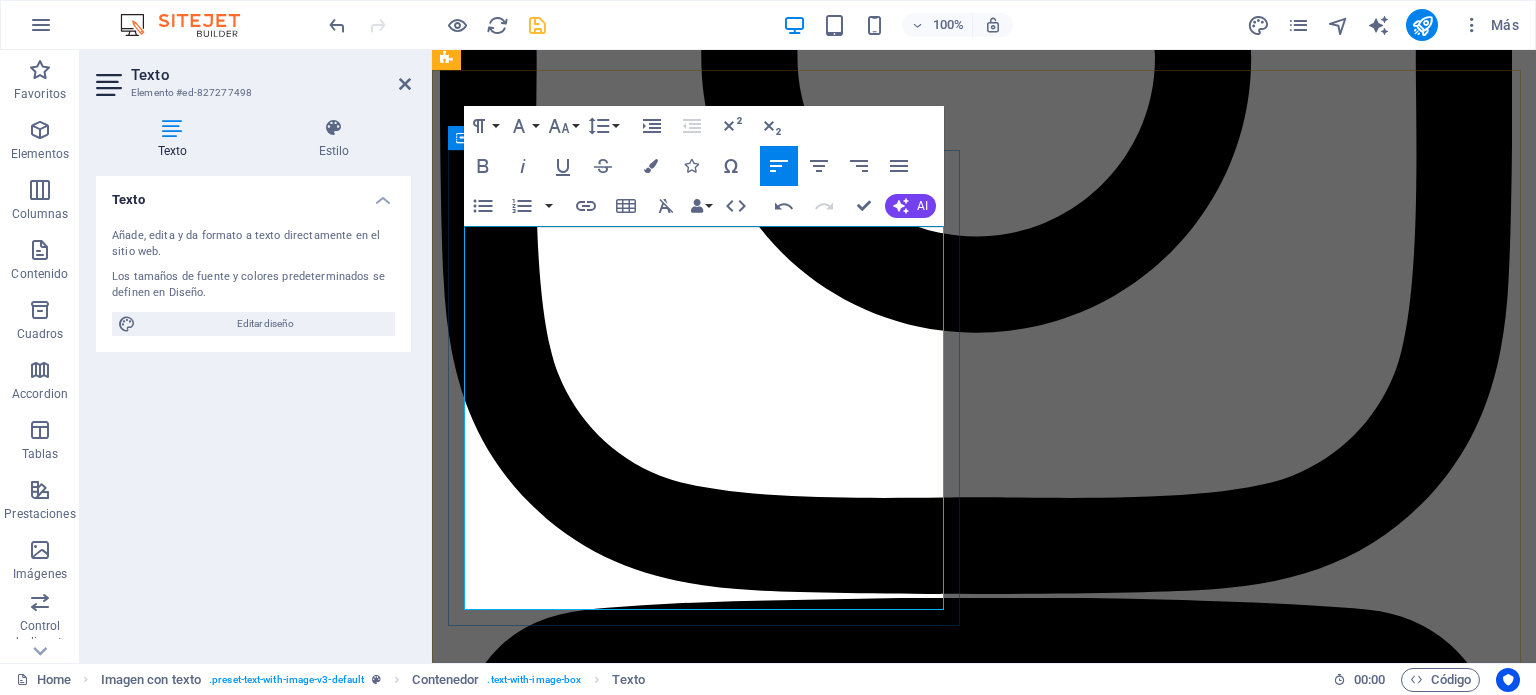 drag, startPoint x: 828, startPoint y: 591, endPoint x: 770, endPoint y: 598, distance: 58.420887 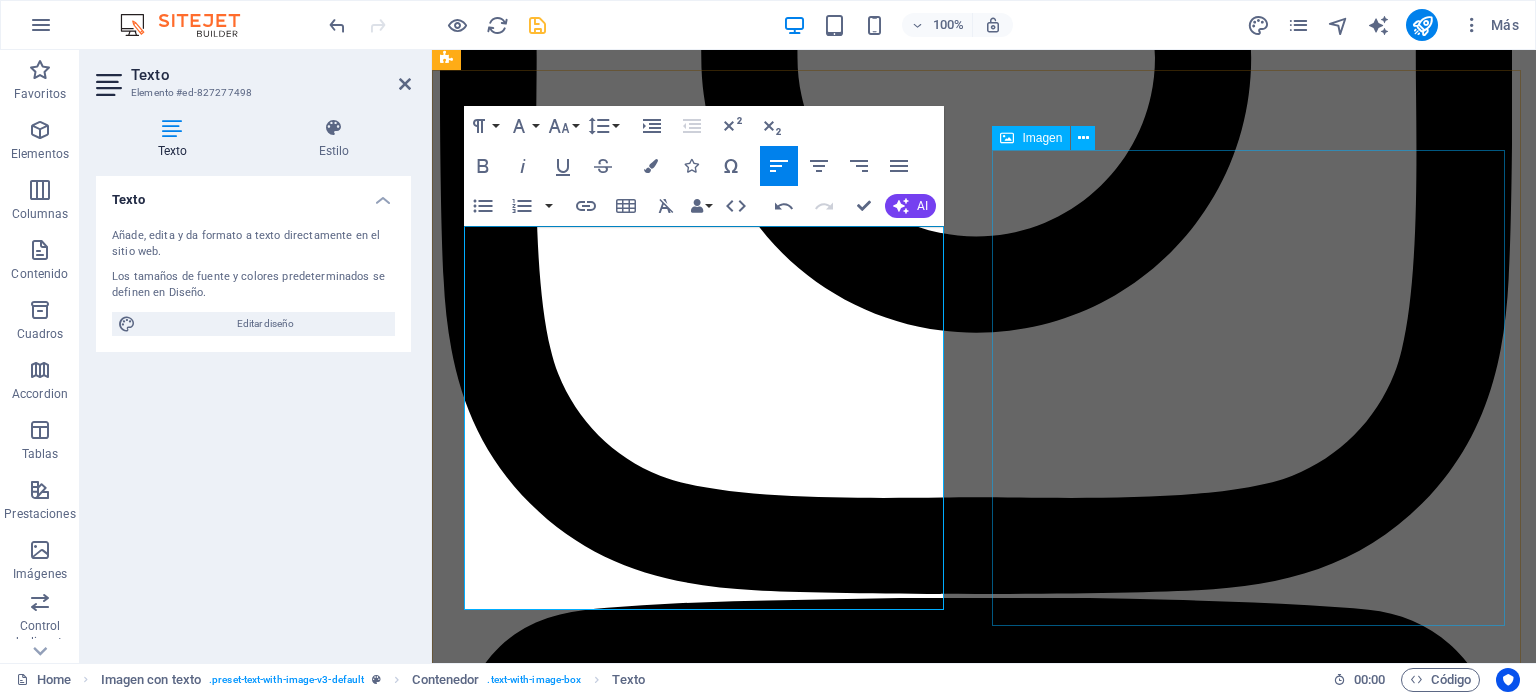 click at bounding box center [984, 24009] 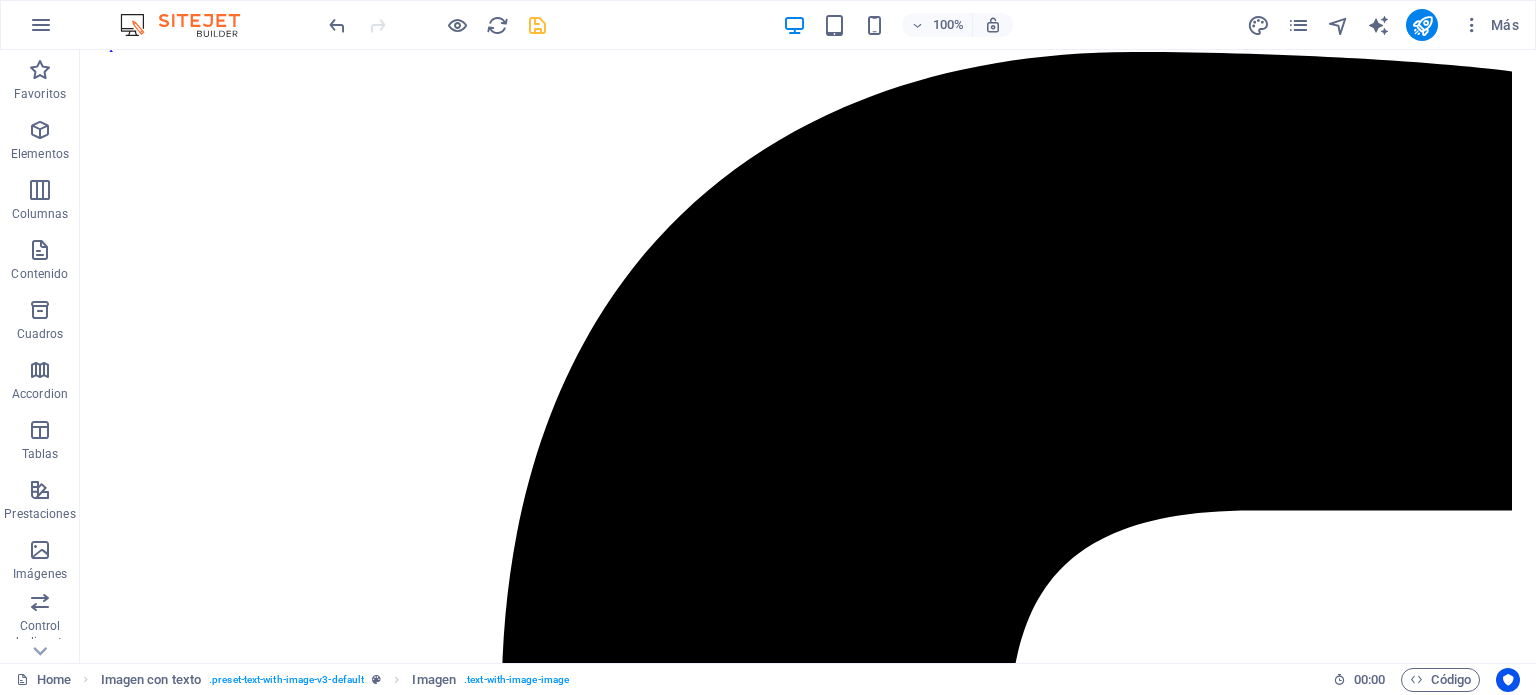 scroll, scrollTop: 0, scrollLeft: 0, axis: both 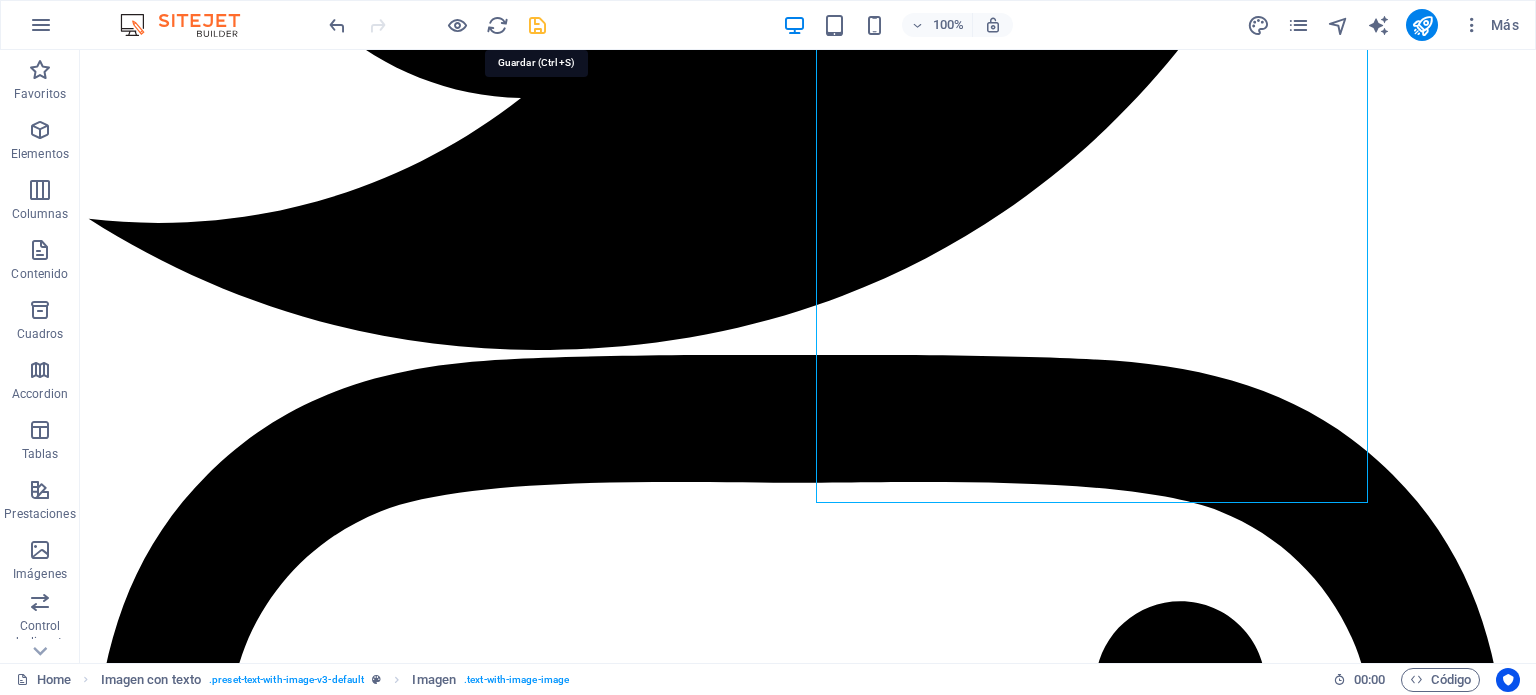 click at bounding box center [537, 25] 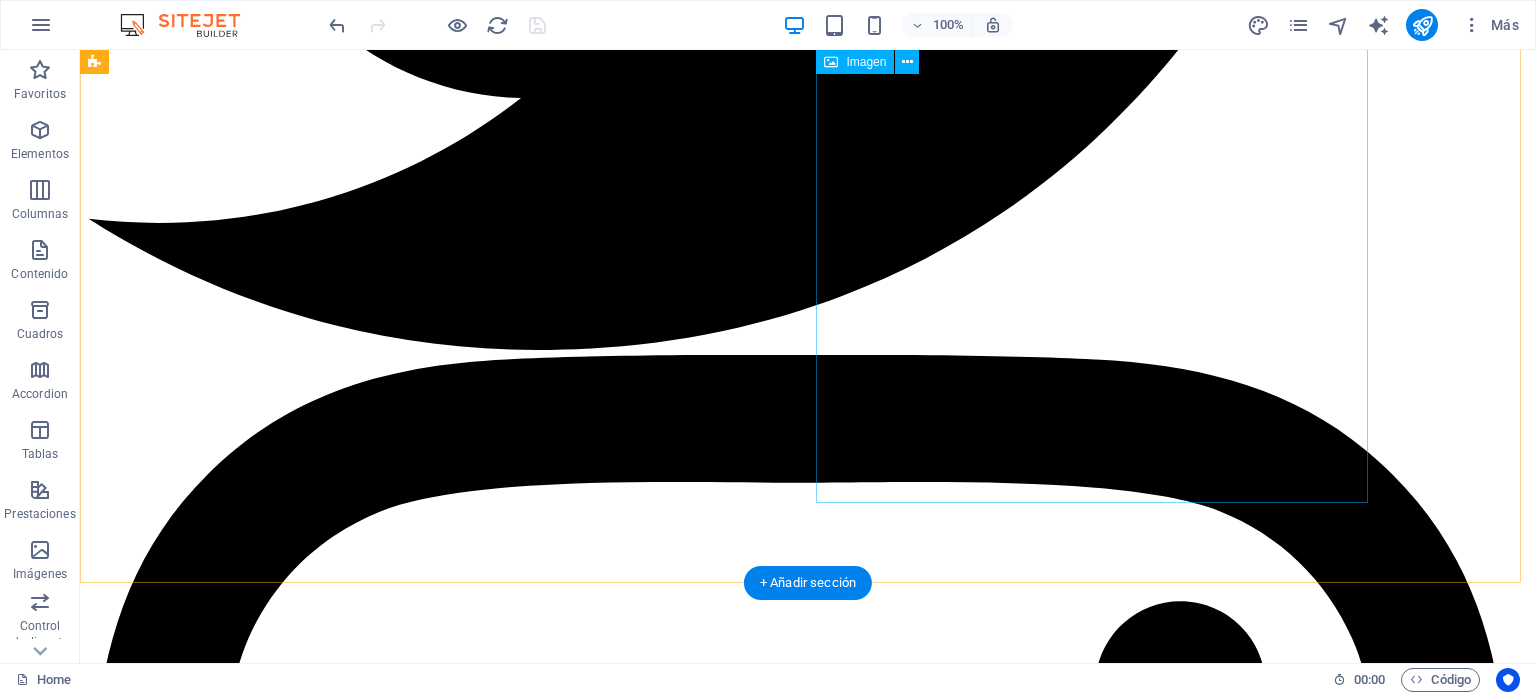 scroll, scrollTop: 3348, scrollLeft: 0, axis: vertical 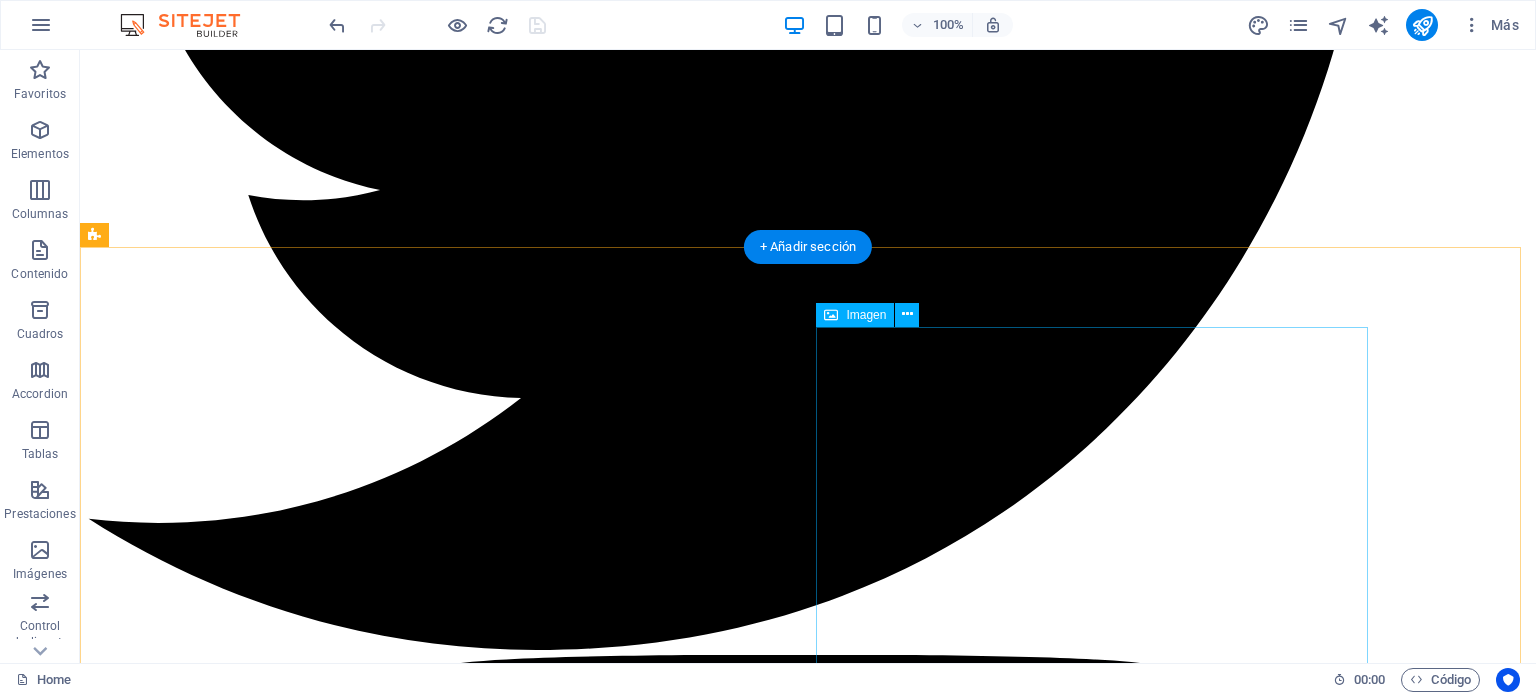 click at bounding box center (808, 31619) 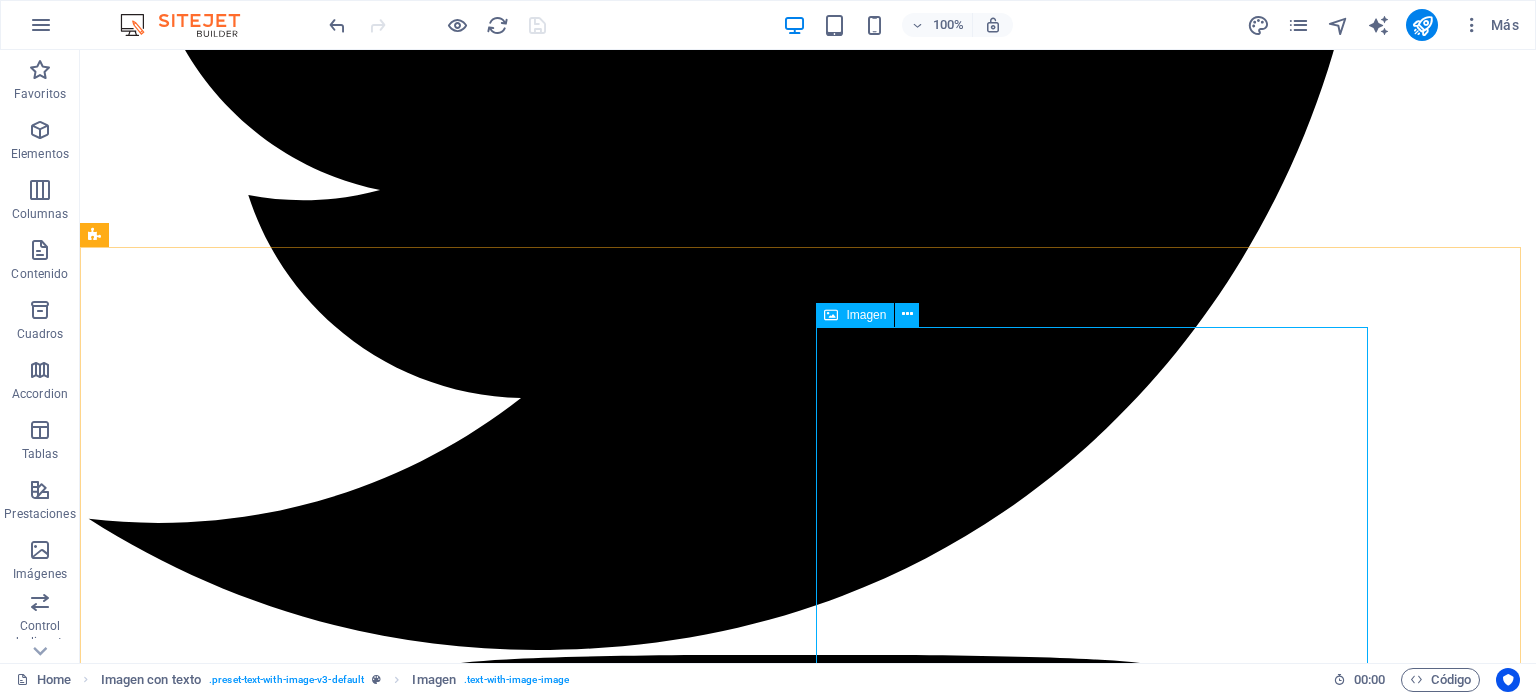 click on "Imagen" at bounding box center (866, 315) 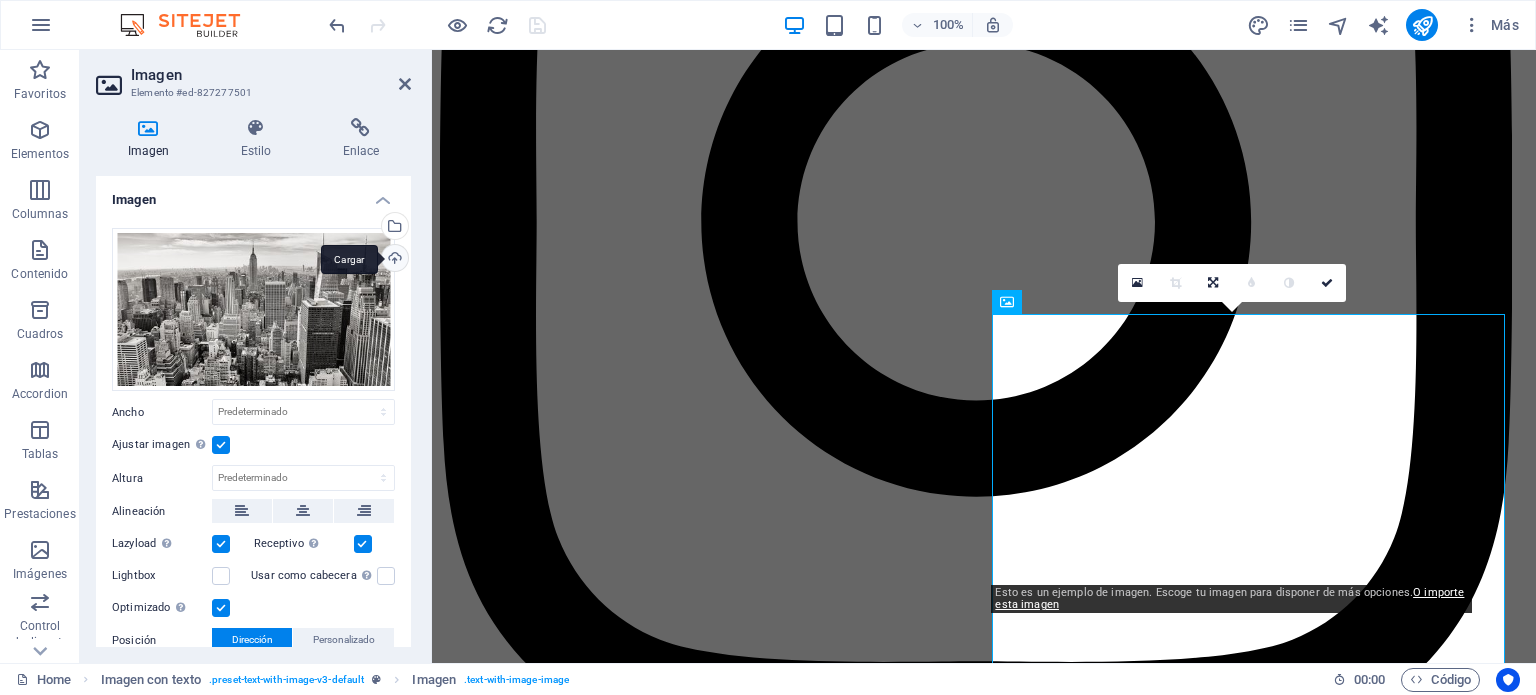 click on "Cargar" at bounding box center (393, 260) 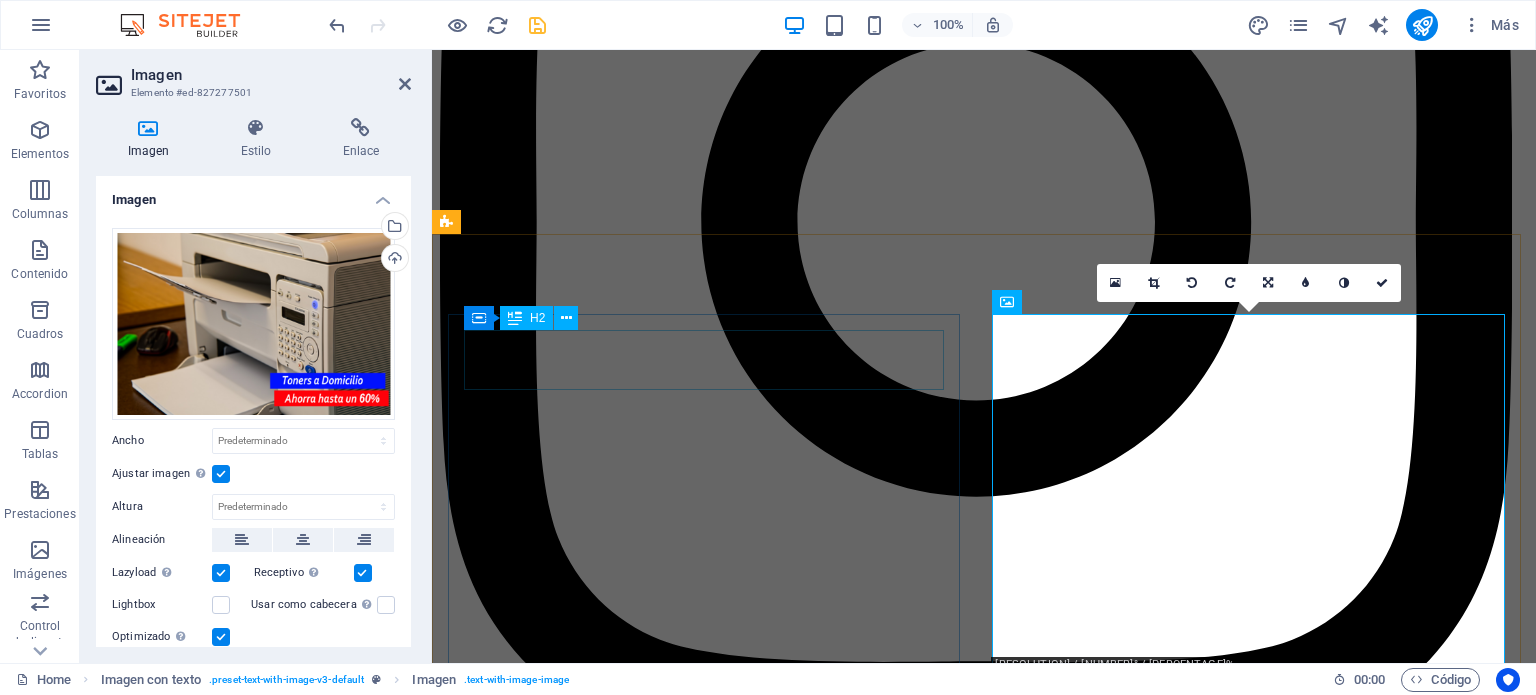 click on "acerca de linetoner" at bounding box center (984, 23453) 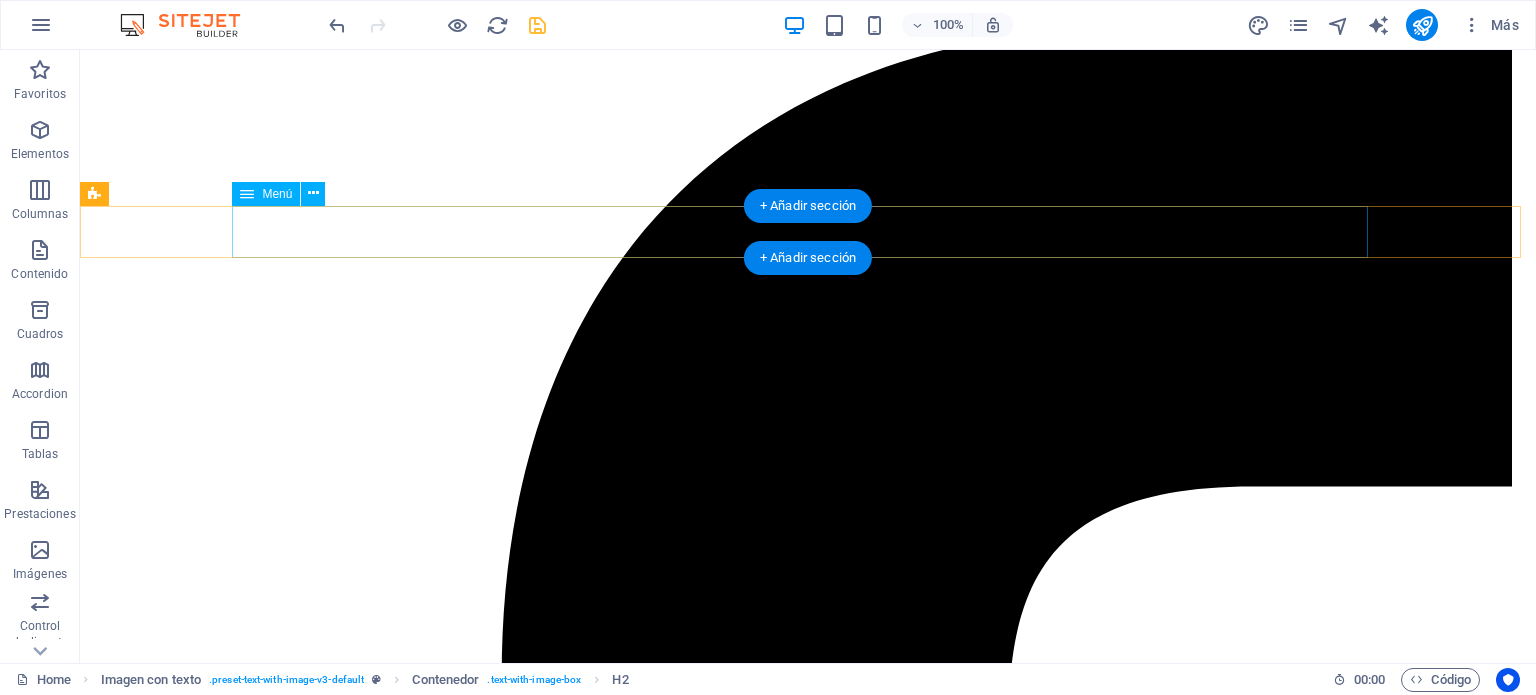 scroll, scrollTop: 0, scrollLeft: 0, axis: both 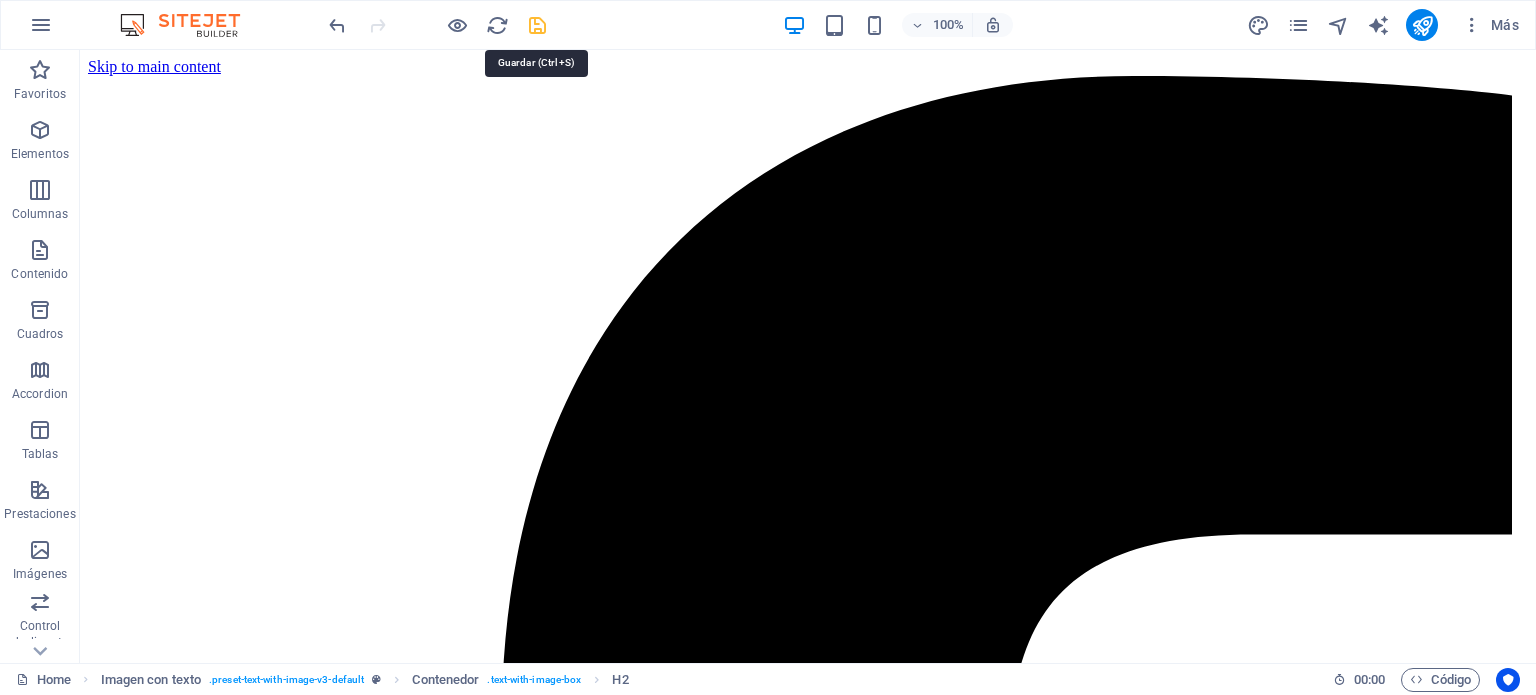 click at bounding box center (537, 25) 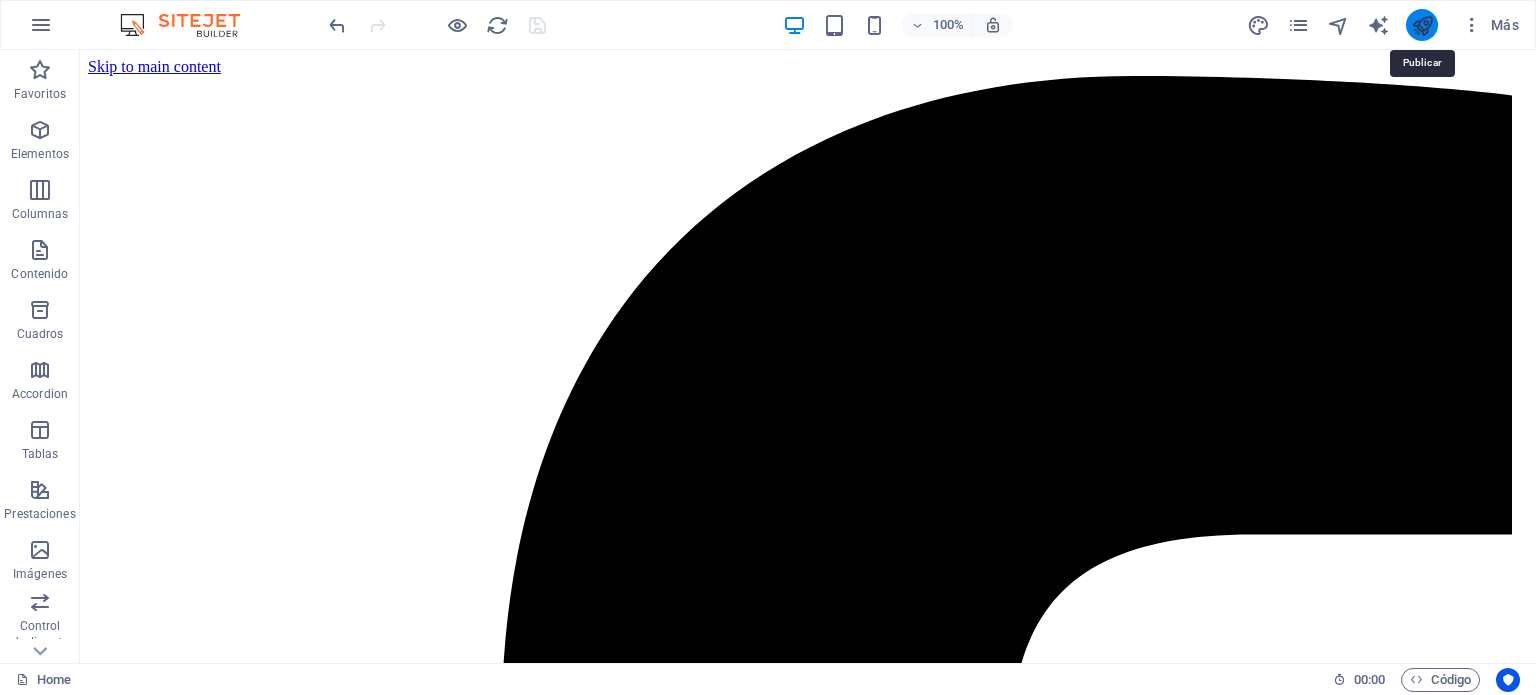 click at bounding box center [1422, 25] 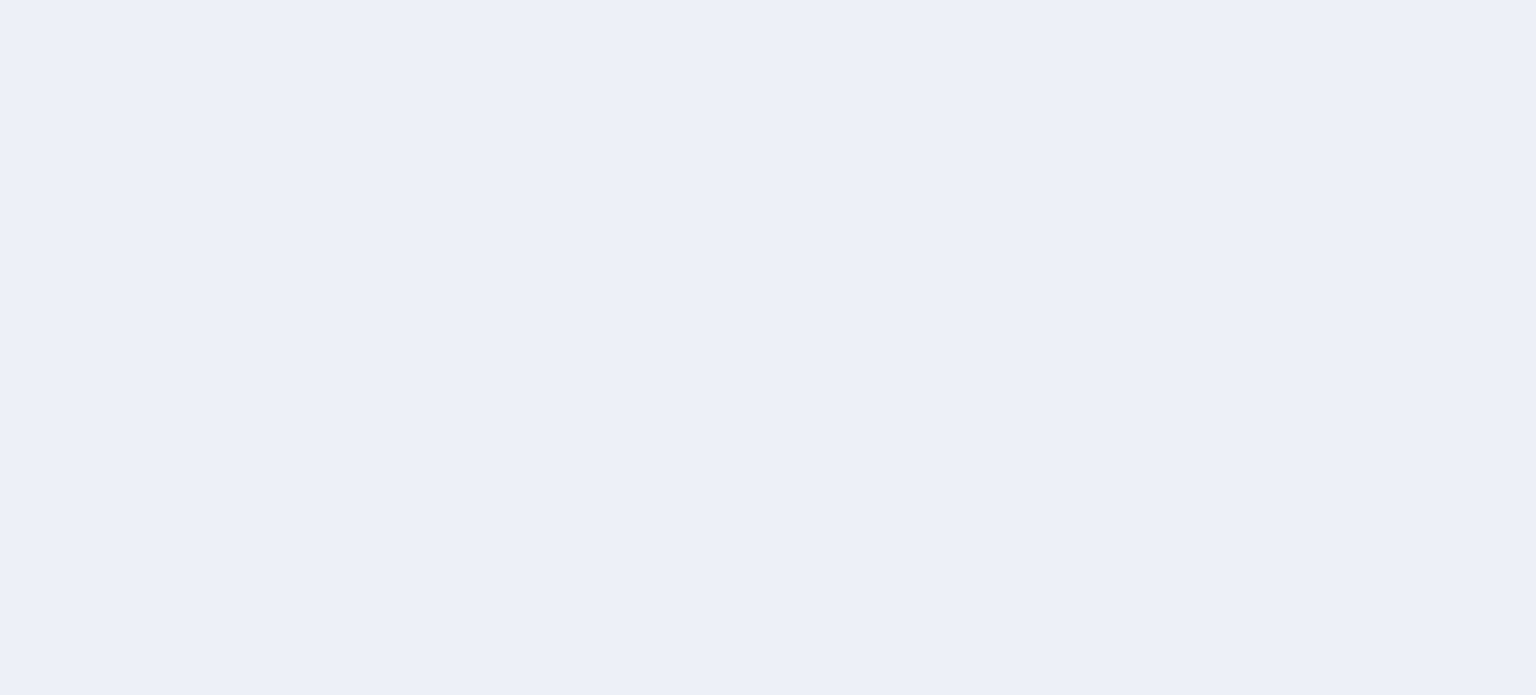 scroll, scrollTop: 0, scrollLeft: 0, axis: both 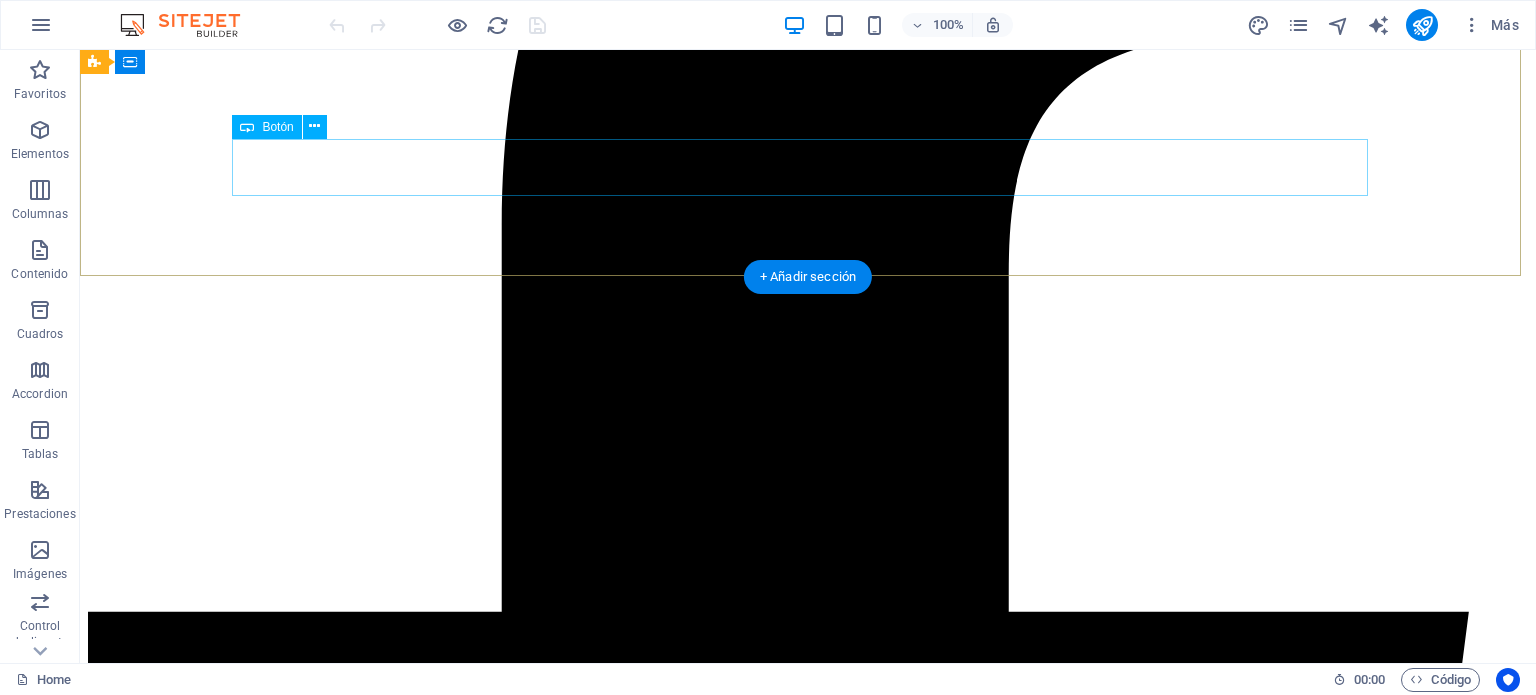 click on "Nuestros productos" at bounding box center (808, 17524) 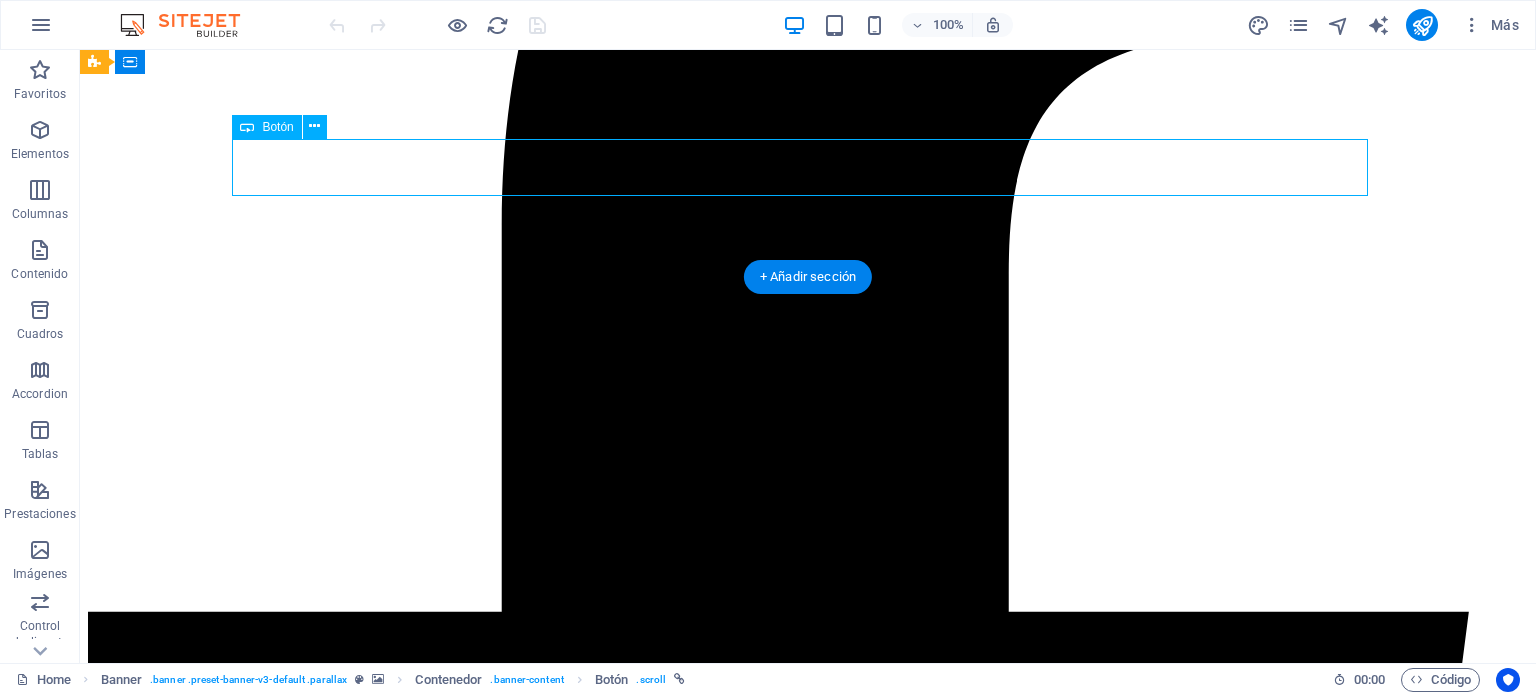 click on "Nuestros productos" at bounding box center [808, 17524] 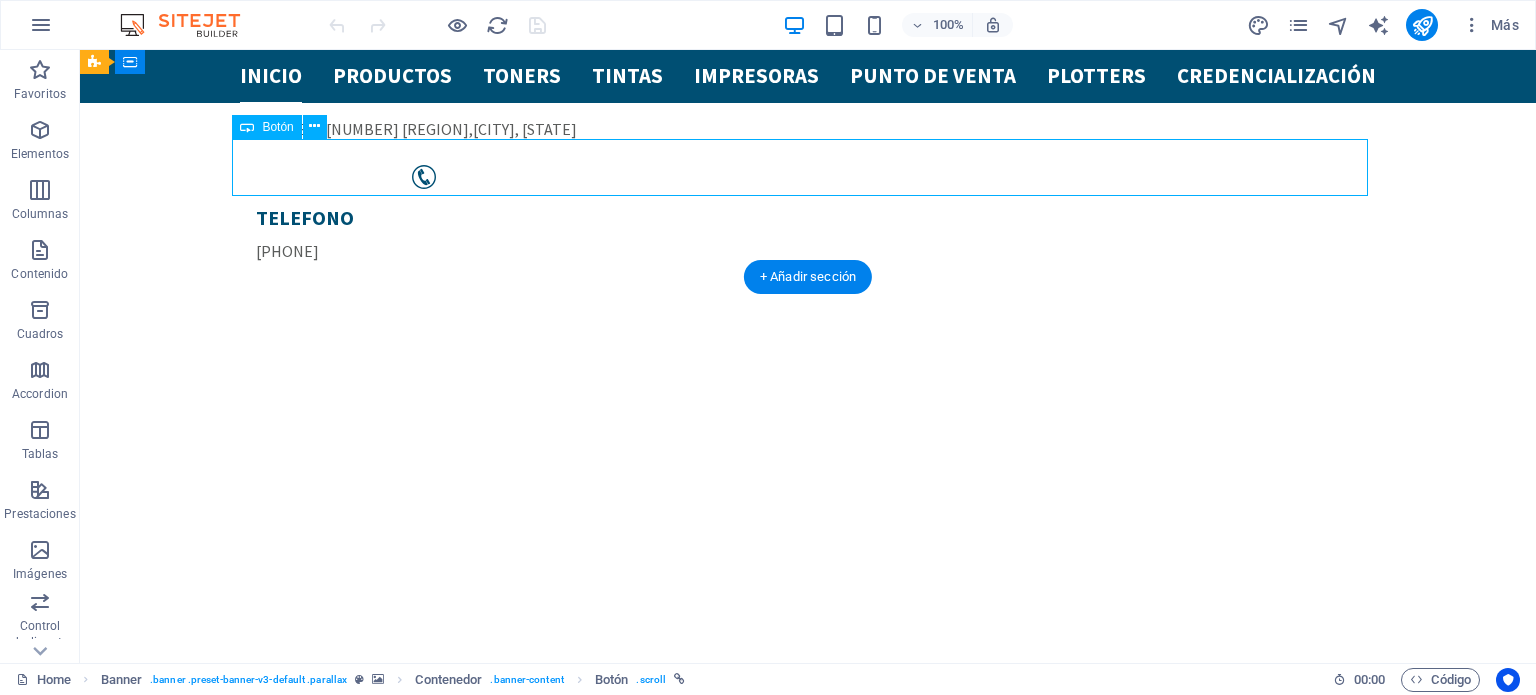 select 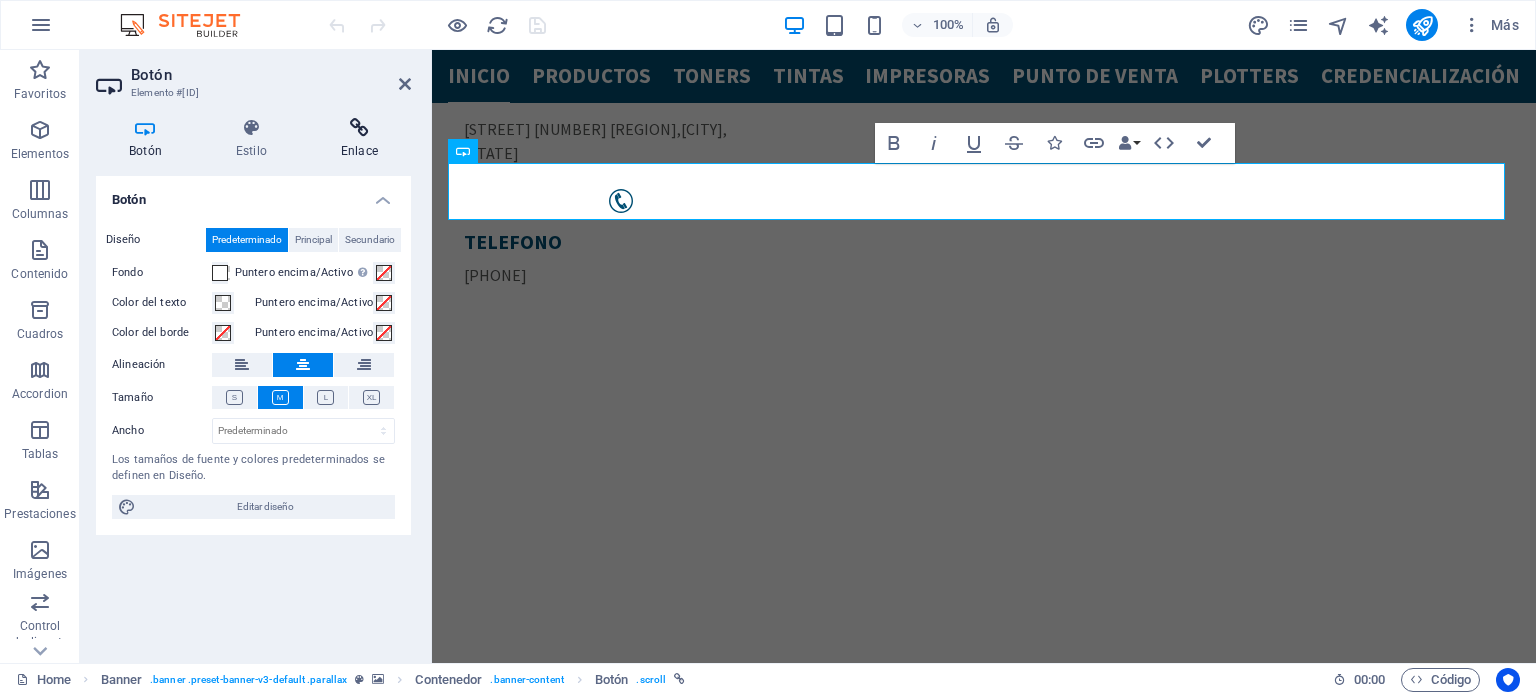 click at bounding box center [359, 128] 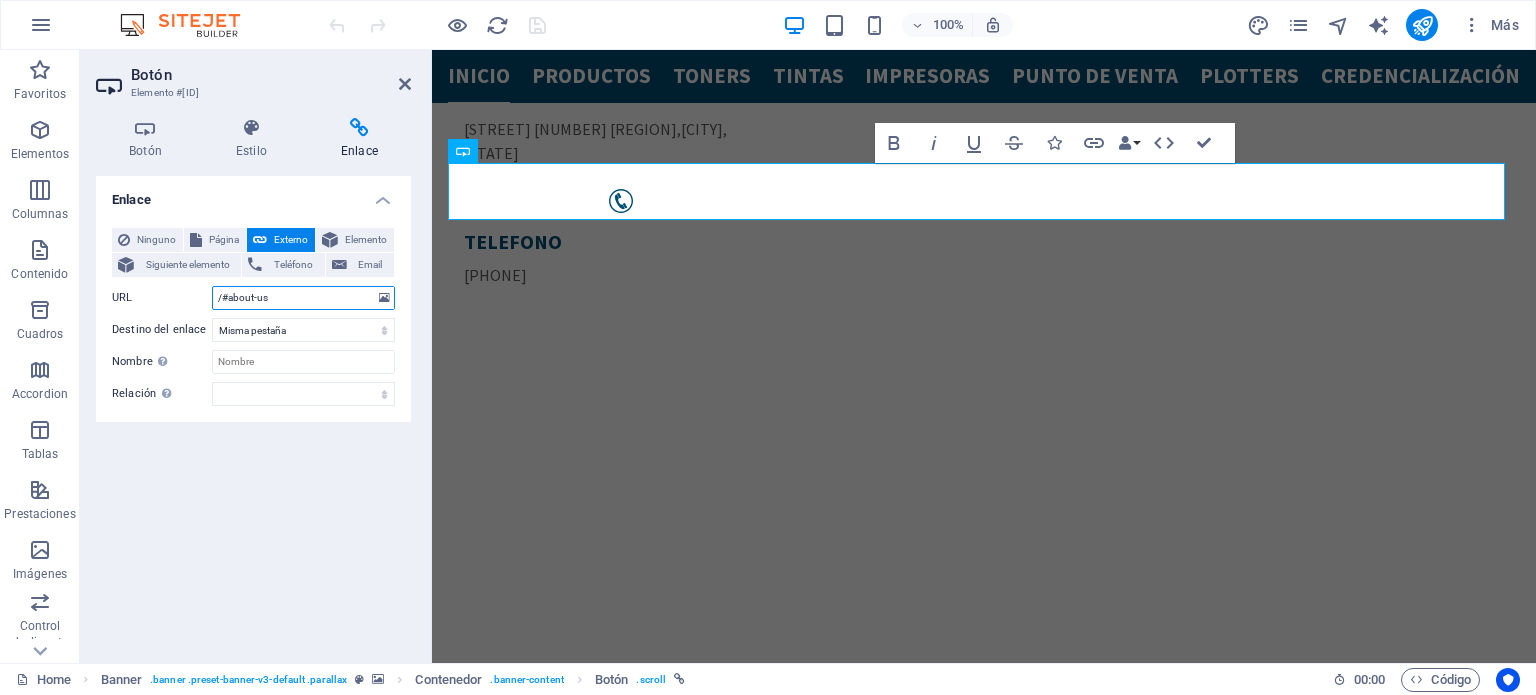 drag, startPoint x: 291, startPoint y: 296, endPoint x: 228, endPoint y: 290, distance: 63.28507 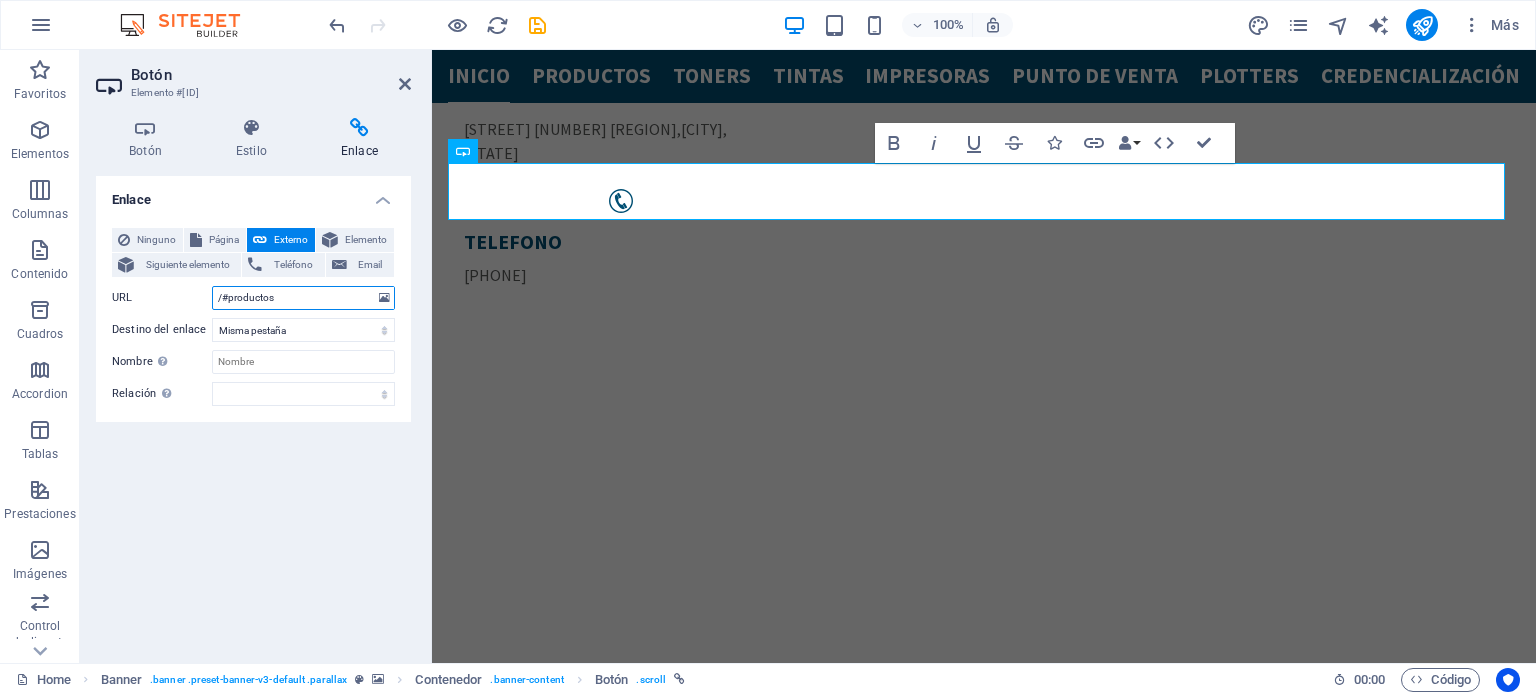 type on "/#productos" 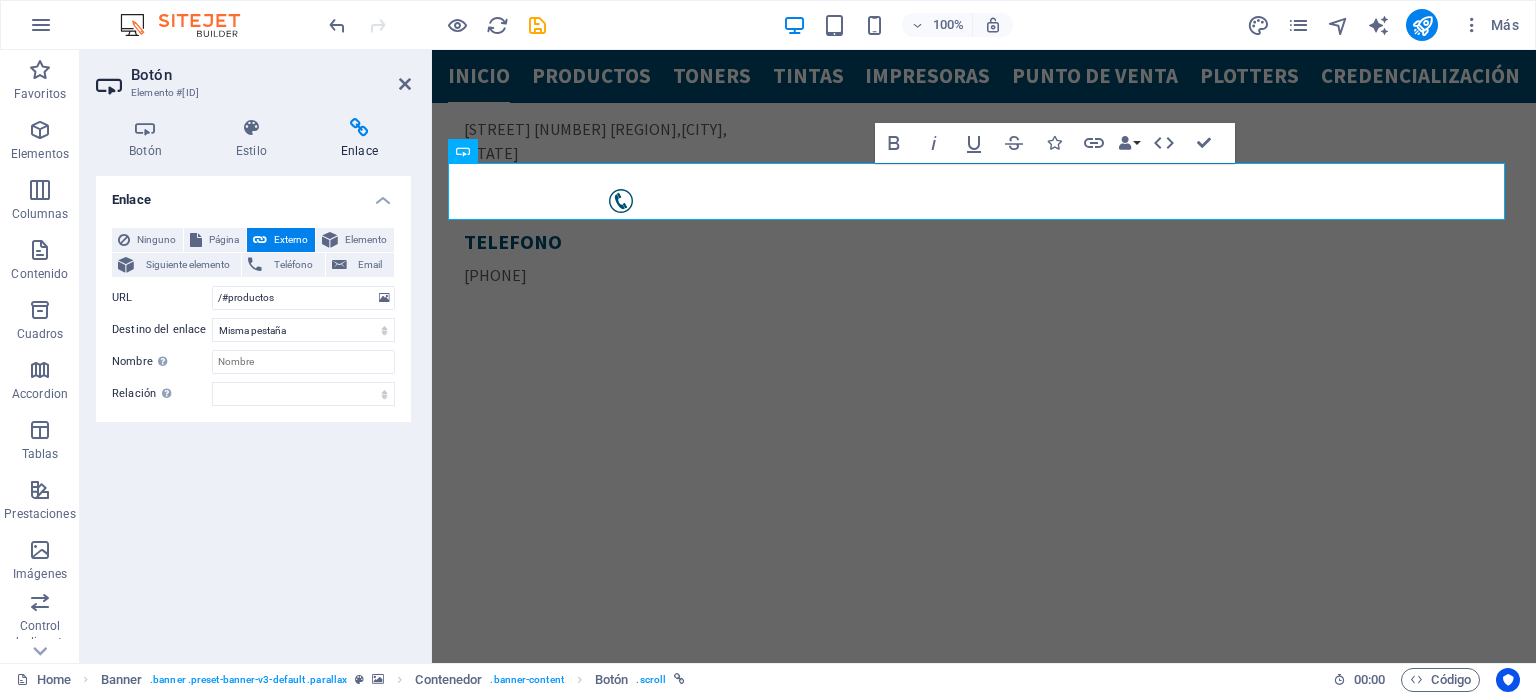 click on "Enlace Ninguno Página Externo Elemento Siguiente elemento Teléfono Email Página Home Subpage Legal Notice Privacy Elemento
URL /#productos Teléfono Email Destino del enlace Nueva pestaña Misma pestaña Superposición Nombre Una descripción adicional del enlace no debería ser igual al texto del enlace. El título suele mostrarse como un texto de información cuando se mueve el ratón por encima del elemento. Déjalo en blanco en caso de dudas. Relación Define la  relación de este enlace con el destino del enlace . Por ejemplo, el valor "nofollow" indica a los buscadores que no sigan al enlace. Puede dejarse vacío. alternativo autor marcador externo ayuda licencia siguiente nofollow noreferrer noopener ant buscar etiqueta" at bounding box center (253, 411) 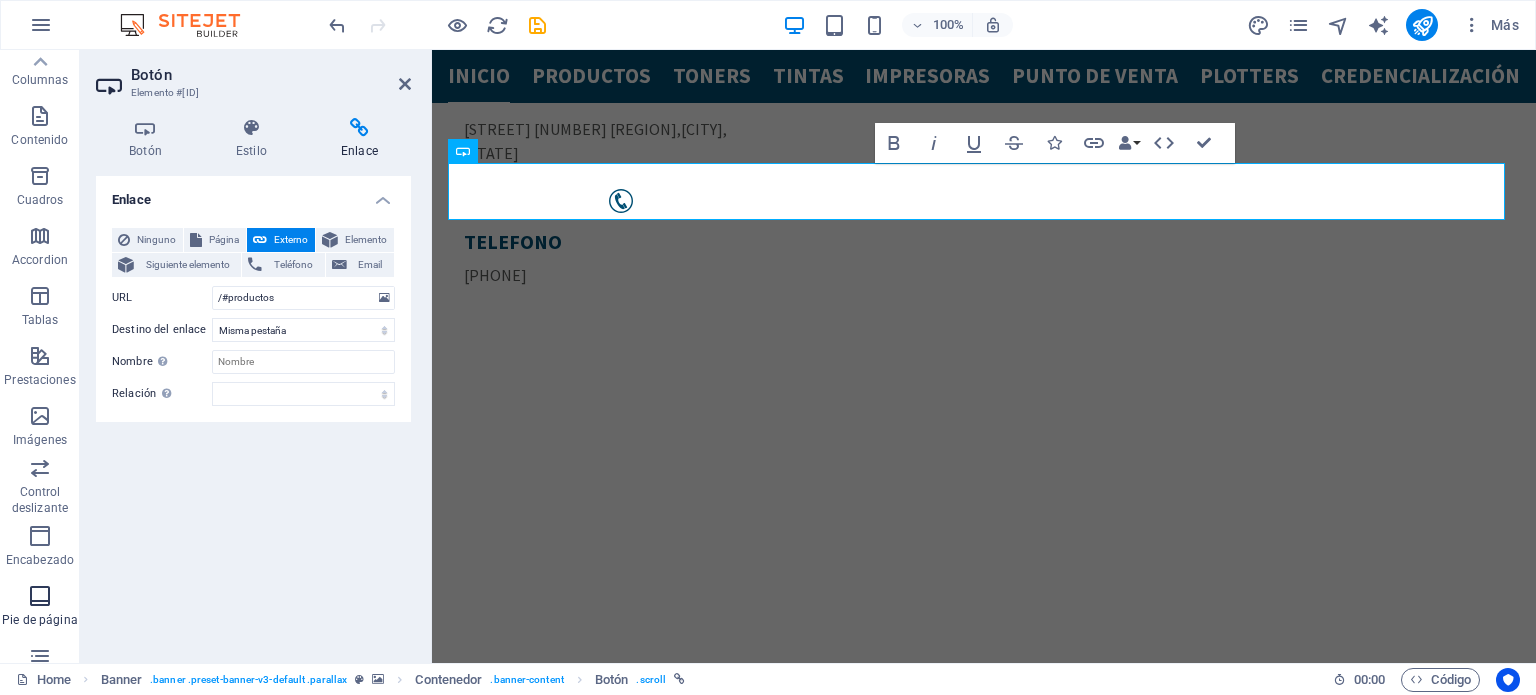 scroll, scrollTop: 0, scrollLeft: 0, axis: both 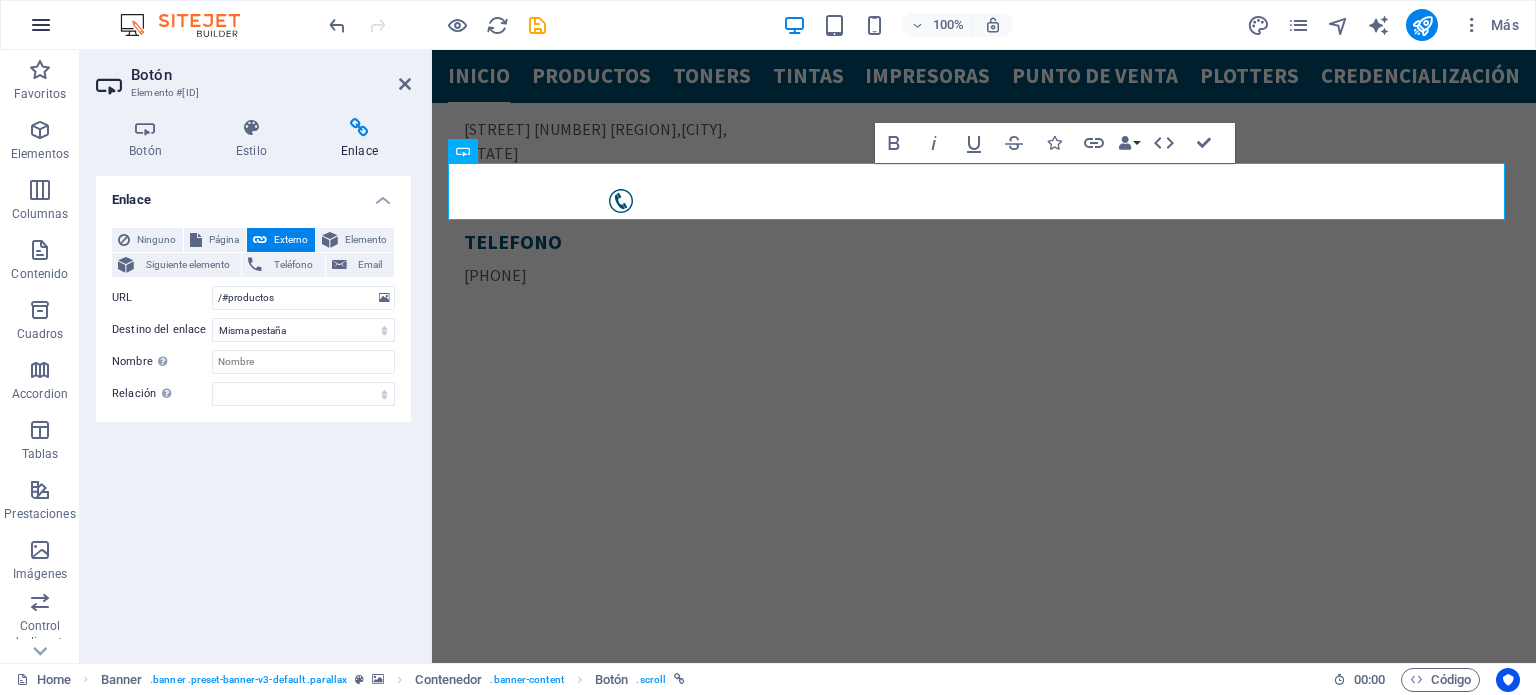 click at bounding box center [41, 25] 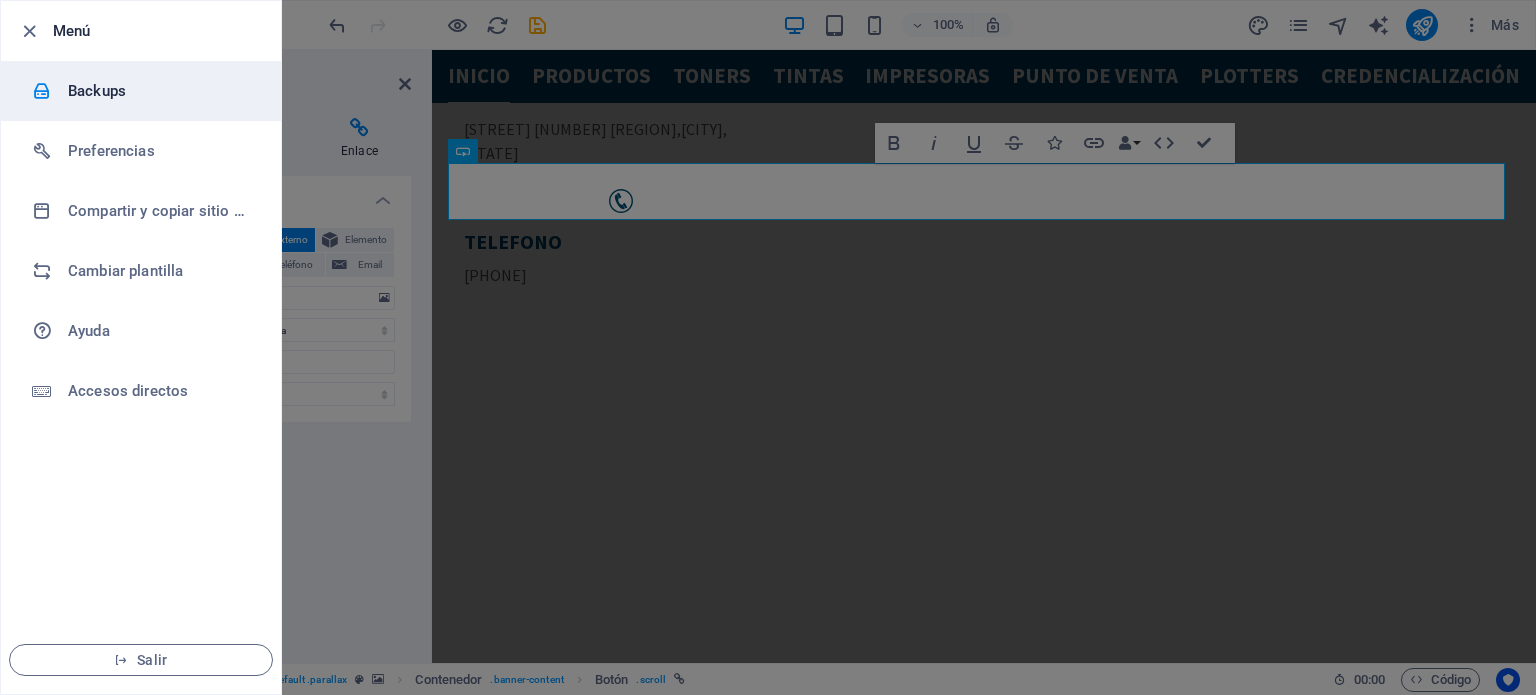 click on "Backups" at bounding box center (160, 91) 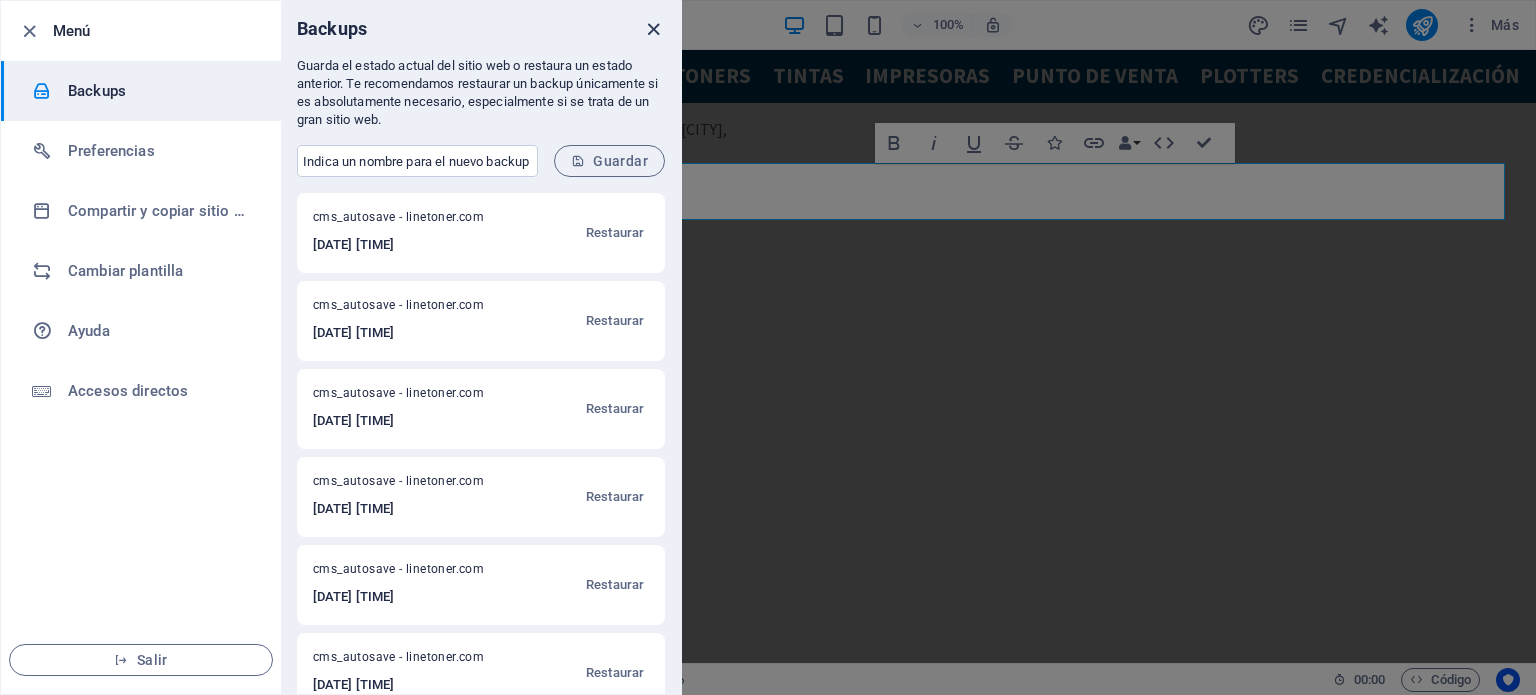 click at bounding box center (653, 29) 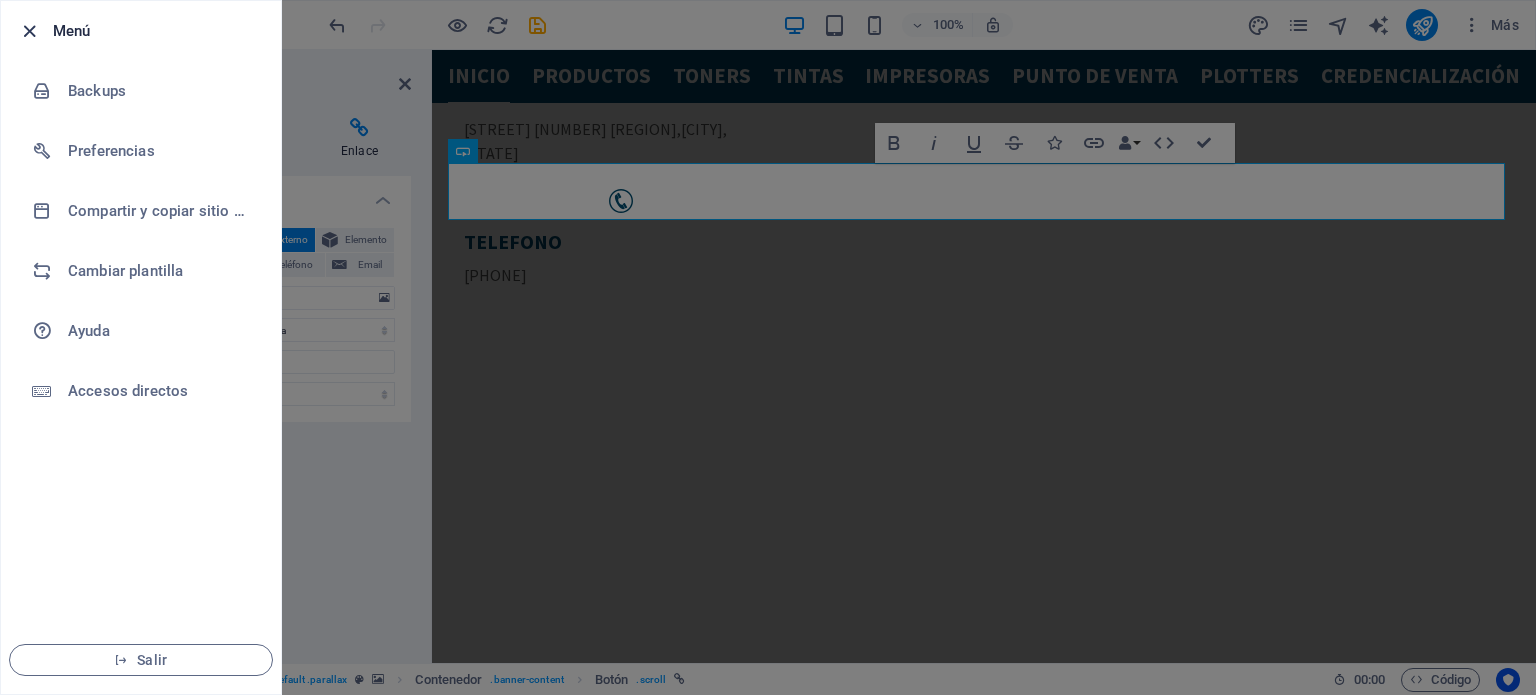 click at bounding box center [29, 31] 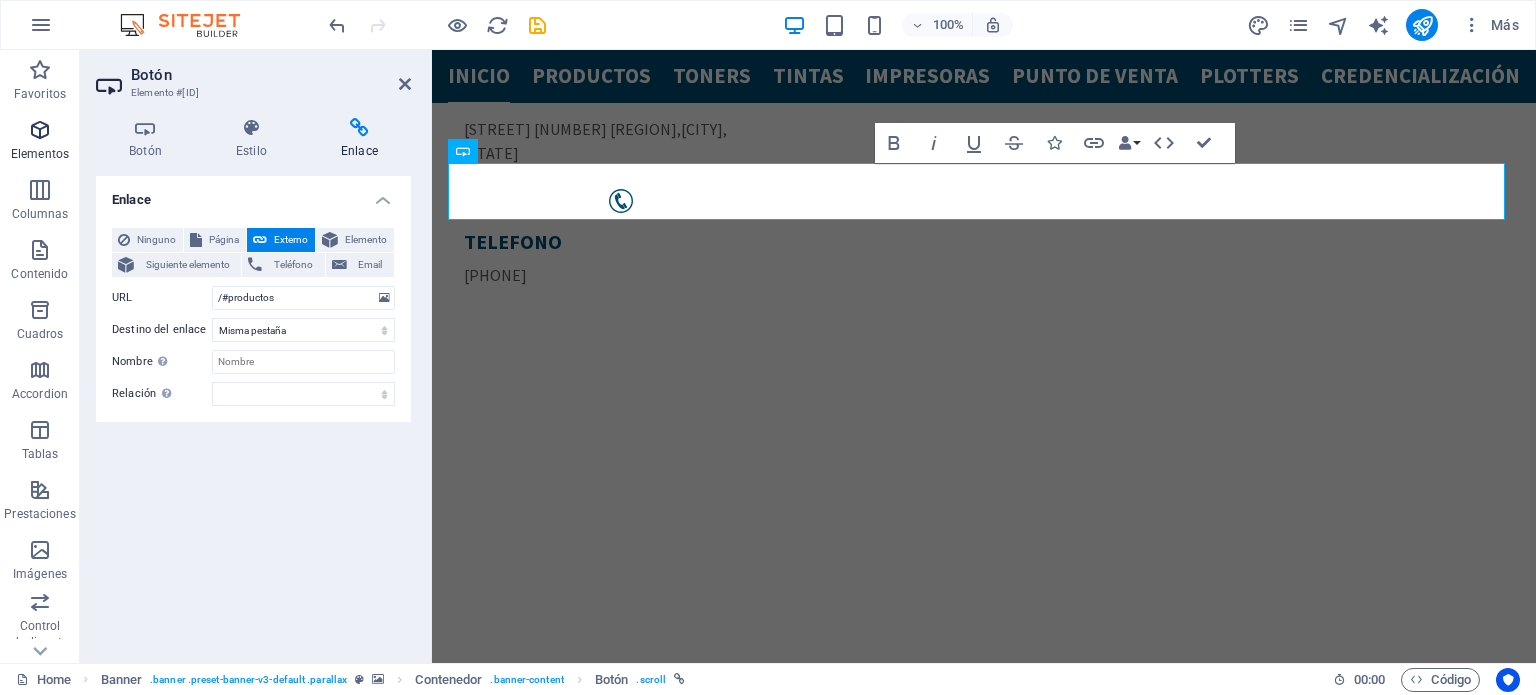 click on "Elementos" at bounding box center [40, 154] 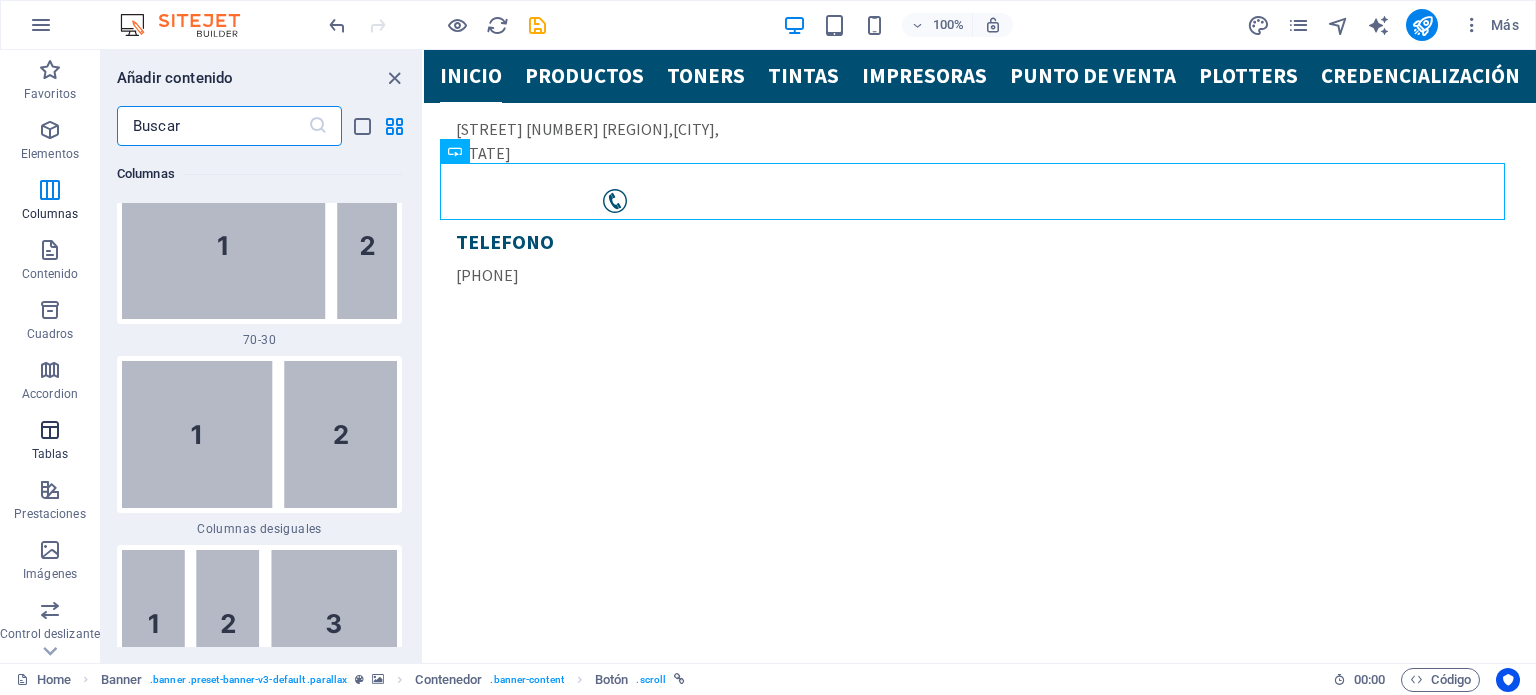 scroll, scrollTop: 3176, scrollLeft: 0, axis: vertical 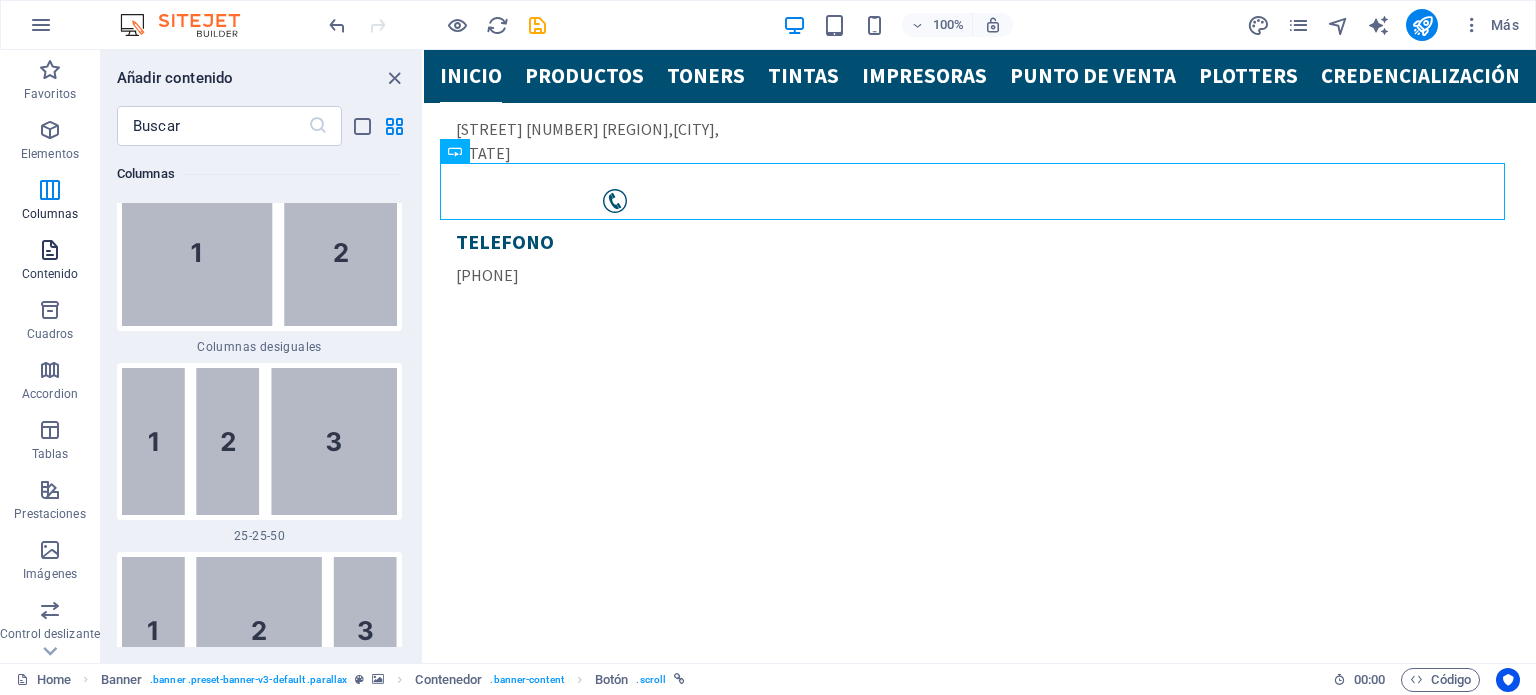 click on "Contenido" at bounding box center [50, 262] 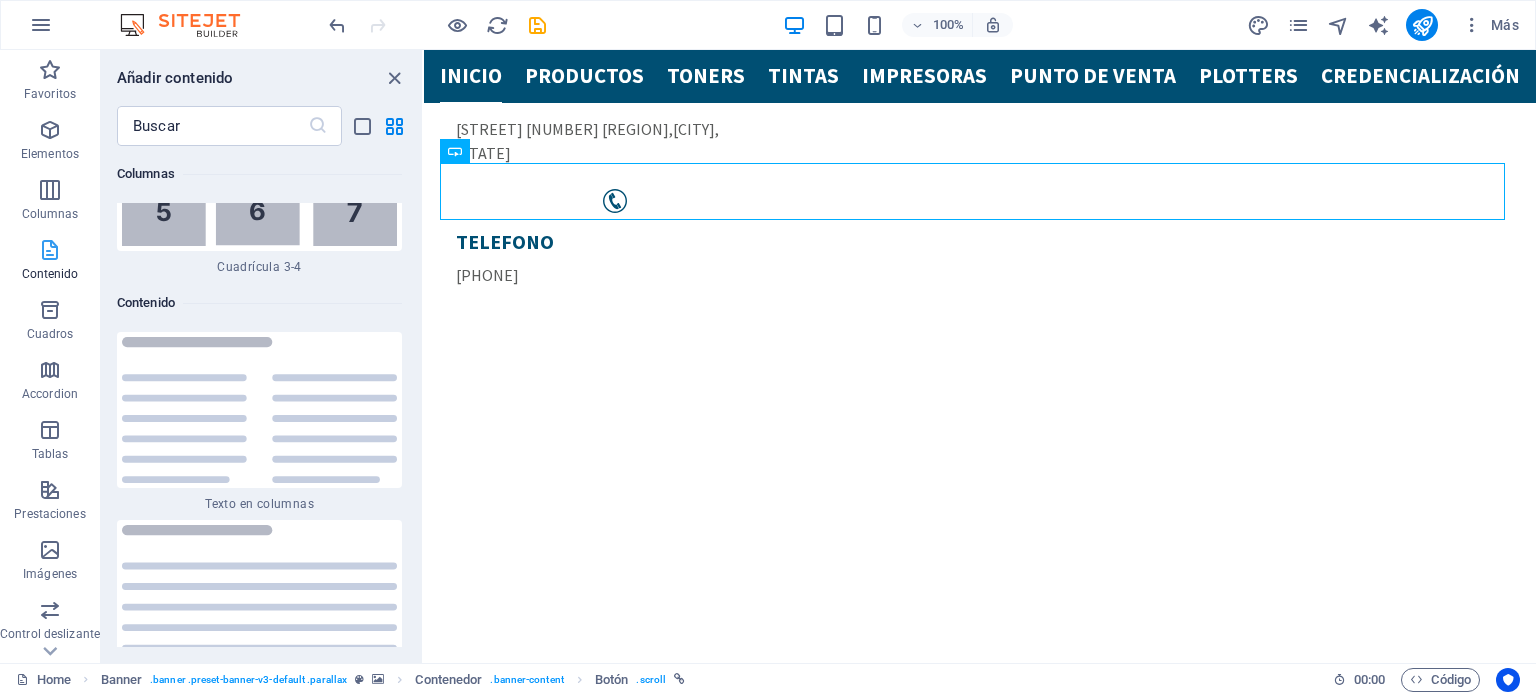 scroll, scrollTop: 6803, scrollLeft: 0, axis: vertical 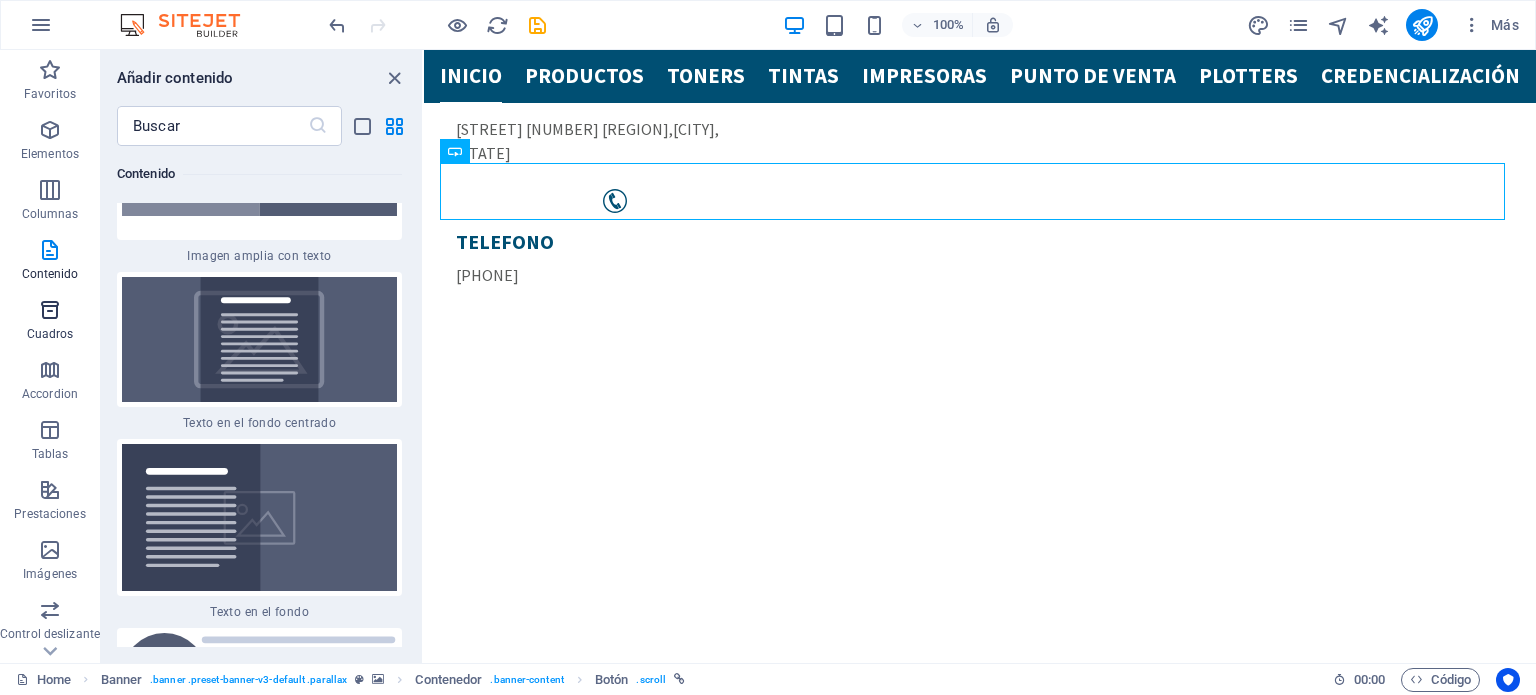click on "Cuadros" at bounding box center [50, 334] 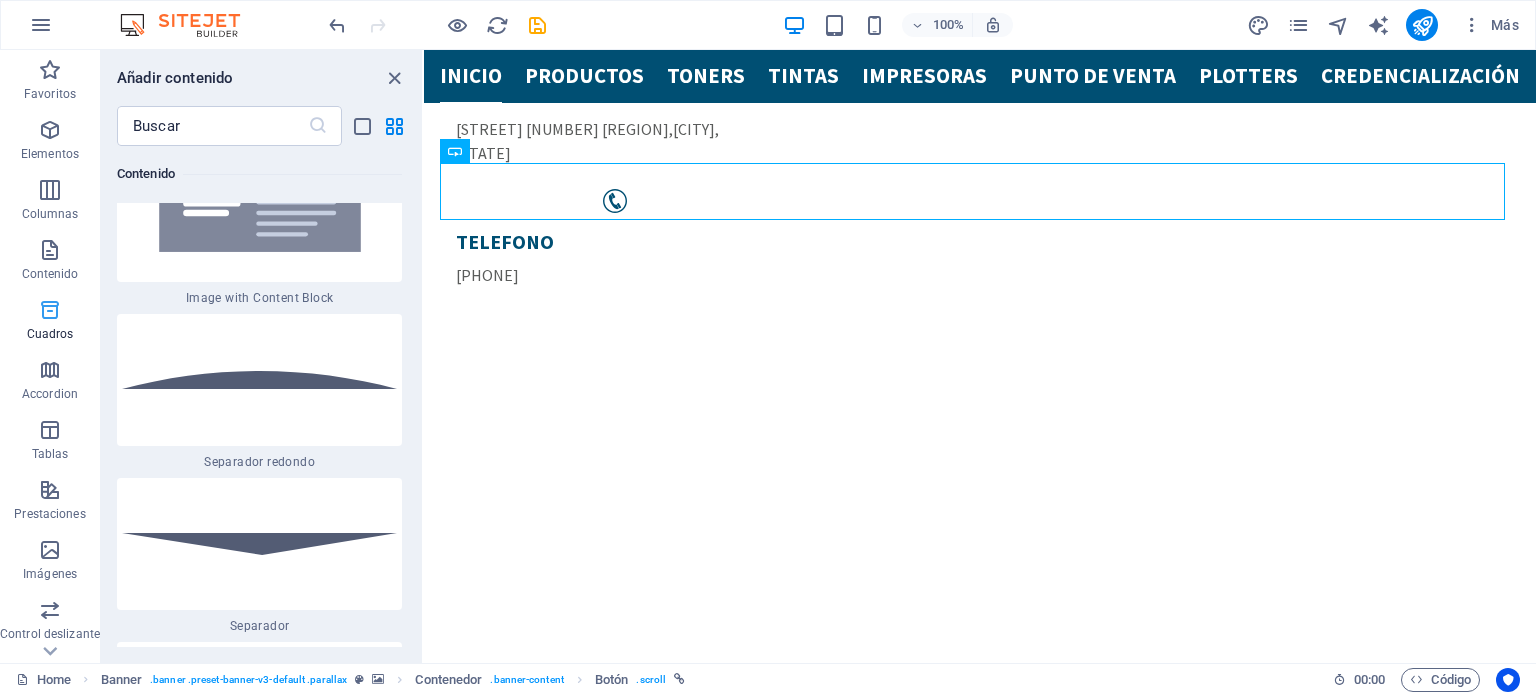 scroll, scrollTop: 10842, scrollLeft: 0, axis: vertical 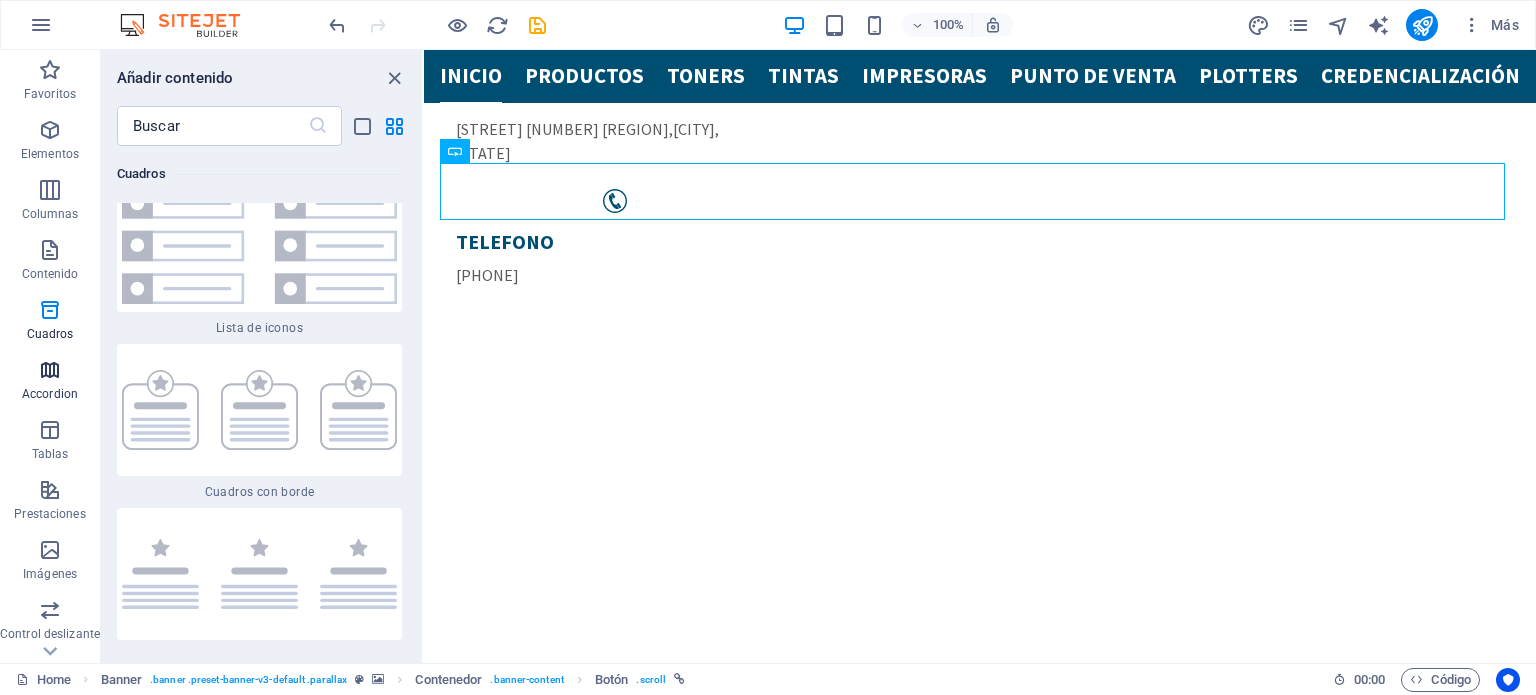 click on "Accordion" at bounding box center [50, 382] 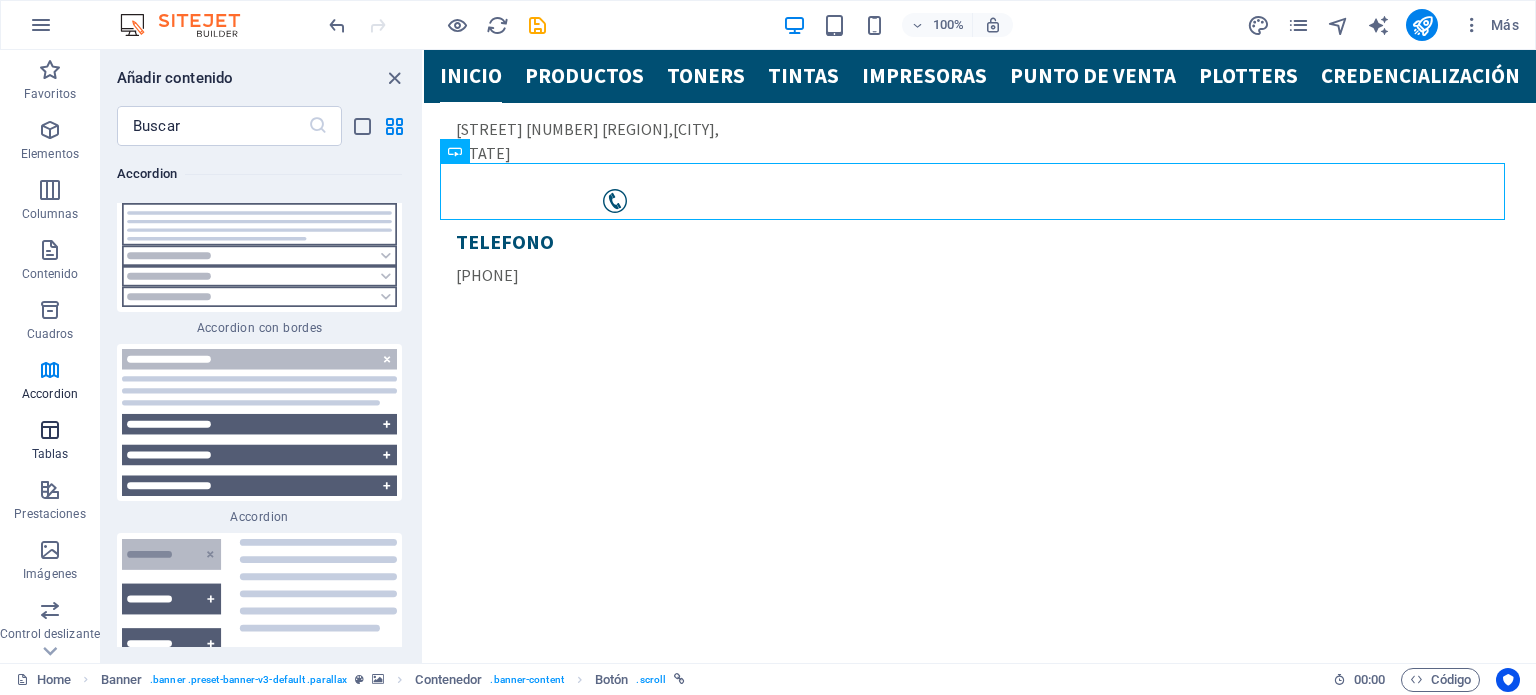 scroll, scrollTop: 12455, scrollLeft: 0, axis: vertical 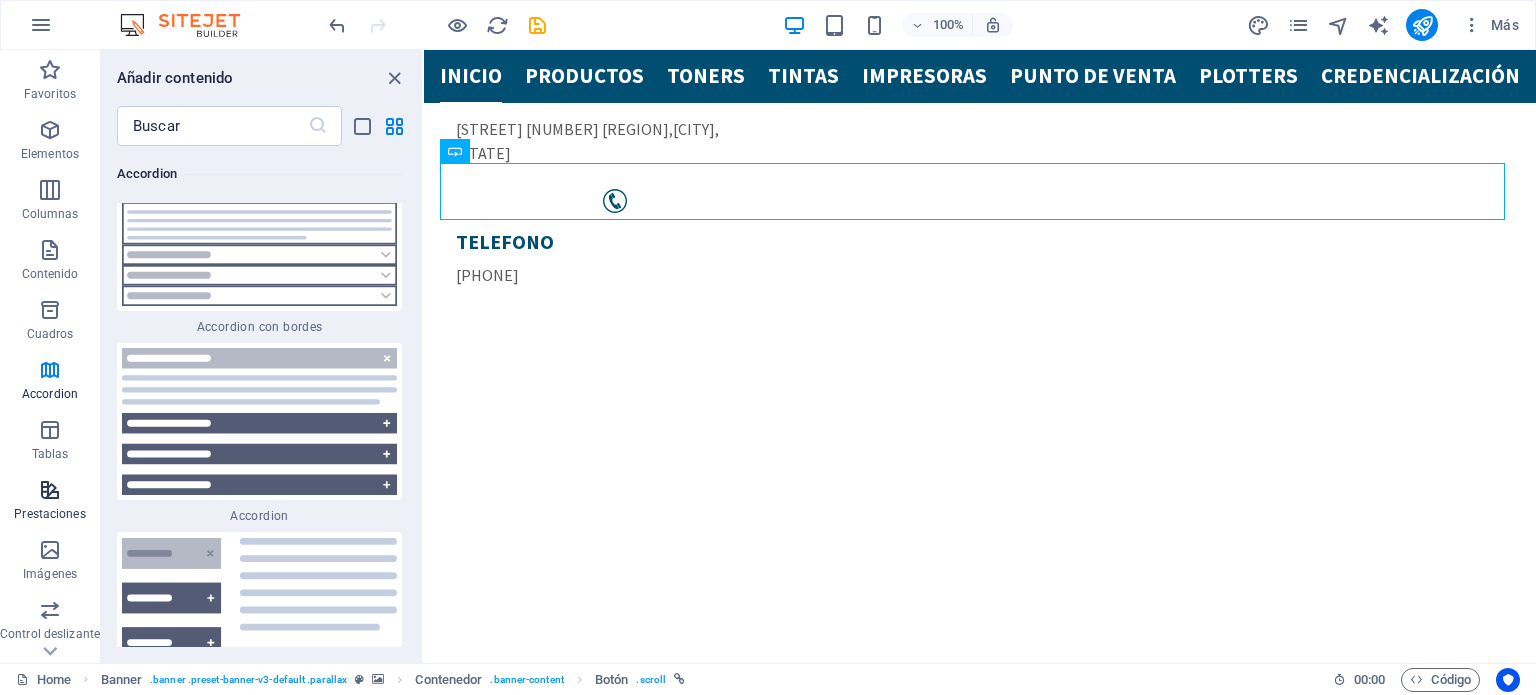 click on "Prestaciones" at bounding box center (50, 502) 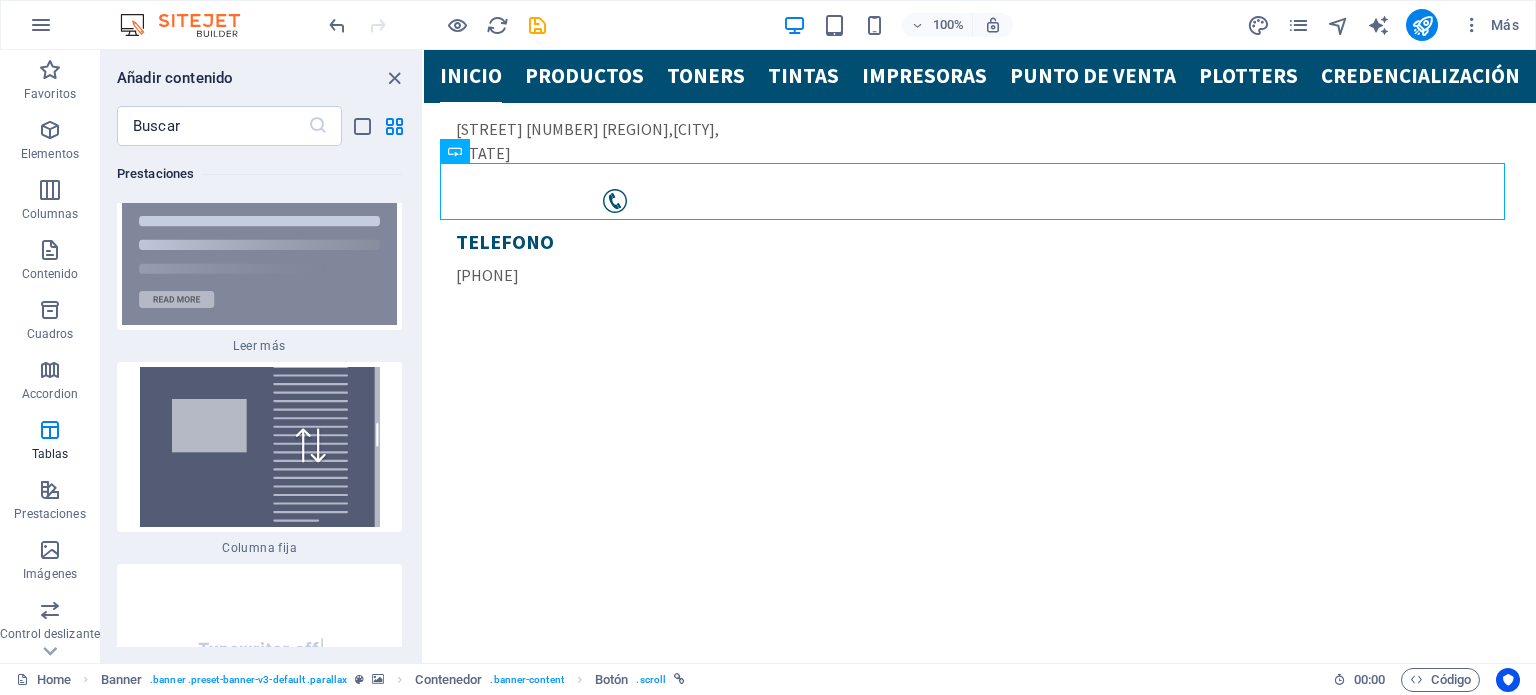 scroll, scrollTop: 15273, scrollLeft: 0, axis: vertical 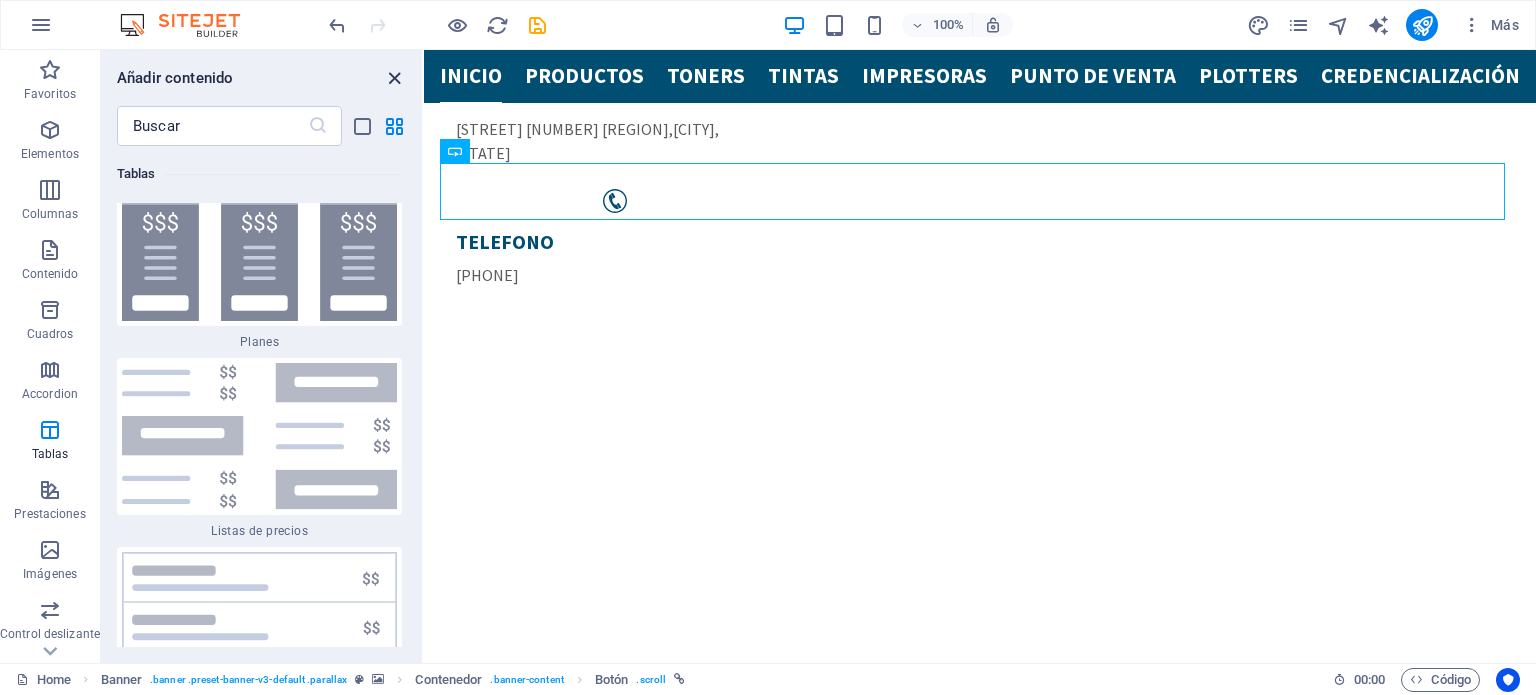 click at bounding box center (394, 78) 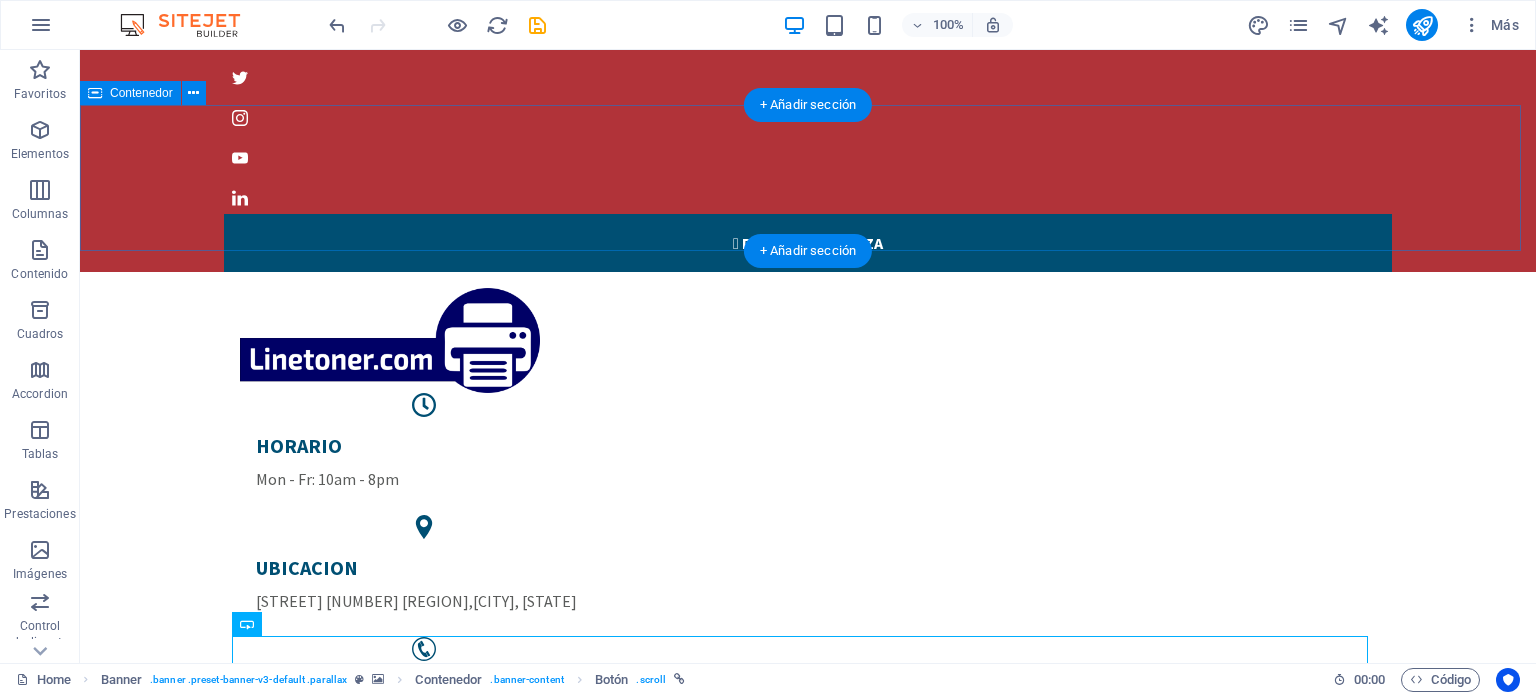 scroll, scrollTop: 0, scrollLeft: 0, axis: both 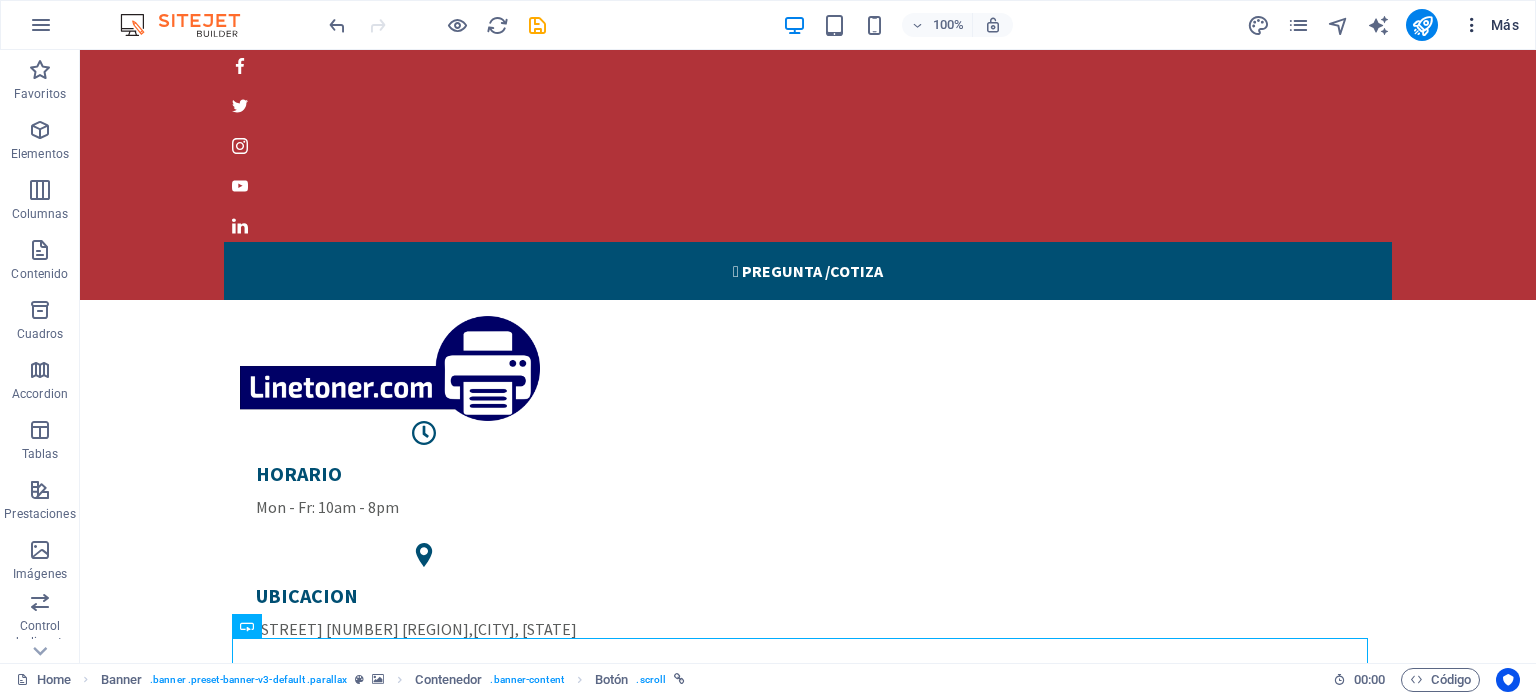click on "Más" at bounding box center [1490, 25] 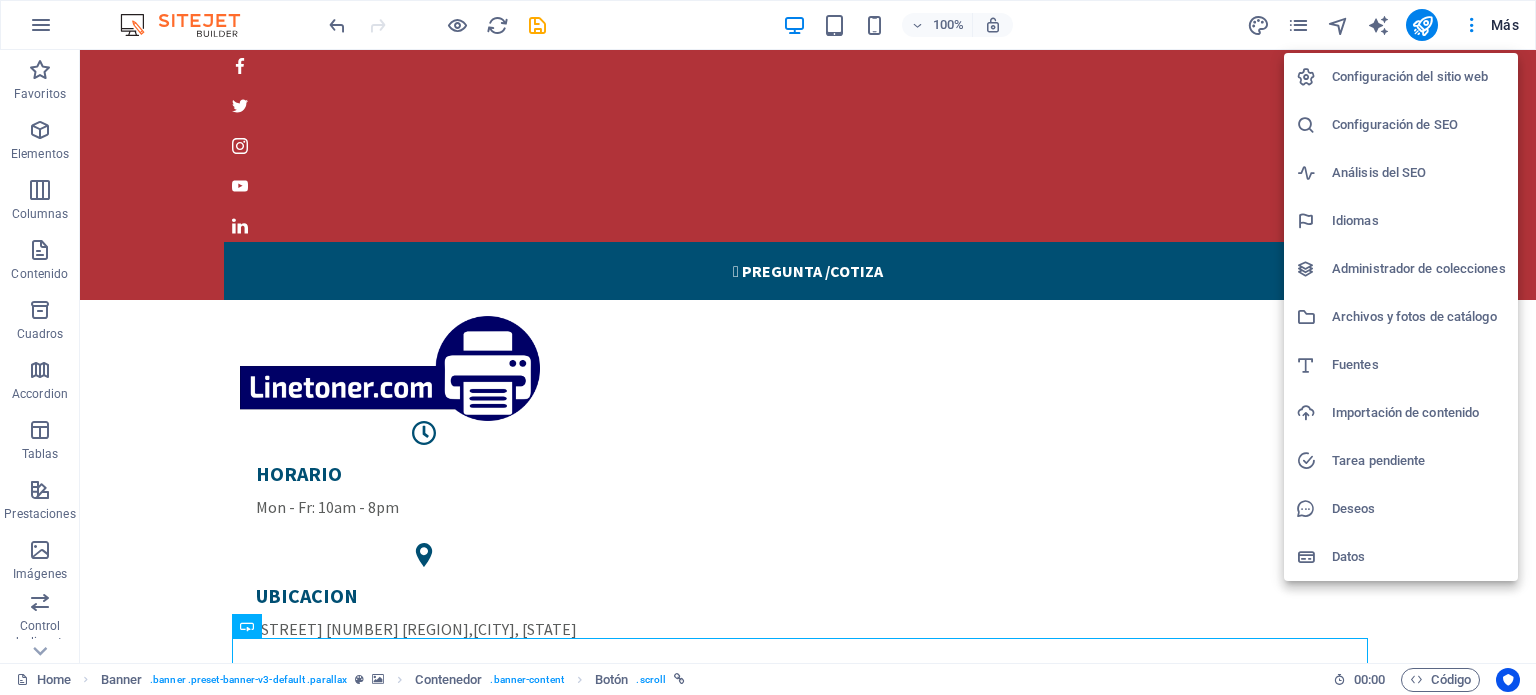 click at bounding box center [768, 347] 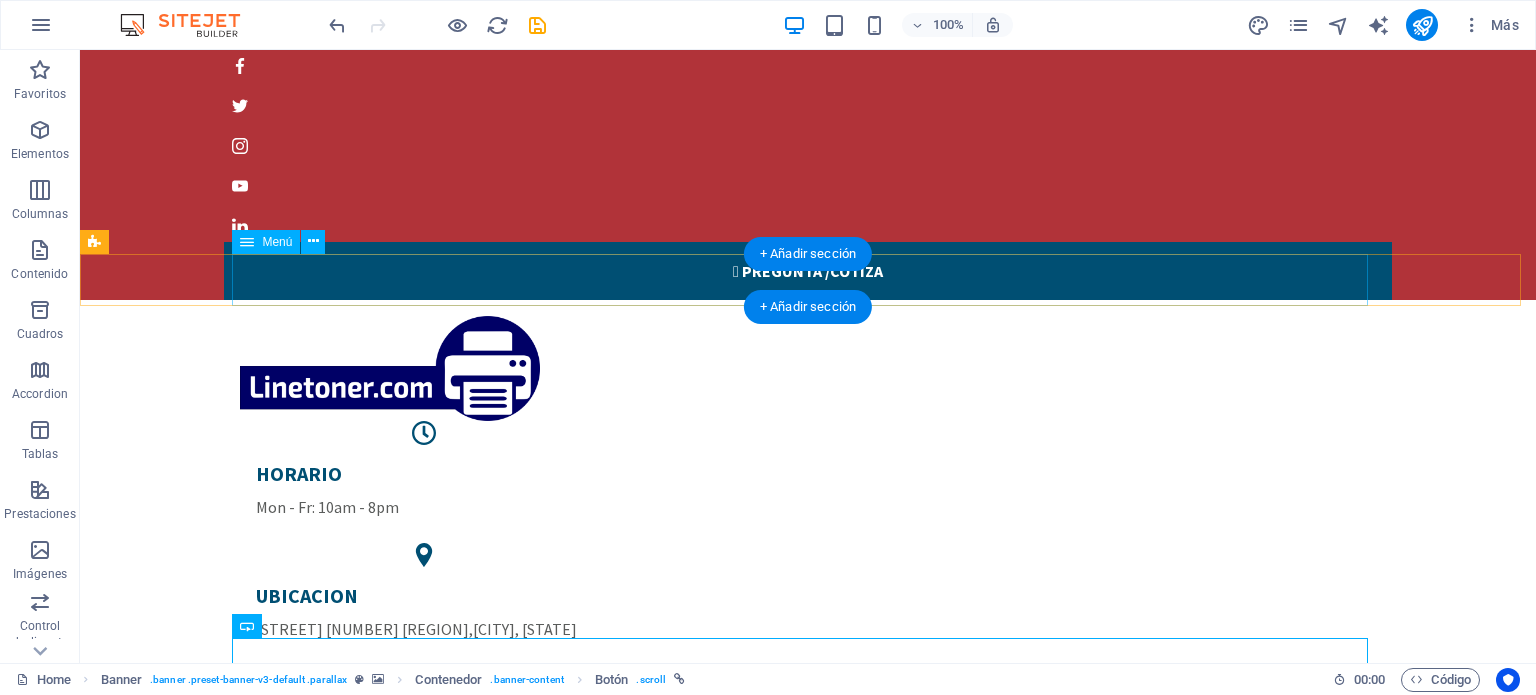 click on "Inicio productos toners tintas impresoras Punto de venta plotters credencialización" at bounding box center (808, 821) 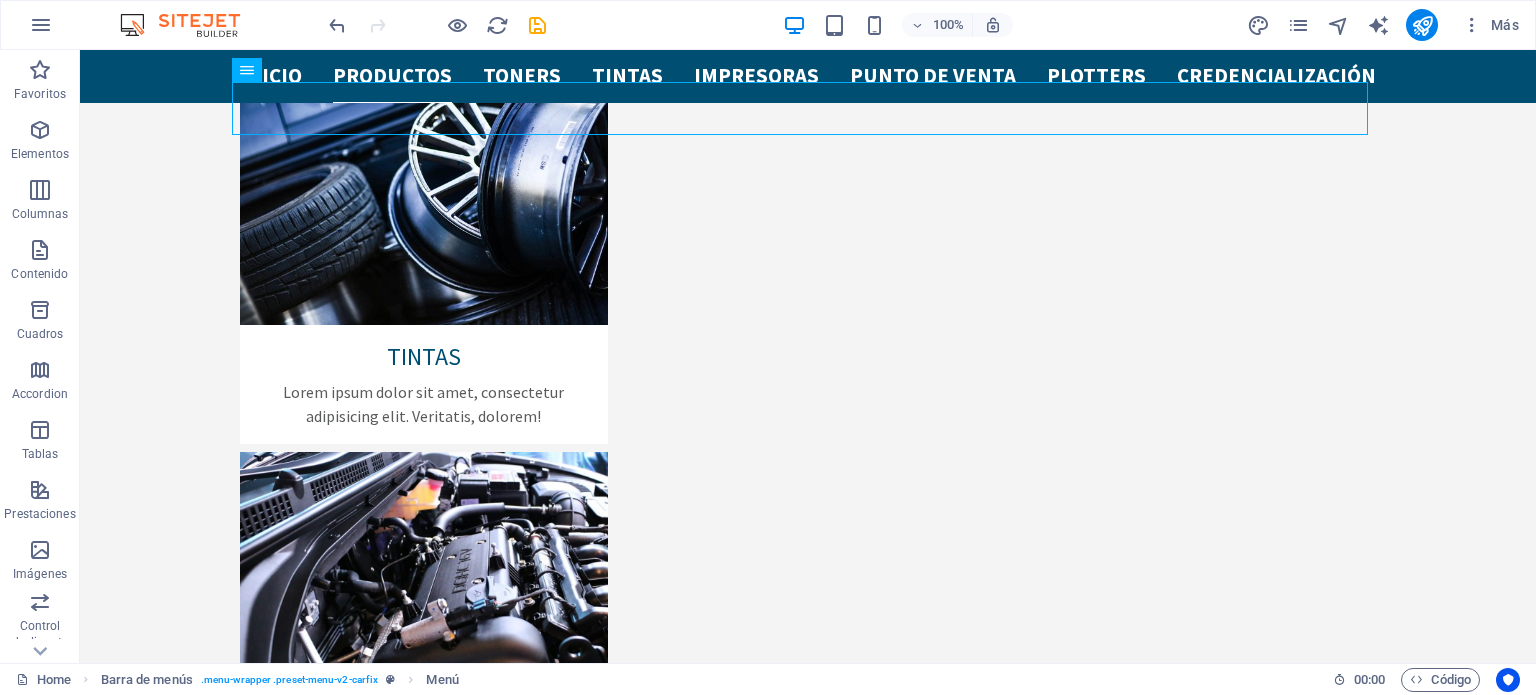 scroll, scrollTop: 2771, scrollLeft: 0, axis: vertical 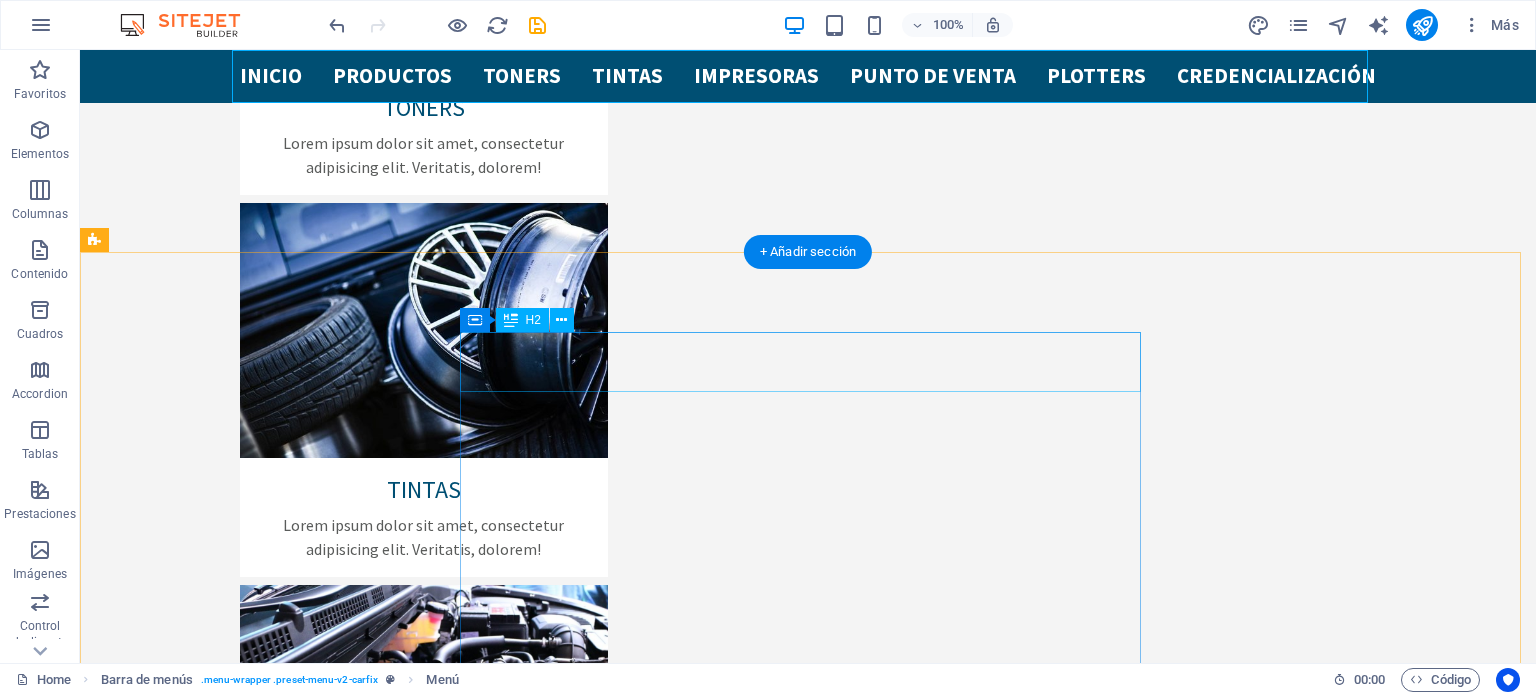 click on "Make an appointment" at bounding box center [581, 4092] 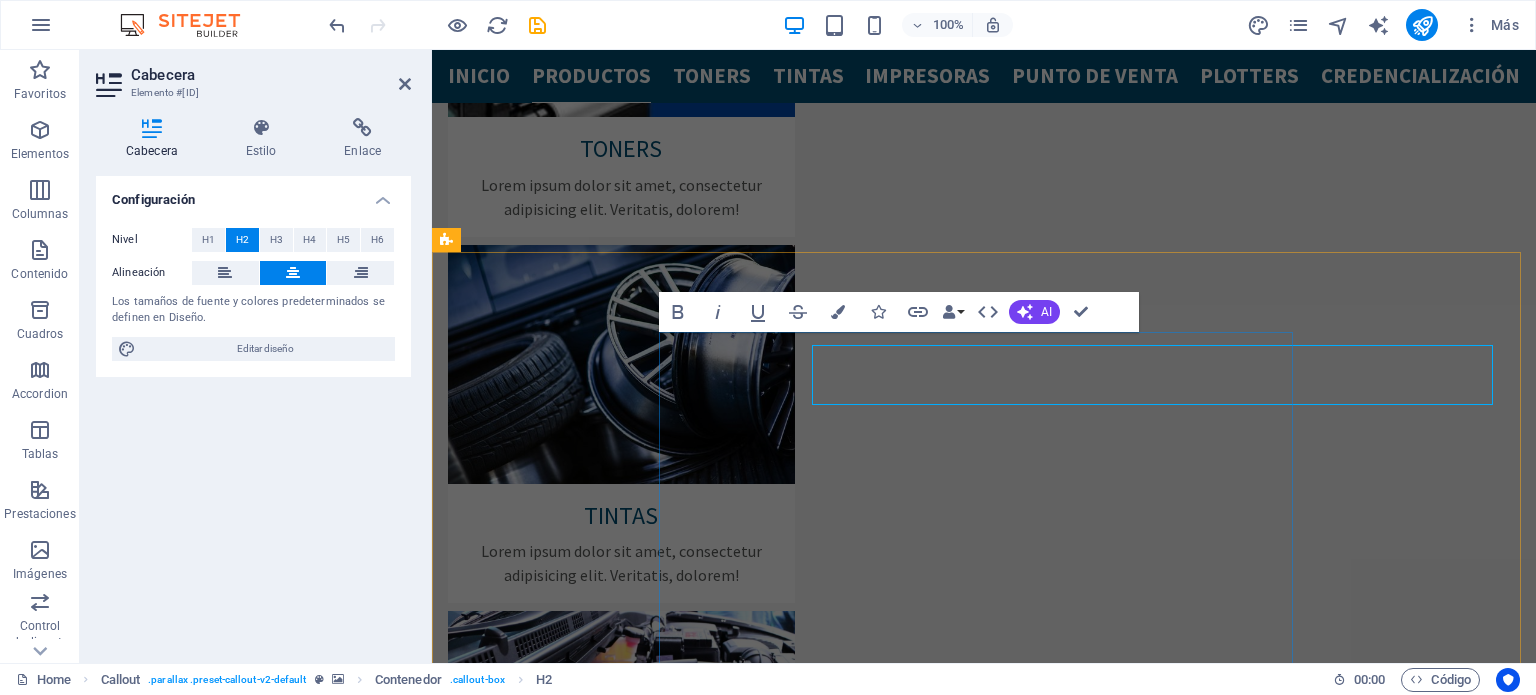 scroll, scrollTop: 2758, scrollLeft: 0, axis: vertical 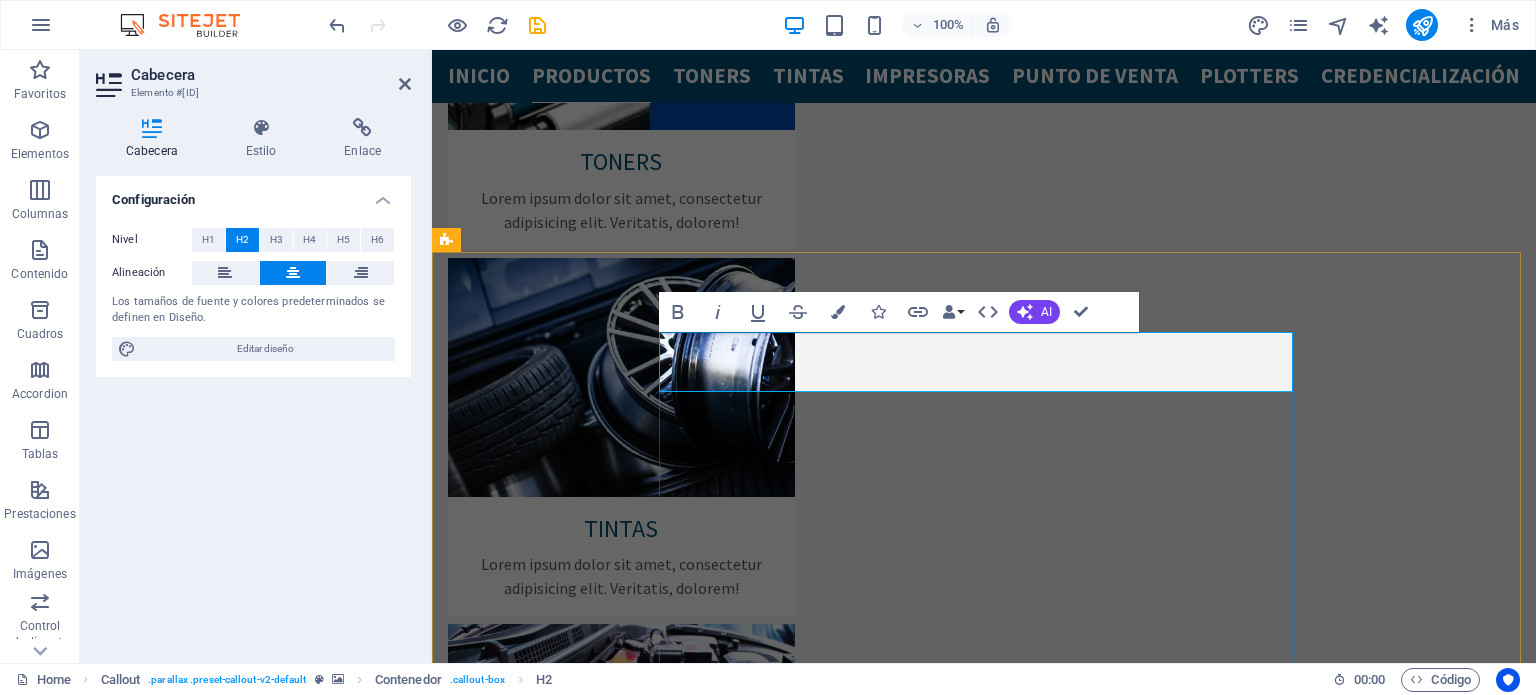click on "Make an appointment" at bounding box center (769, 4029) 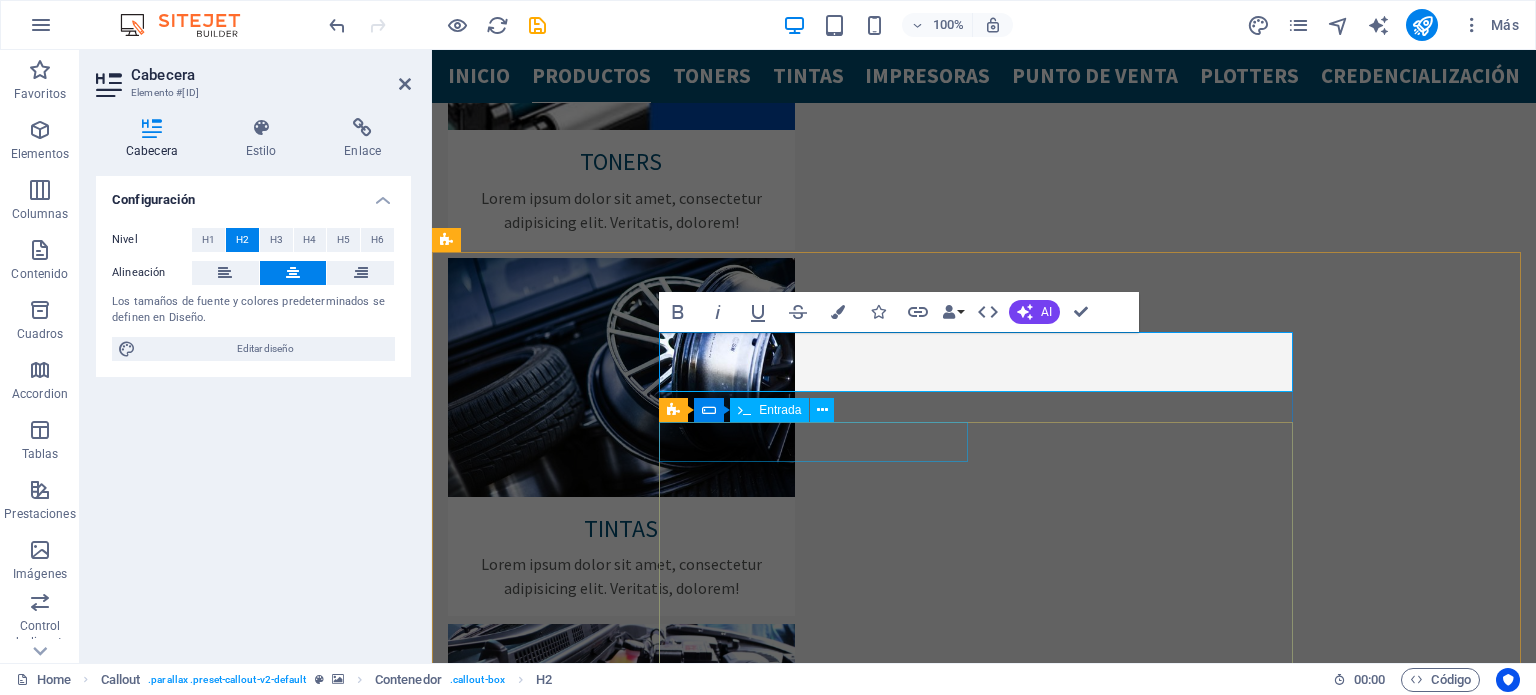 click at bounding box center (605, 4161) 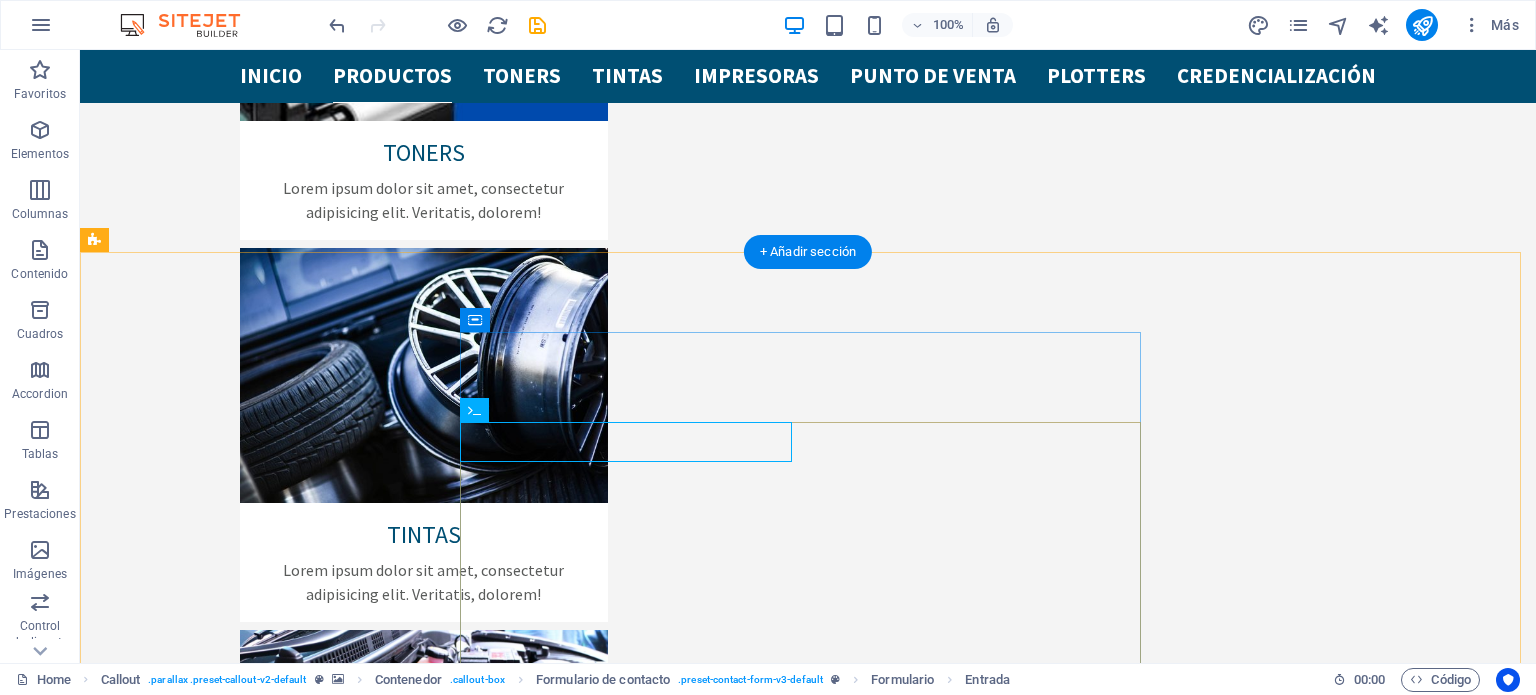 scroll, scrollTop: 2771, scrollLeft: 0, axis: vertical 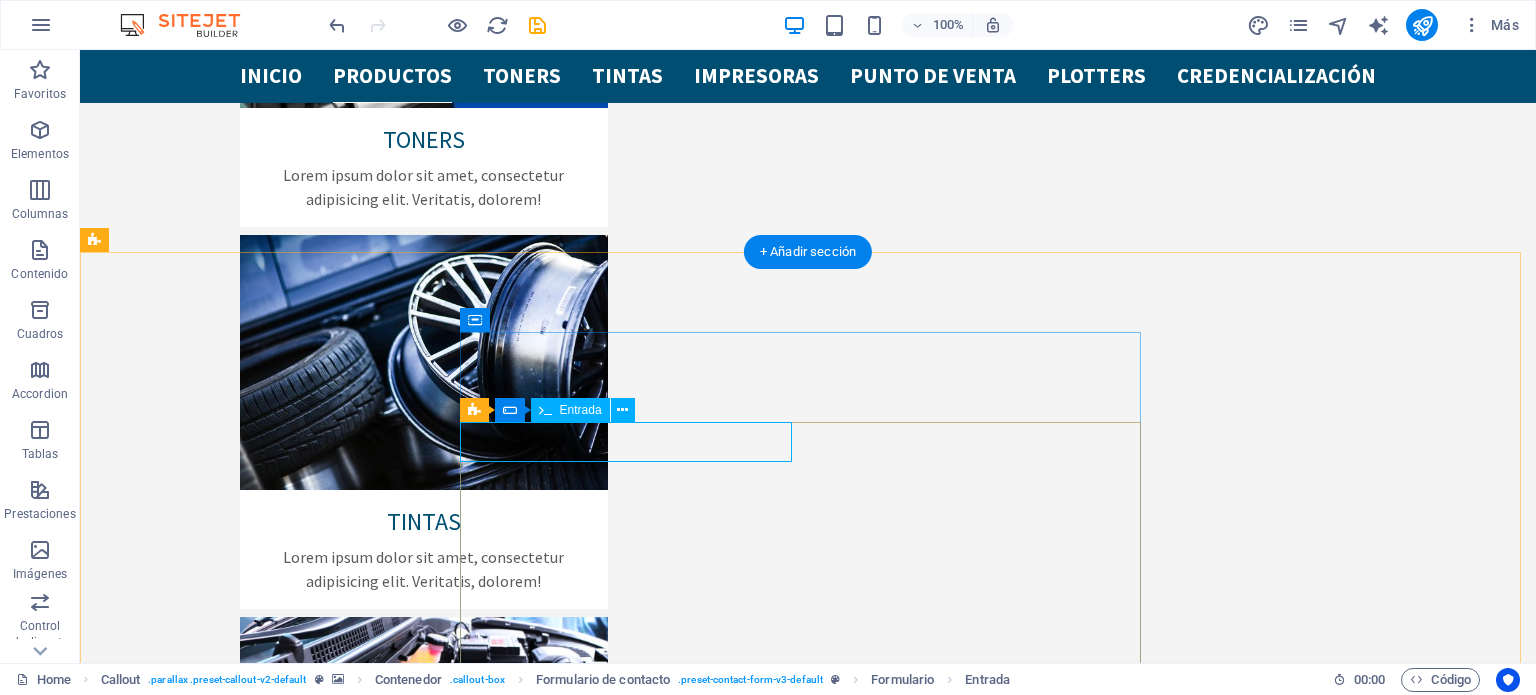 click at bounding box center [406, 4208] 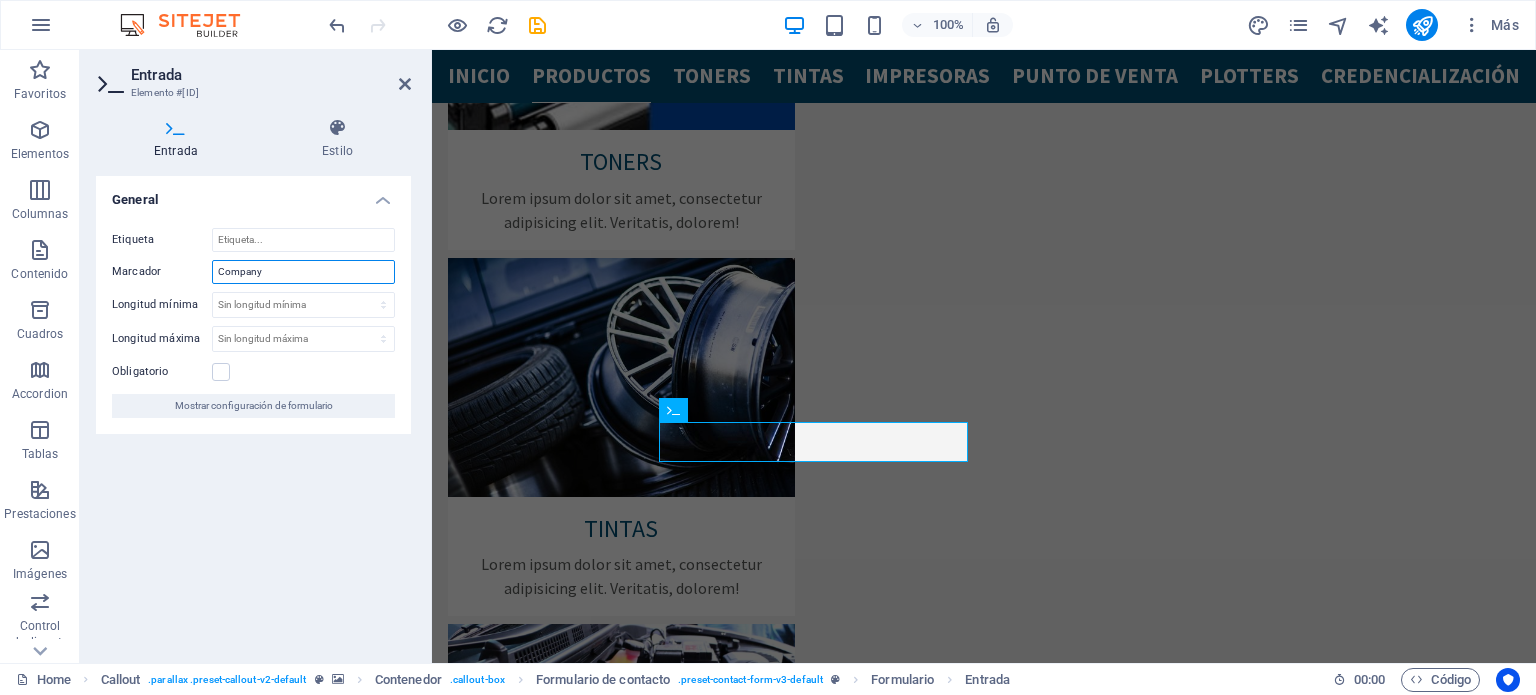 drag, startPoint x: 329, startPoint y: 271, endPoint x: 181, endPoint y: 252, distance: 149.21461 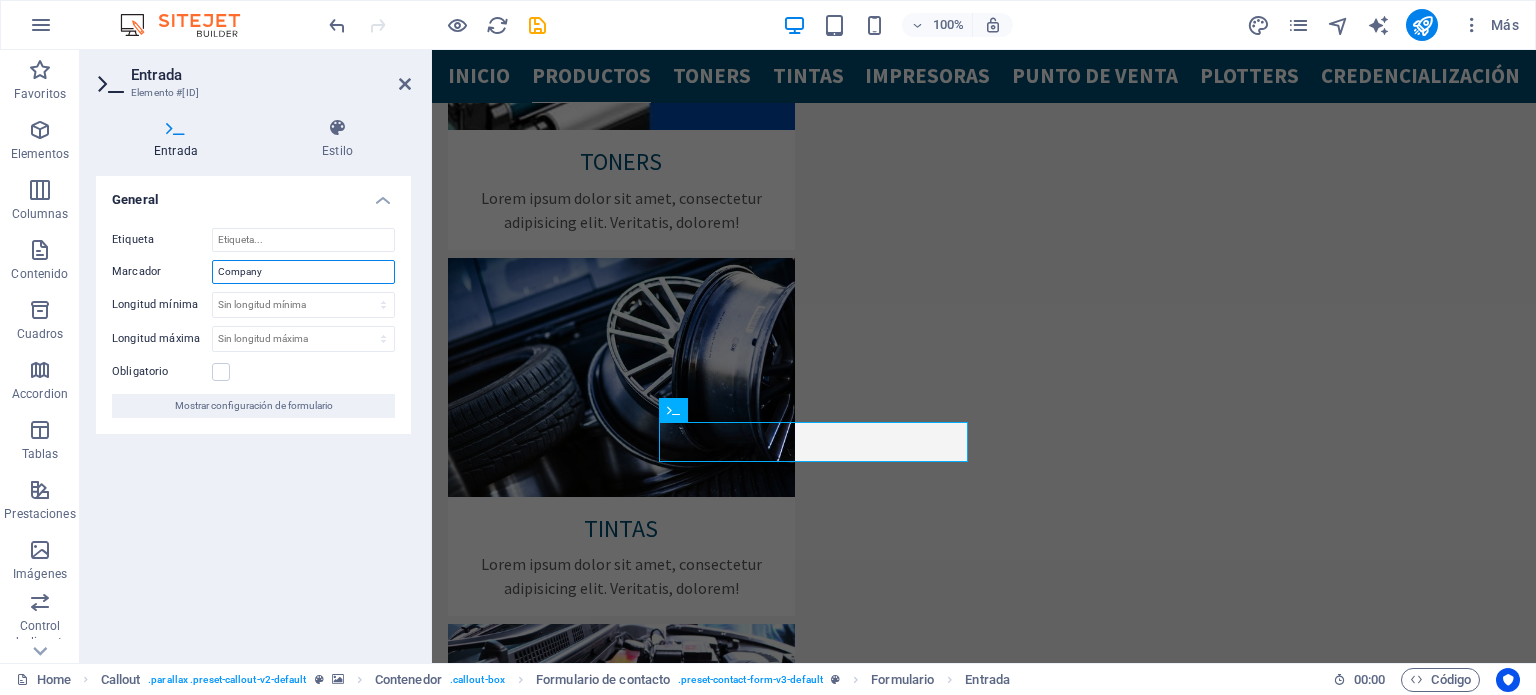 click on "Etiqueta Marcador Company Longitud mínima Sin longitud mínima carácteres Longitud máxima Sin longitud máxima carácteres Obligatorio Mostrar configuración de formulario" at bounding box center (253, 323) 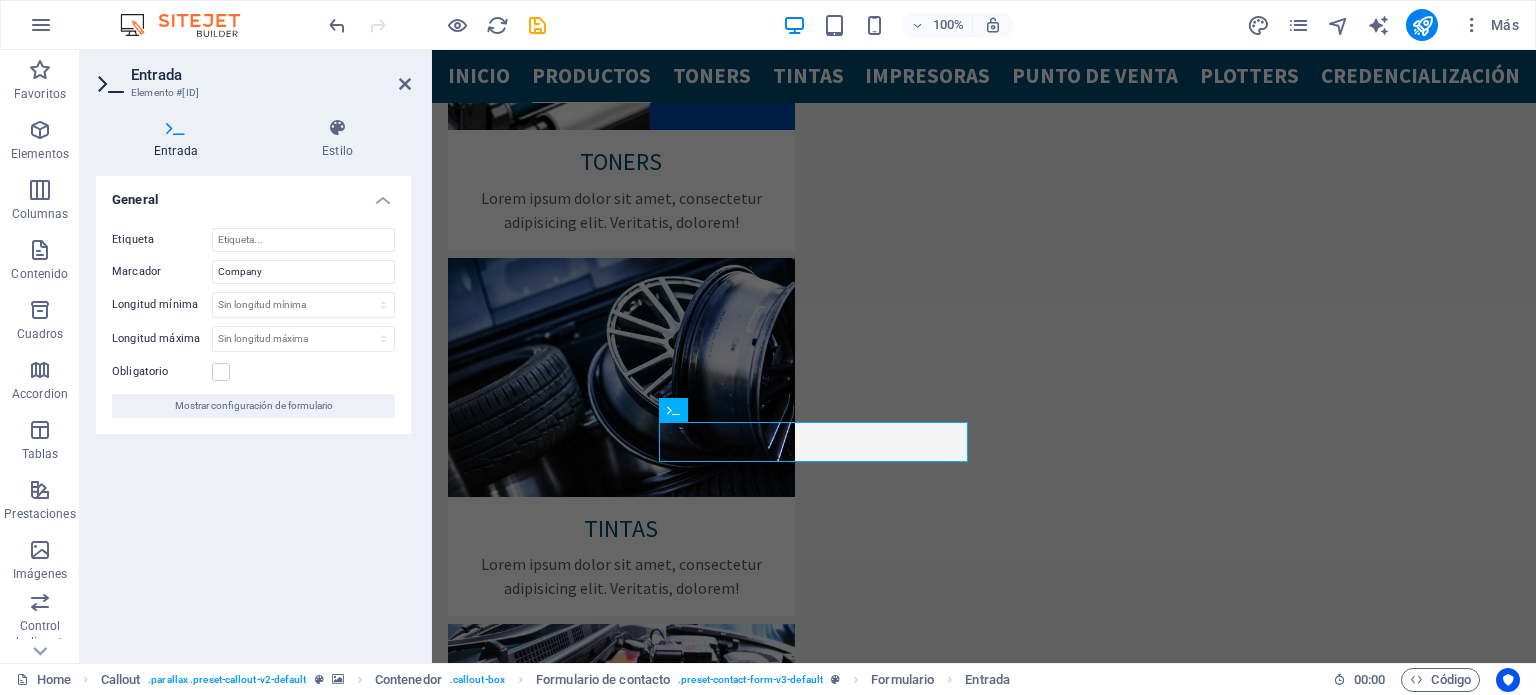 click on "Etiqueta Marcador Company Longitud mínima Sin longitud mínima carácteres Longitud máxima Sin longitud máxima carácteres Obligatorio Mostrar configuración de formulario" at bounding box center (253, 323) 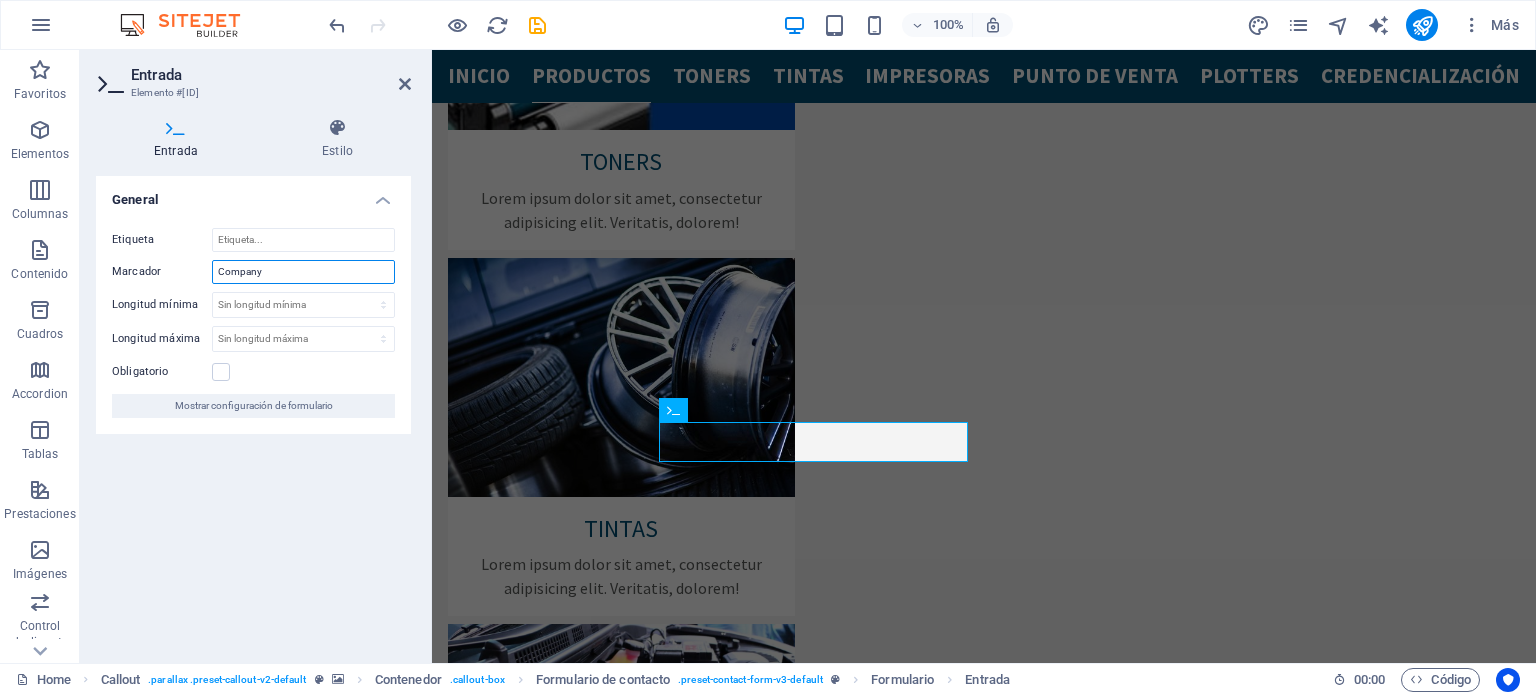 click on "Company" at bounding box center [303, 272] 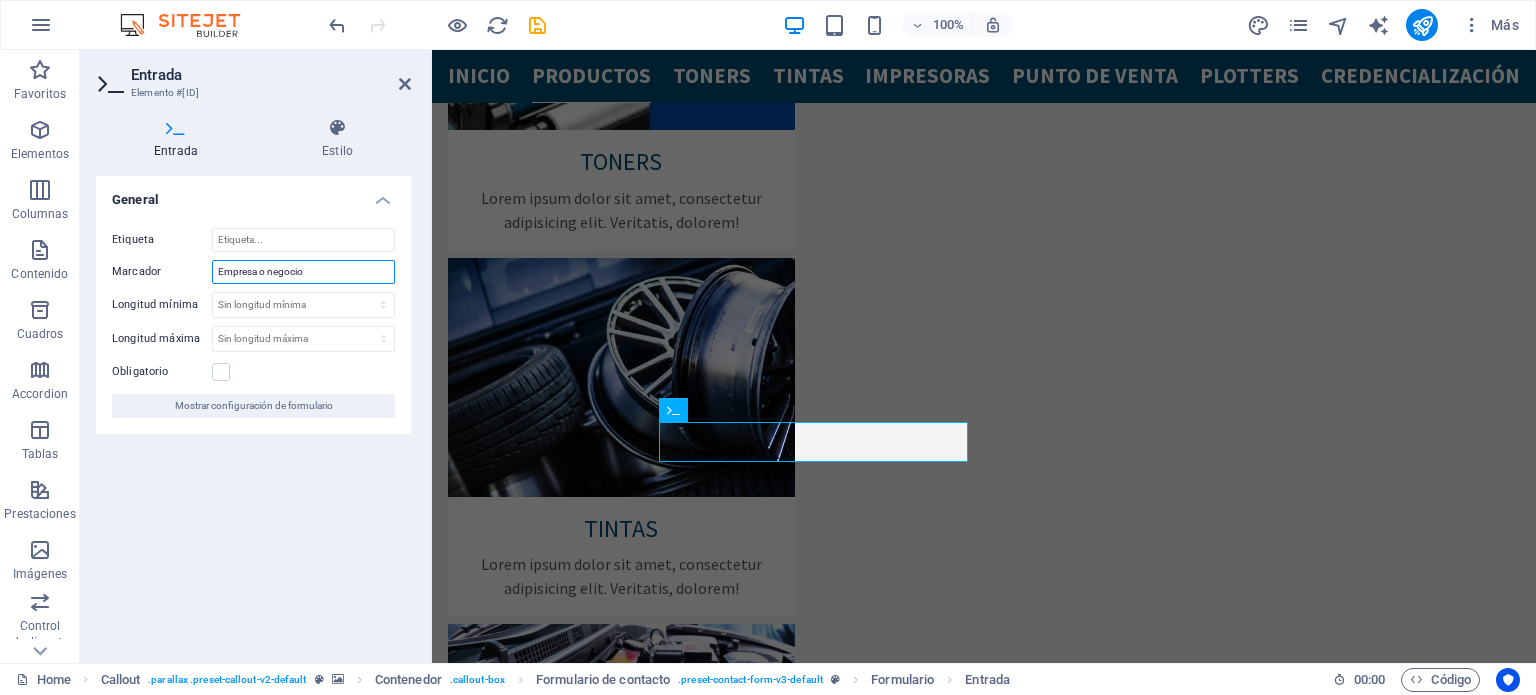 type on "Empresa o negocio" 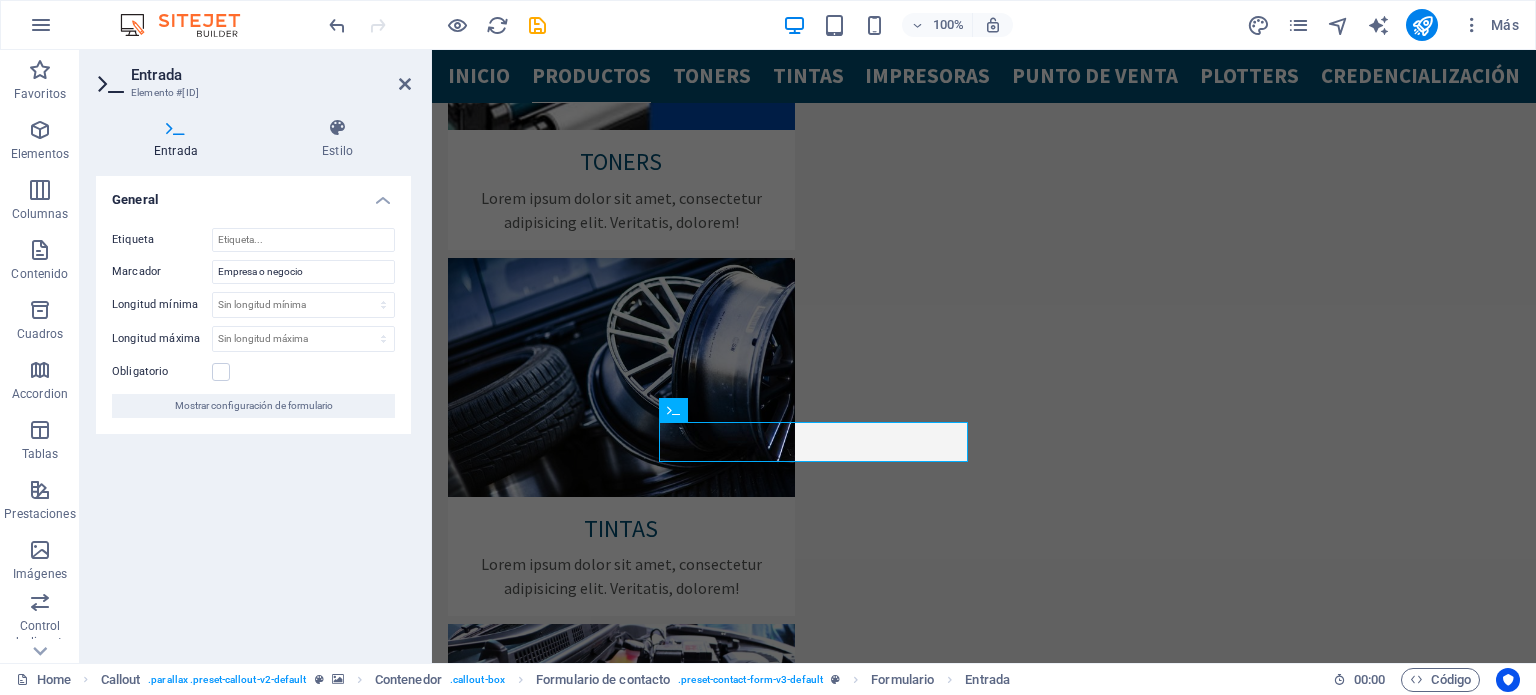 click on "General Etiqueta Marcador Empresa o negocio Longitud mínima Sin longitud mínima carácteres Longitud máxima Sin longitud máxima carácteres Obligatorio Mostrar configuración de formulario" at bounding box center [253, 411] 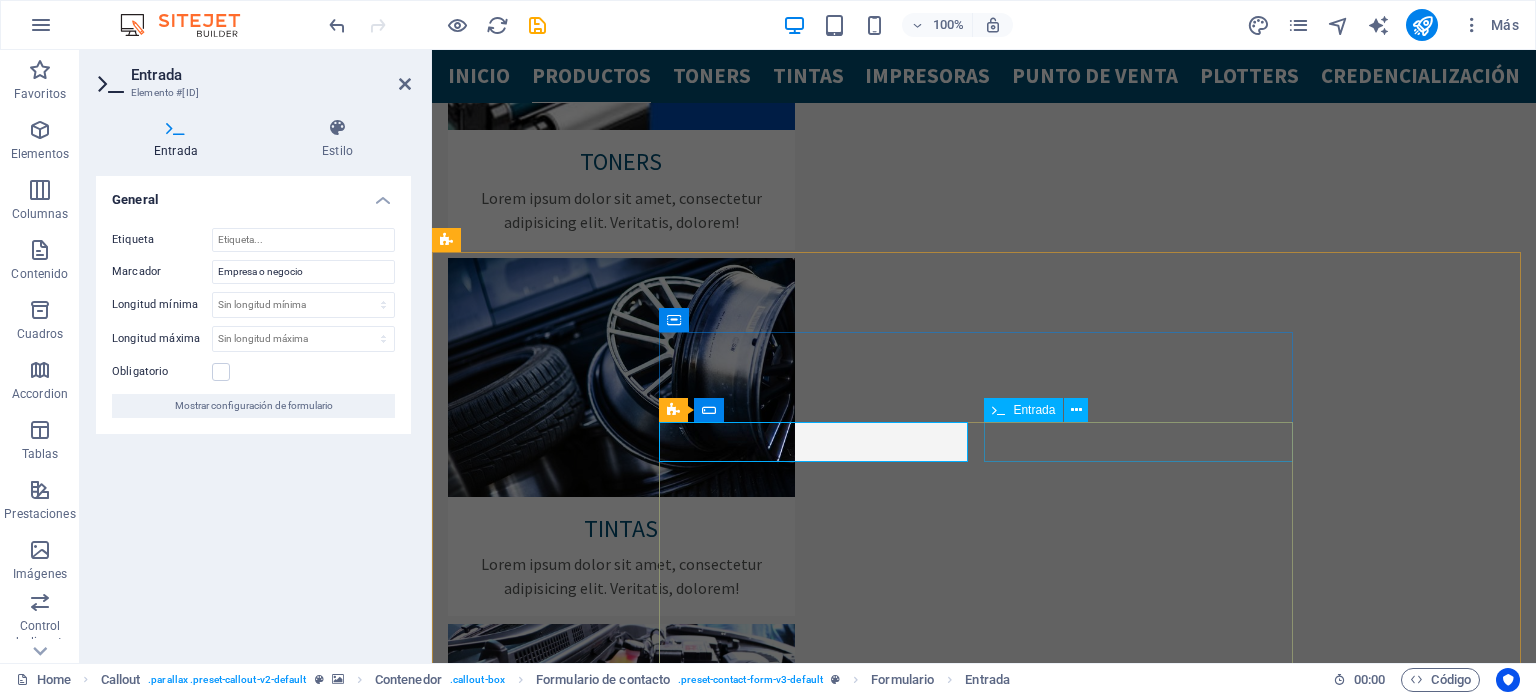 click at bounding box center (935, 4161) 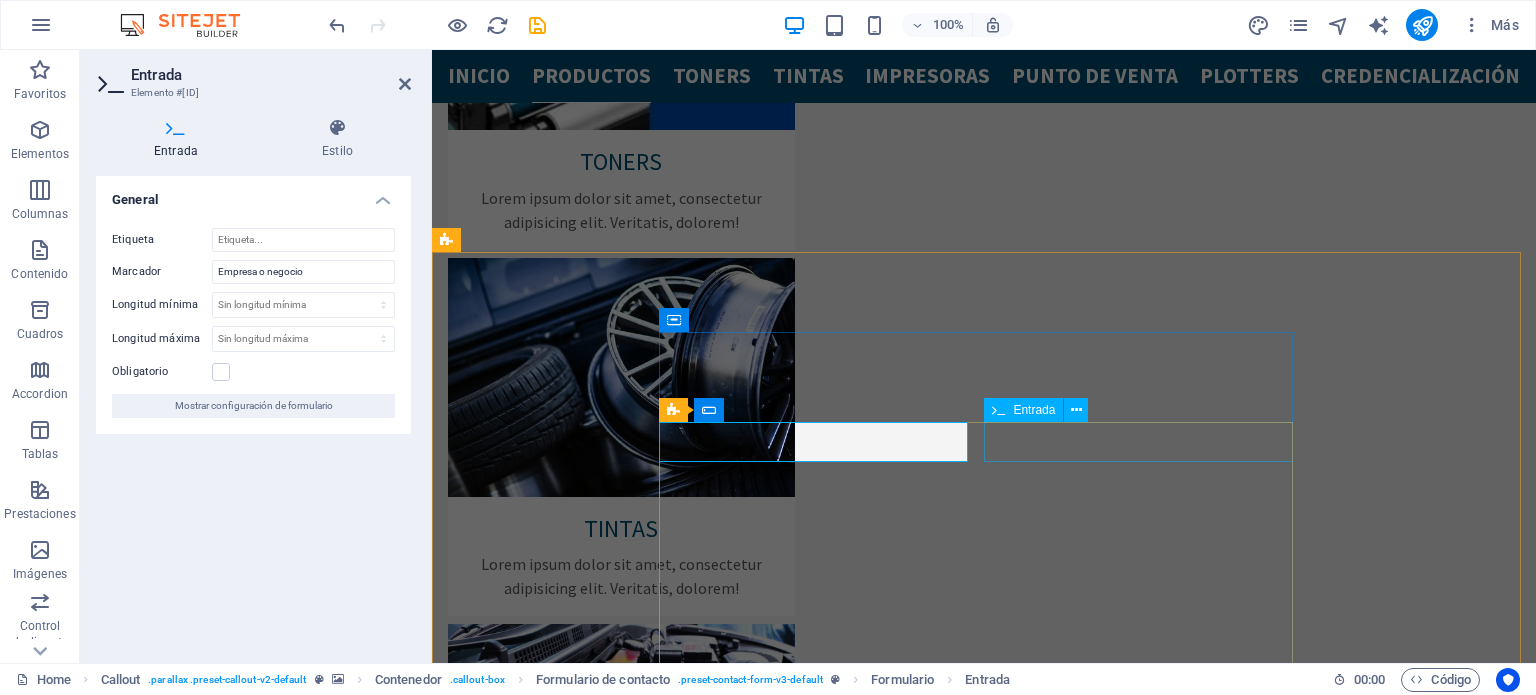 click at bounding box center [935, 4161] 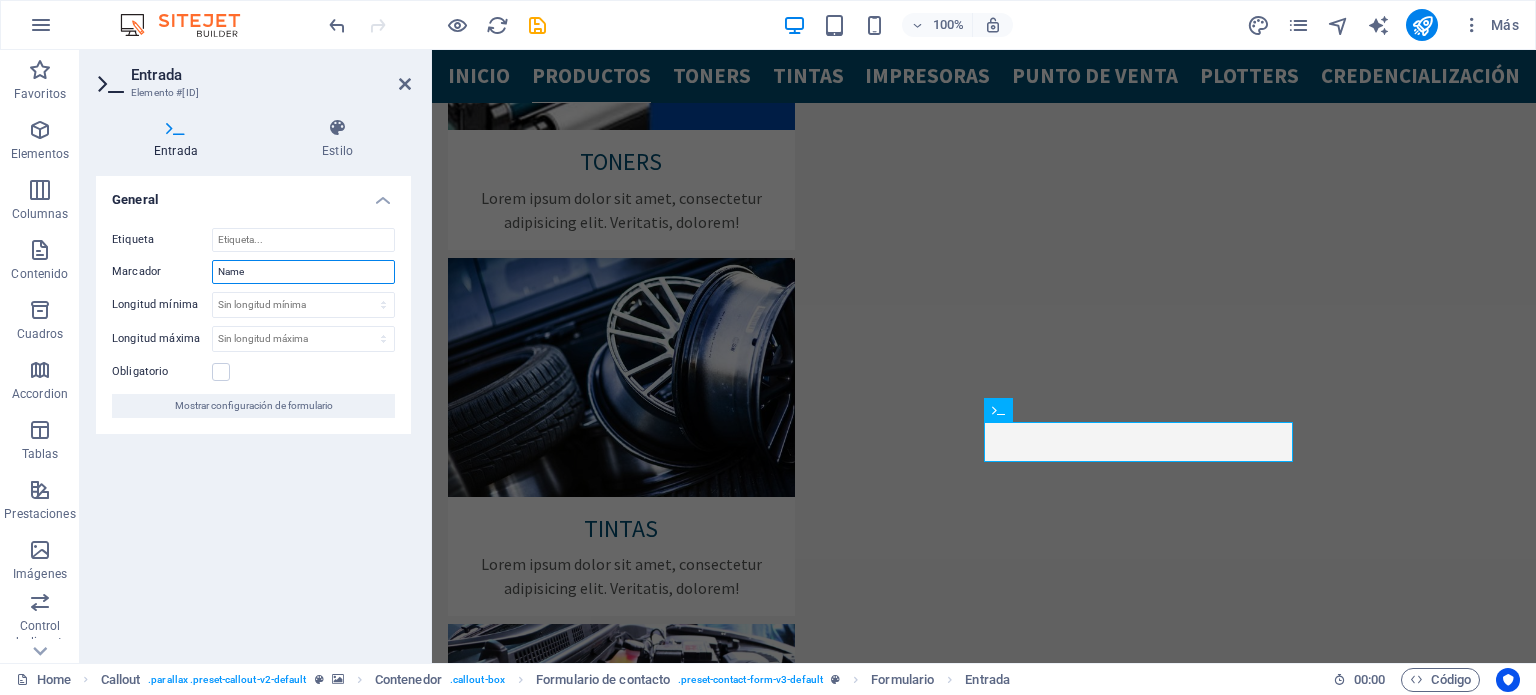 click on "Name" at bounding box center (303, 272) 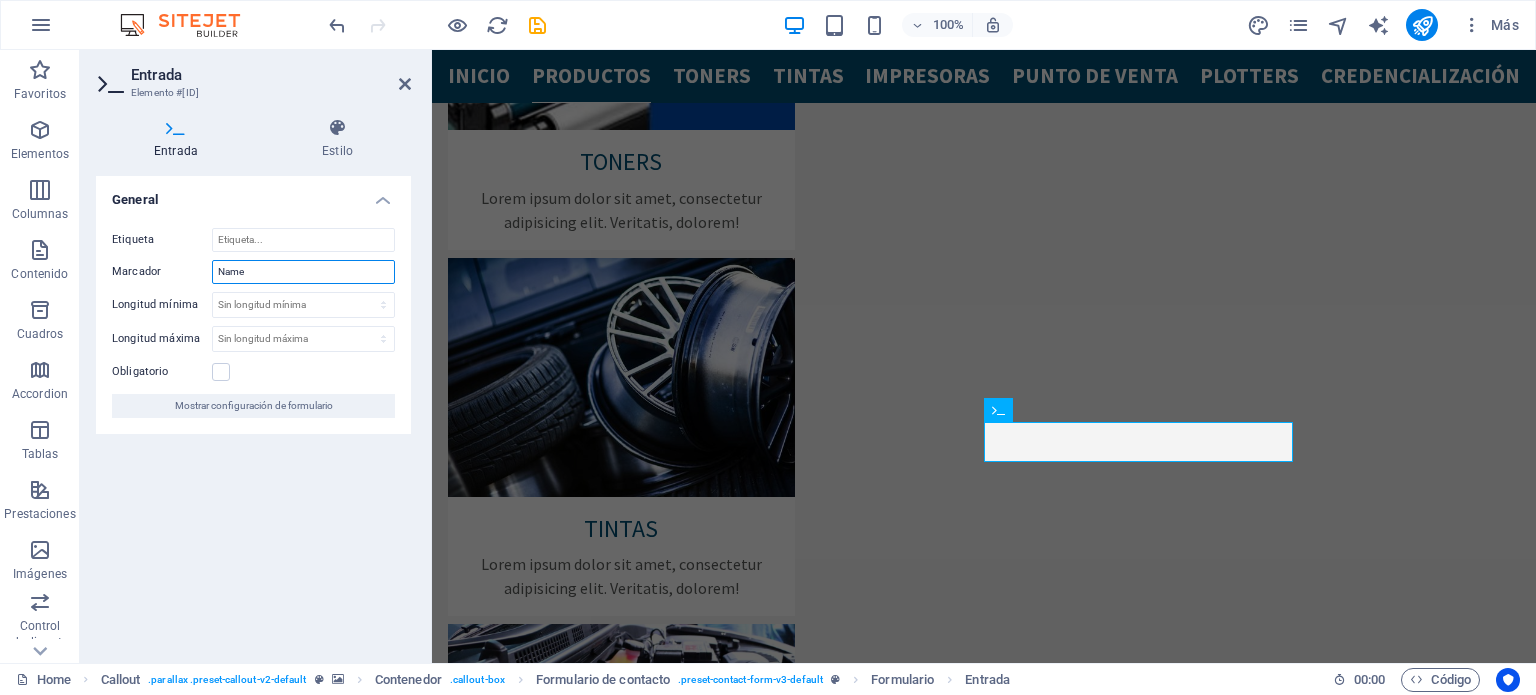 click on "Name" at bounding box center [303, 272] 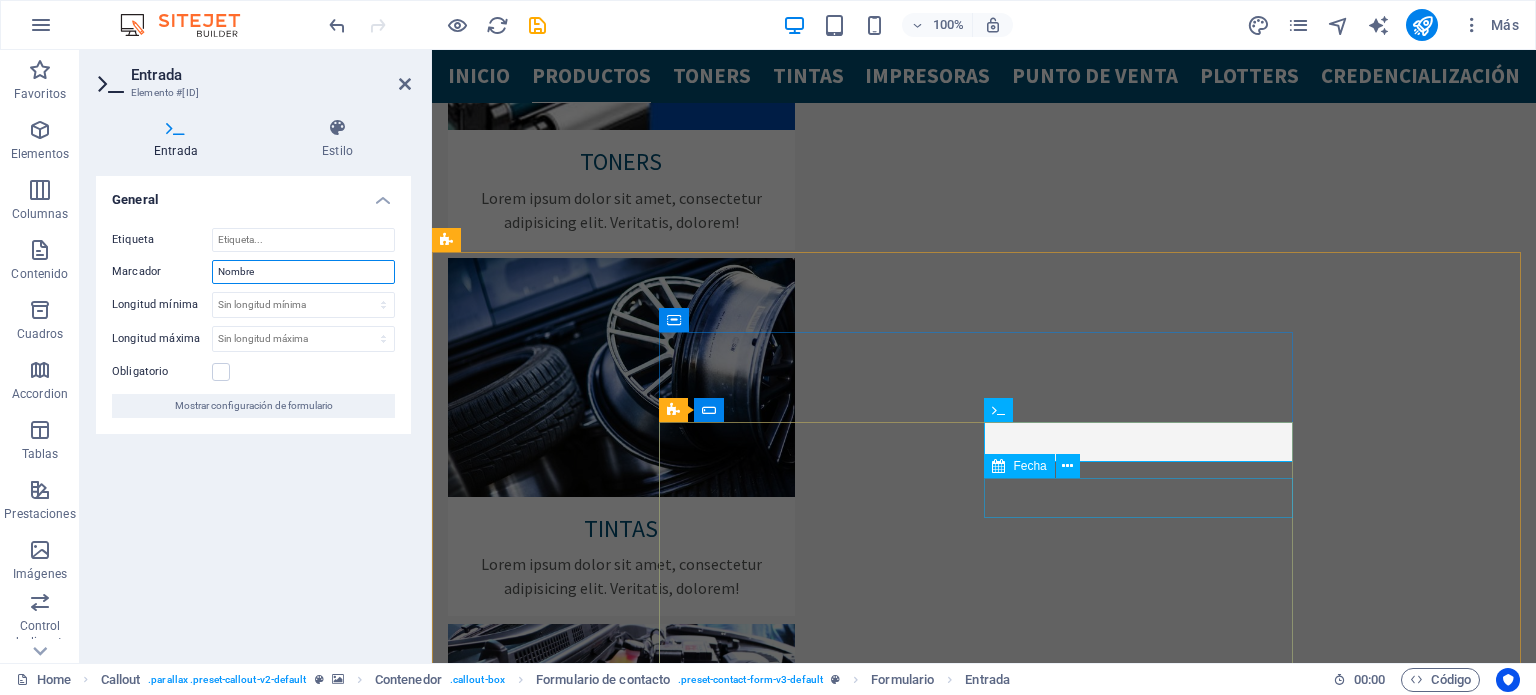 type on "Nombre" 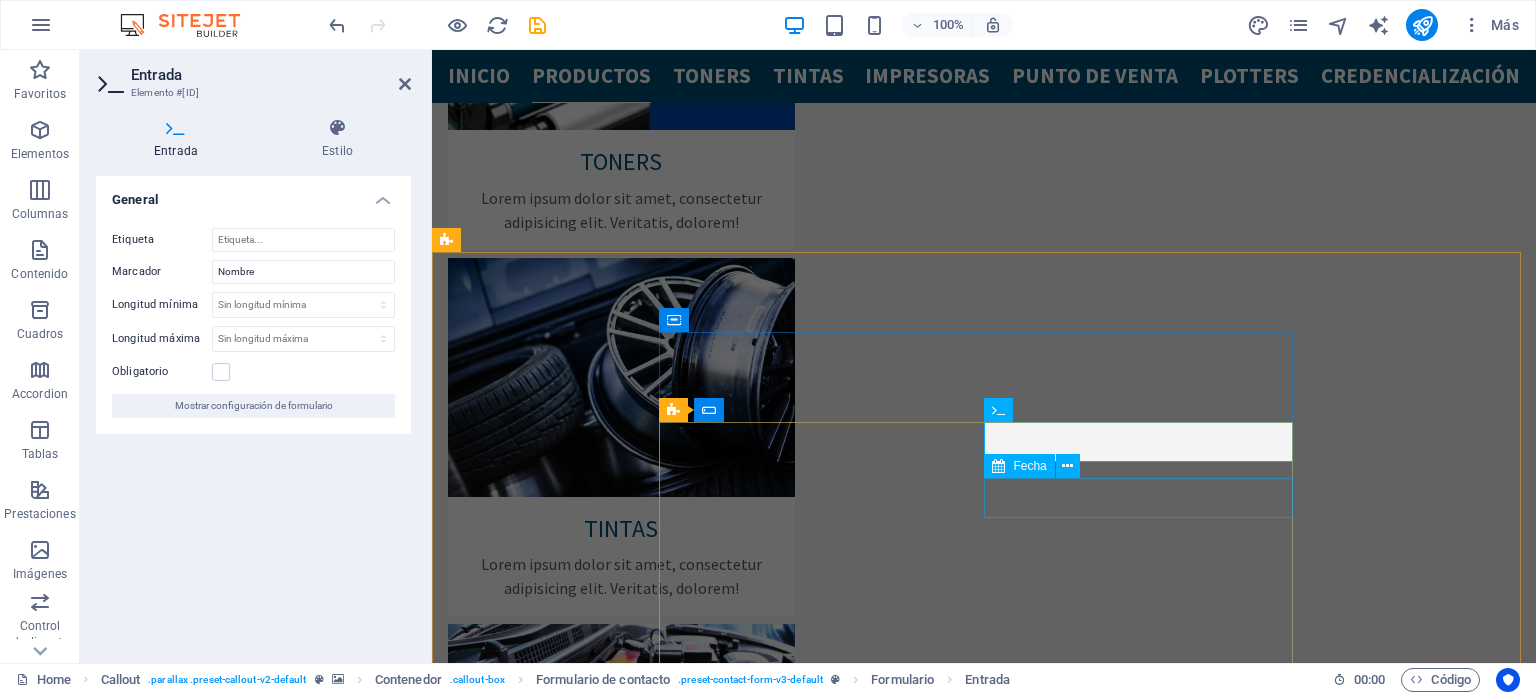 click at bounding box center (935, 4217) 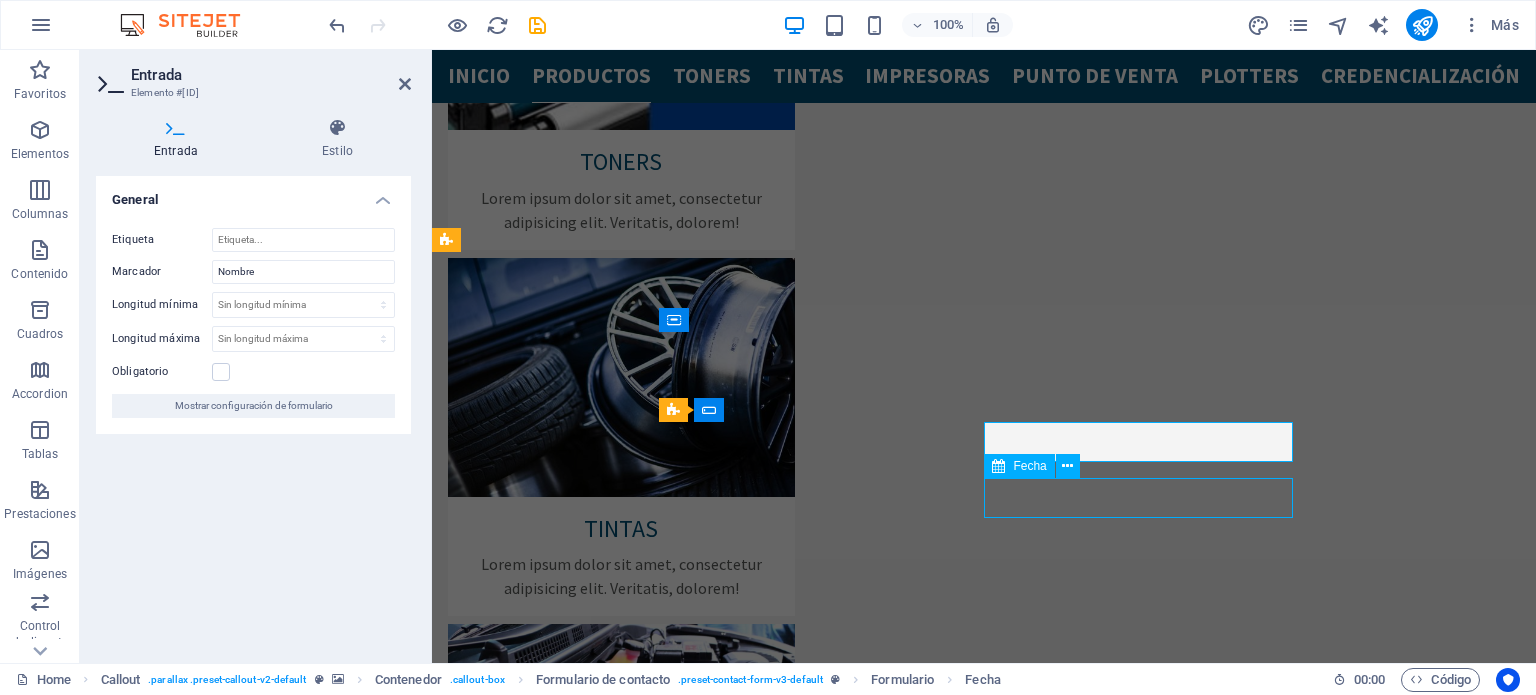scroll, scrollTop: 2771, scrollLeft: 0, axis: vertical 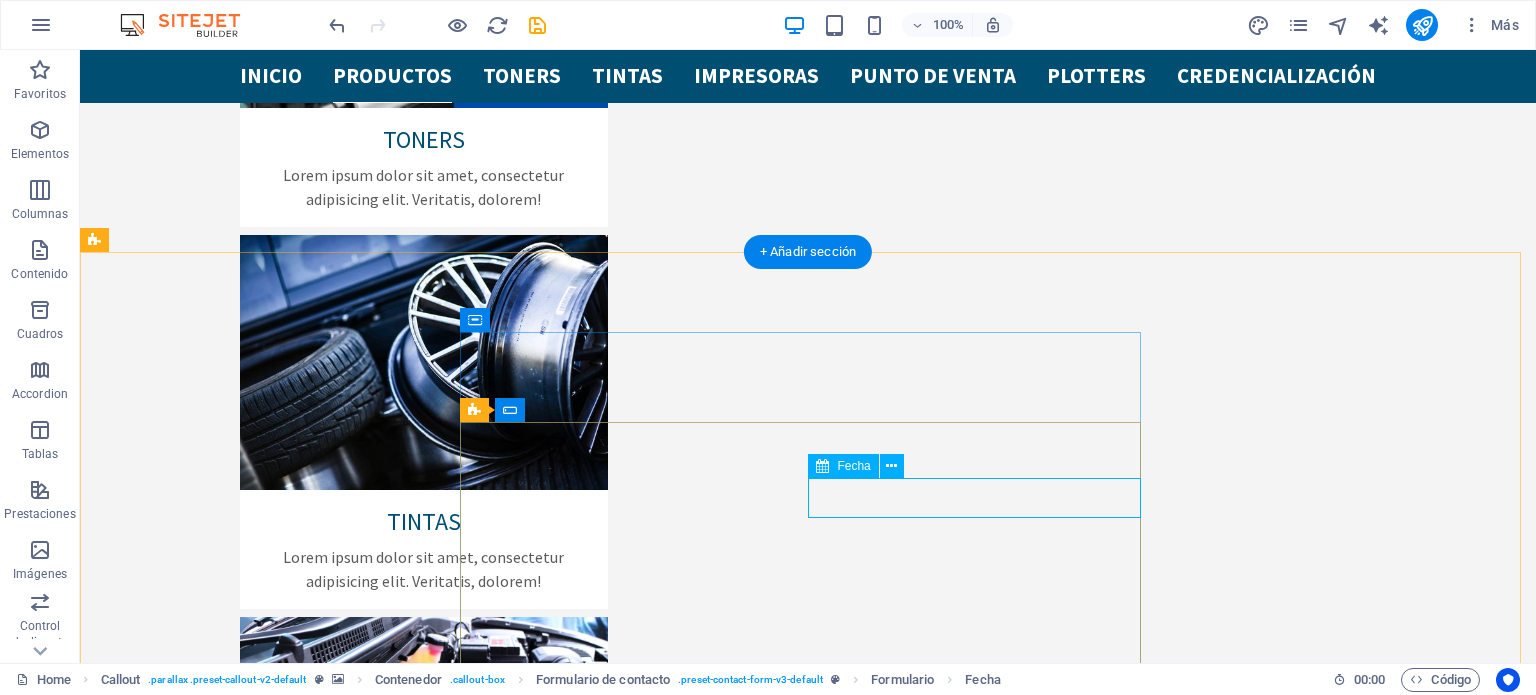 click at bounding box center [755, 4264] 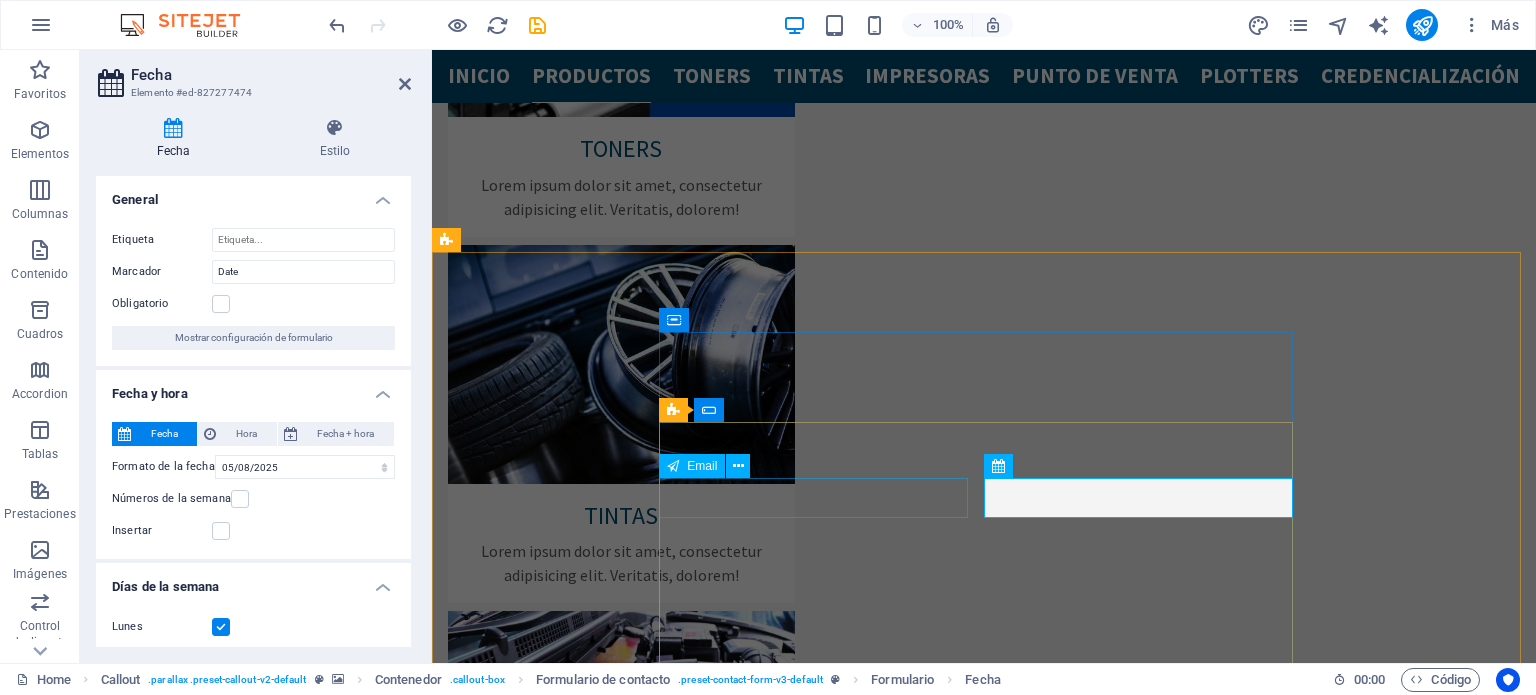 scroll, scrollTop: 2758, scrollLeft: 0, axis: vertical 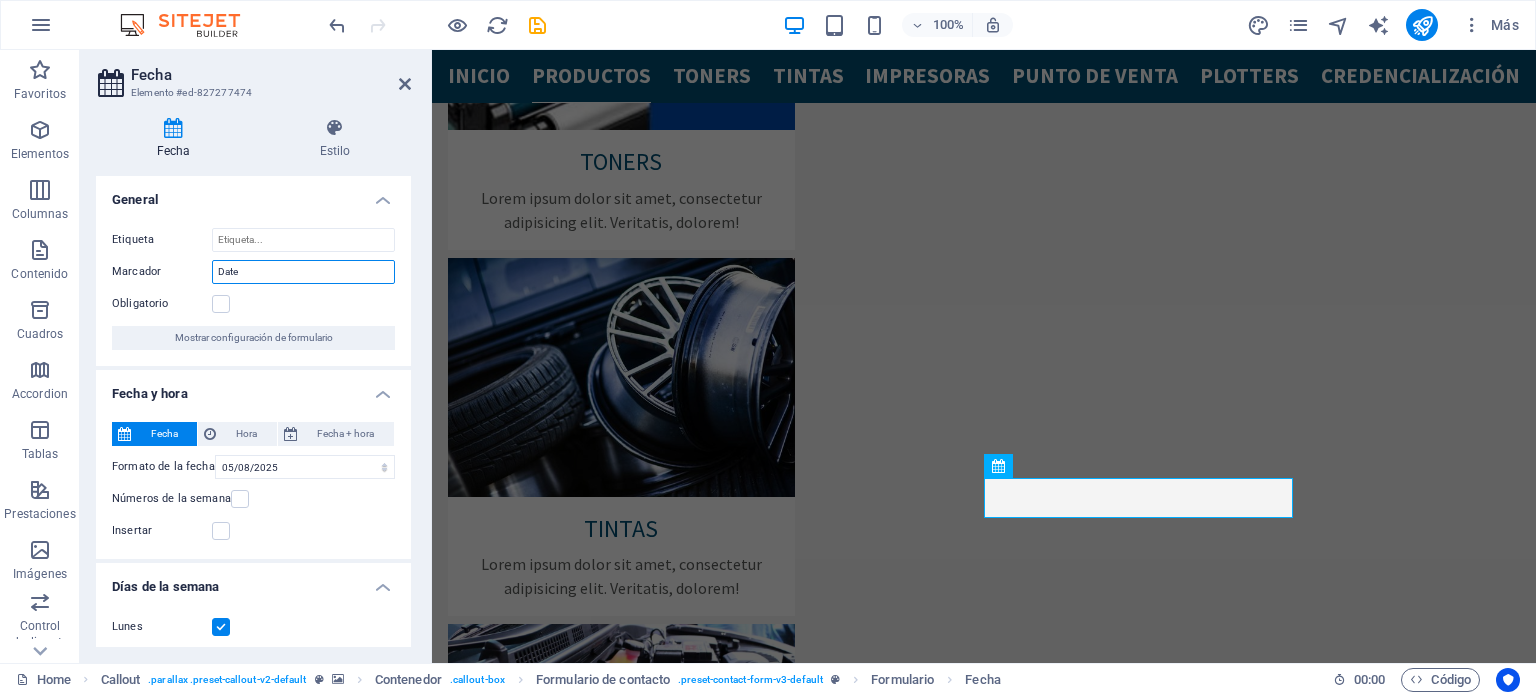 click on "Date" at bounding box center [303, 272] 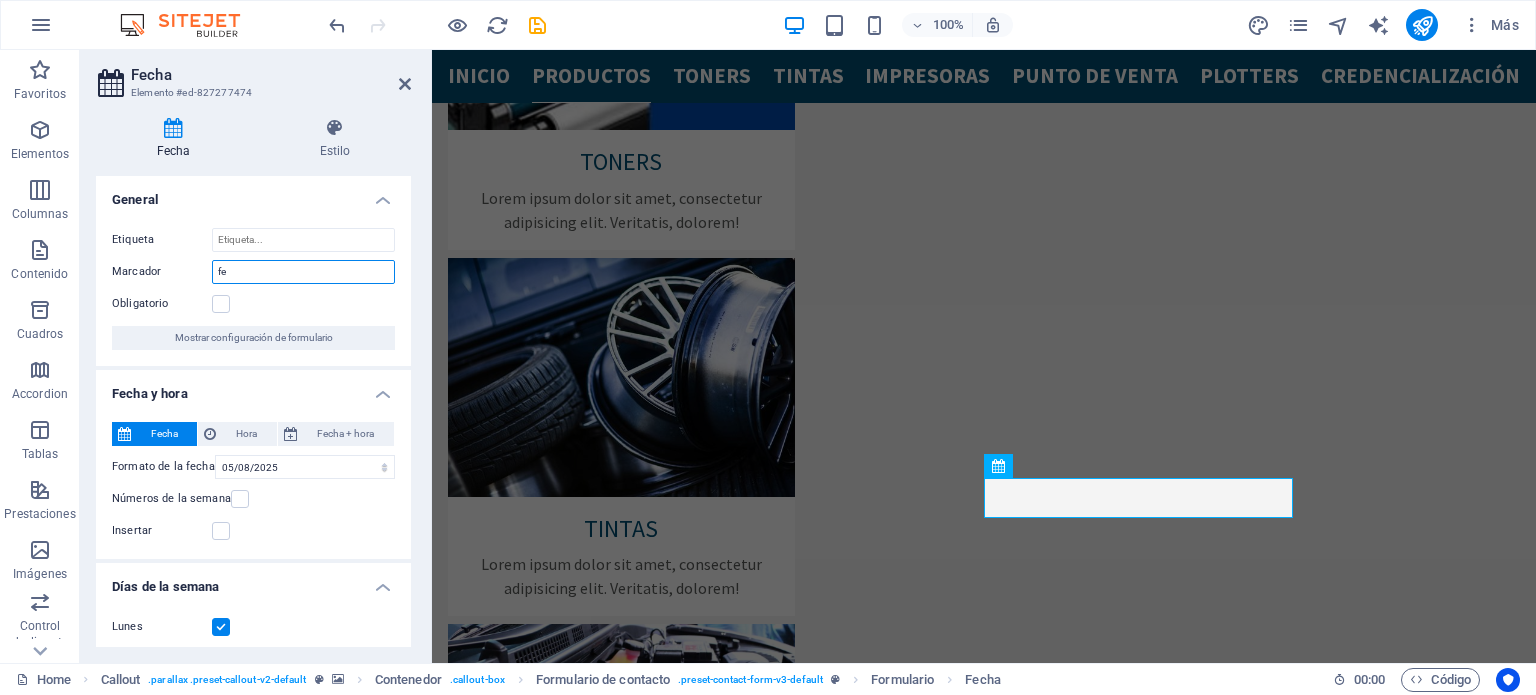 type on "f" 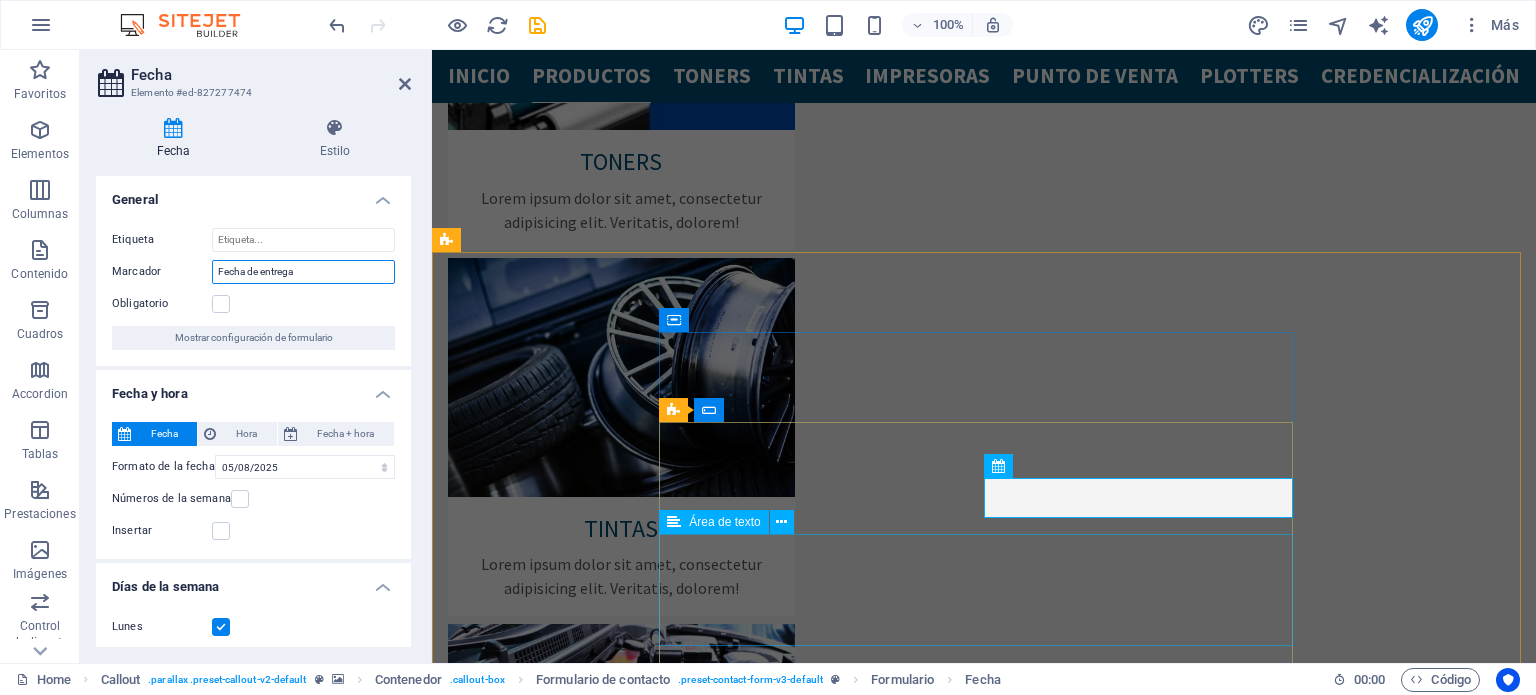 type on "Fecha de entrega" 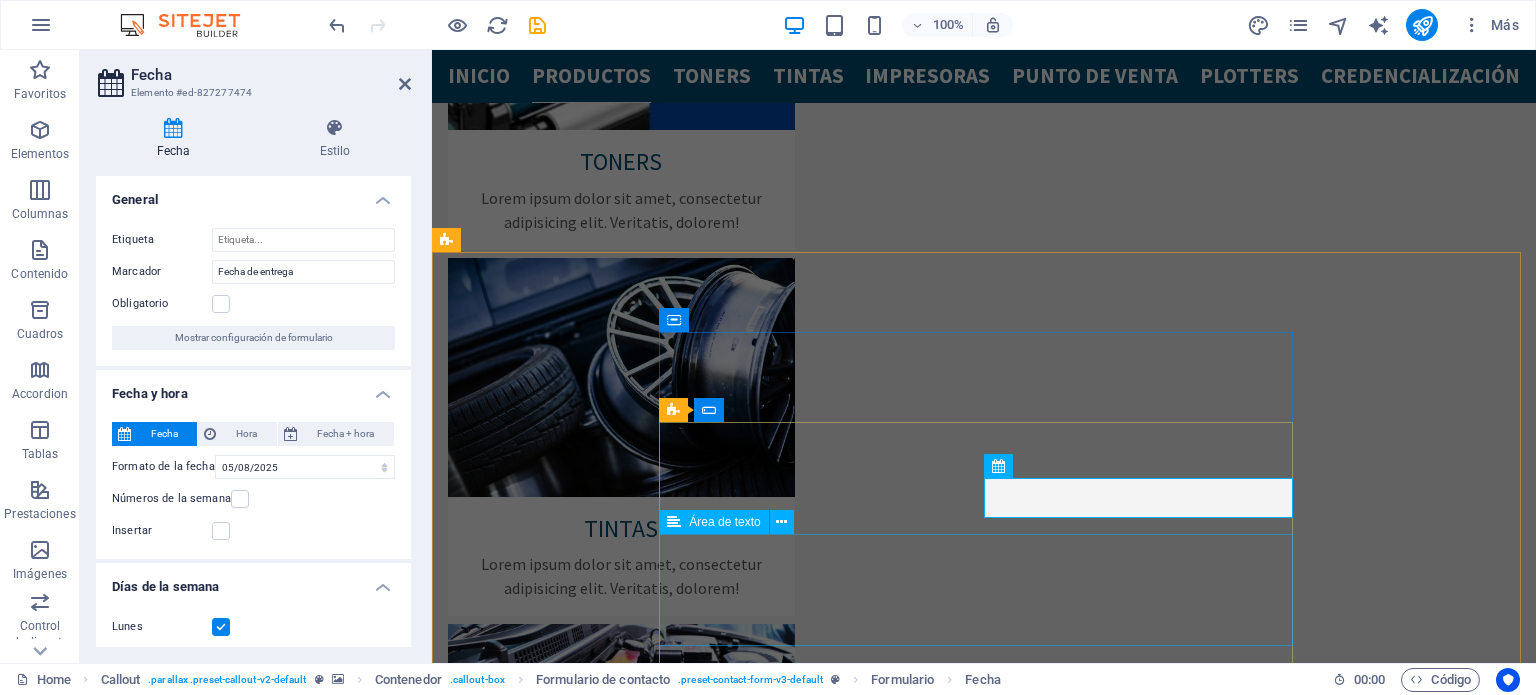 click at bounding box center (769, 4312) 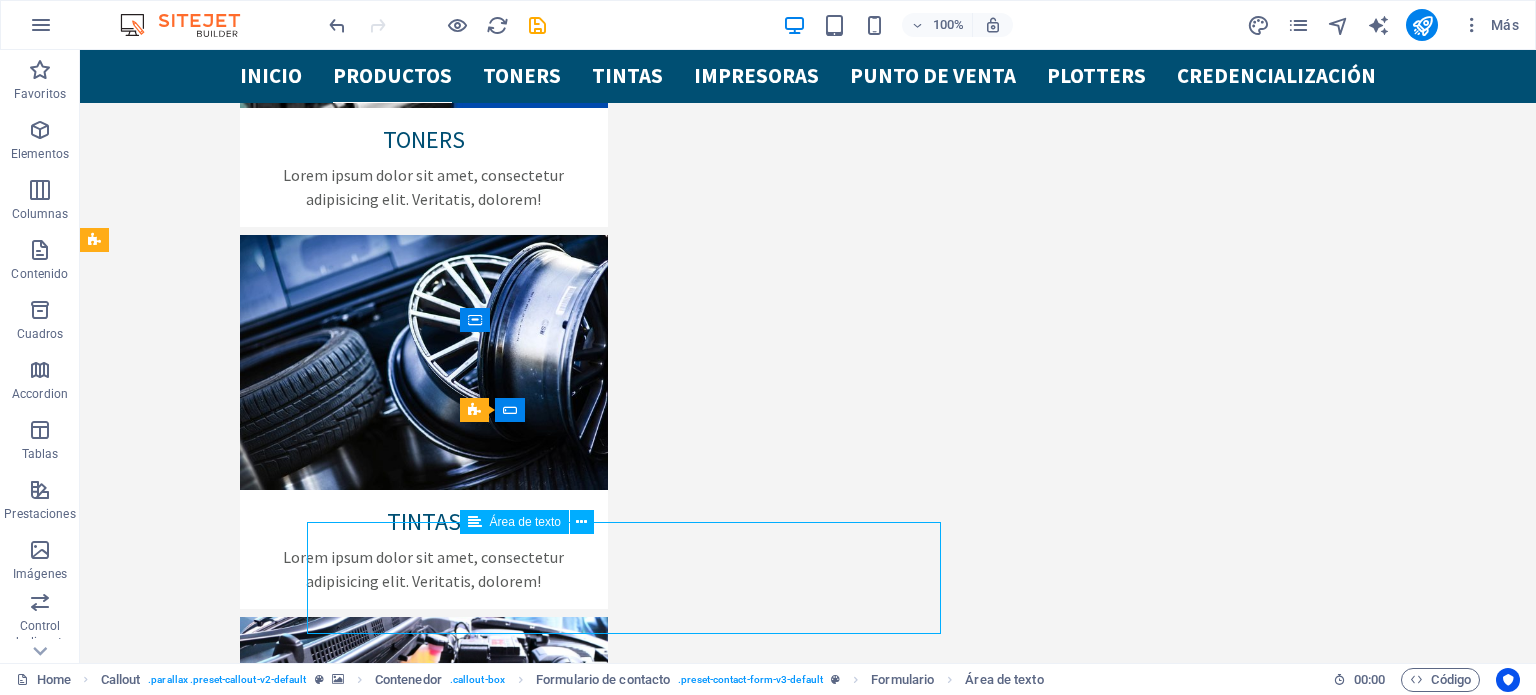 click at bounding box center (581, 4359) 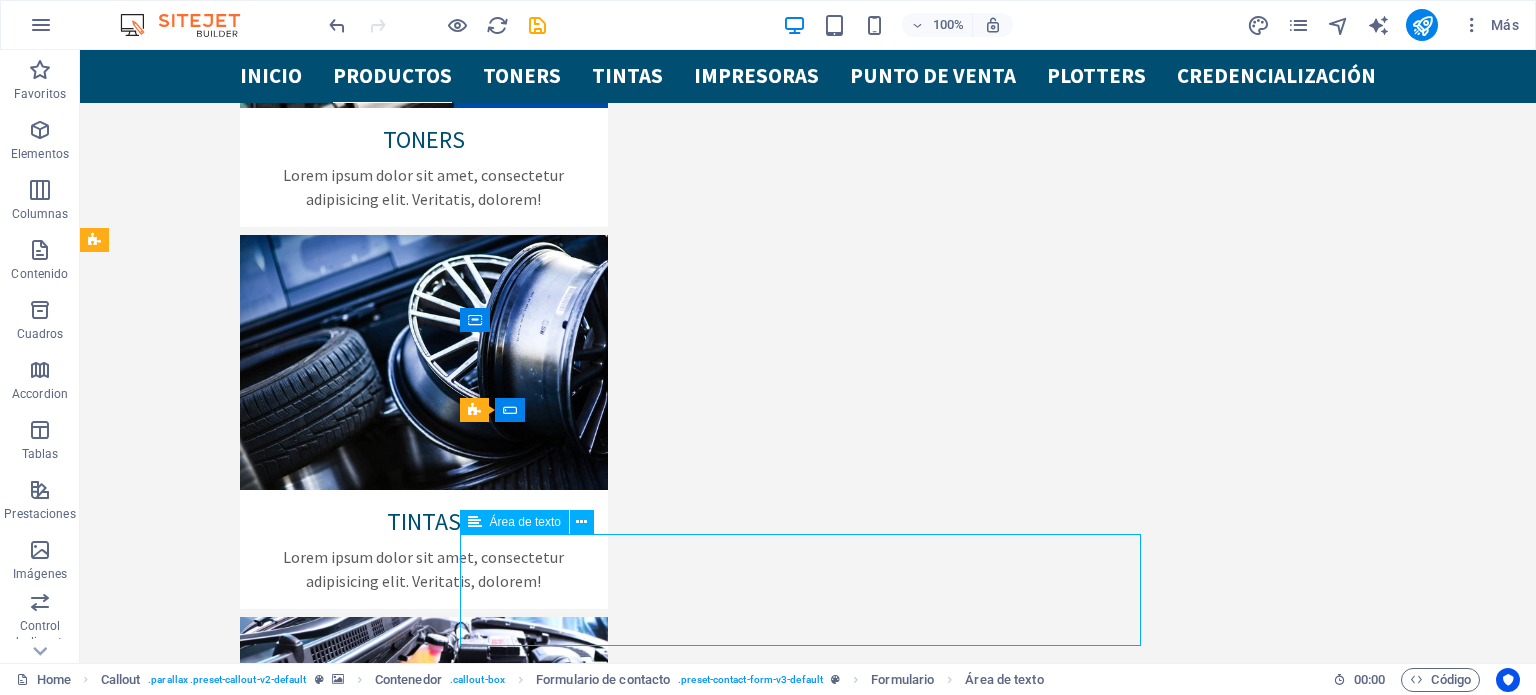 click at bounding box center (581, 4359) 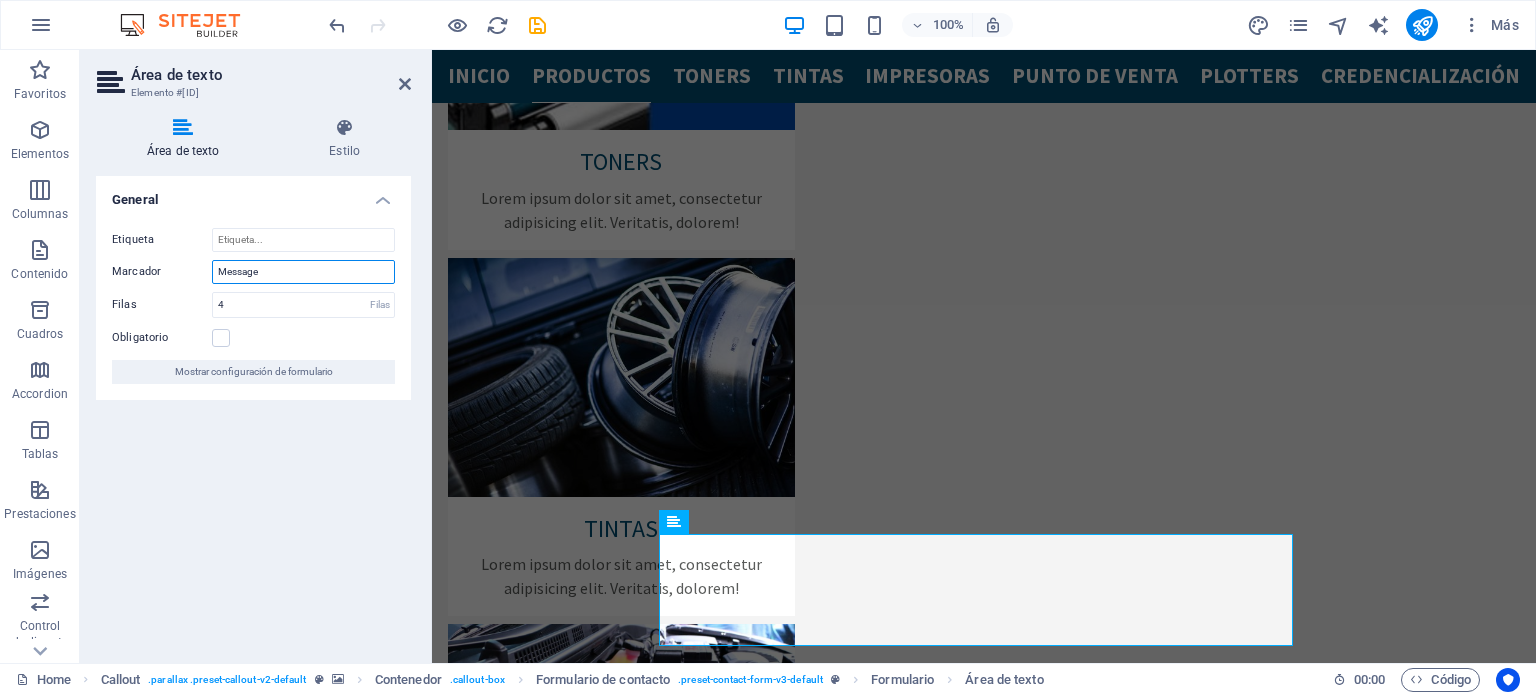 drag, startPoint x: 268, startPoint y: 275, endPoint x: 234, endPoint y: 271, distance: 34.234486 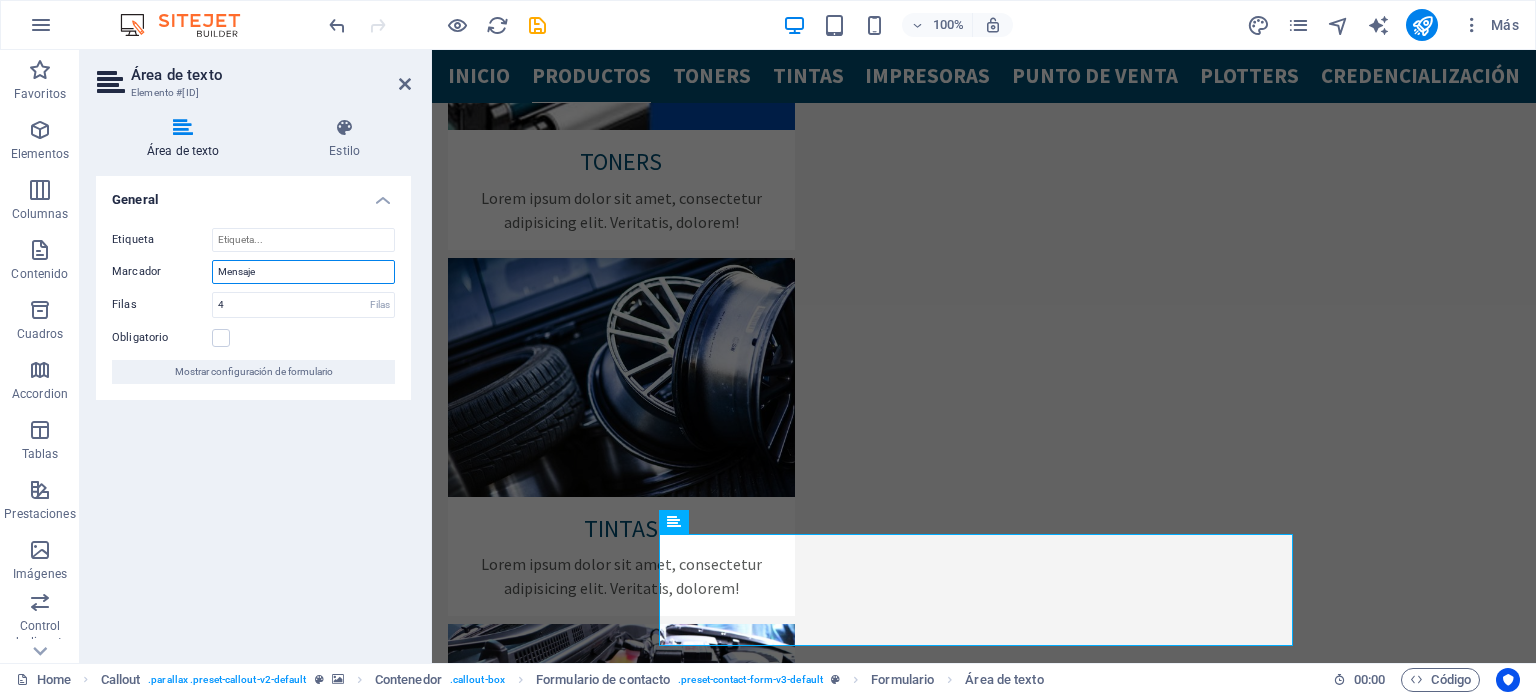 type on "Mensaje" 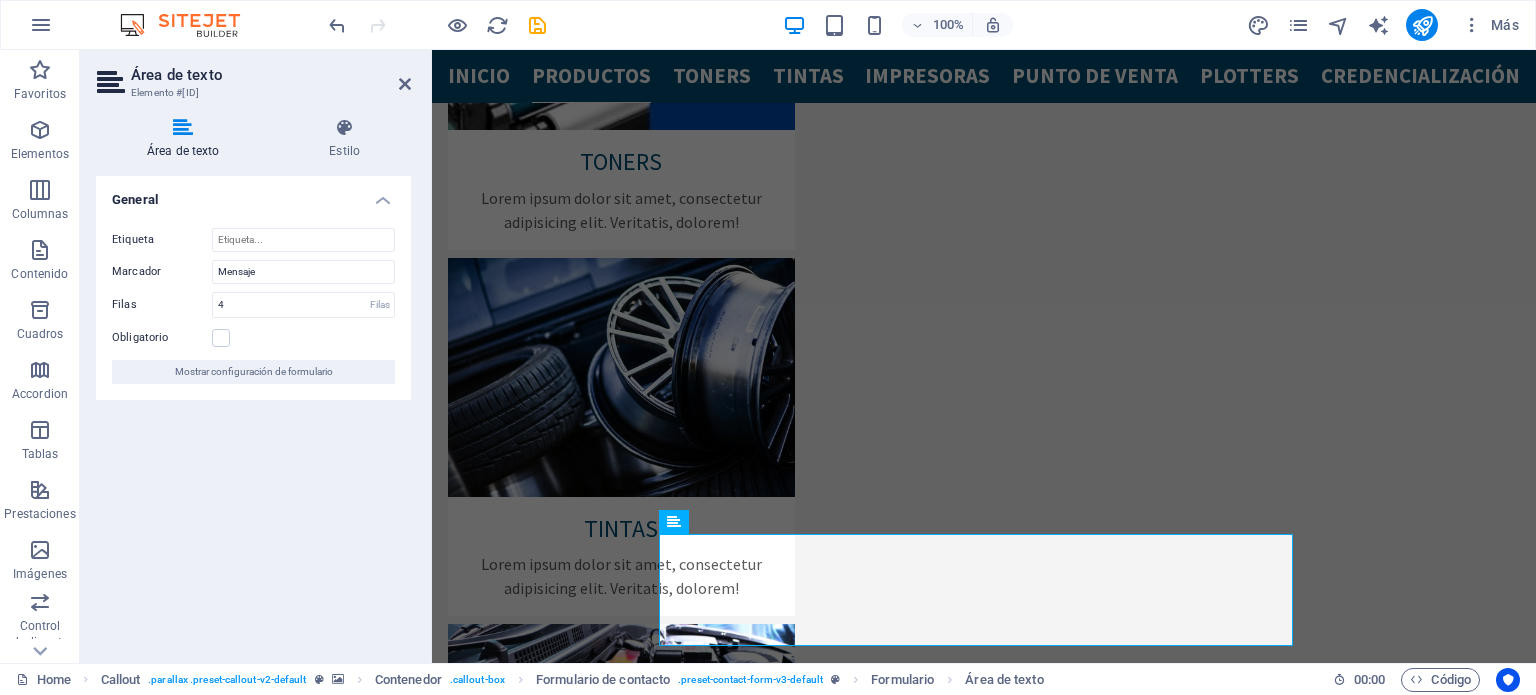 click on "General Etiqueta Marcador Mensaje Filas 4 Filas Obligatorio Mostrar configuración de formulario" at bounding box center [253, 411] 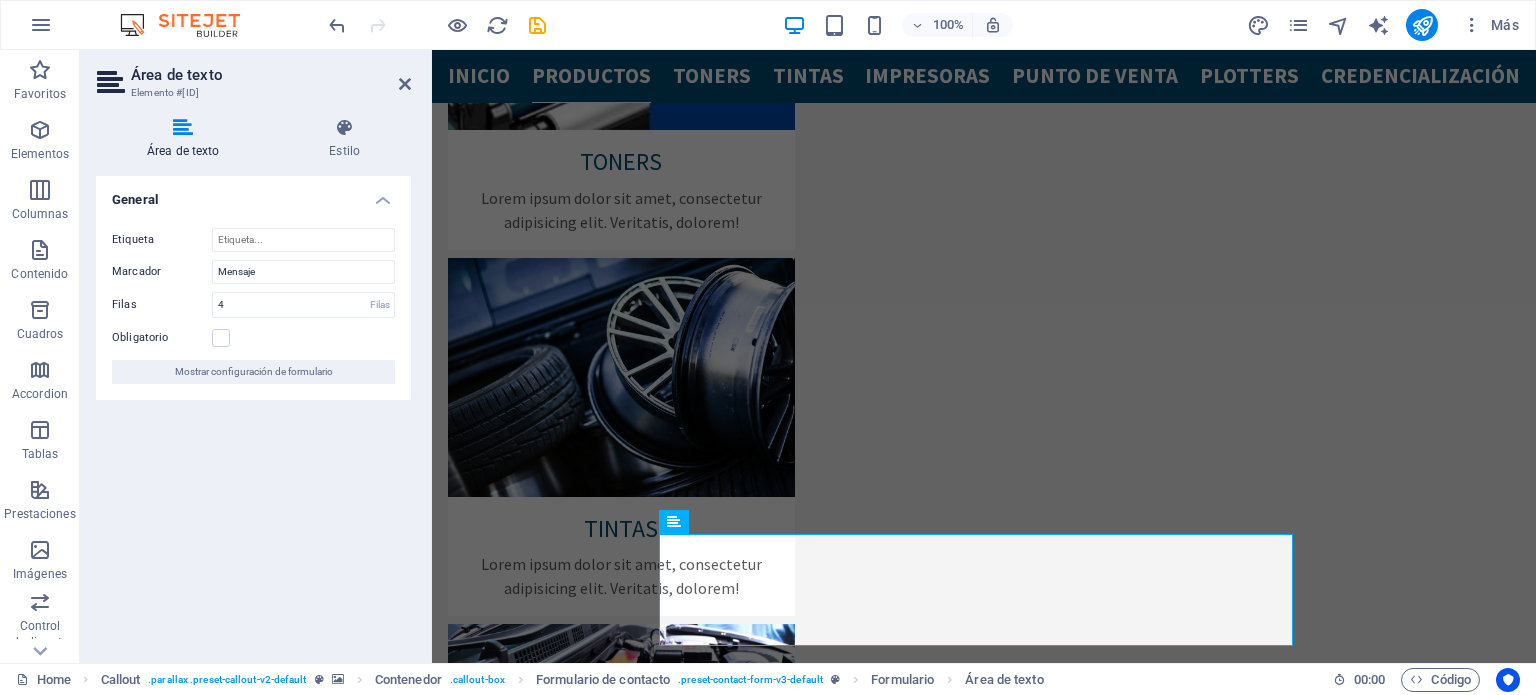 click at bounding box center [984, 3639] 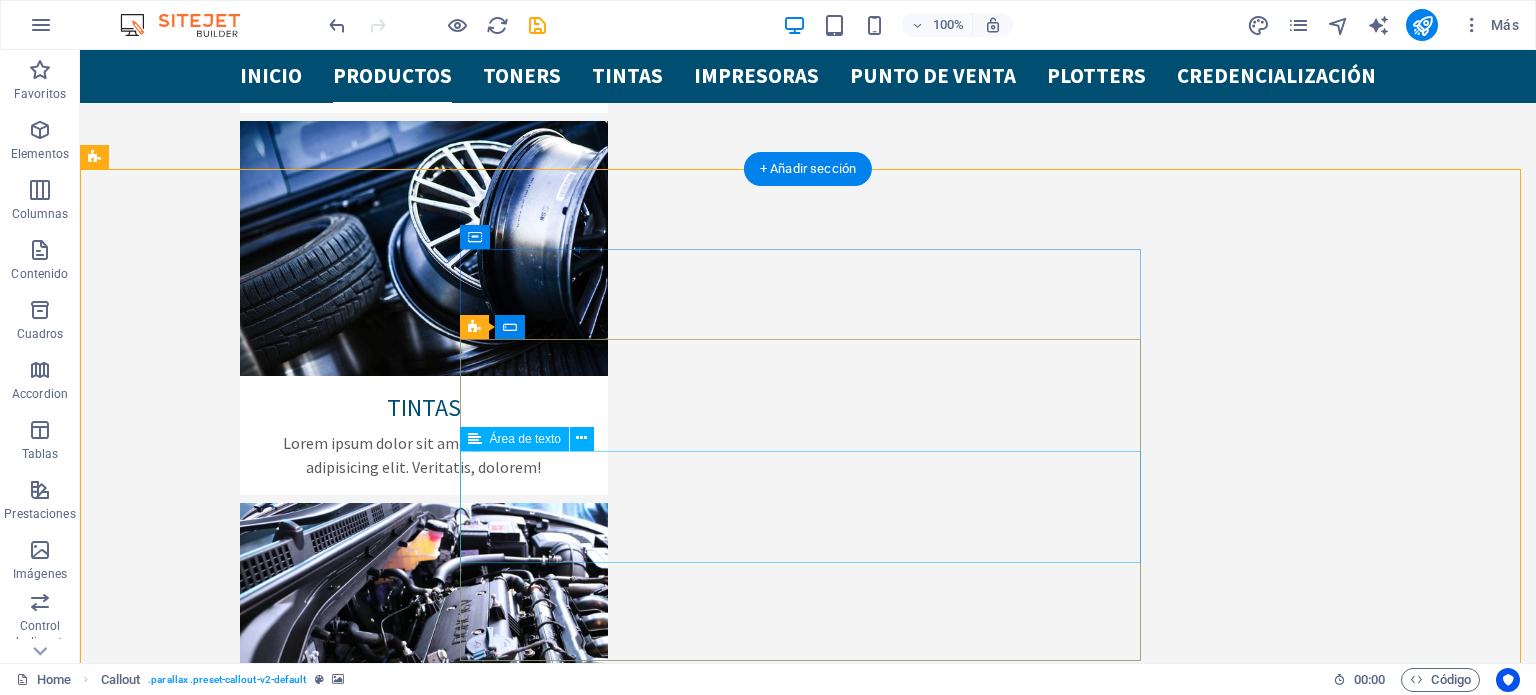 scroll, scrollTop: 2971, scrollLeft: 0, axis: vertical 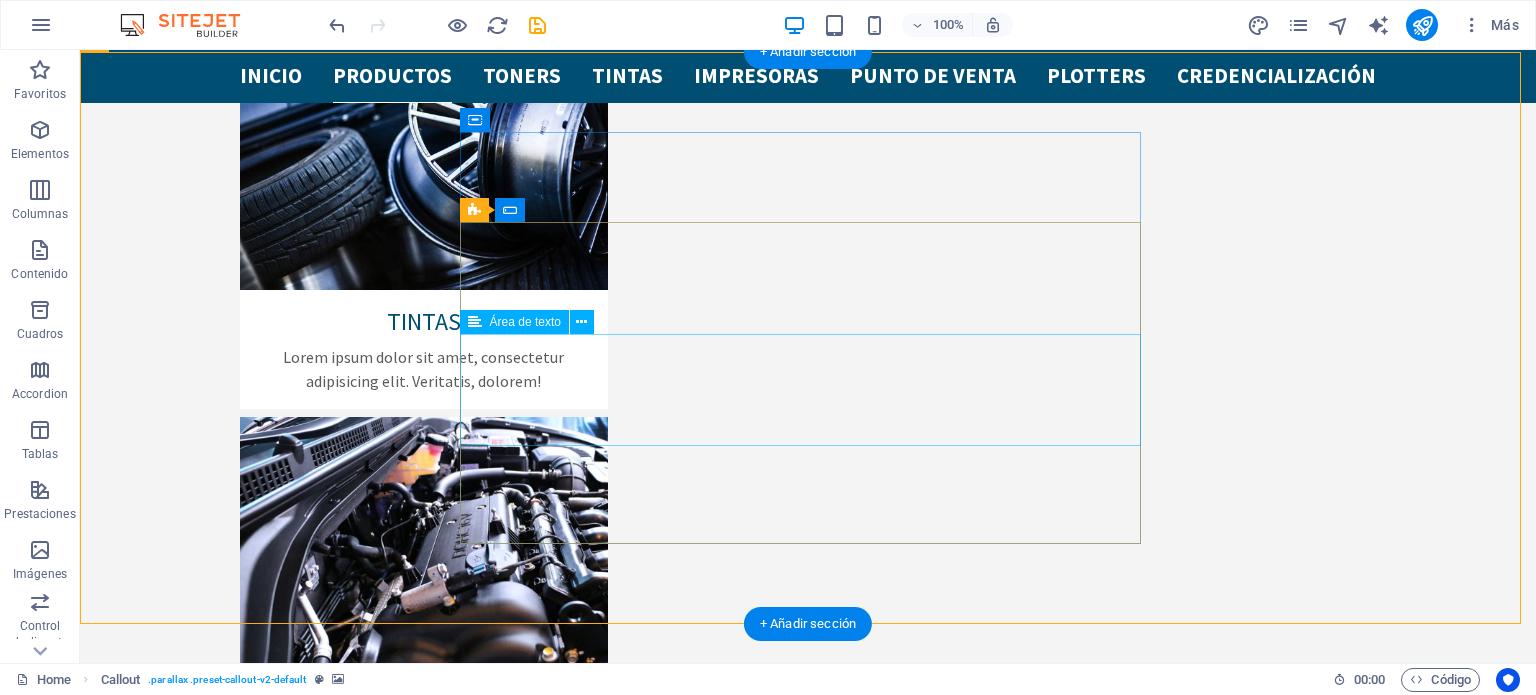 click at bounding box center (581, 4159) 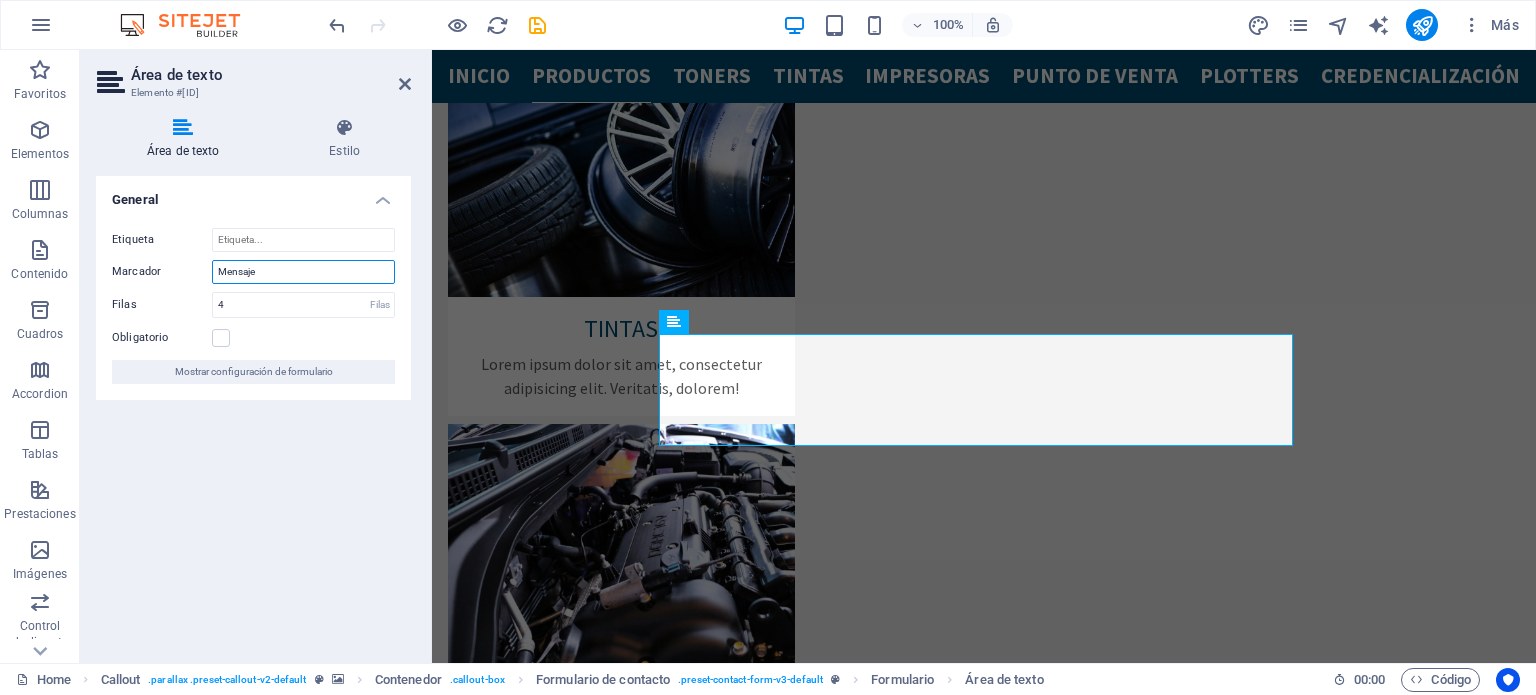 click on "Mensaje" at bounding box center (303, 272) 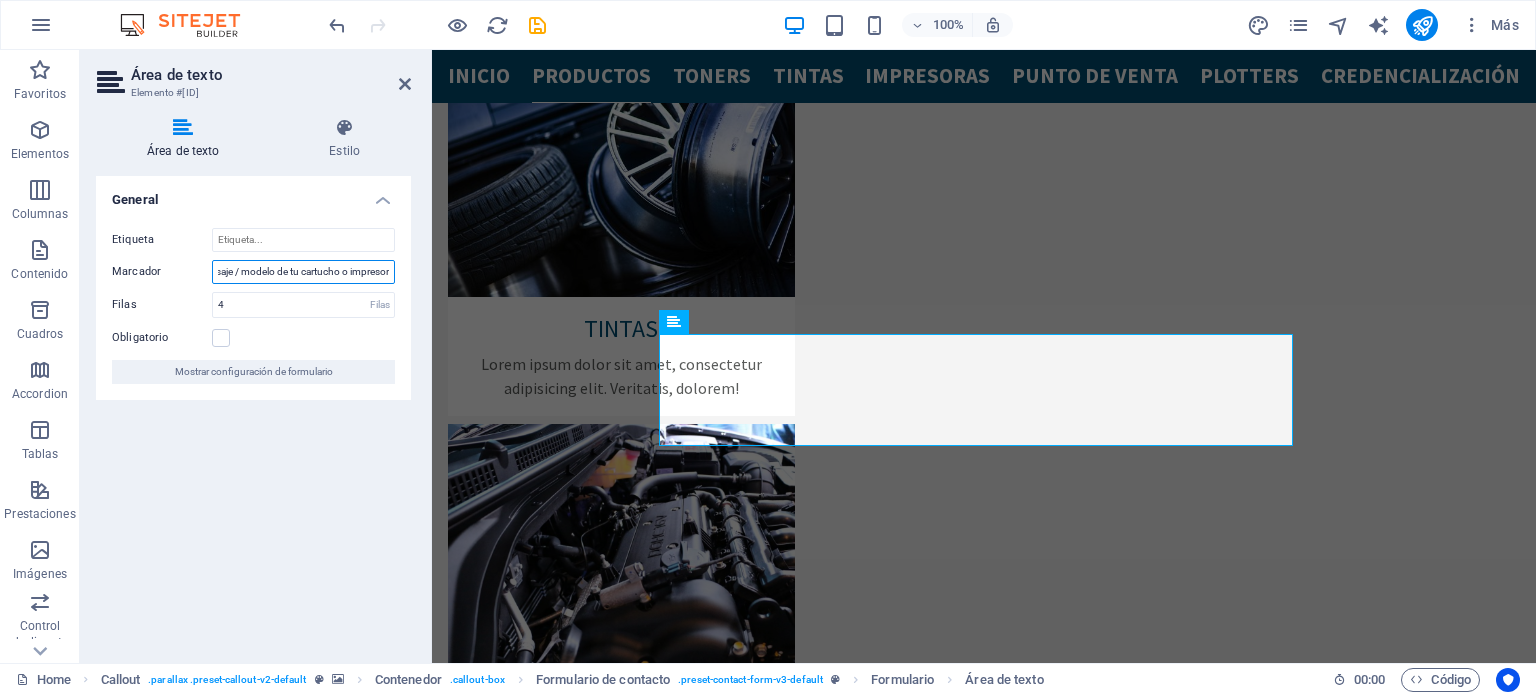 scroll, scrollTop: 0, scrollLeft: 30, axis: horizontal 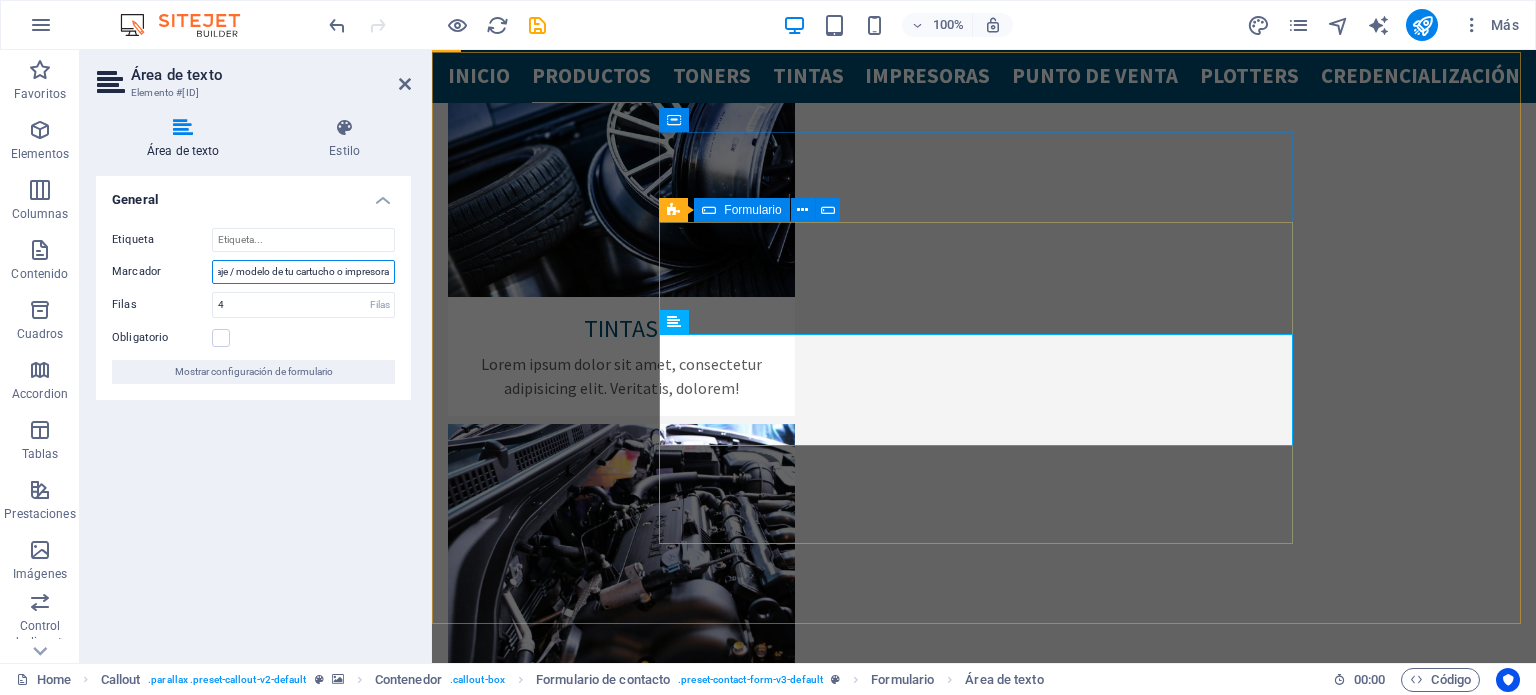 type on "Mensaje / modelo de tu cartucho o impresora" 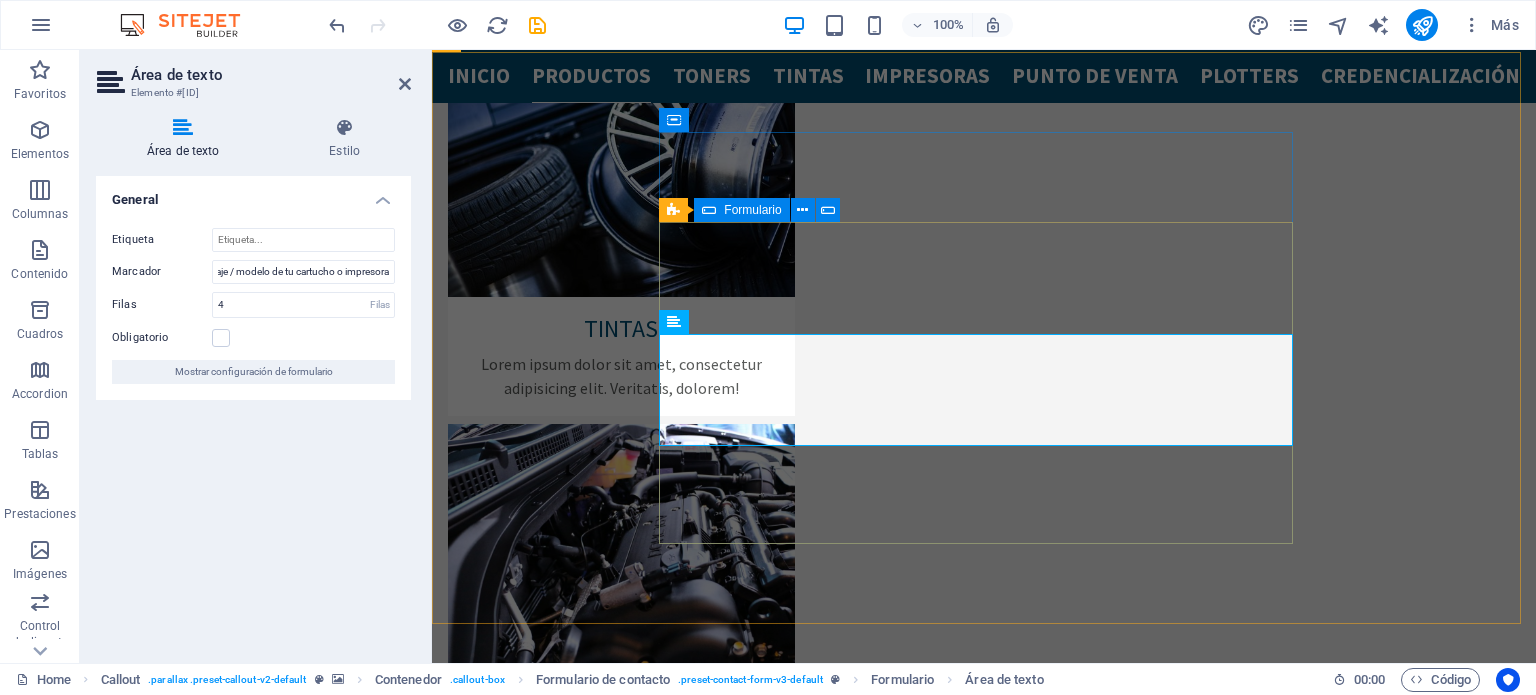 click on "I have read and understand the privacy policy. ¿Ilegible? Cargar nuevo Submit" at bounding box center (769, 4105) 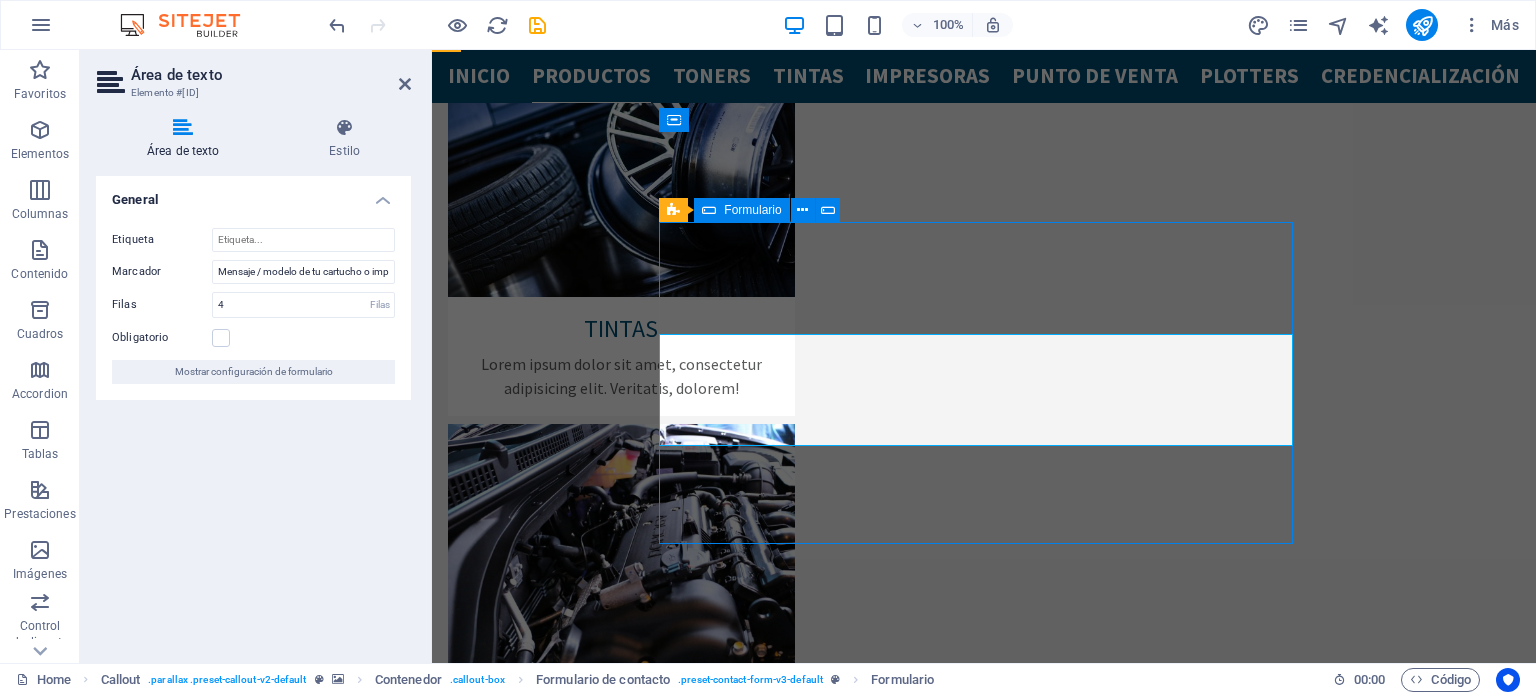 scroll, scrollTop: 2971, scrollLeft: 0, axis: vertical 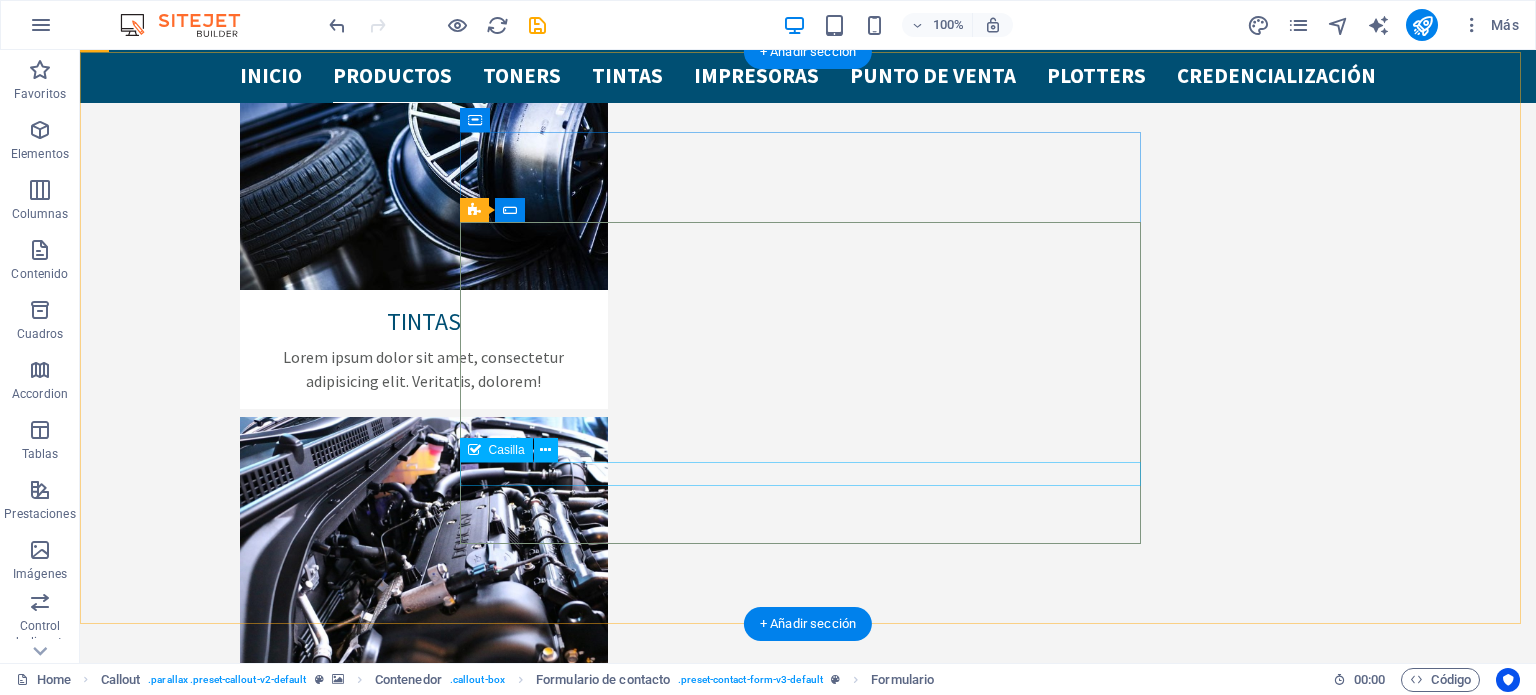 click on "I have read and understand the privacy policy." at bounding box center (581, 4246) 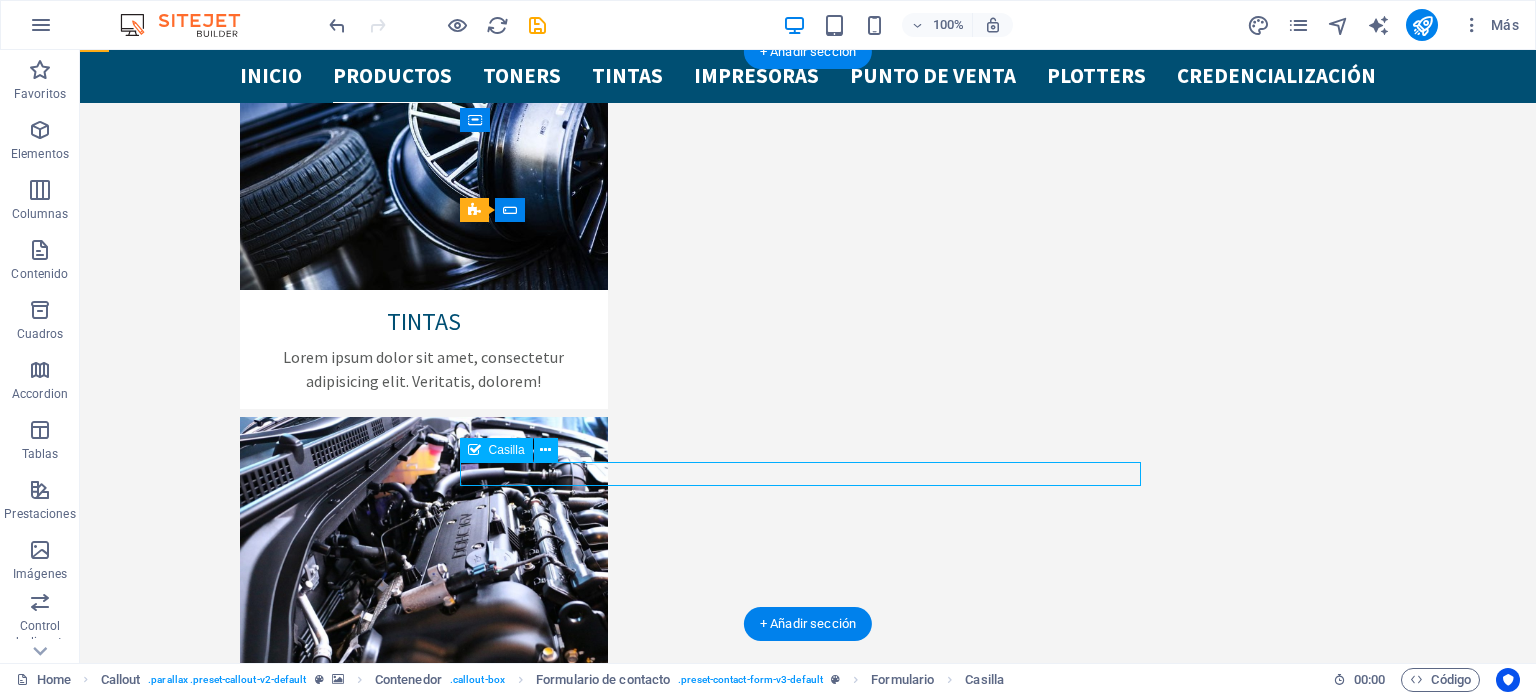 click on "I have read and understand the privacy policy." at bounding box center [581, 4246] 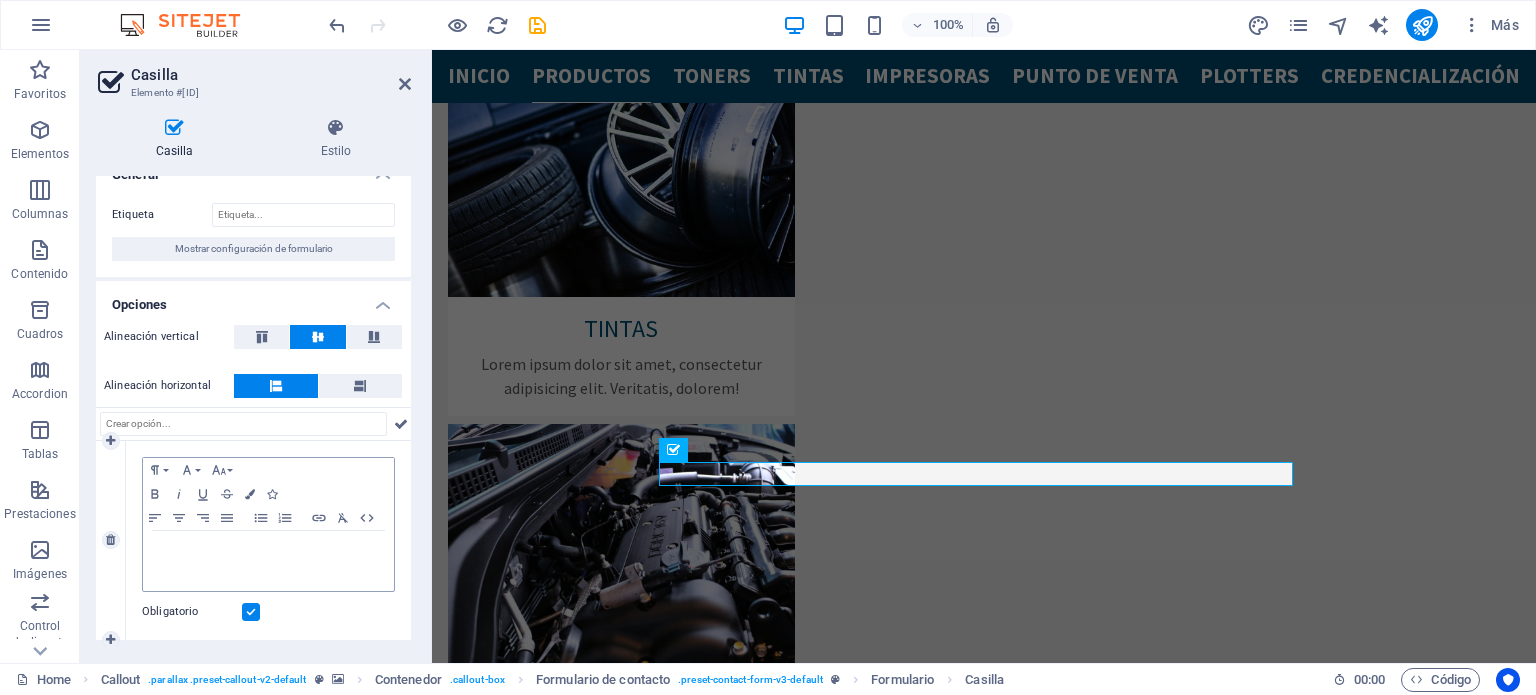 scroll, scrollTop: 0, scrollLeft: 0, axis: both 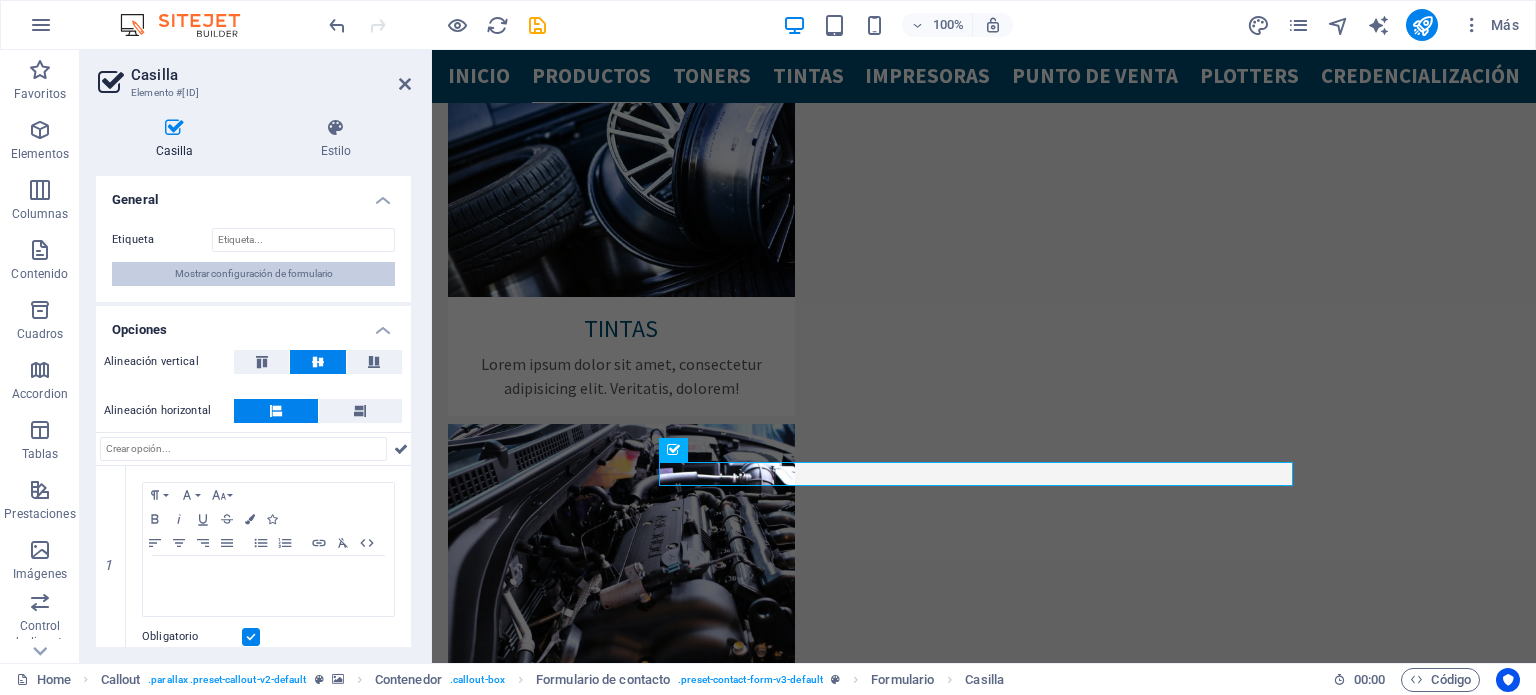 click on "Mostrar configuración de formulario" at bounding box center (254, 274) 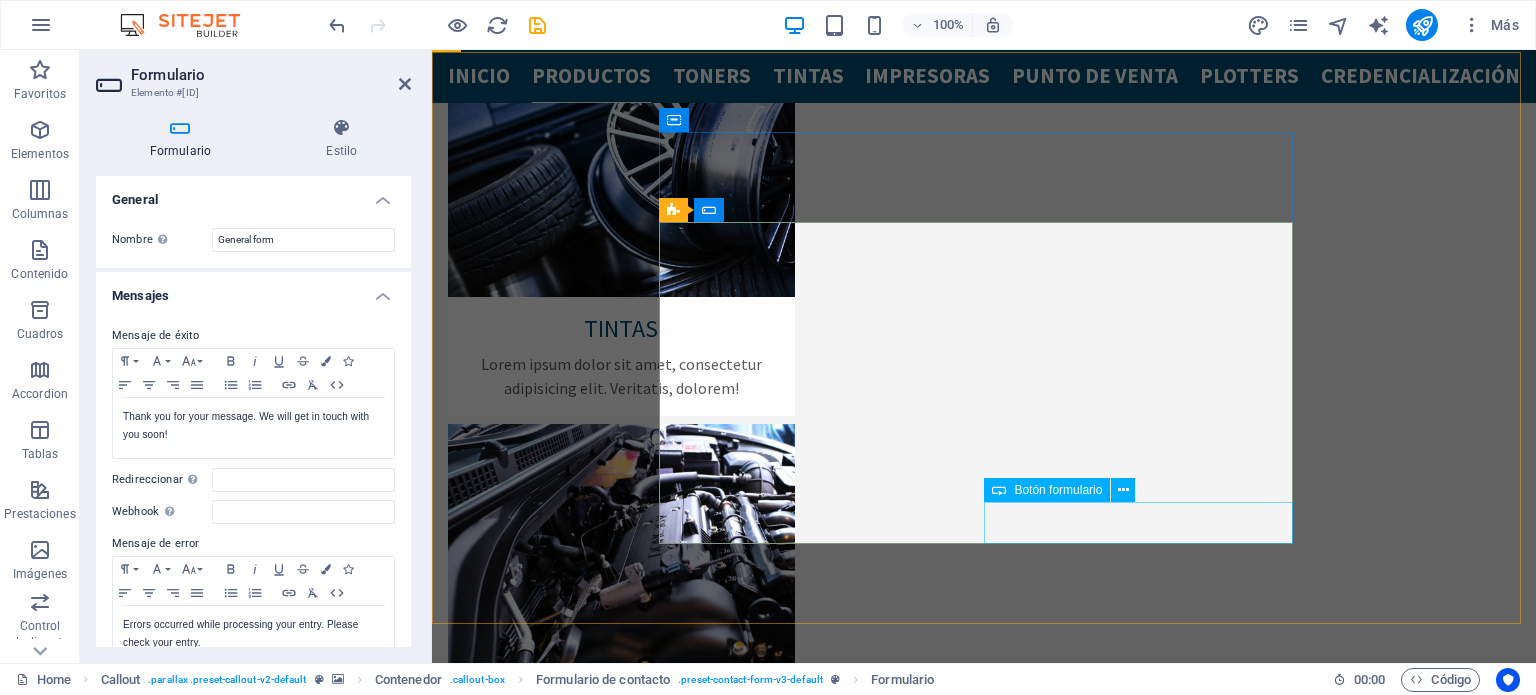 click on "Submit" at bounding box center [935, 4248] 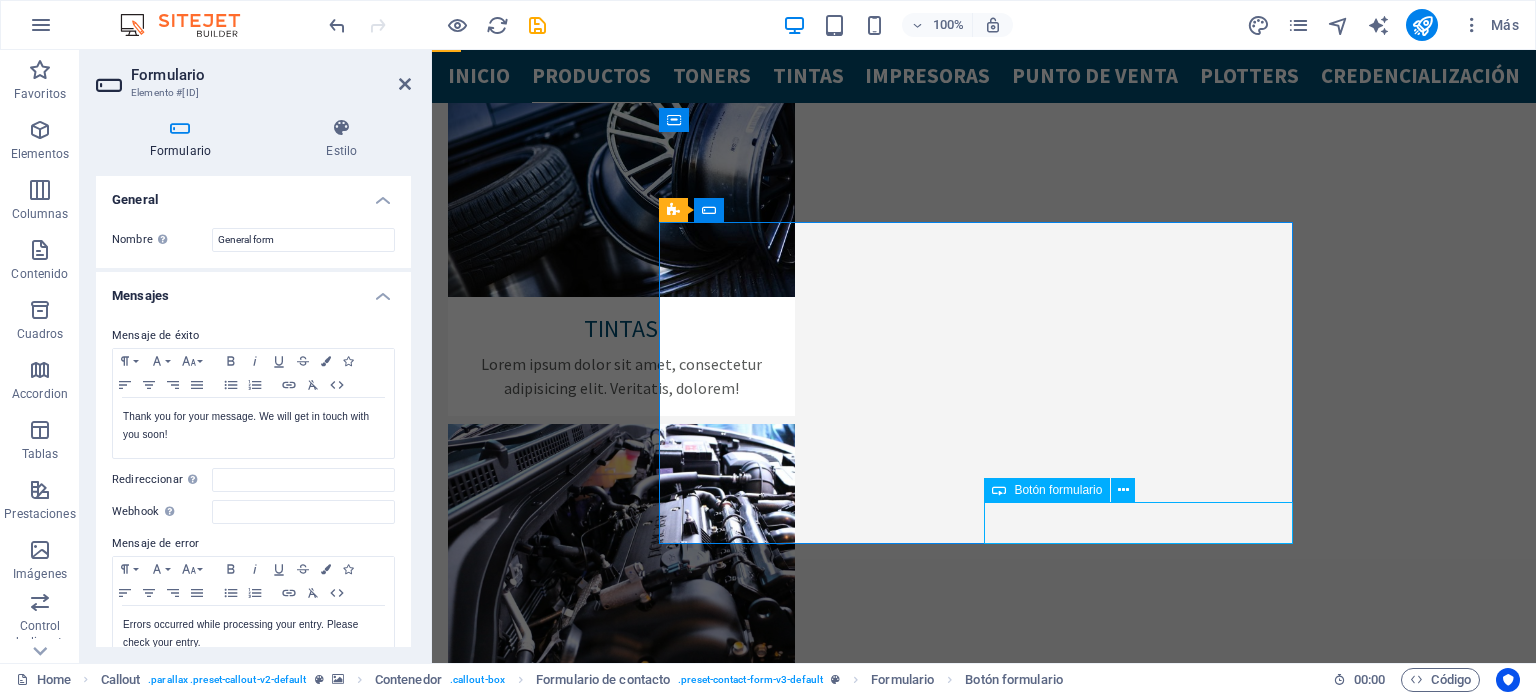 click on "Submit" at bounding box center (935, 4248) 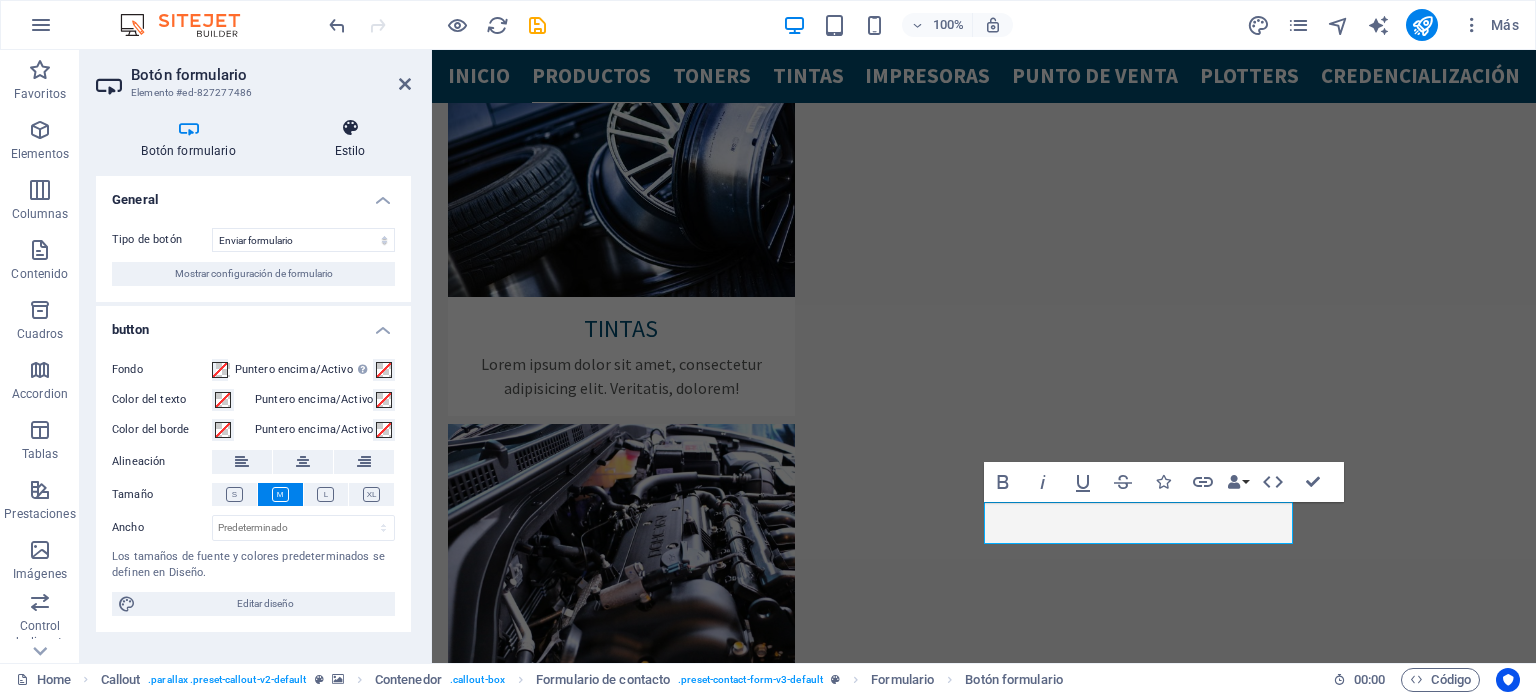 click on "Estilo" at bounding box center (350, 139) 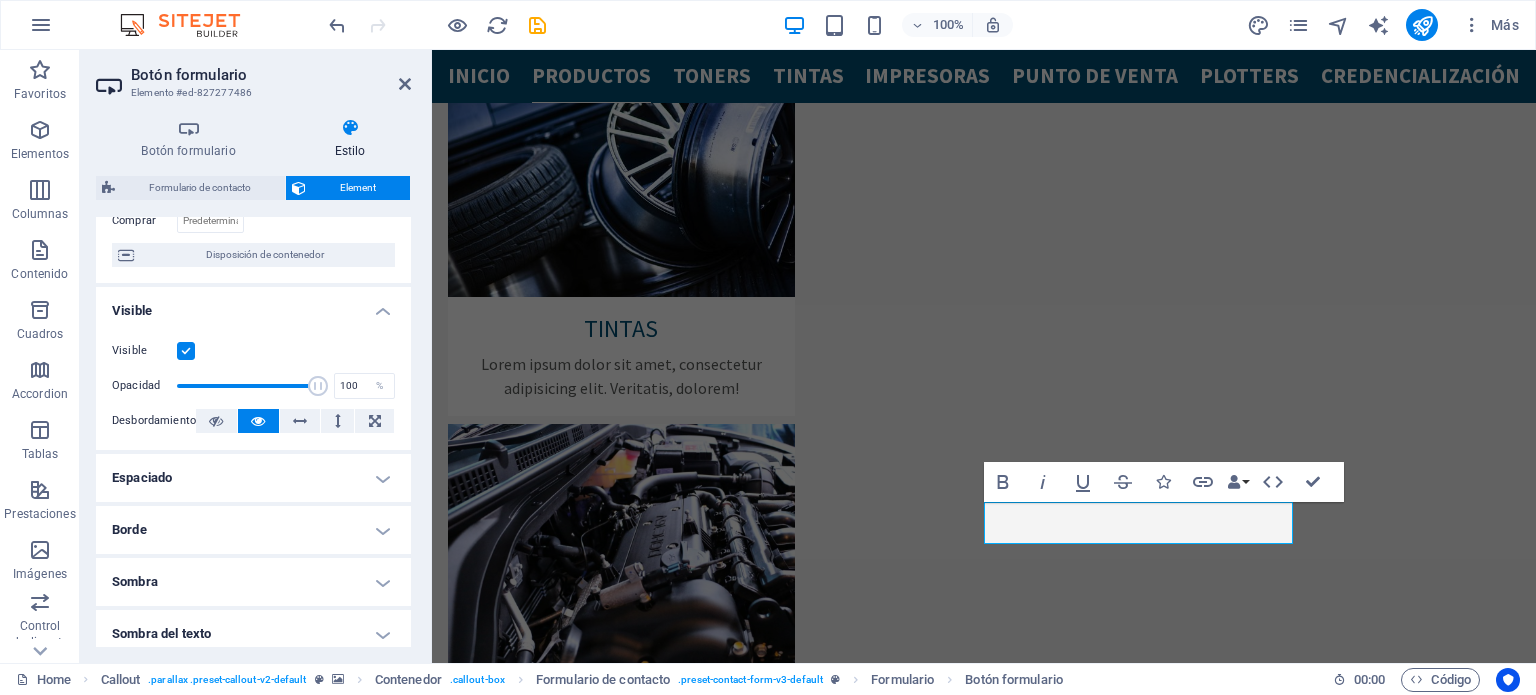 scroll, scrollTop: 0, scrollLeft: 0, axis: both 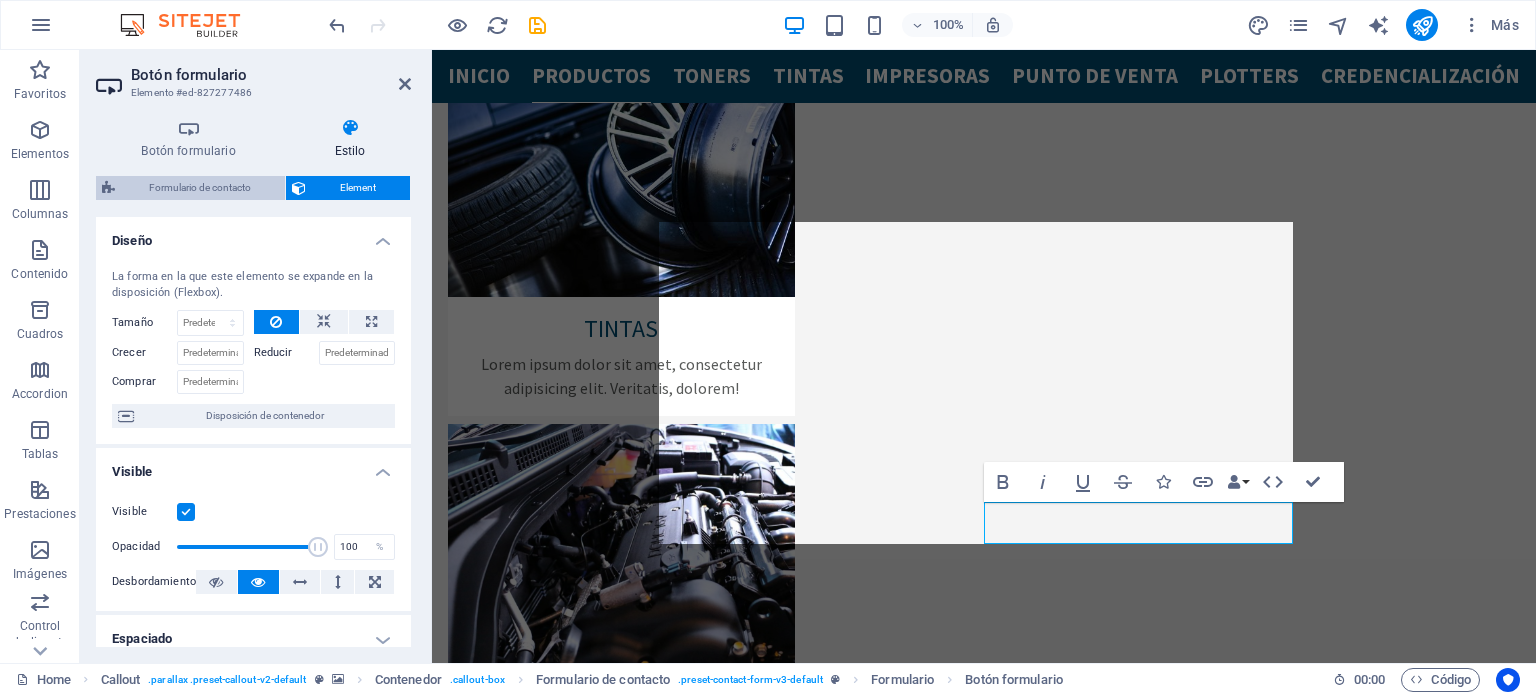 click on "Formulario de contacto" at bounding box center [200, 188] 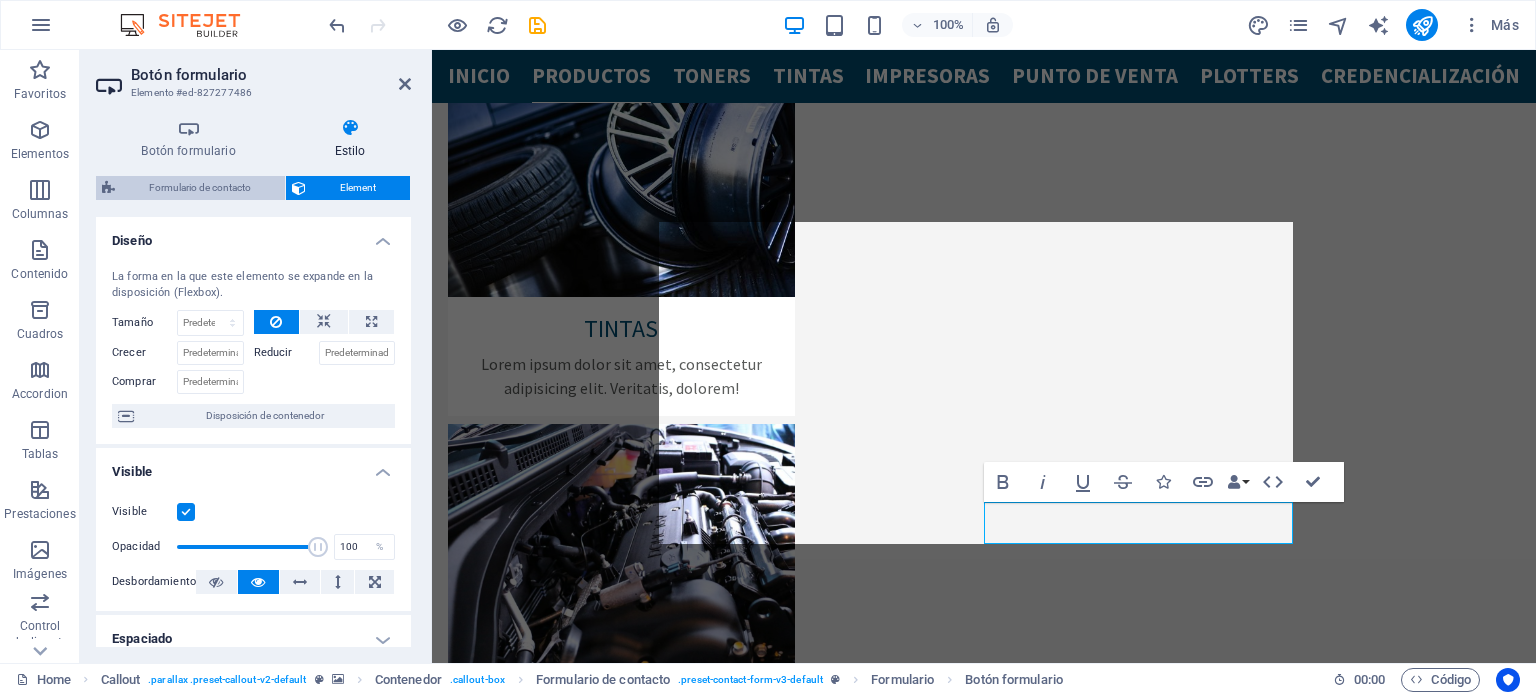 select on "rem" 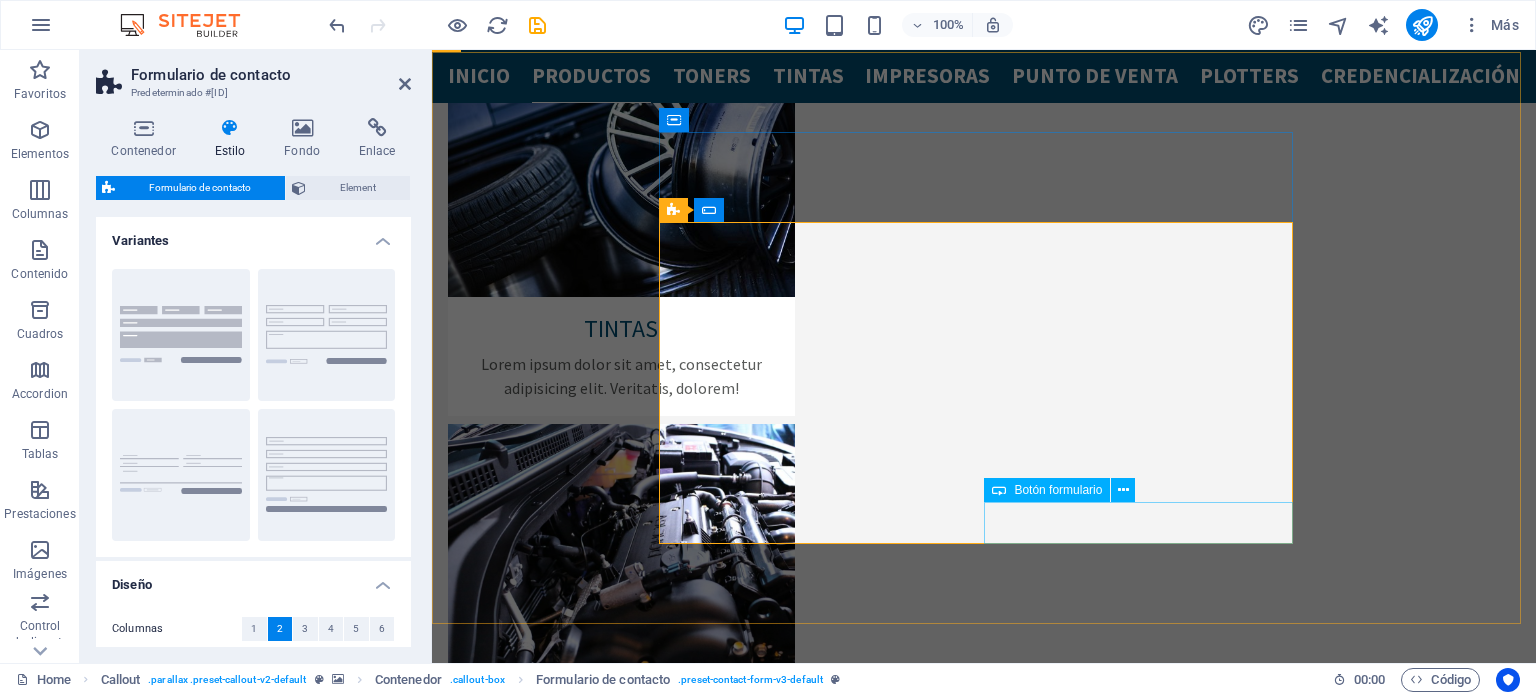 click on "Submit" at bounding box center (935, 4248) 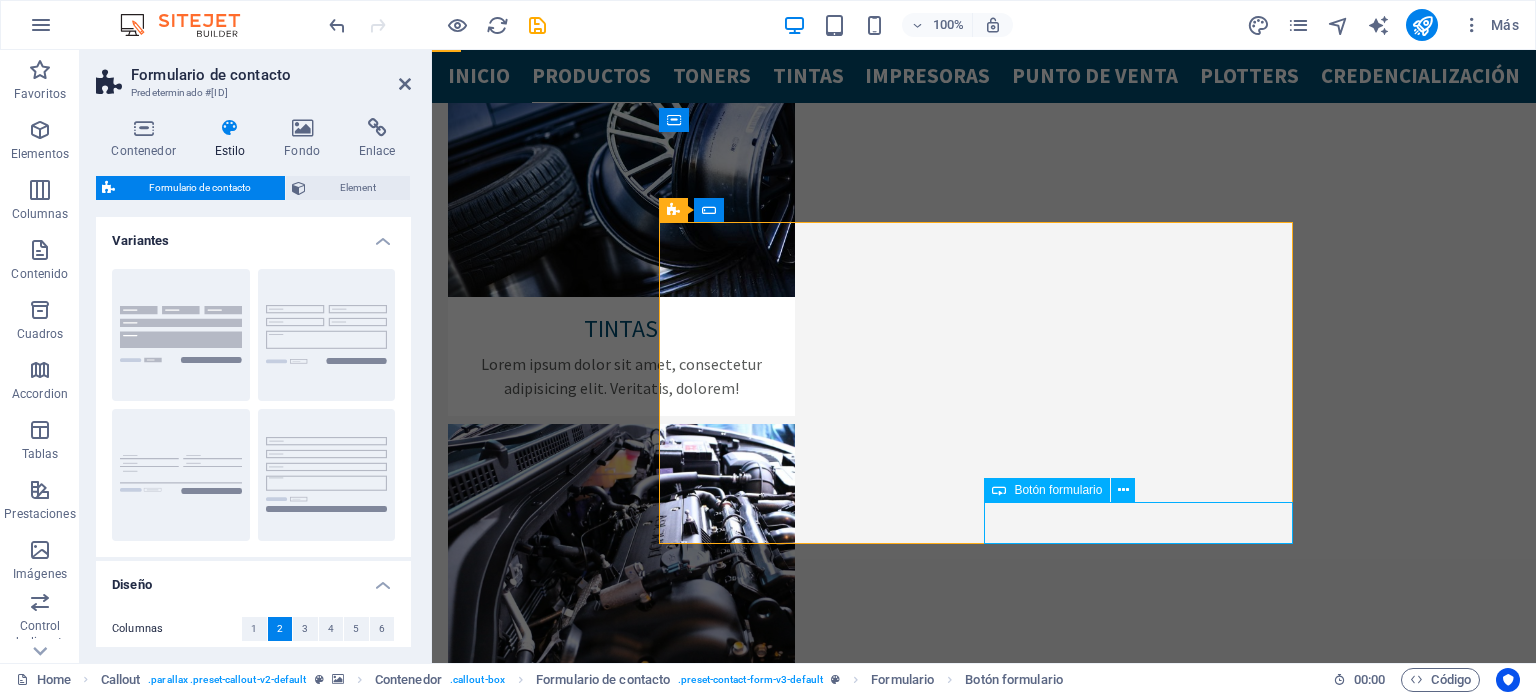 click on "Submit" at bounding box center (935, 4248) 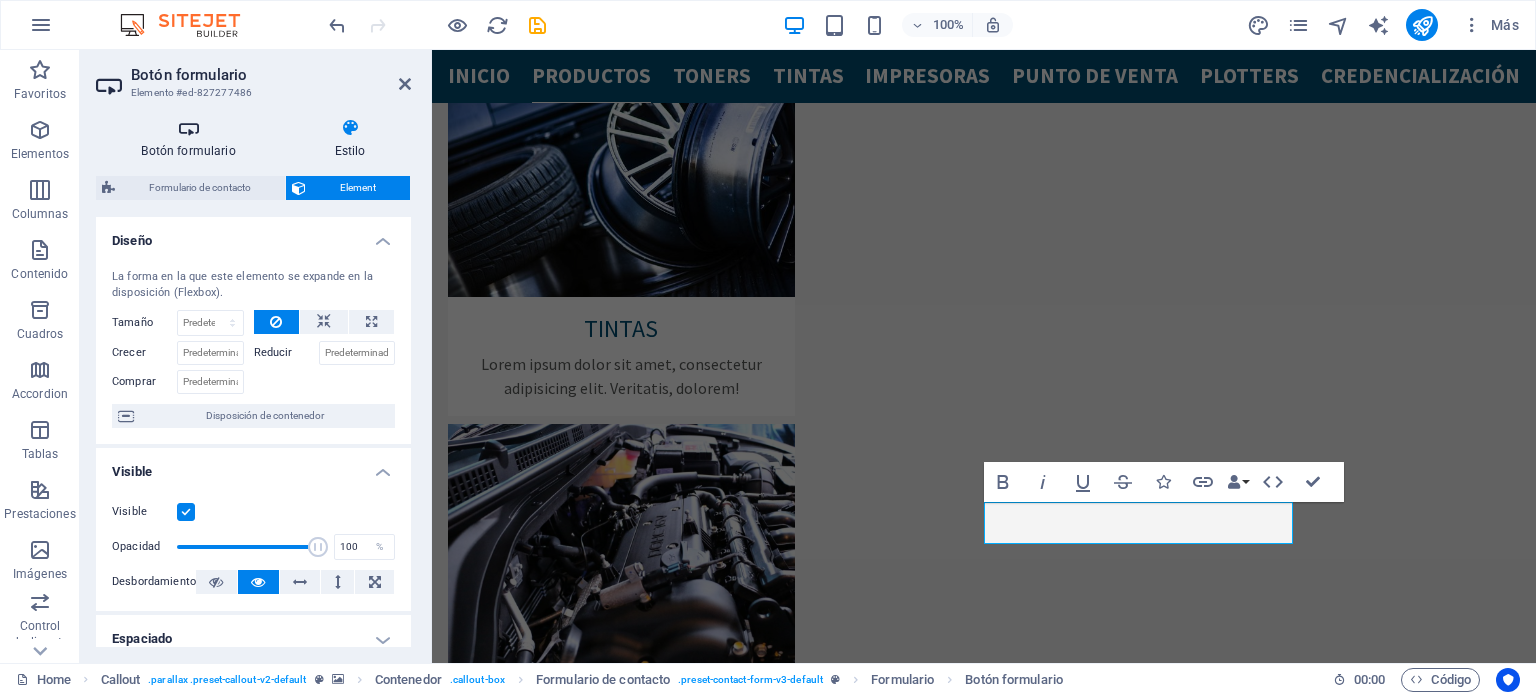 click on "Botón formulario" at bounding box center (192, 139) 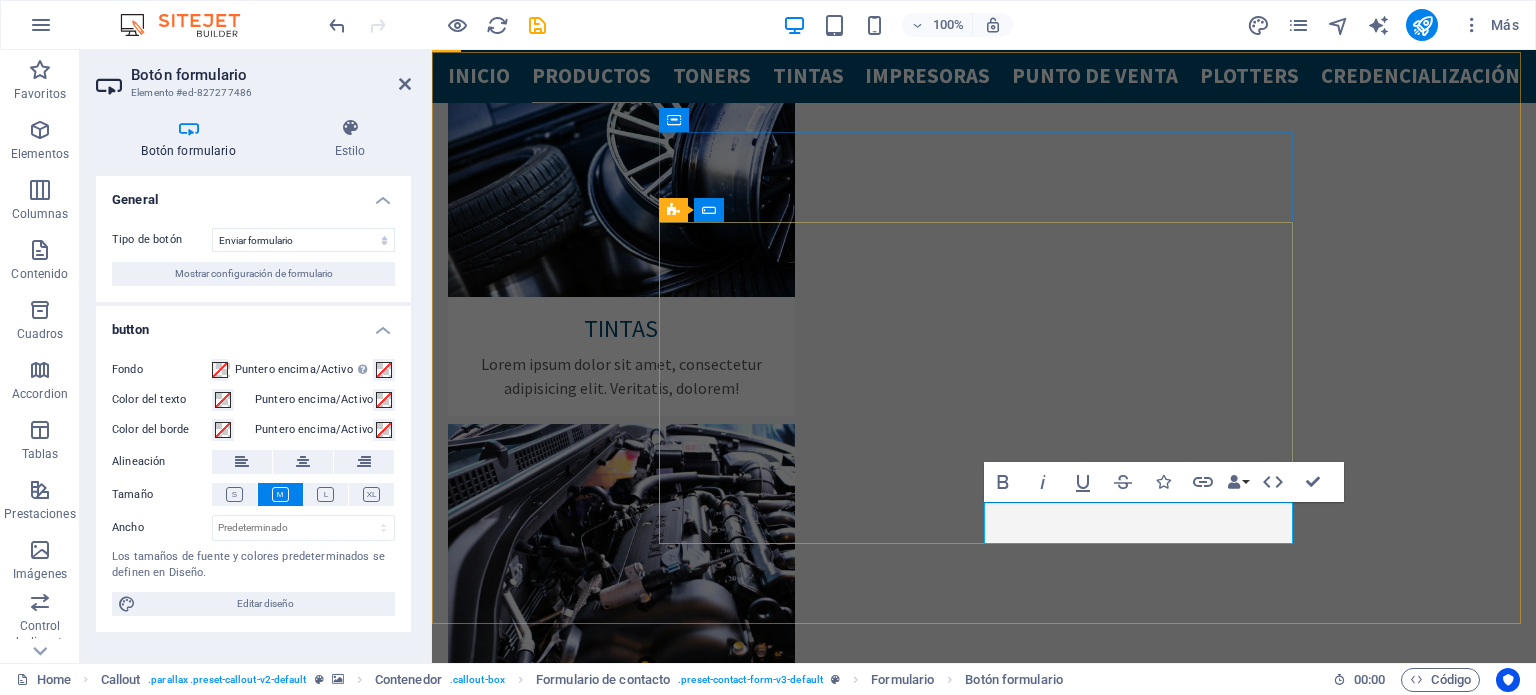 click on "Submit" at bounding box center (935, 4247) 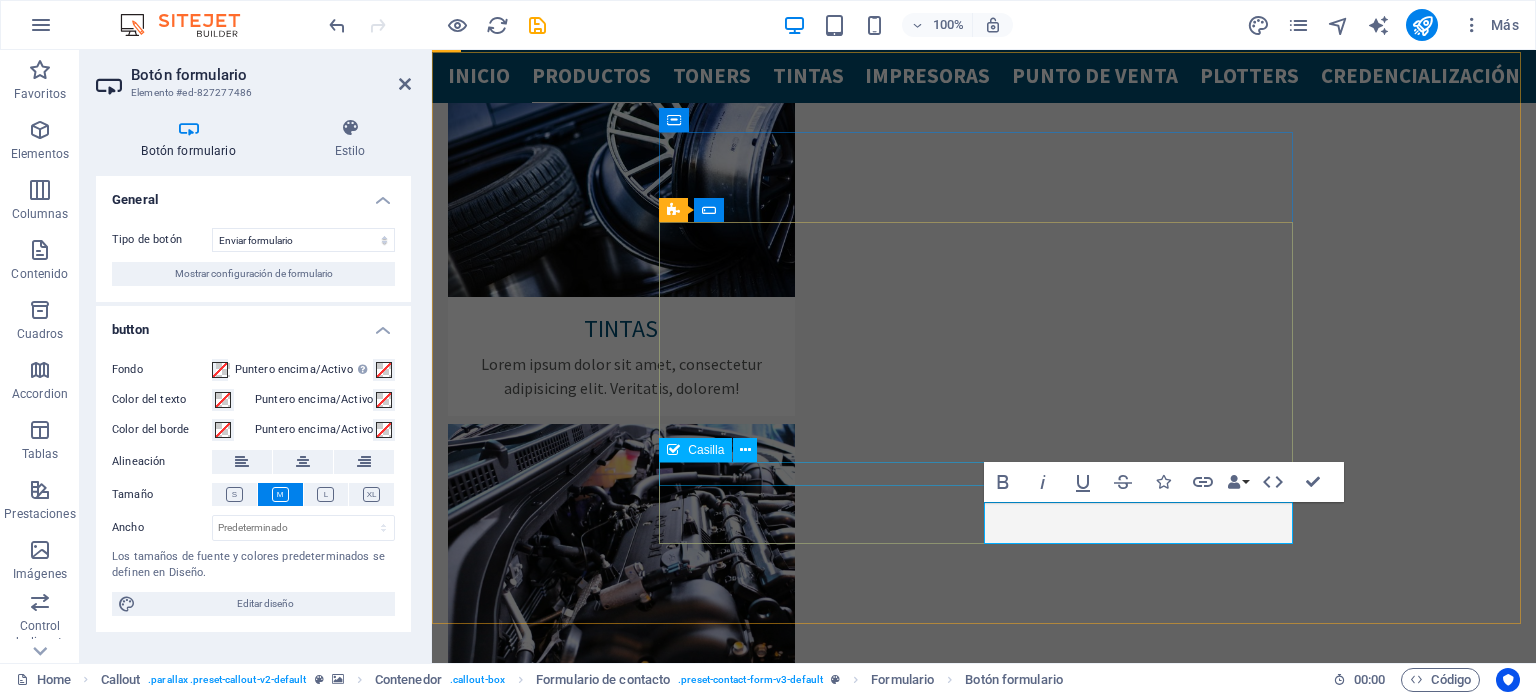 click on "I have read and understand the privacy policy." at bounding box center [769, 4199] 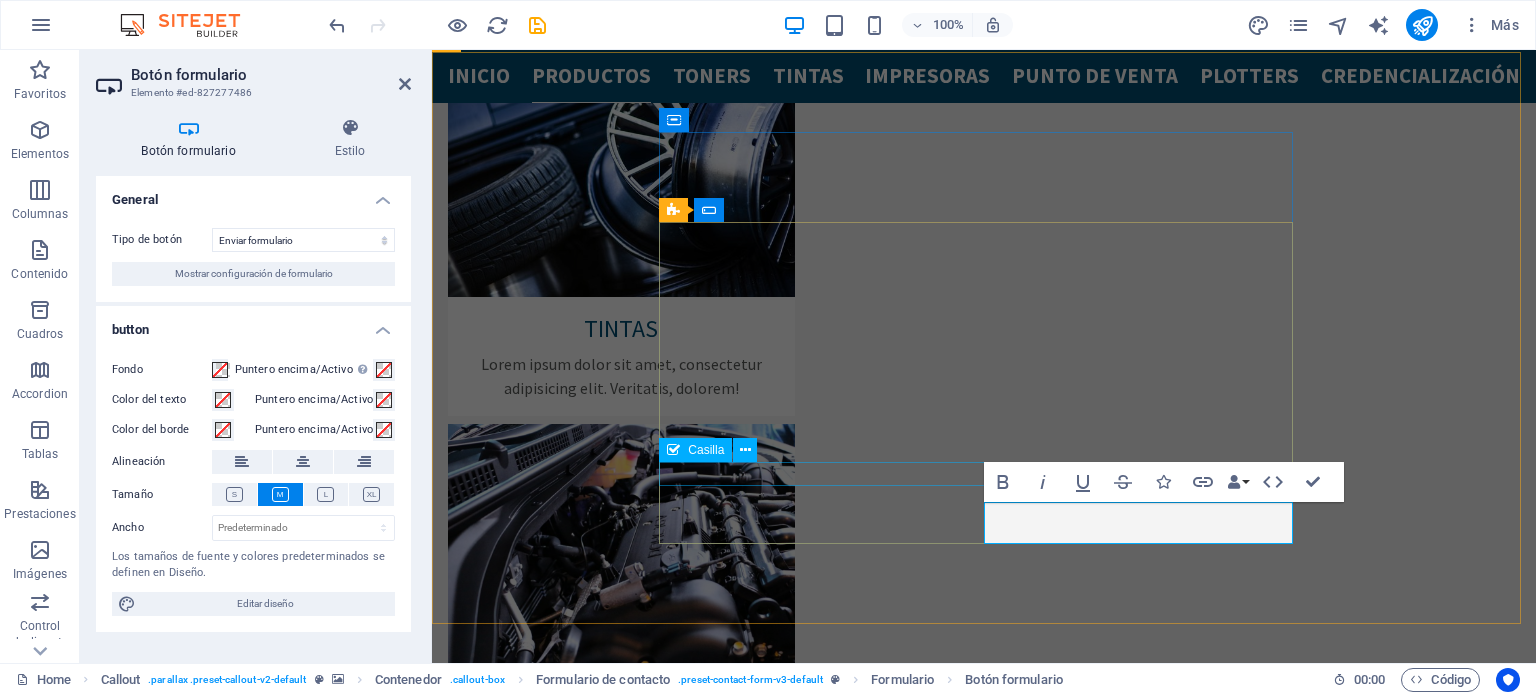 click on "I have read and understand the privacy policy." at bounding box center (769, 4199) 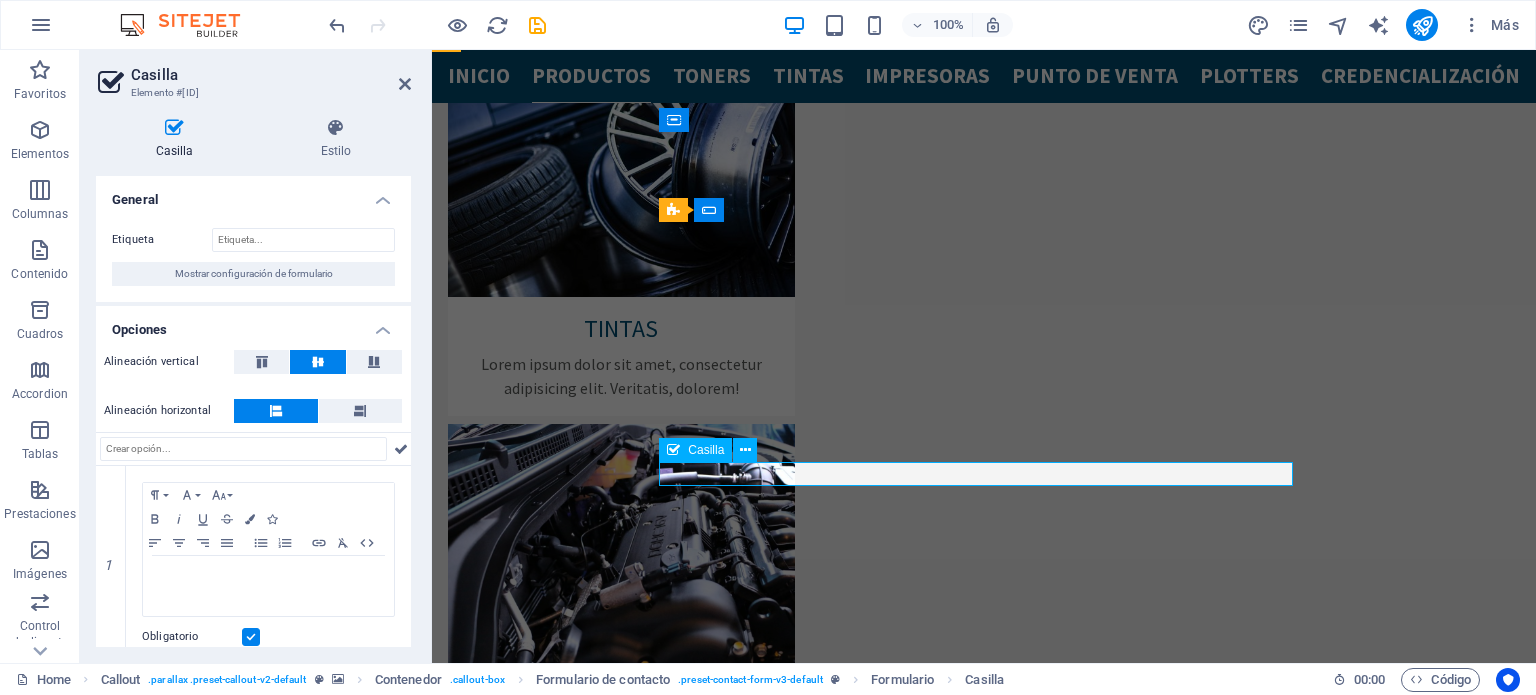 click on "I have read and understand the privacy policy." at bounding box center [769, 4199] 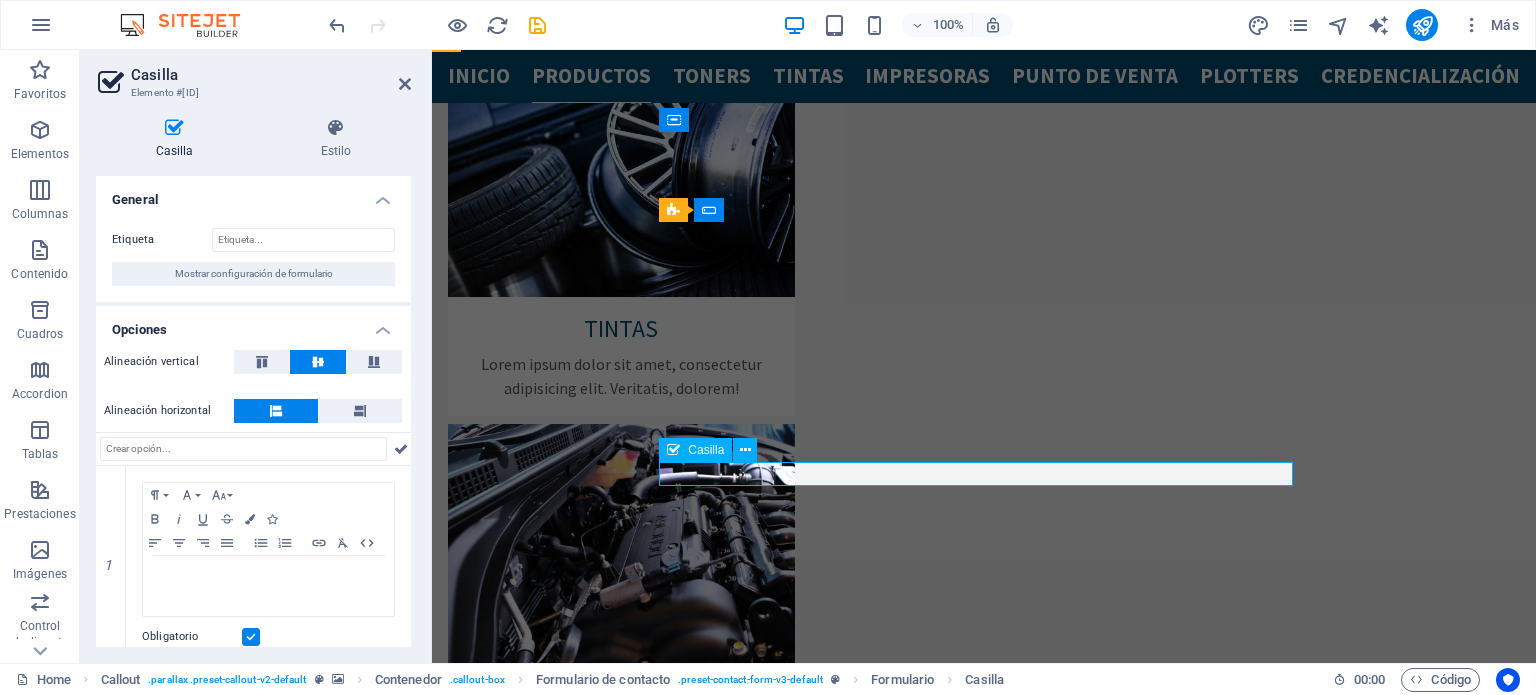 click on "I have read and understand the privacy policy." at bounding box center (769, 4199) 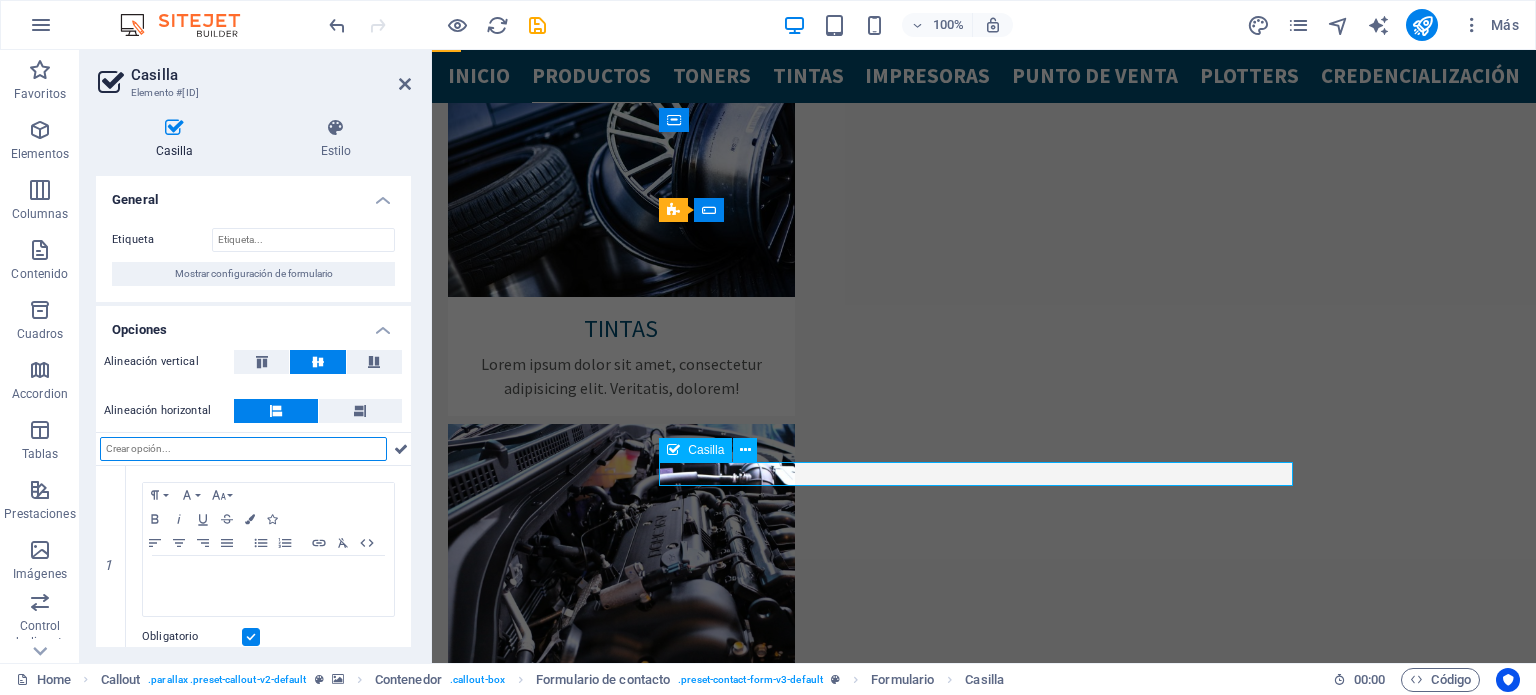 click on "I have read and understand the privacy policy." at bounding box center (769, 4199) 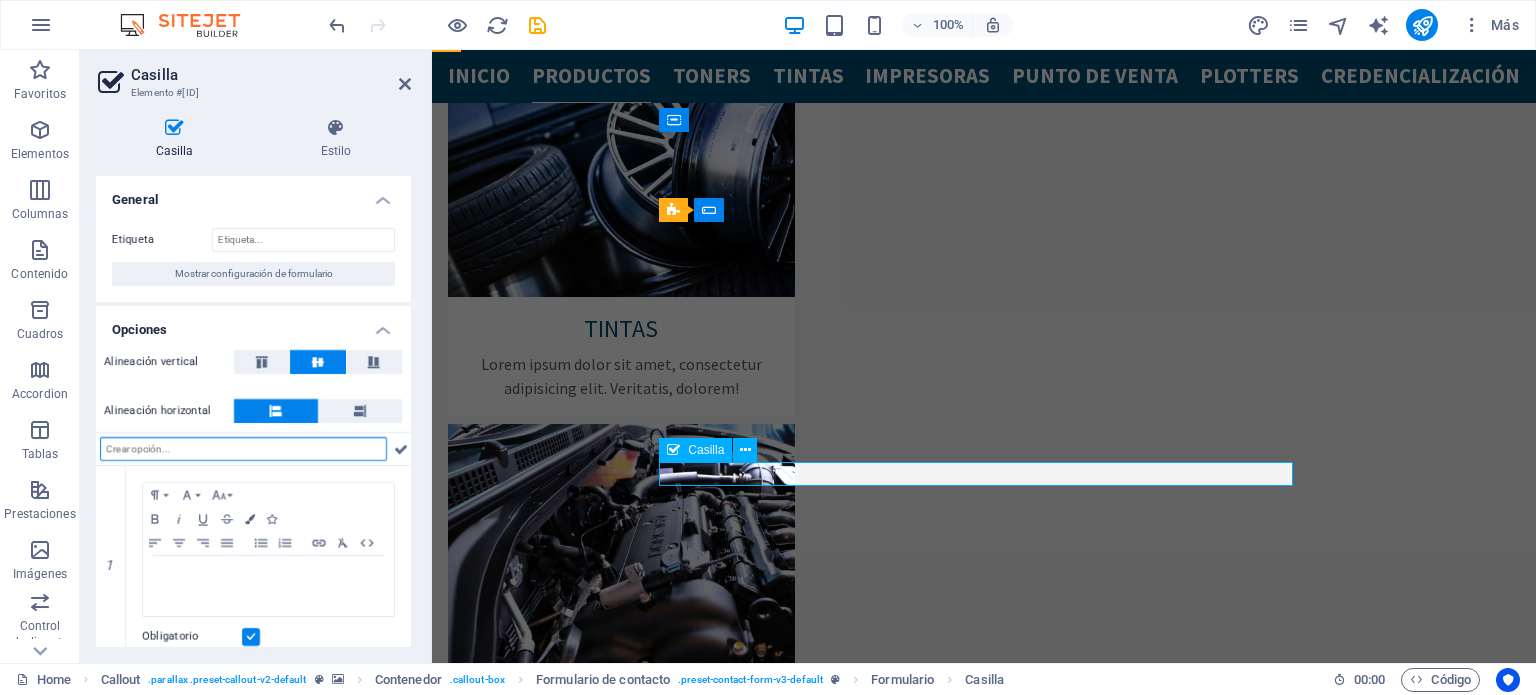 click on "I have read and understand the privacy policy." at bounding box center [769, 4199] 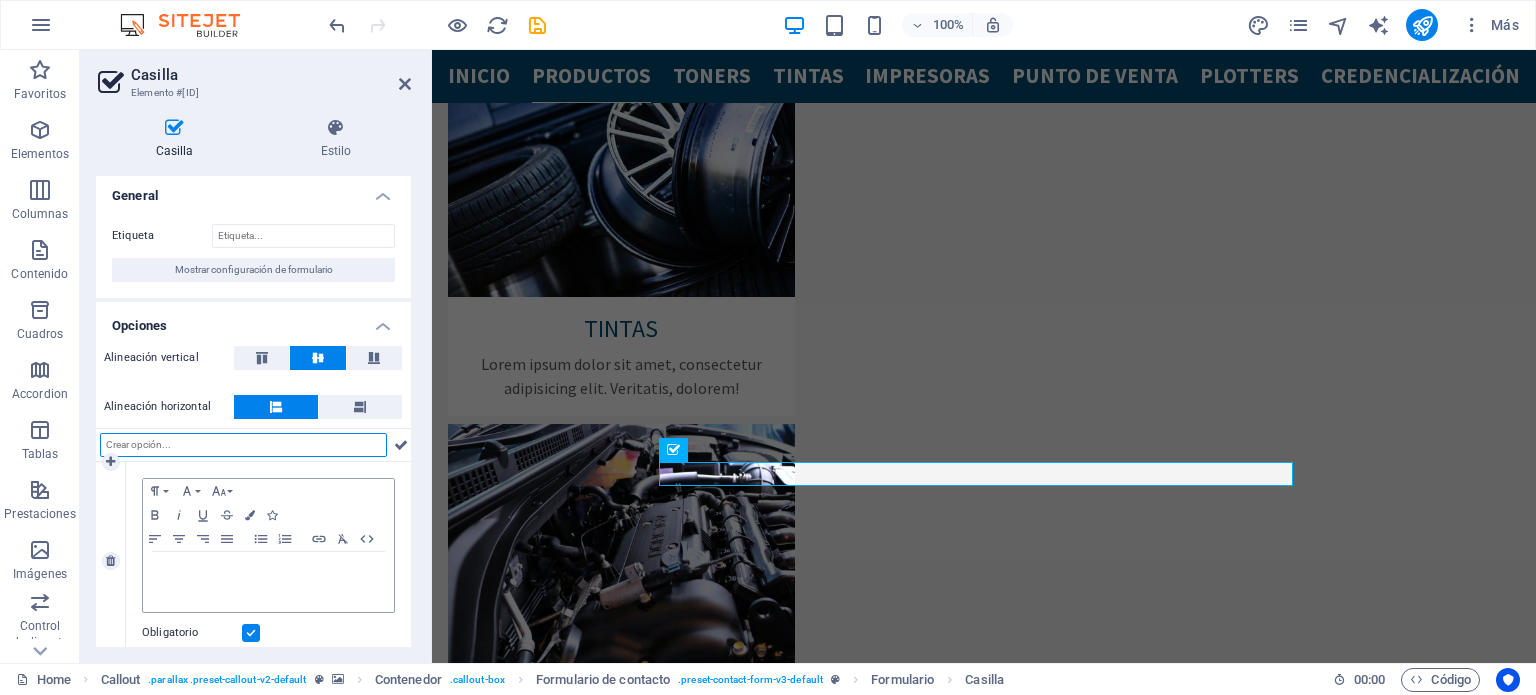 scroll, scrollTop: 0, scrollLeft: 0, axis: both 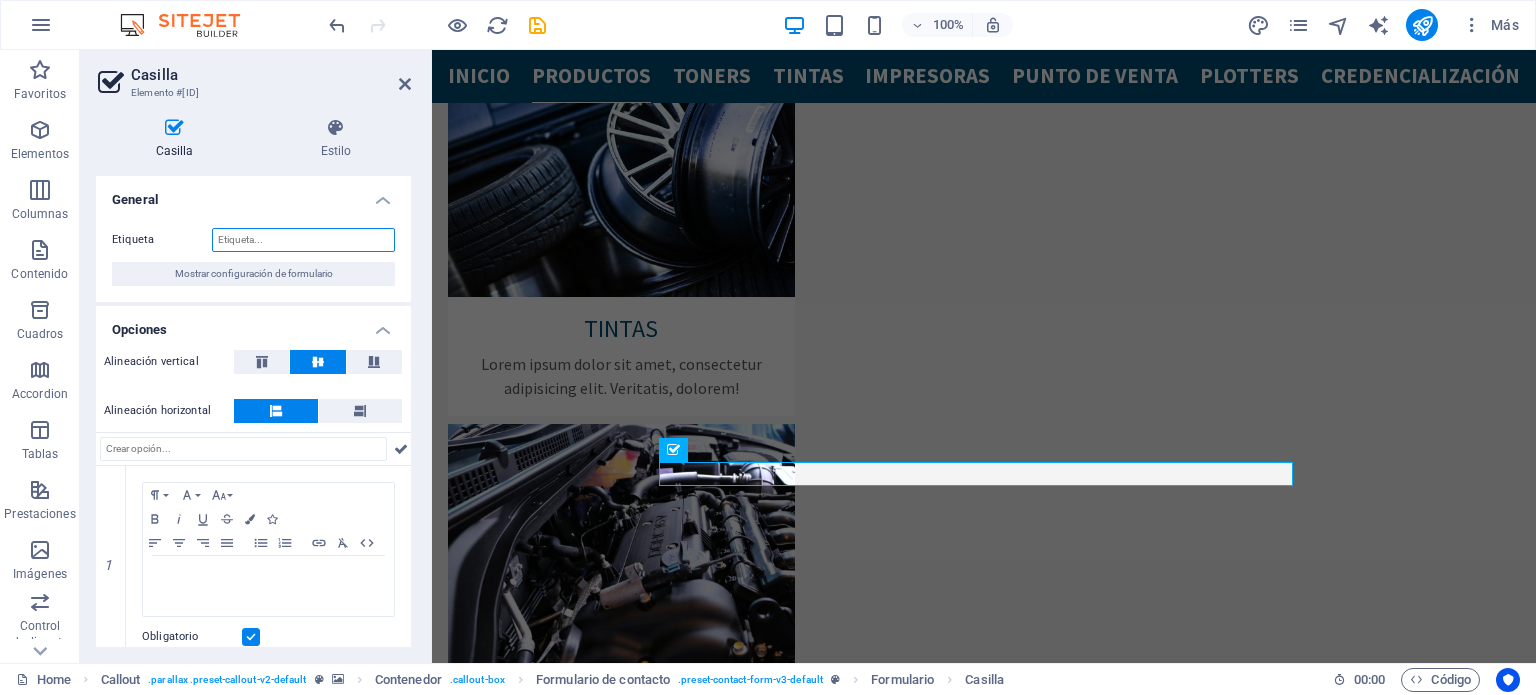 click on "Etiqueta" at bounding box center [303, 240] 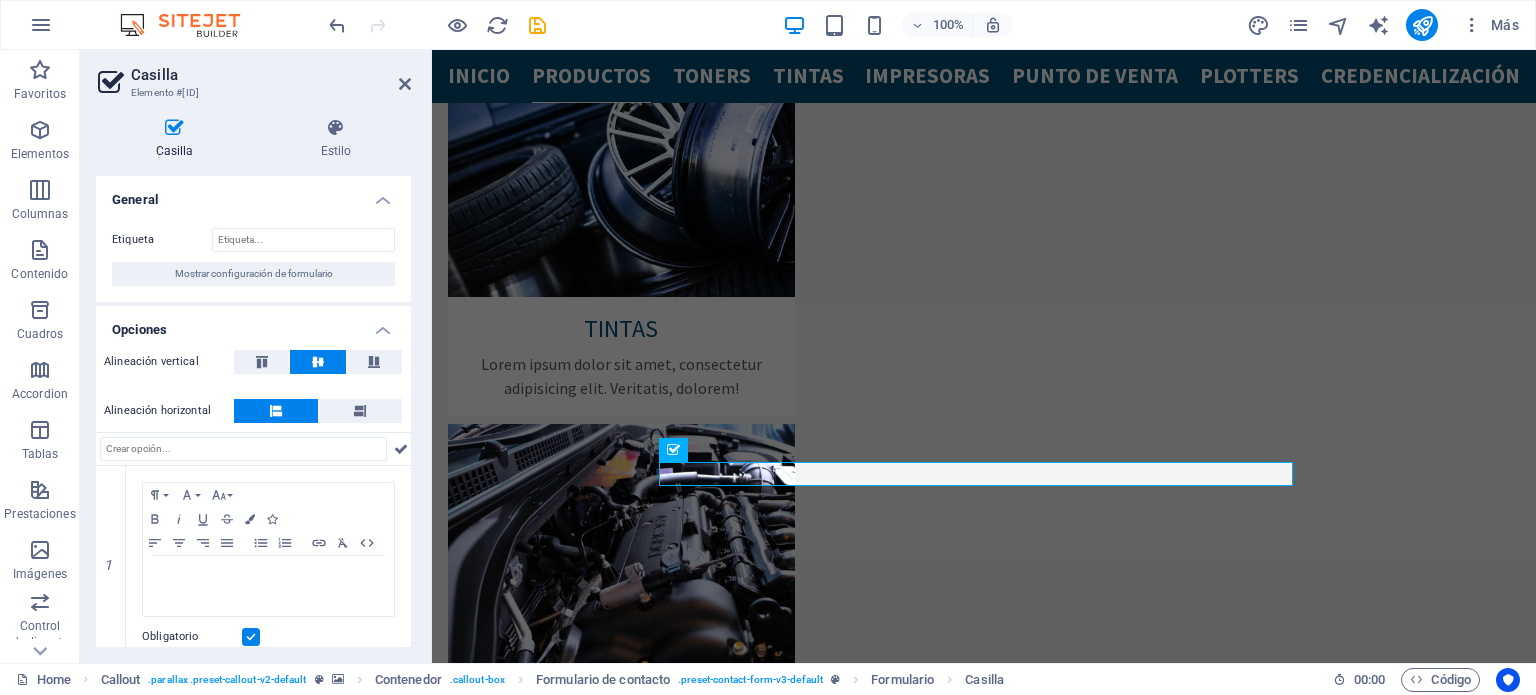 click at bounding box center (984, 3477) 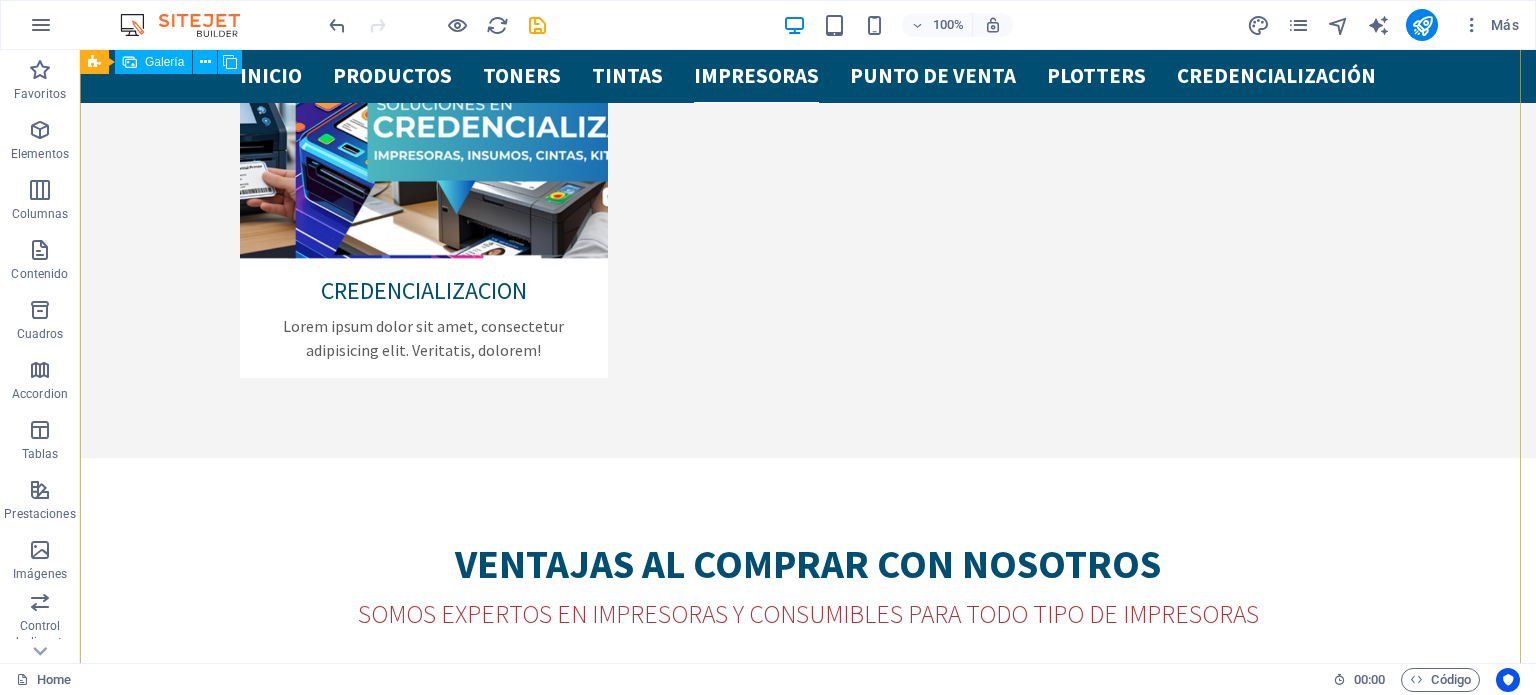 scroll, scrollTop: 4048, scrollLeft: 0, axis: vertical 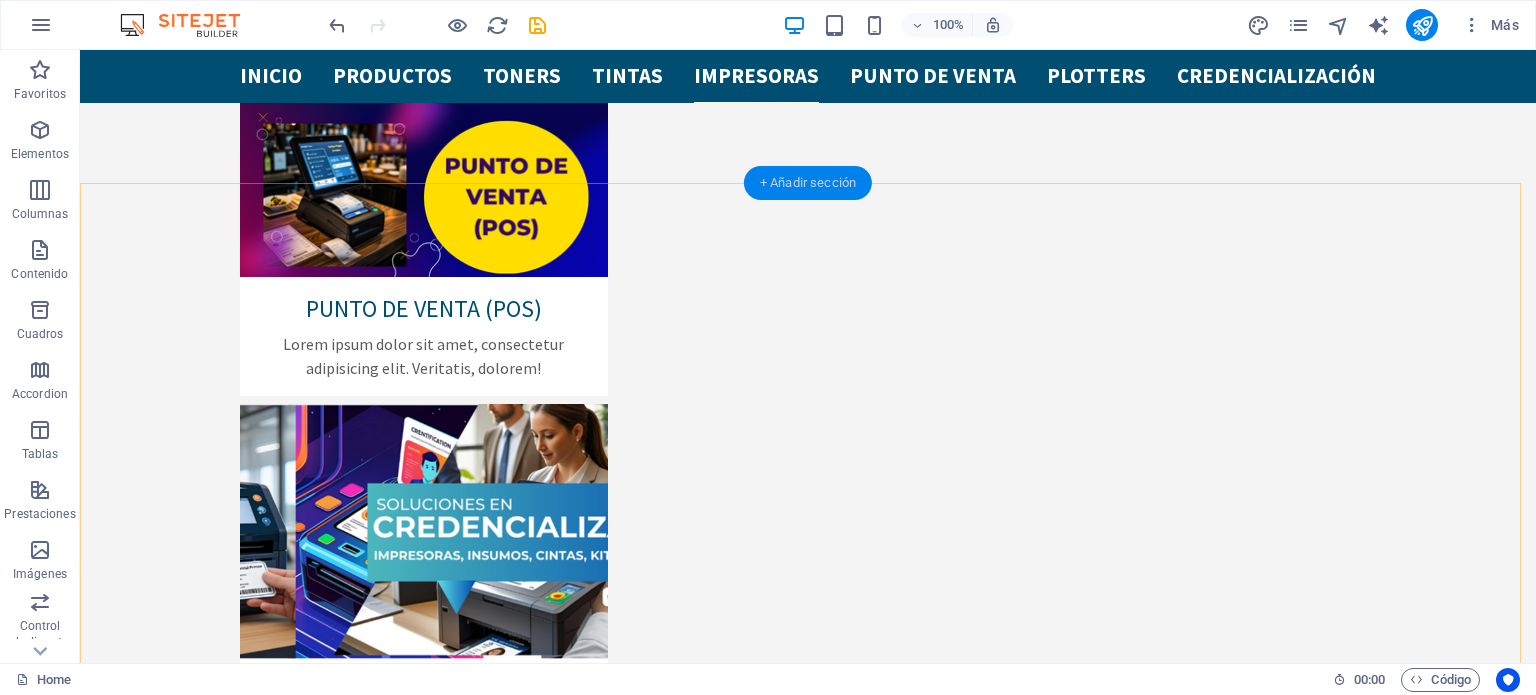 click on "+ Añadir sección" at bounding box center (808, 183) 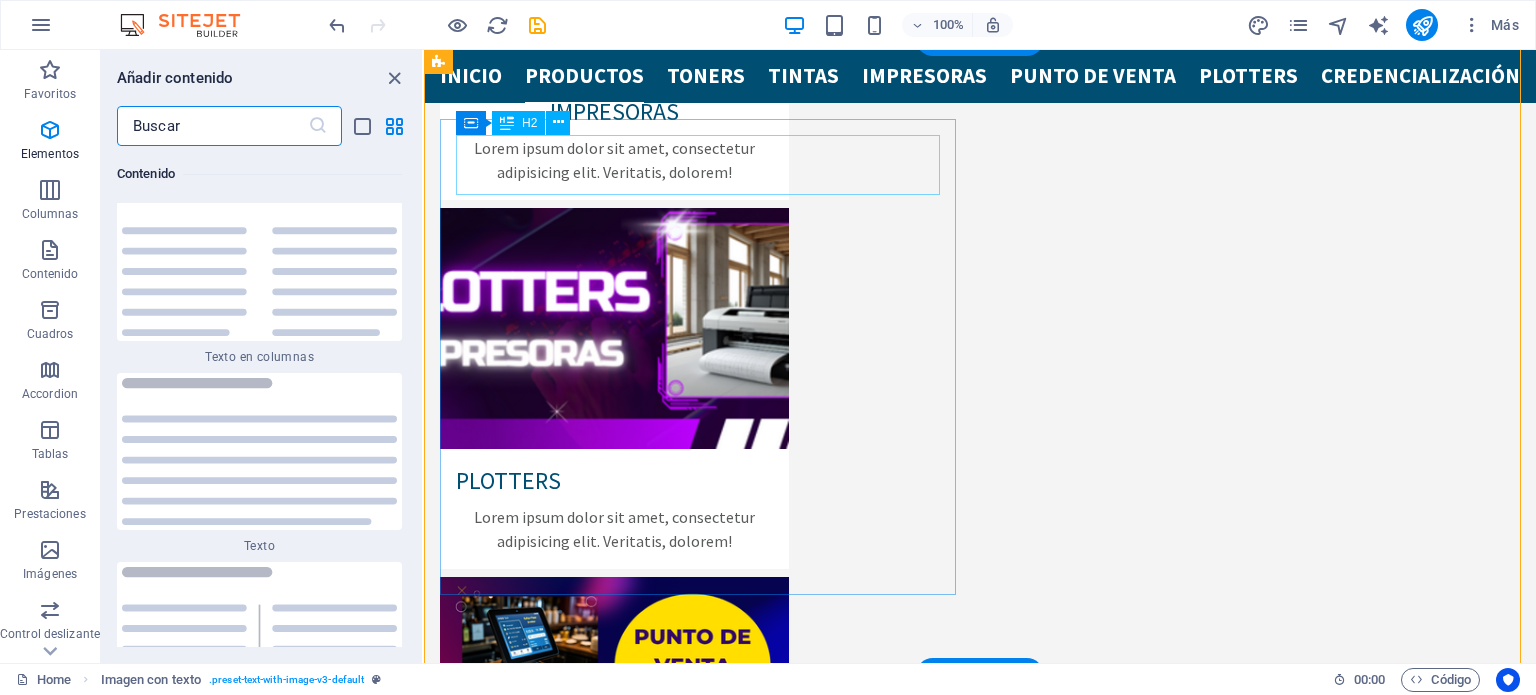 scroll, scrollTop: 6803, scrollLeft: 0, axis: vertical 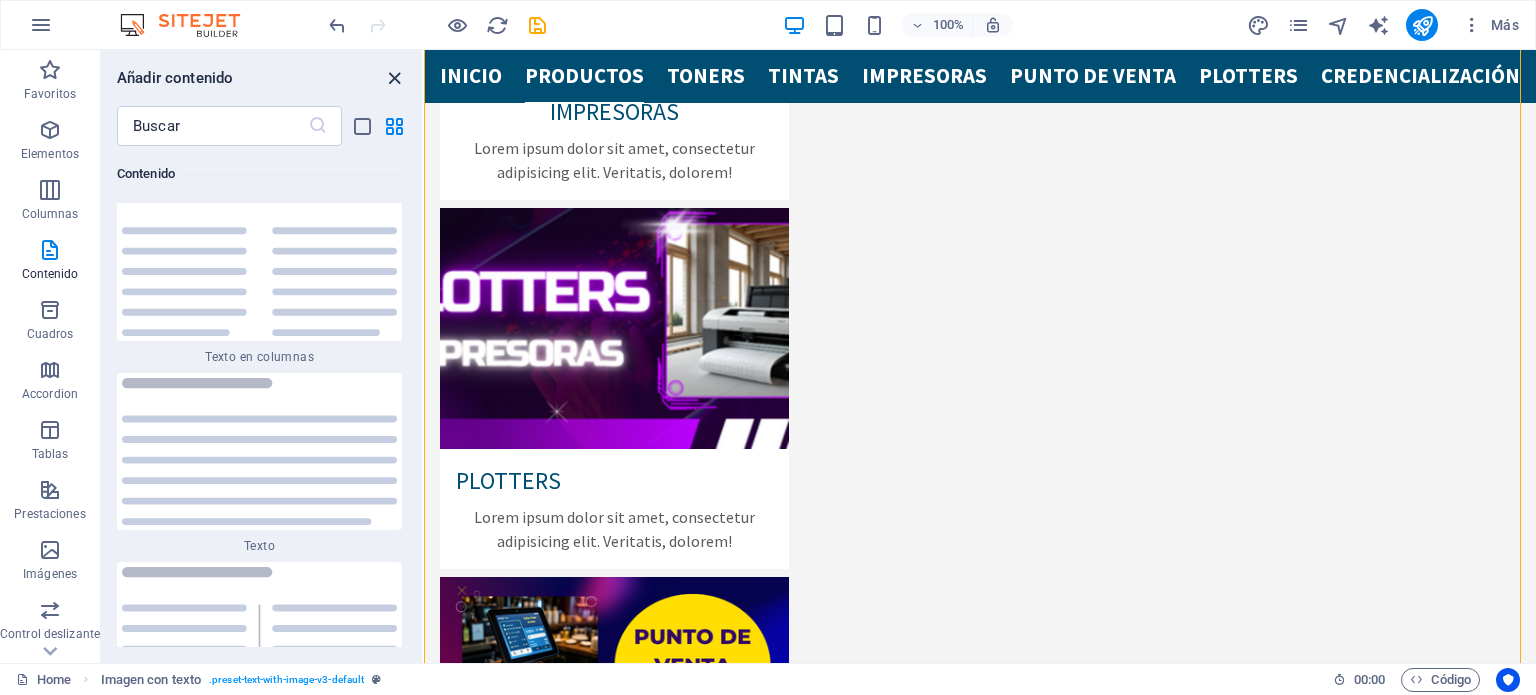 click at bounding box center (394, 78) 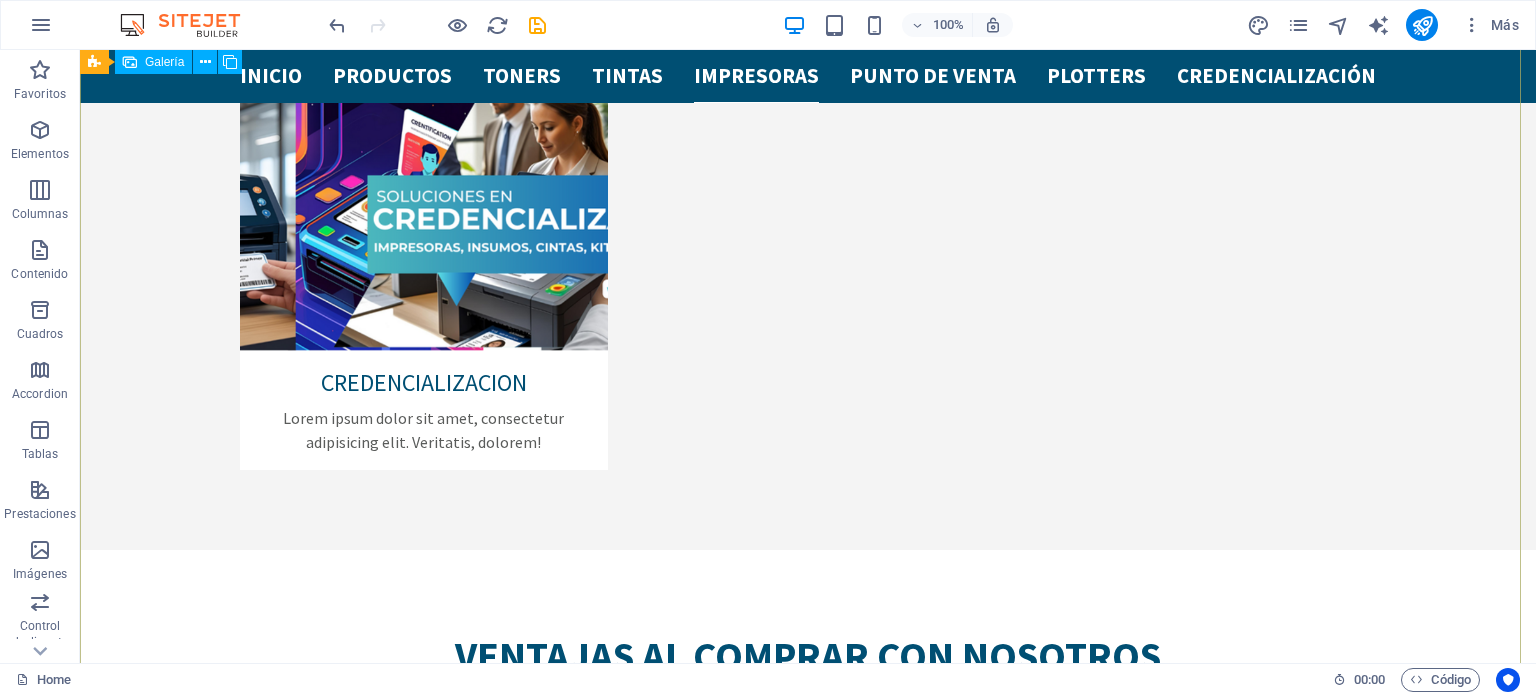 click at bounding box center (1172, 5242) 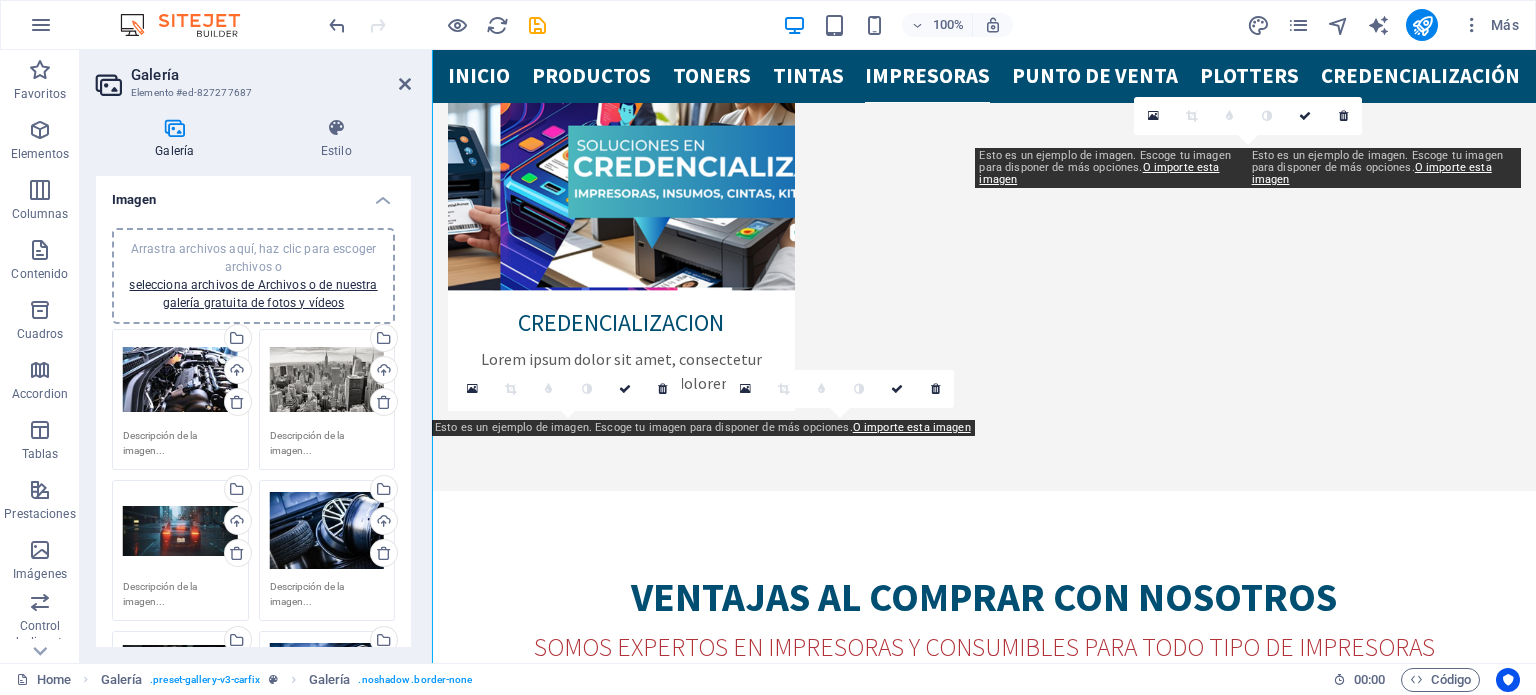 scroll, scrollTop: 4343, scrollLeft: 0, axis: vertical 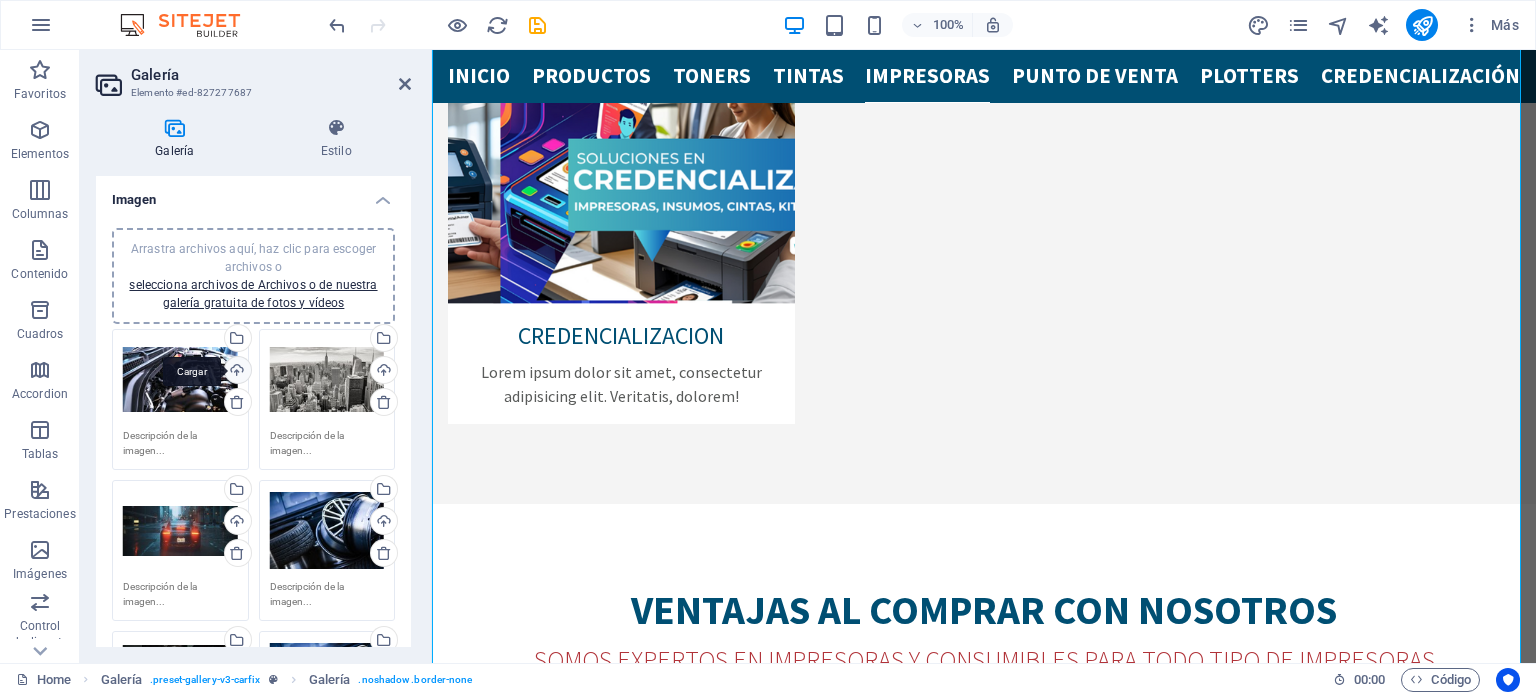 click on "Cargar" at bounding box center (236, 372) 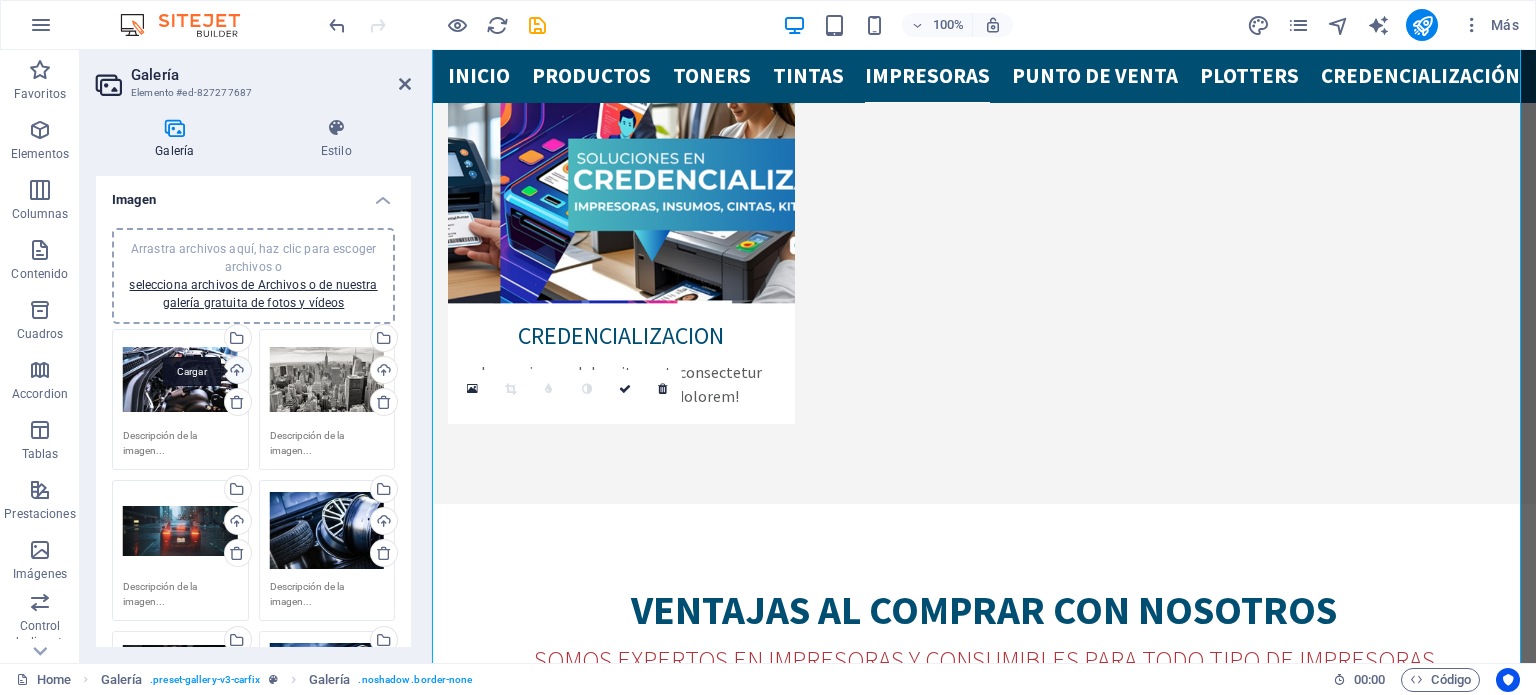 click on "Cargar" at bounding box center (236, 372) 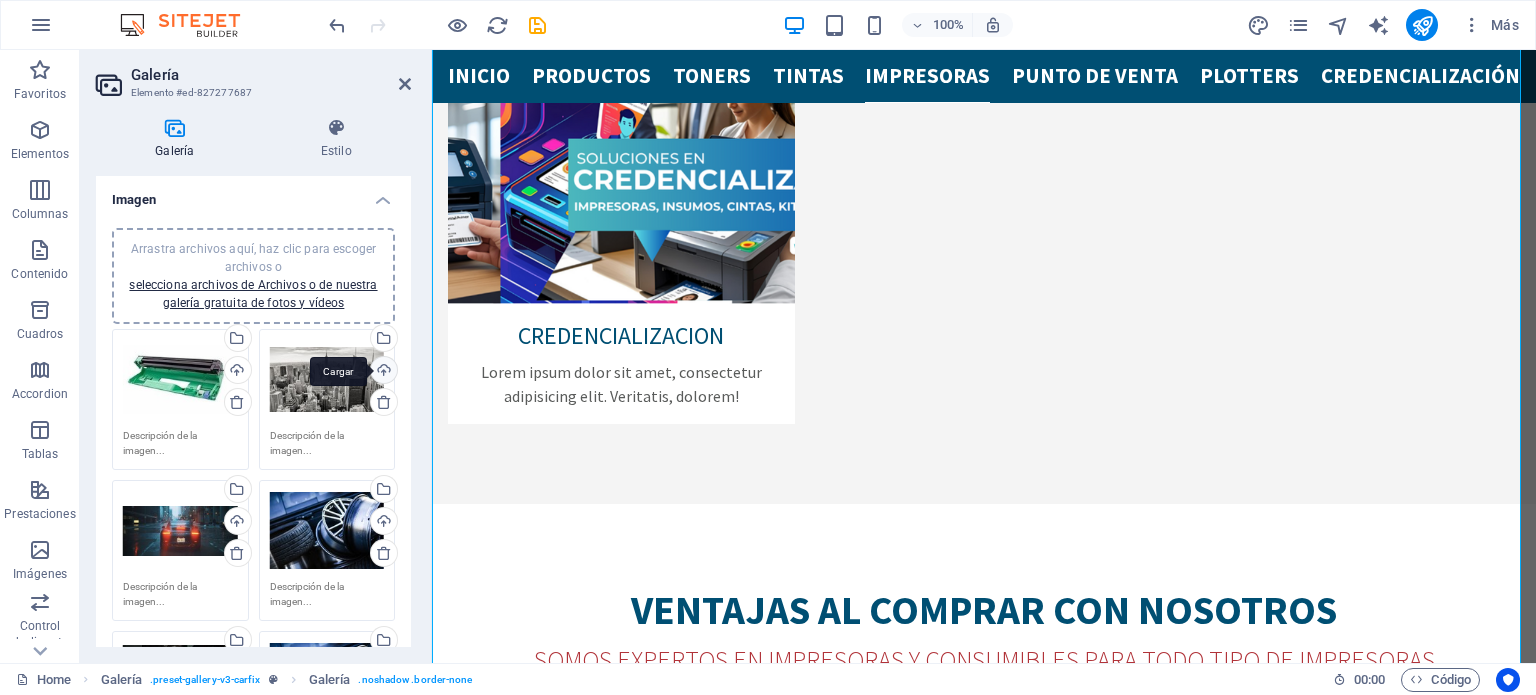 click on "Cargar" at bounding box center [382, 372] 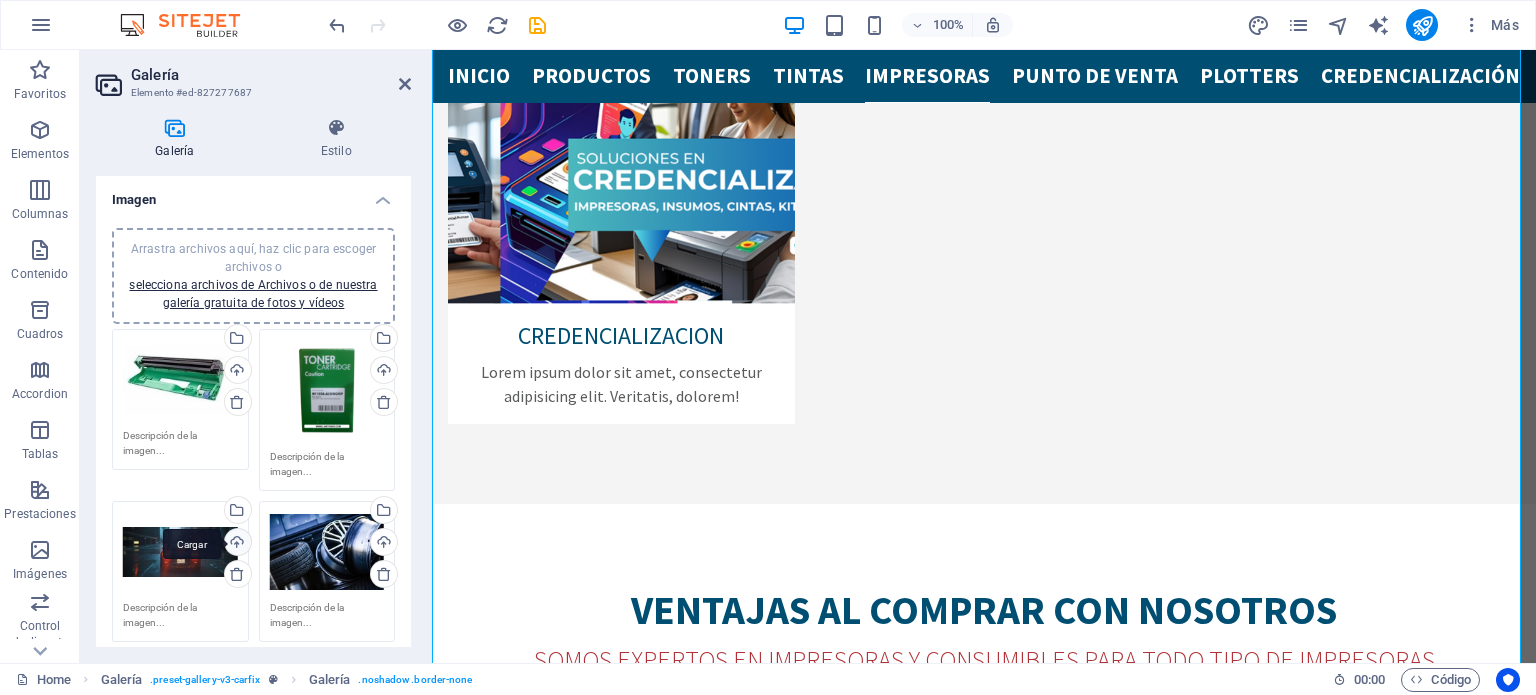 click on "Cargar" at bounding box center (236, 544) 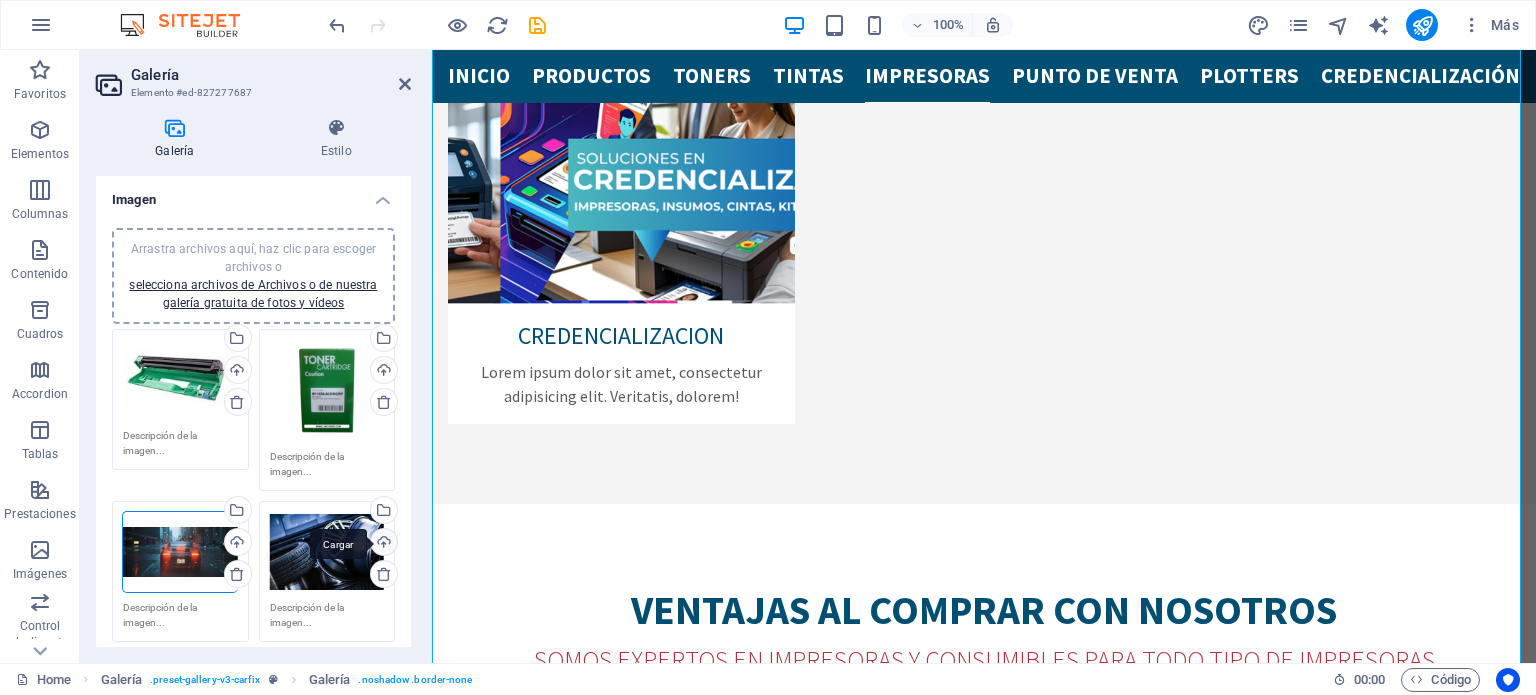 click on "Cargar" at bounding box center (382, 544) 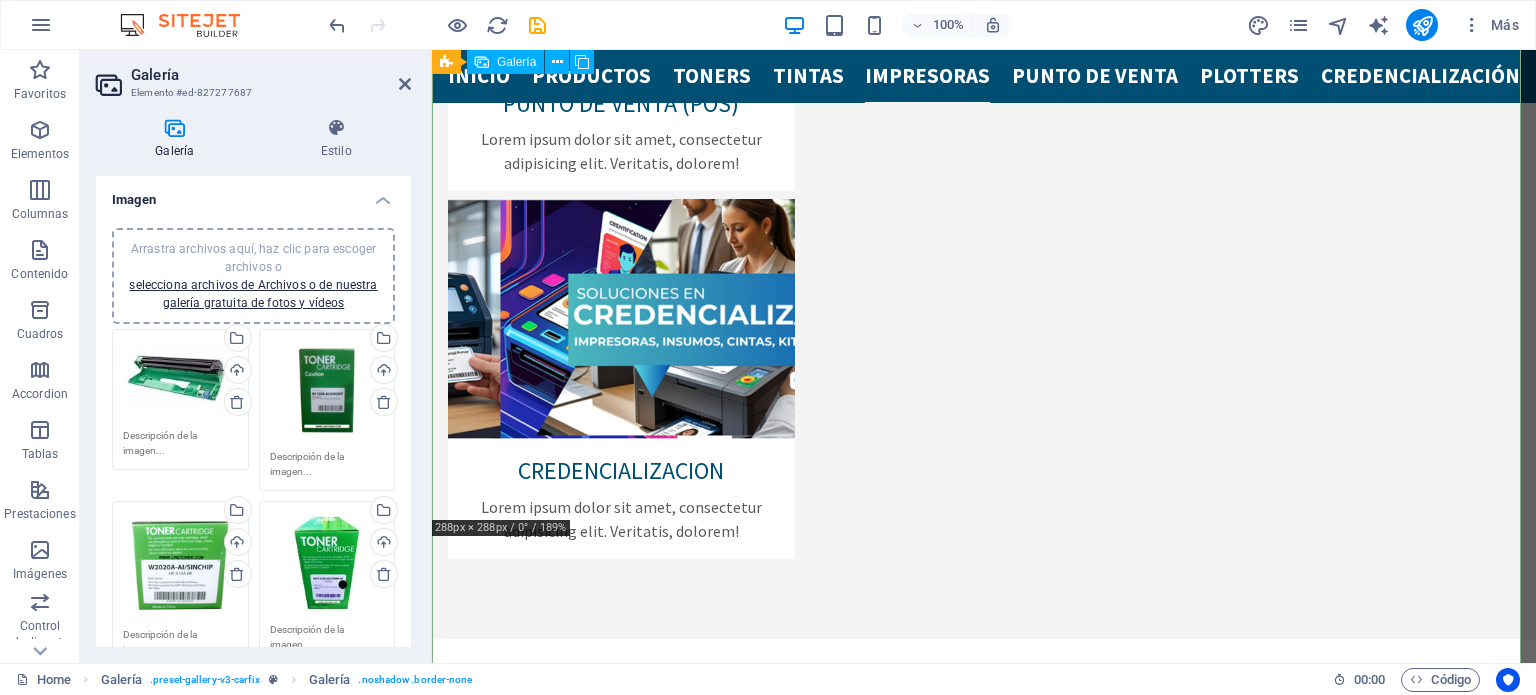 scroll, scrollTop: 4243, scrollLeft: 0, axis: vertical 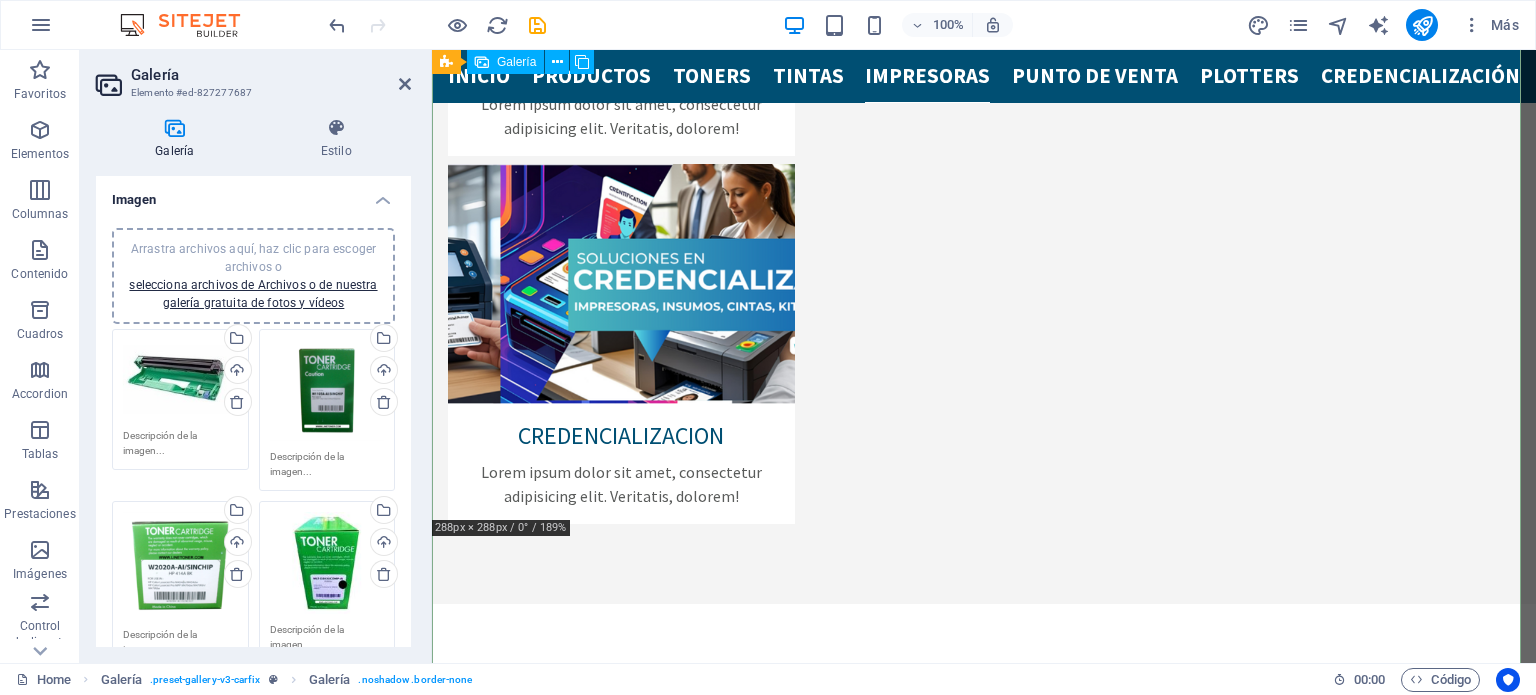 click at bounding box center (708, 4608) 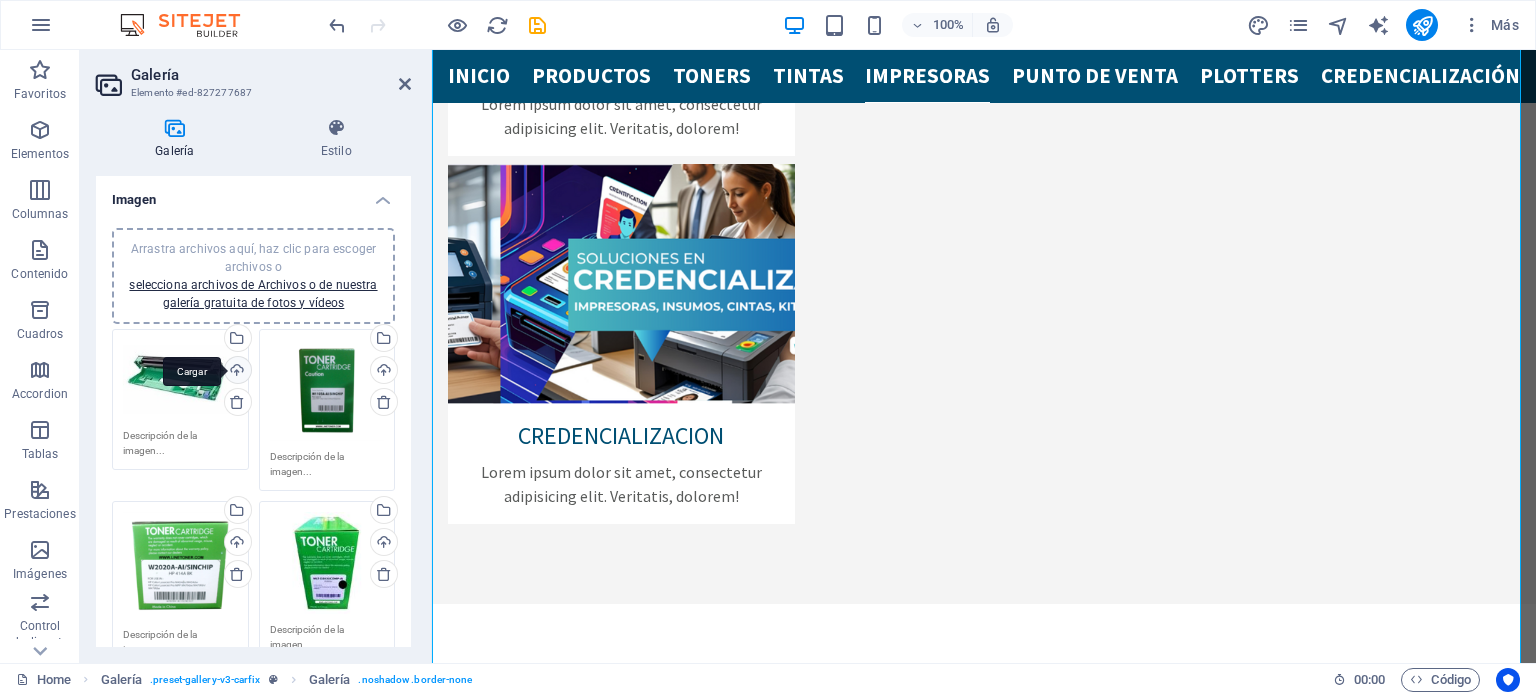 click on "Cargar" at bounding box center [236, 372] 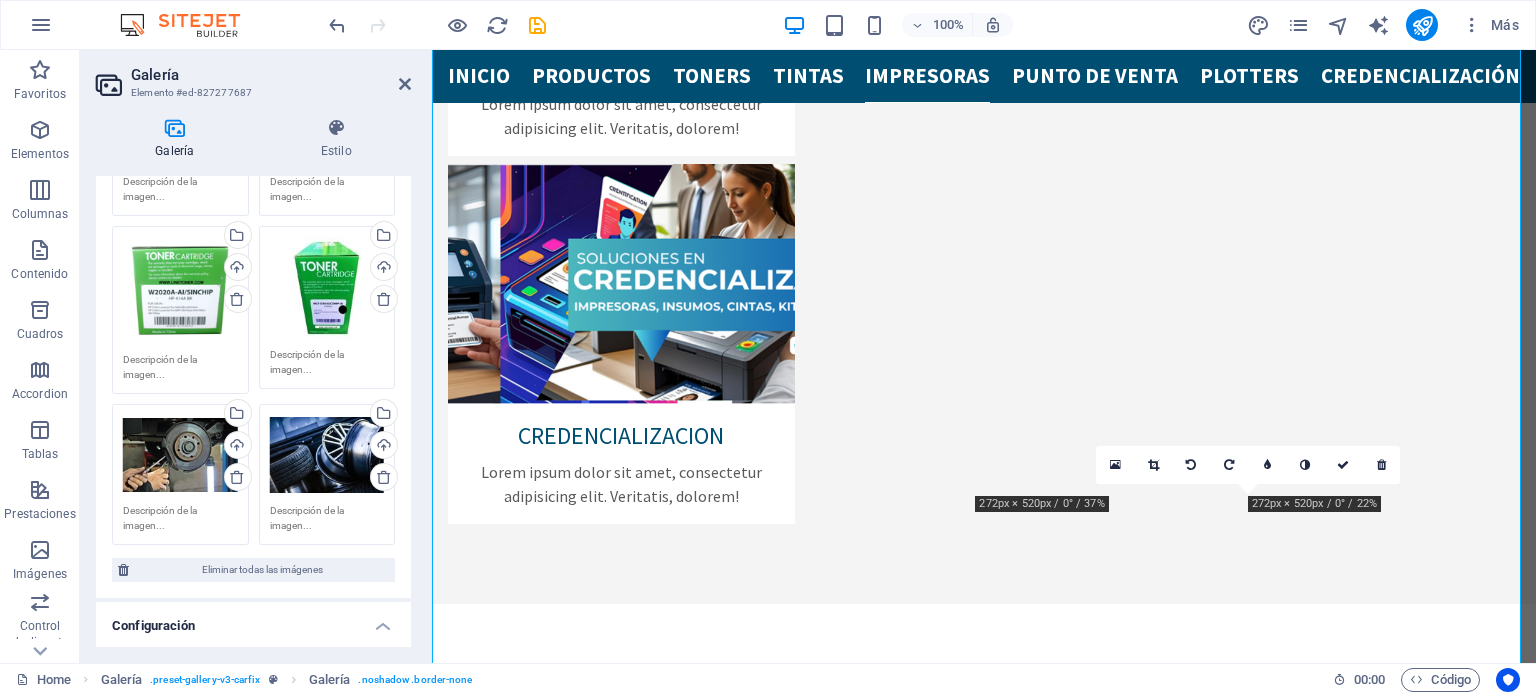 scroll, scrollTop: 300, scrollLeft: 0, axis: vertical 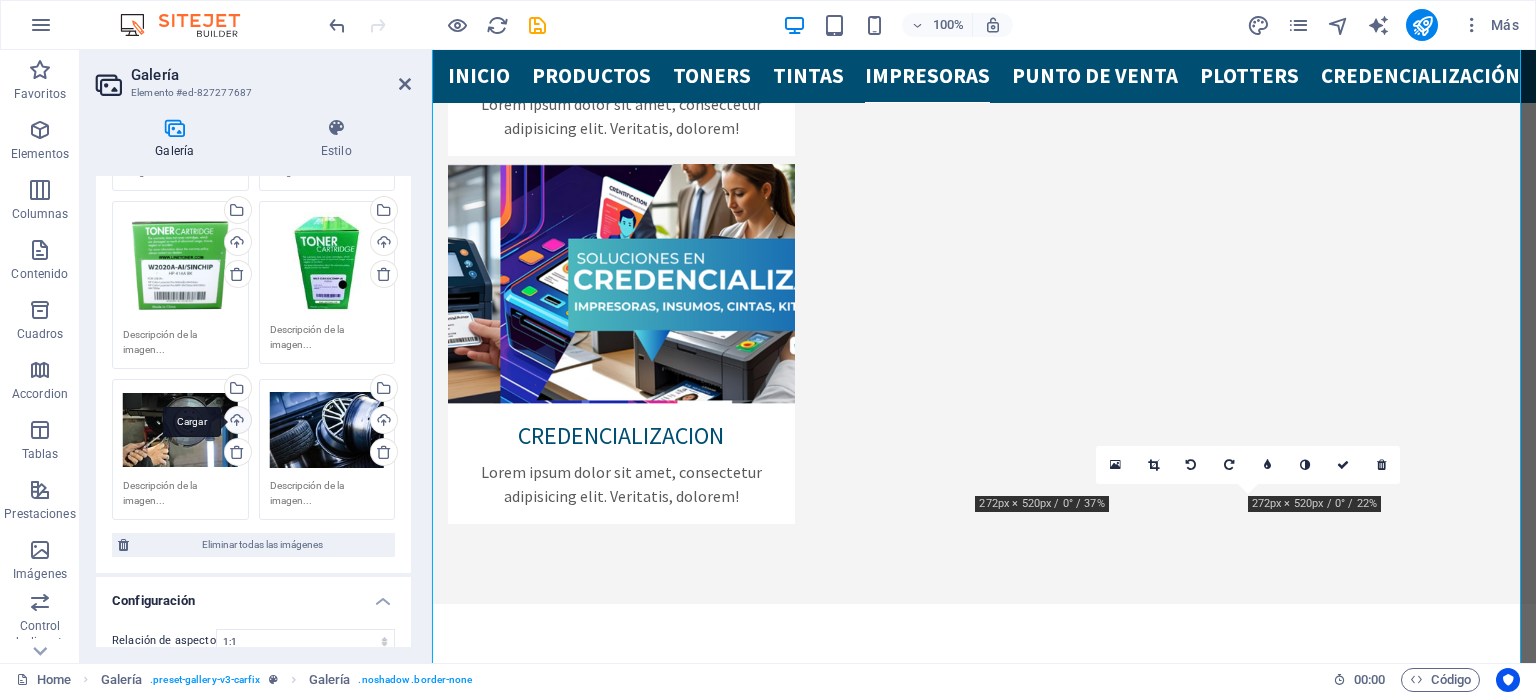 click on "Cargar" at bounding box center (236, 422) 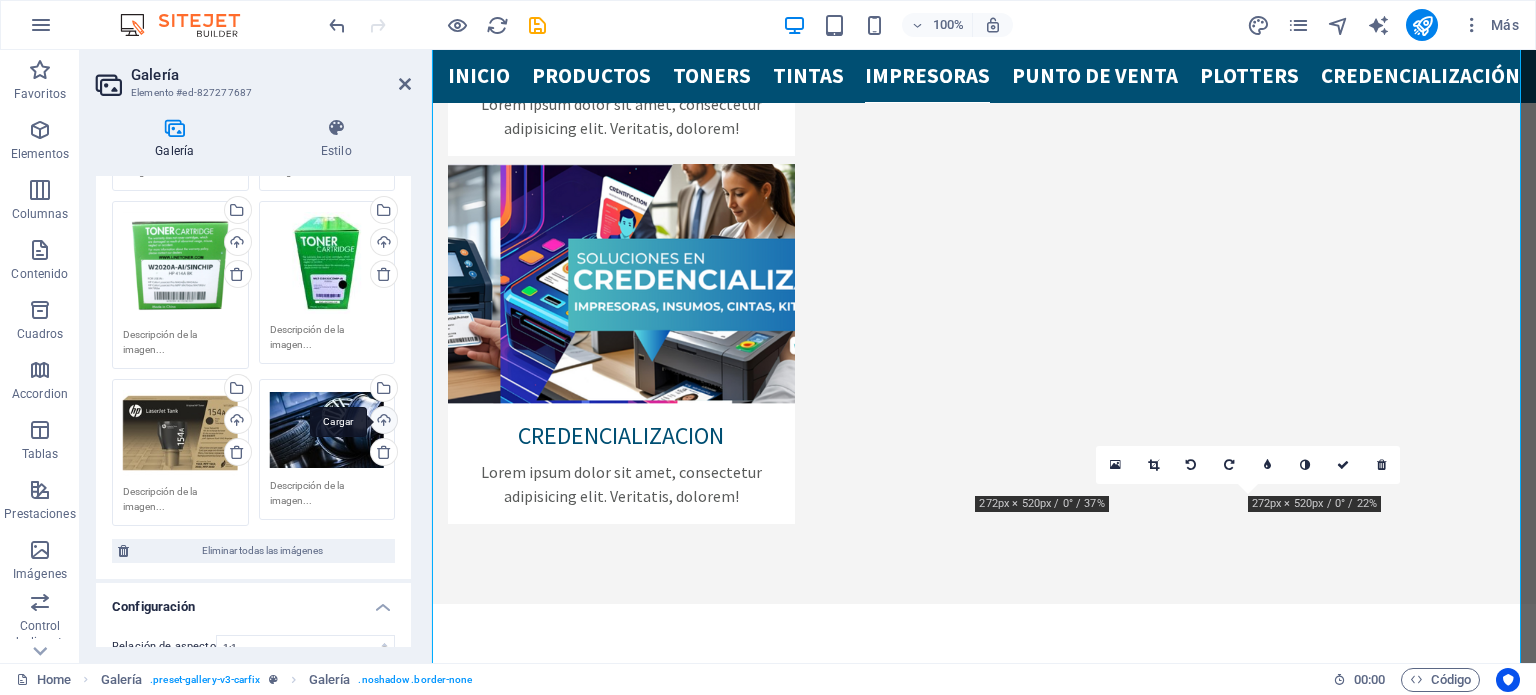 click on "Cargar" at bounding box center (382, 422) 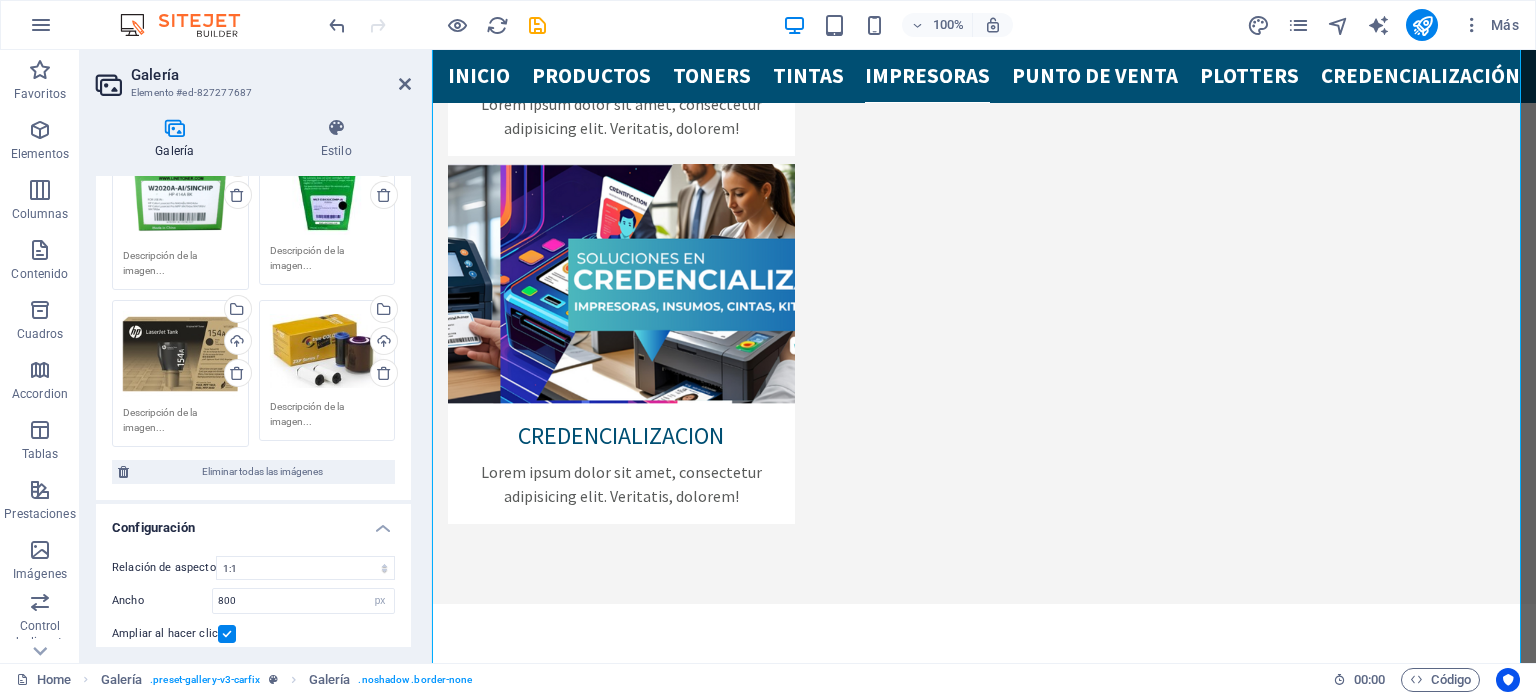 scroll, scrollTop: 200, scrollLeft: 0, axis: vertical 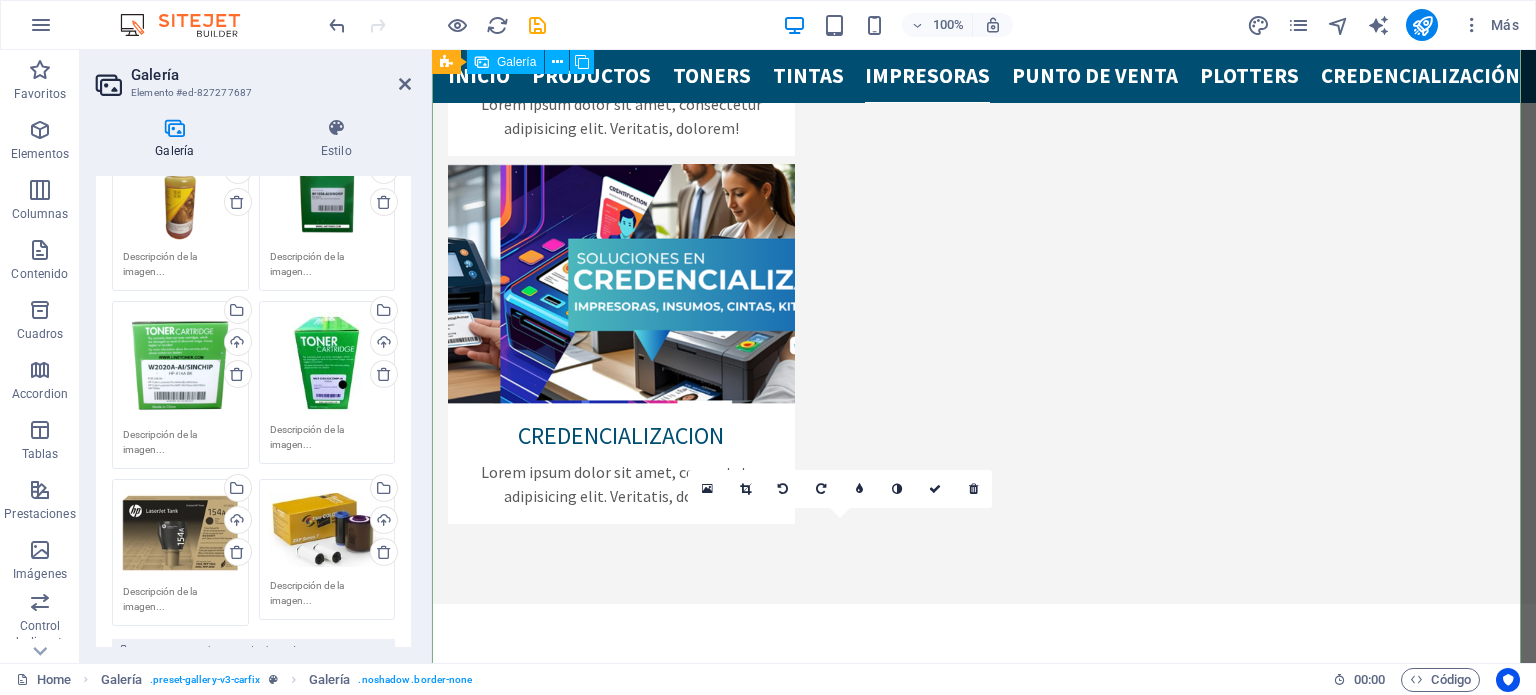 drag, startPoint x: 848, startPoint y: 584, endPoint x: 792, endPoint y: 199, distance: 389.05142 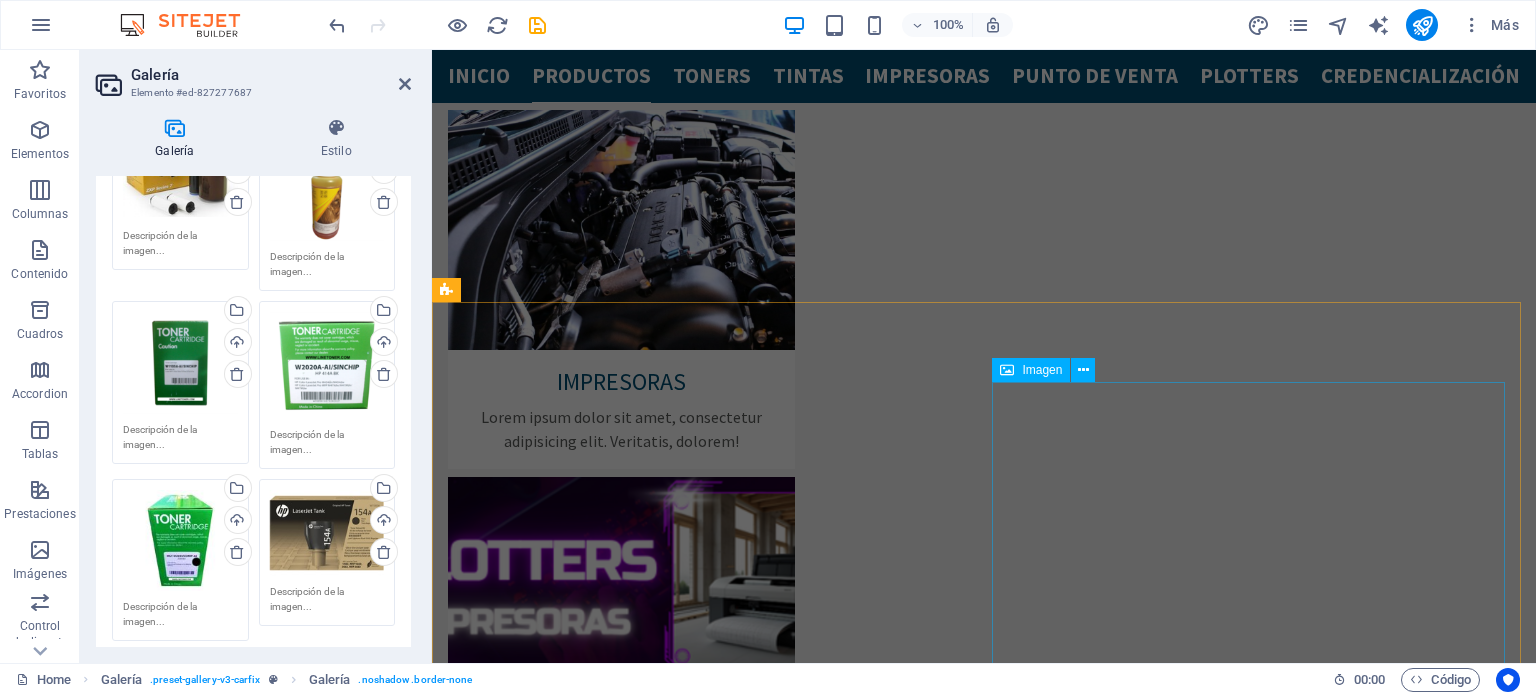 scroll, scrollTop: 3271, scrollLeft: 0, axis: vertical 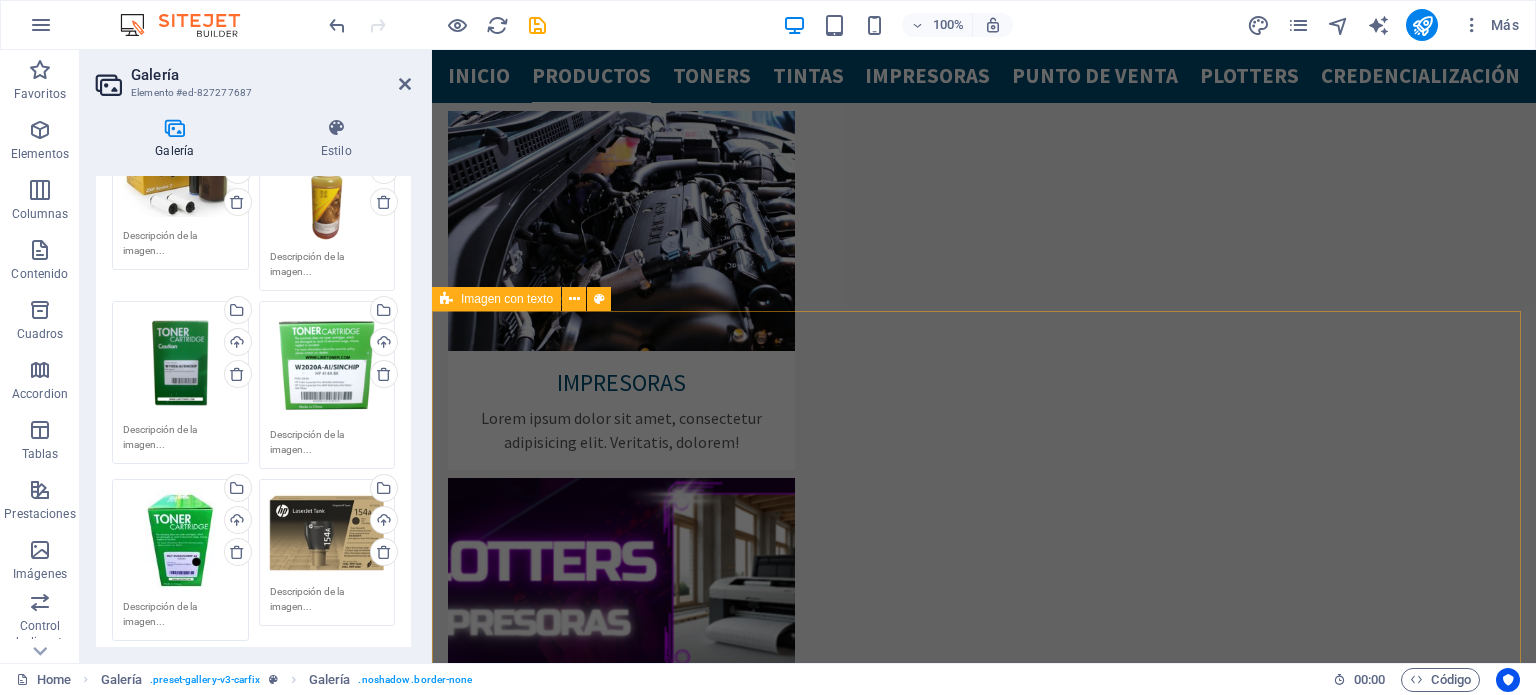 click on "acerca de linetoner Somos una empresa "joven" con mas de 10 años de experiencia en la industria de los consumibles de impresión.  Somos expertos en nuestro ramo, te ayudamos a elejir las mejores opciones en consumibles para tus impresoras.  Con nosotros tendras la confianza de que tendras el modelo correcto para tu equipo, te asesoramos y te guiamos en el proceso de compra.  A demas te apoyamos con soporte tecnico online o presencial y te apoyamos con la instalacion. Con nosotros podras elejir los mejores equipos de impresion en inyeccion, laser, plotter , termicos,  etiquedas y credenciales de pvc No lo pienses mas, contactamos estamos para apoyarte." at bounding box center (984, 4670) 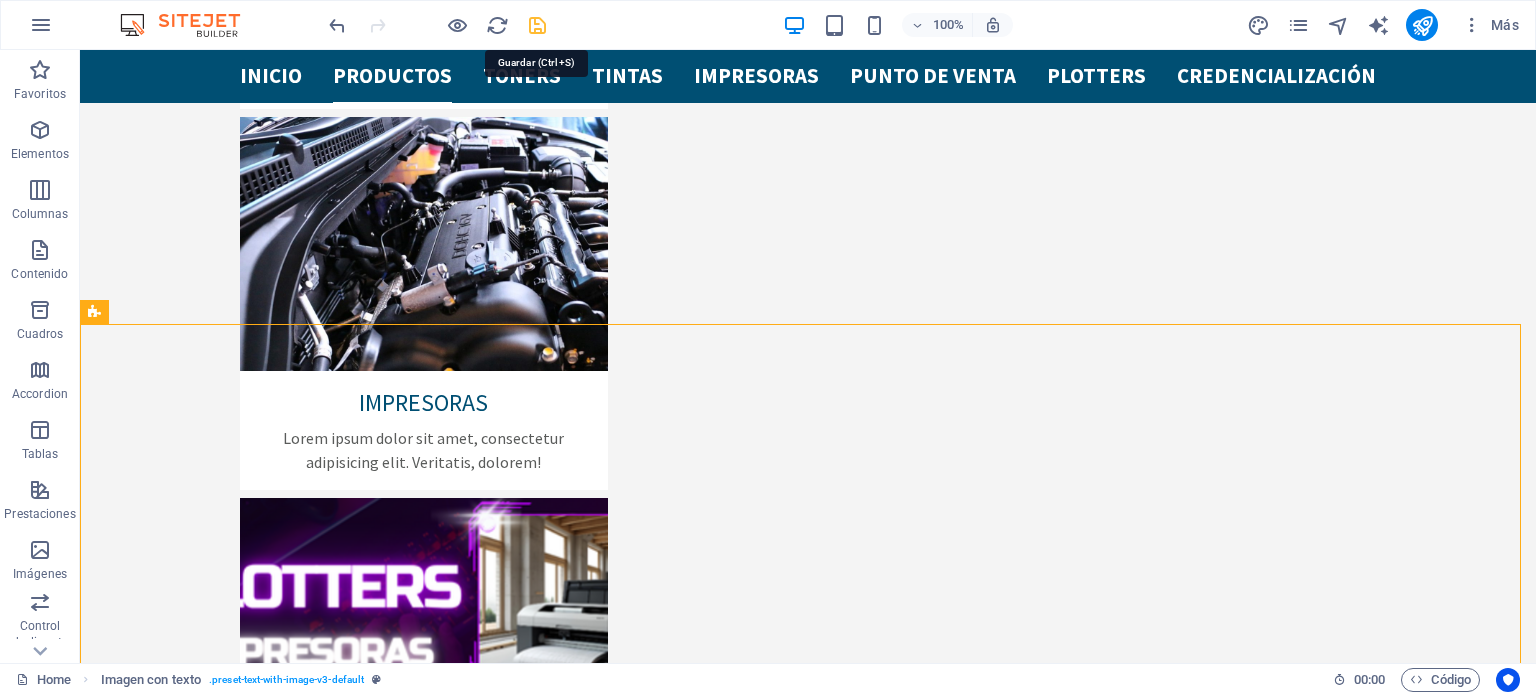 click at bounding box center (537, 25) 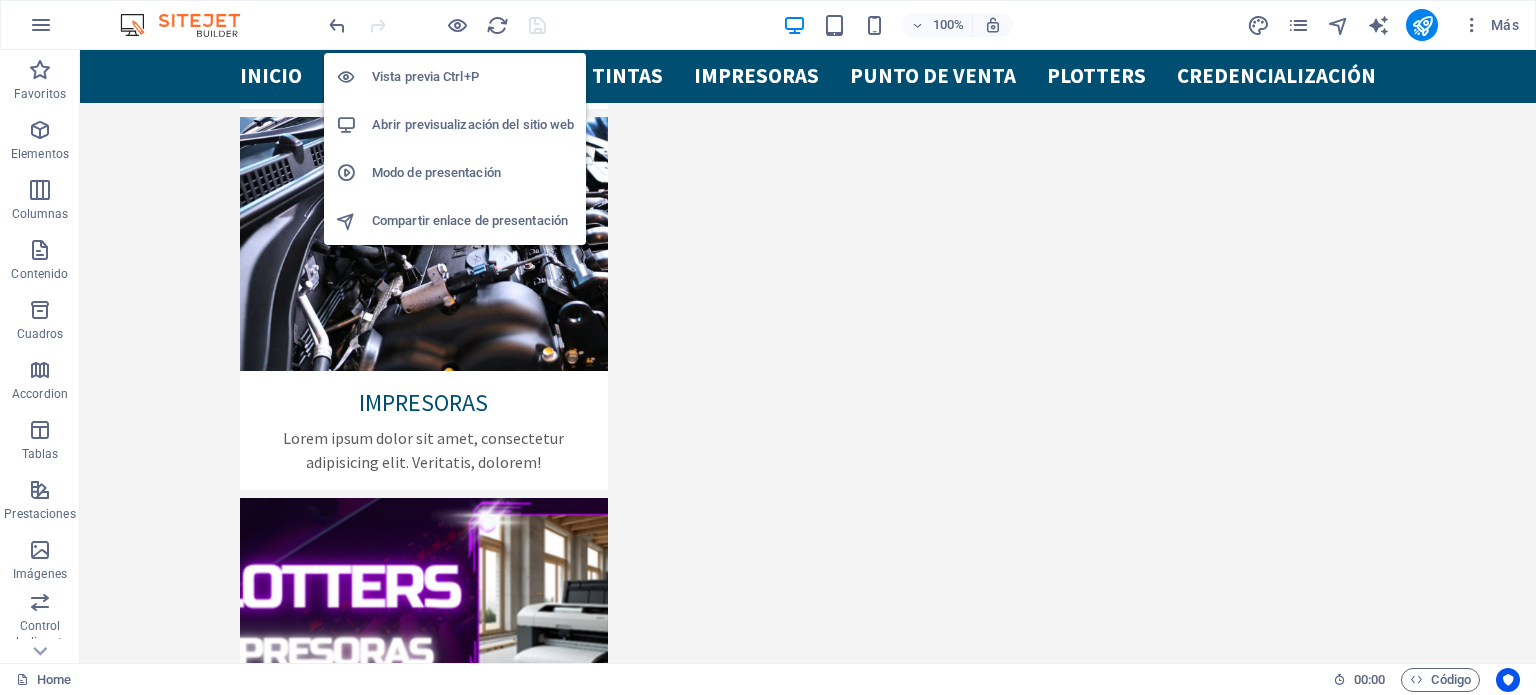 click on "Abrir previsualización del sitio web" at bounding box center [455, 125] 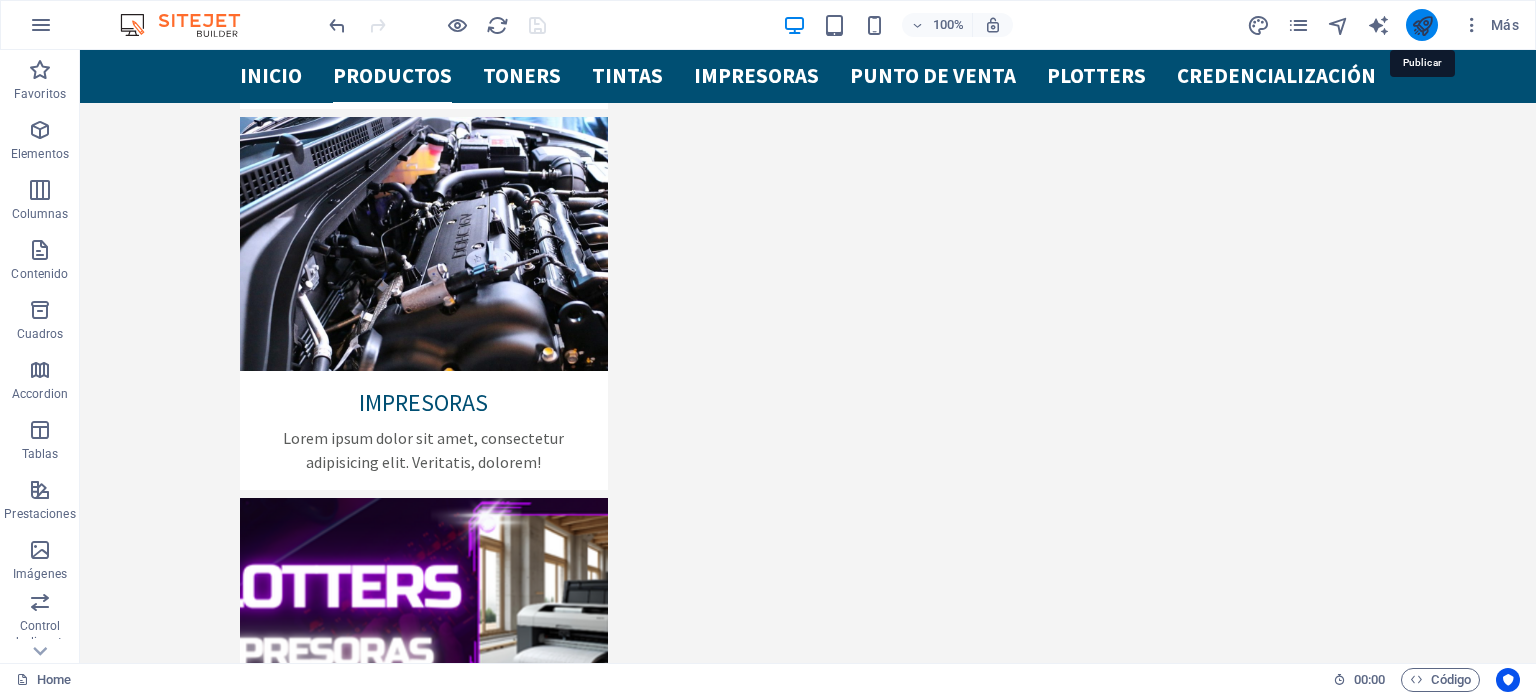 click at bounding box center (1422, 25) 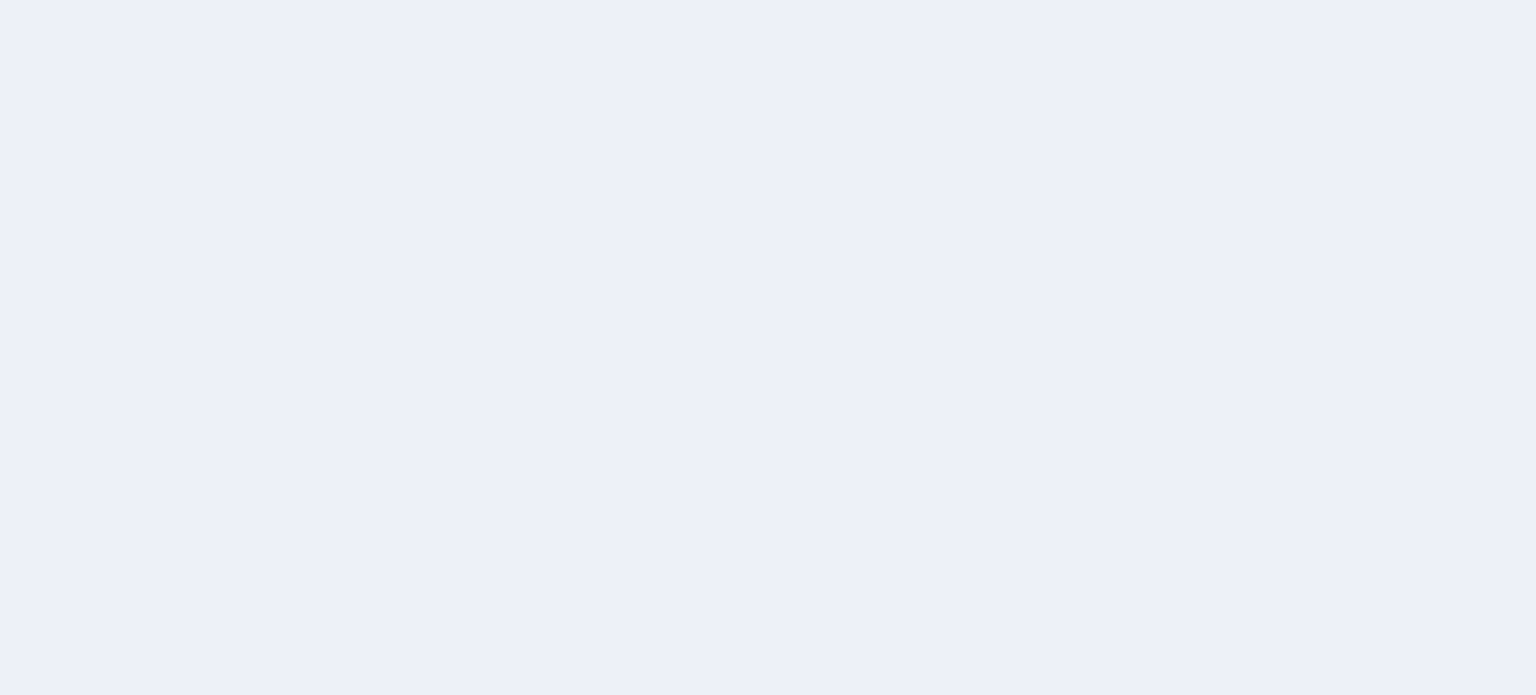 scroll, scrollTop: 0, scrollLeft: 0, axis: both 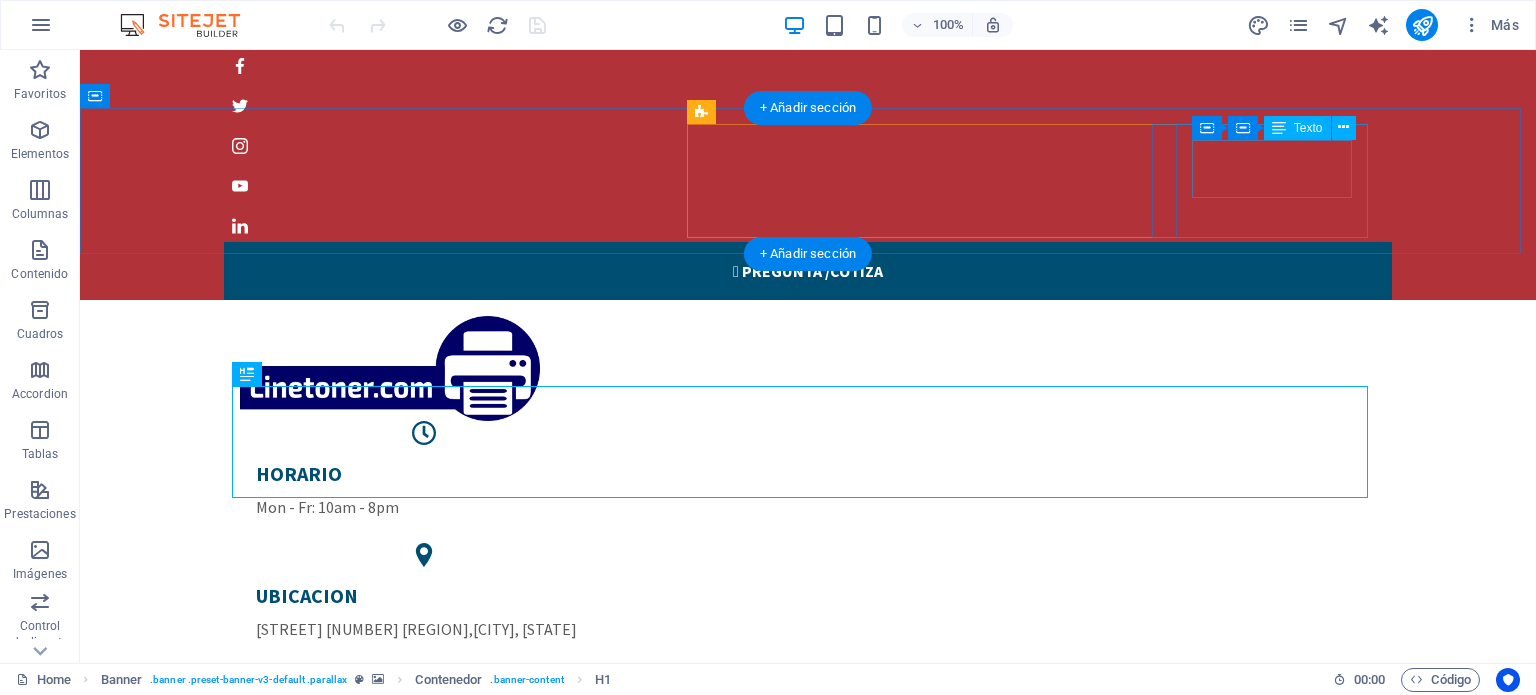click on "telefono 9981235431" at bounding box center [424, 734] 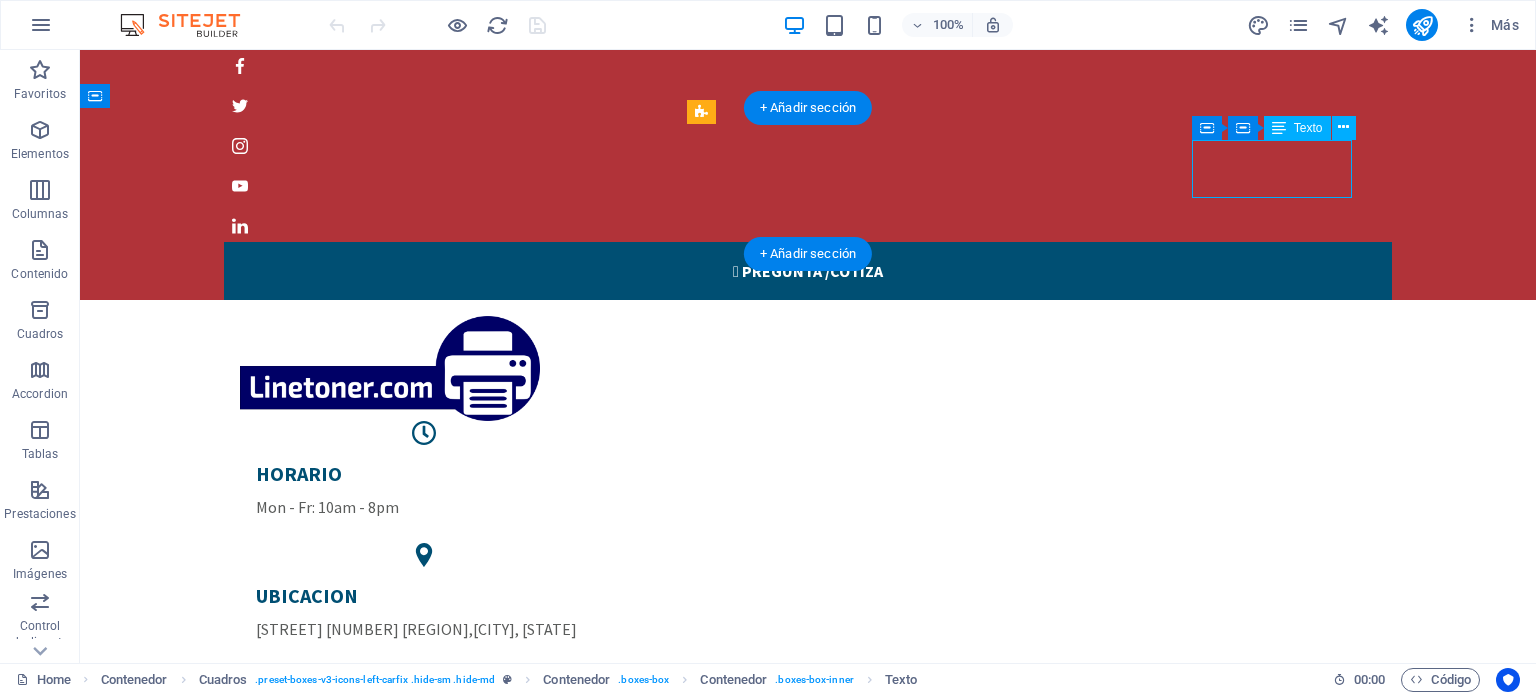 click on "telefono 9981235431" at bounding box center (424, 734) 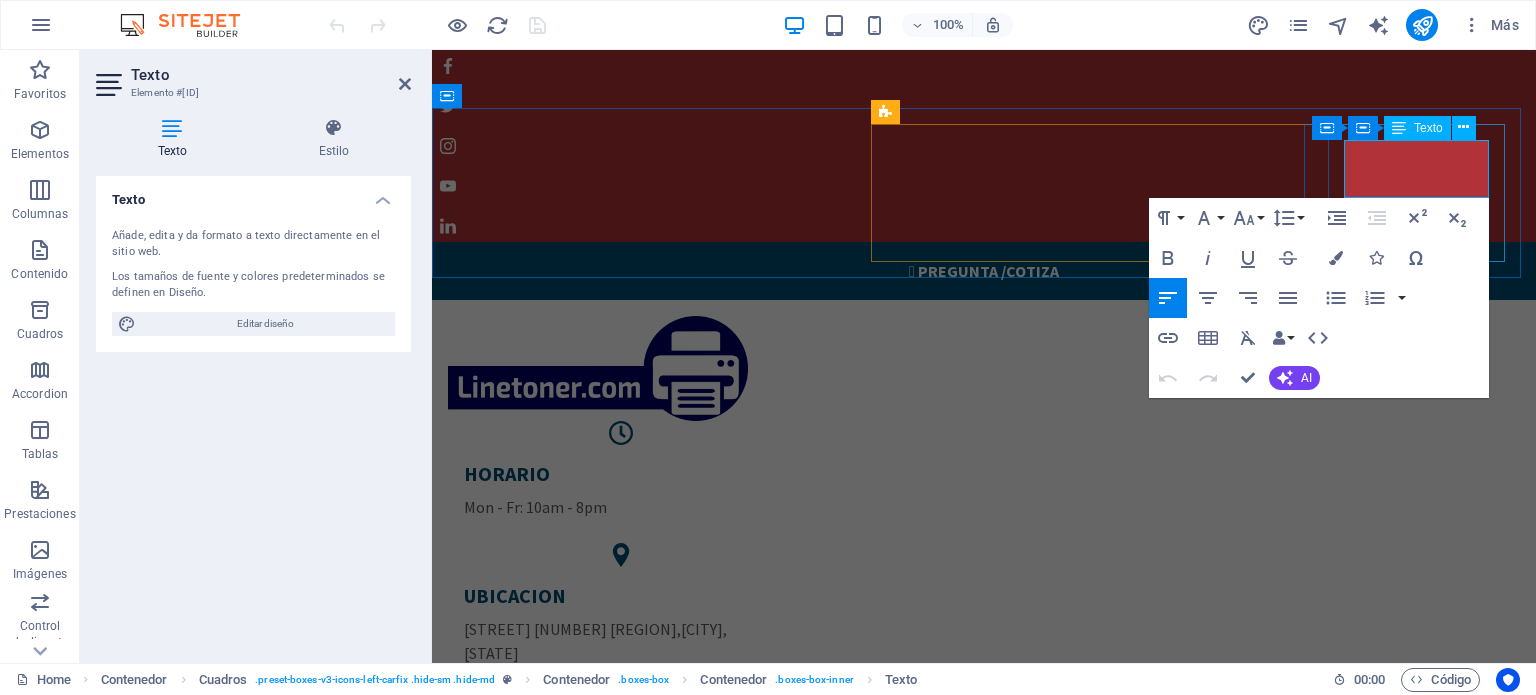 click on "[PHONE]" at bounding box center (495, 775) 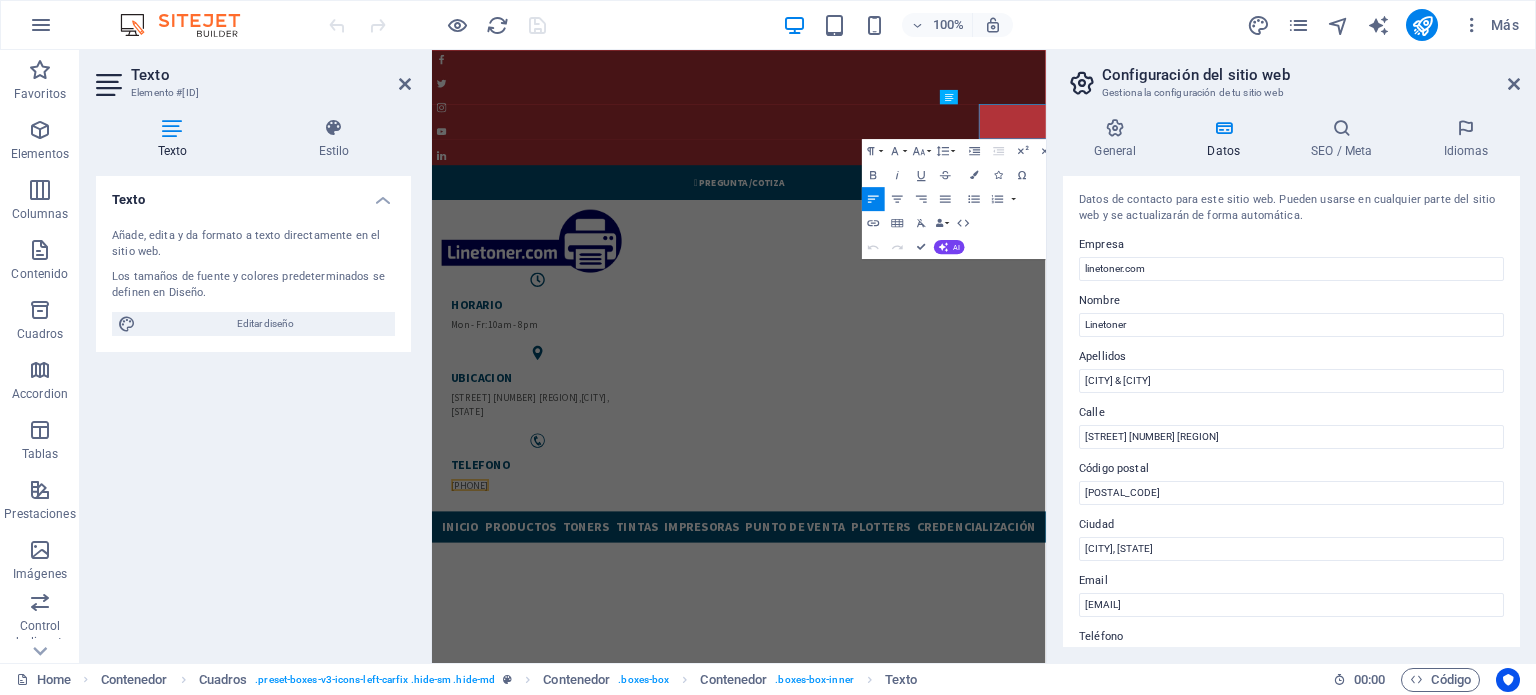 click on "Datos de contacto para este sitio web. Pueden usarse en cualquier parte del sitio web y se actualizarán de forma automática." at bounding box center [1291, 208] 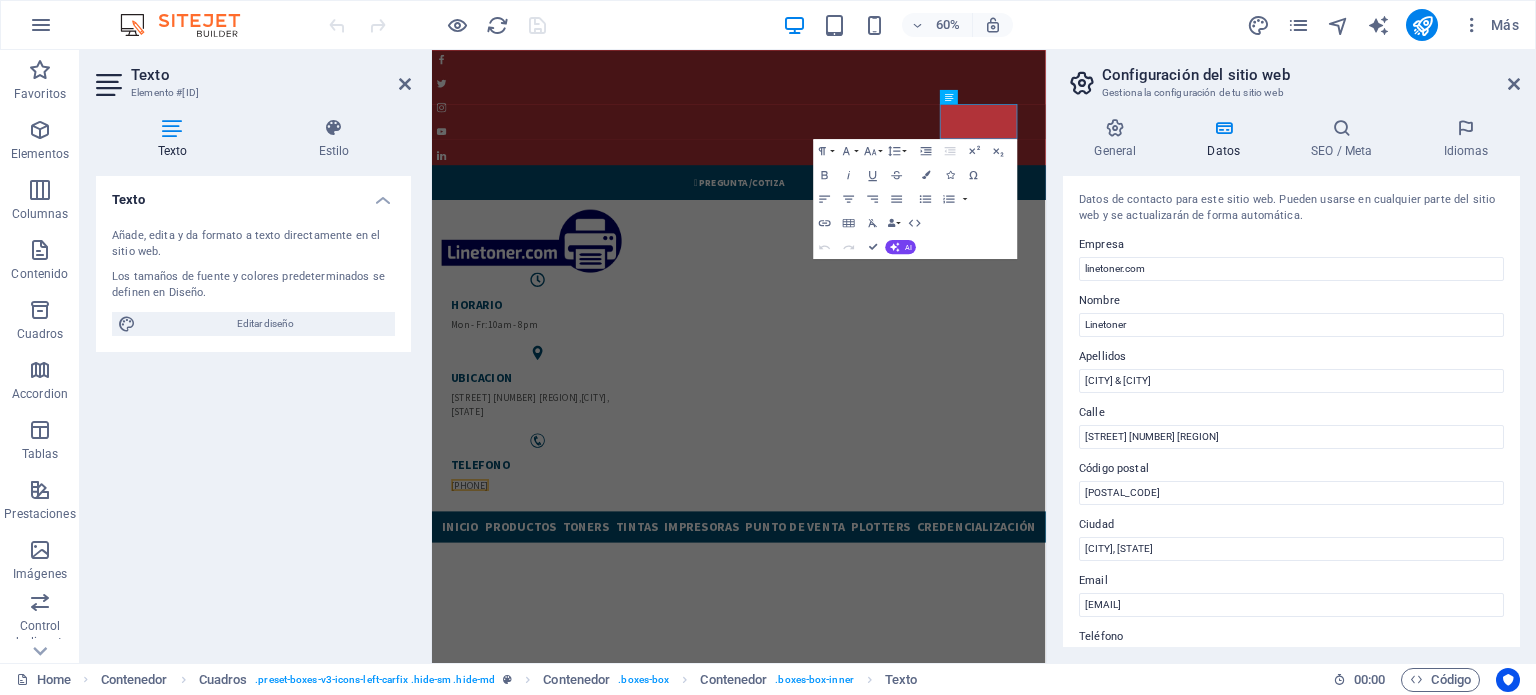 click on "Datos de contacto para este sitio web. Pueden usarse en cualquier parte del sitio web y se actualizarán de forma automática." at bounding box center (1291, 208) 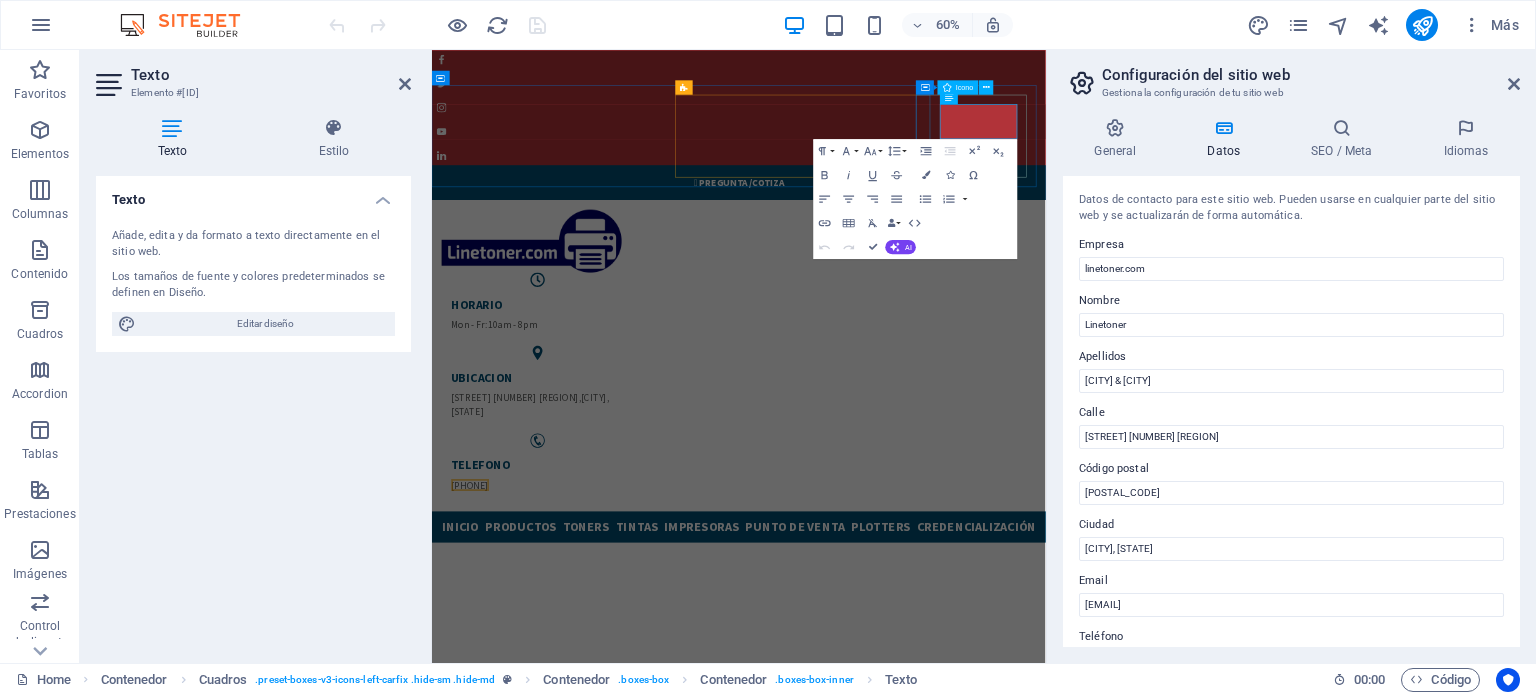 click at bounding box center [608, 701] 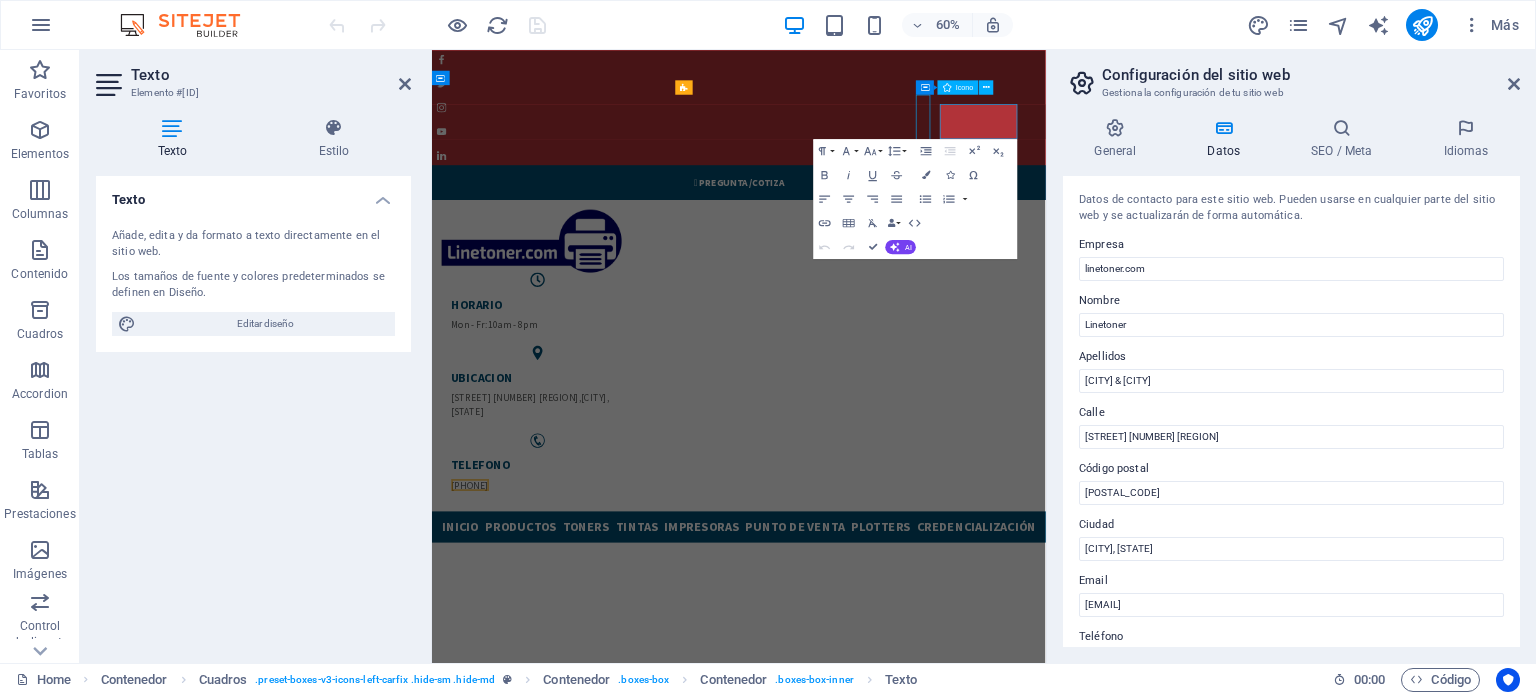click at bounding box center [608, 701] 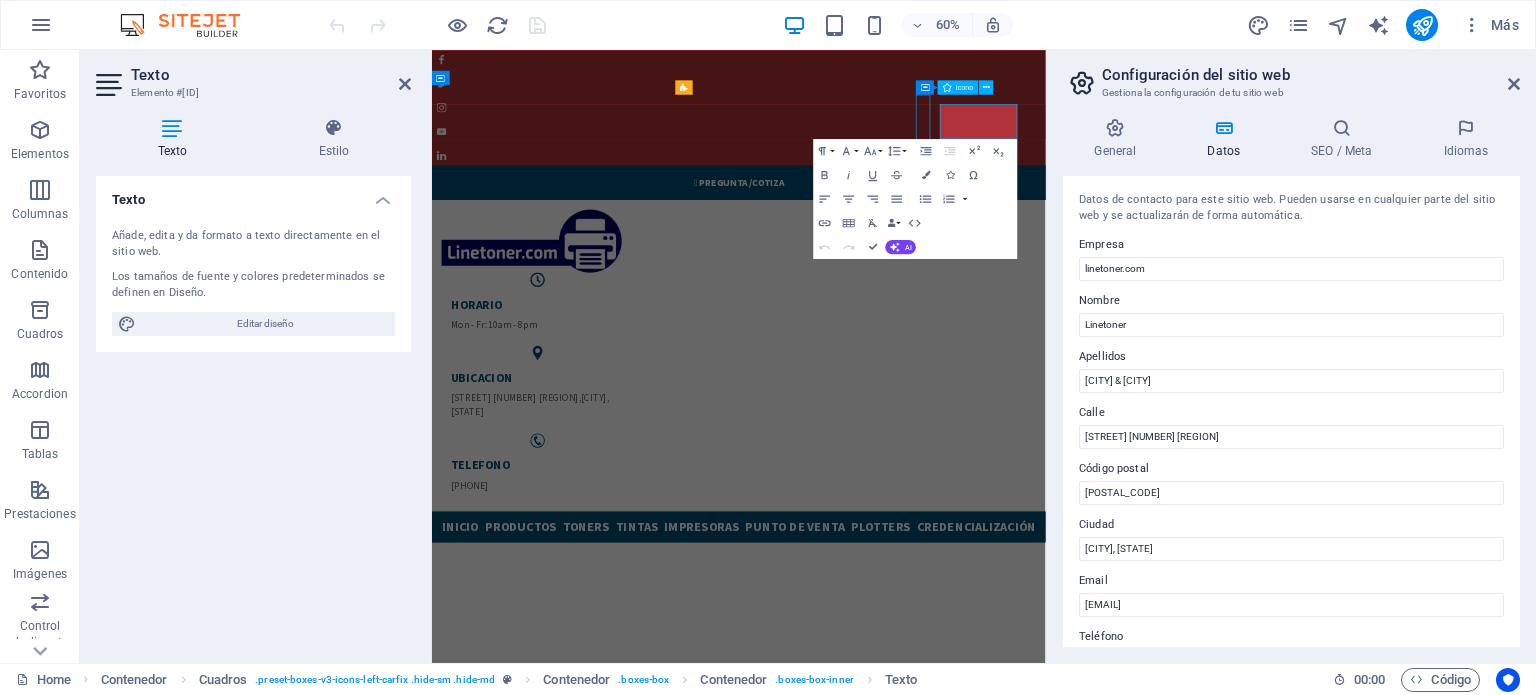 select on "xMidYMid" 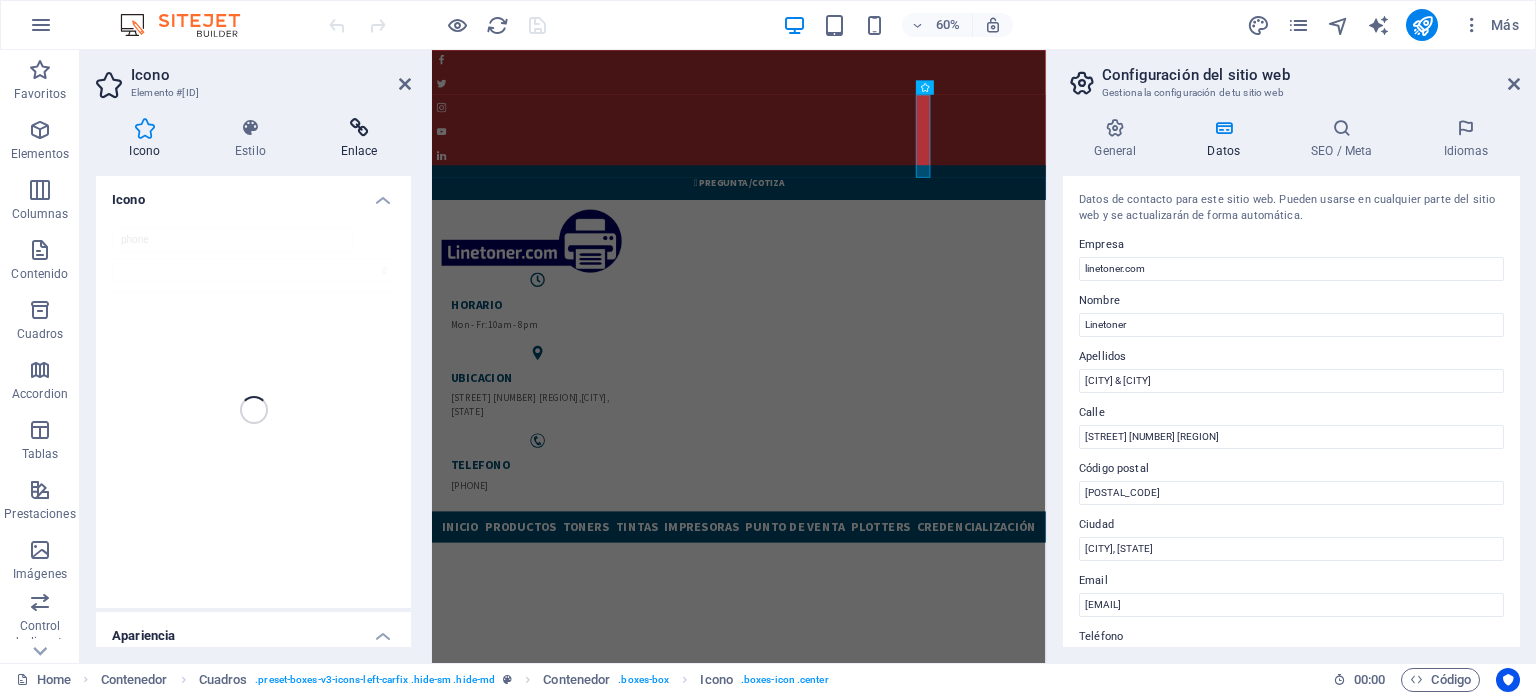 click on "Enlace" at bounding box center (359, 139) 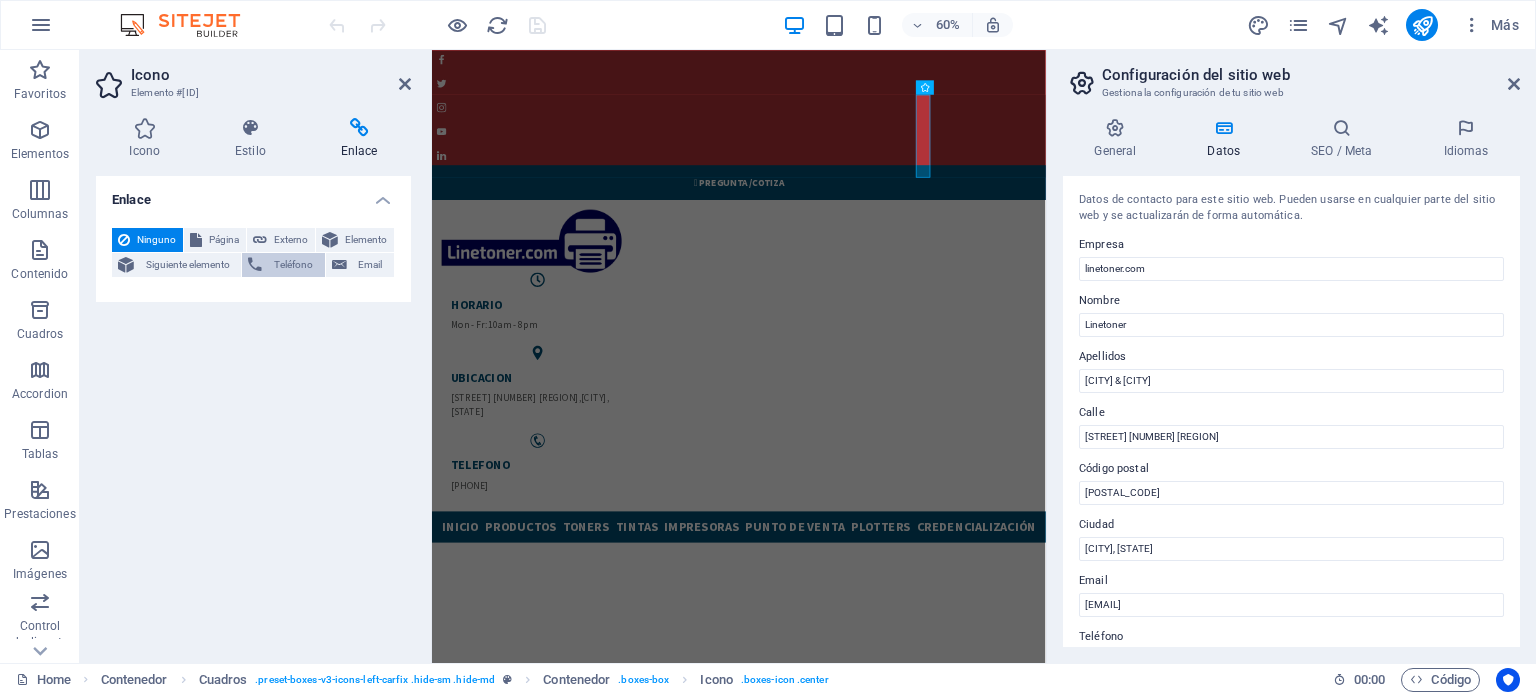 click at bounding box center [255, 265] 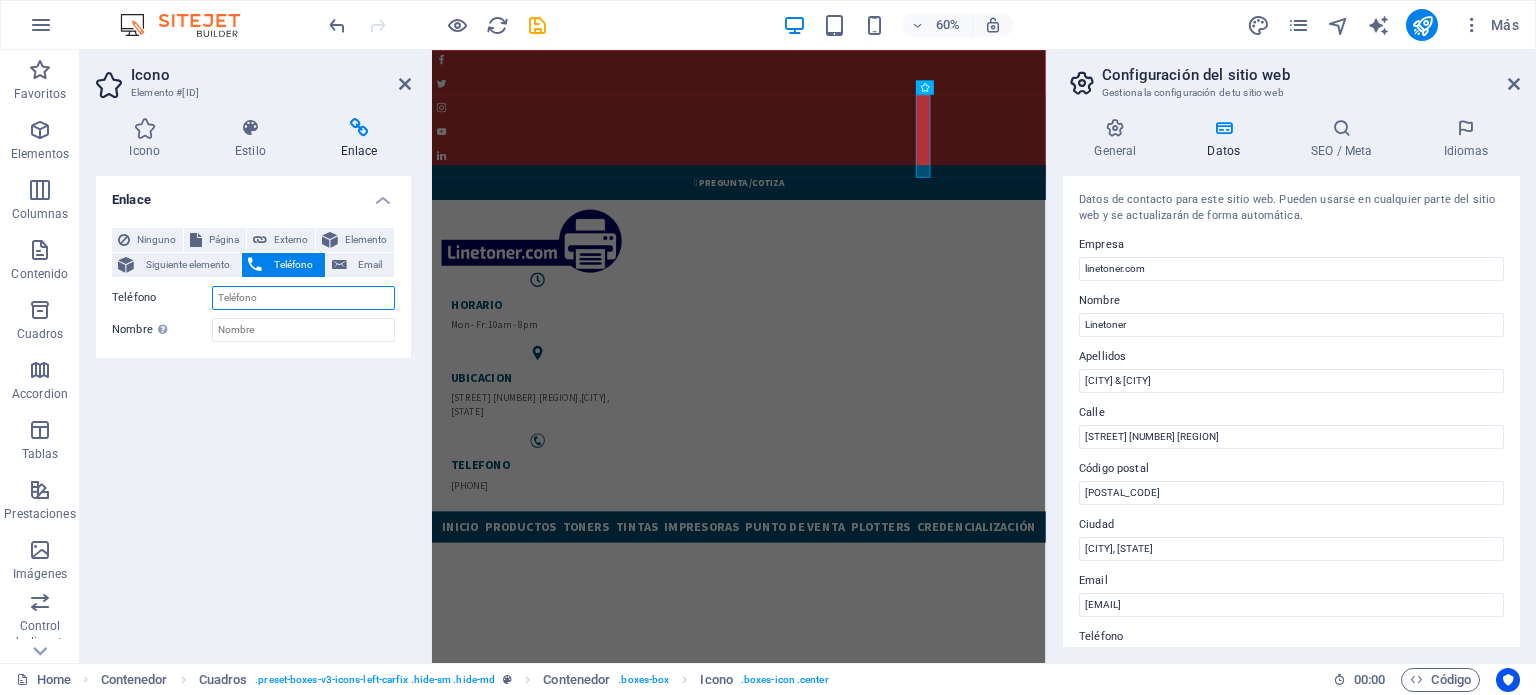 click on "Teléfono" at bounding box center [303, 298] 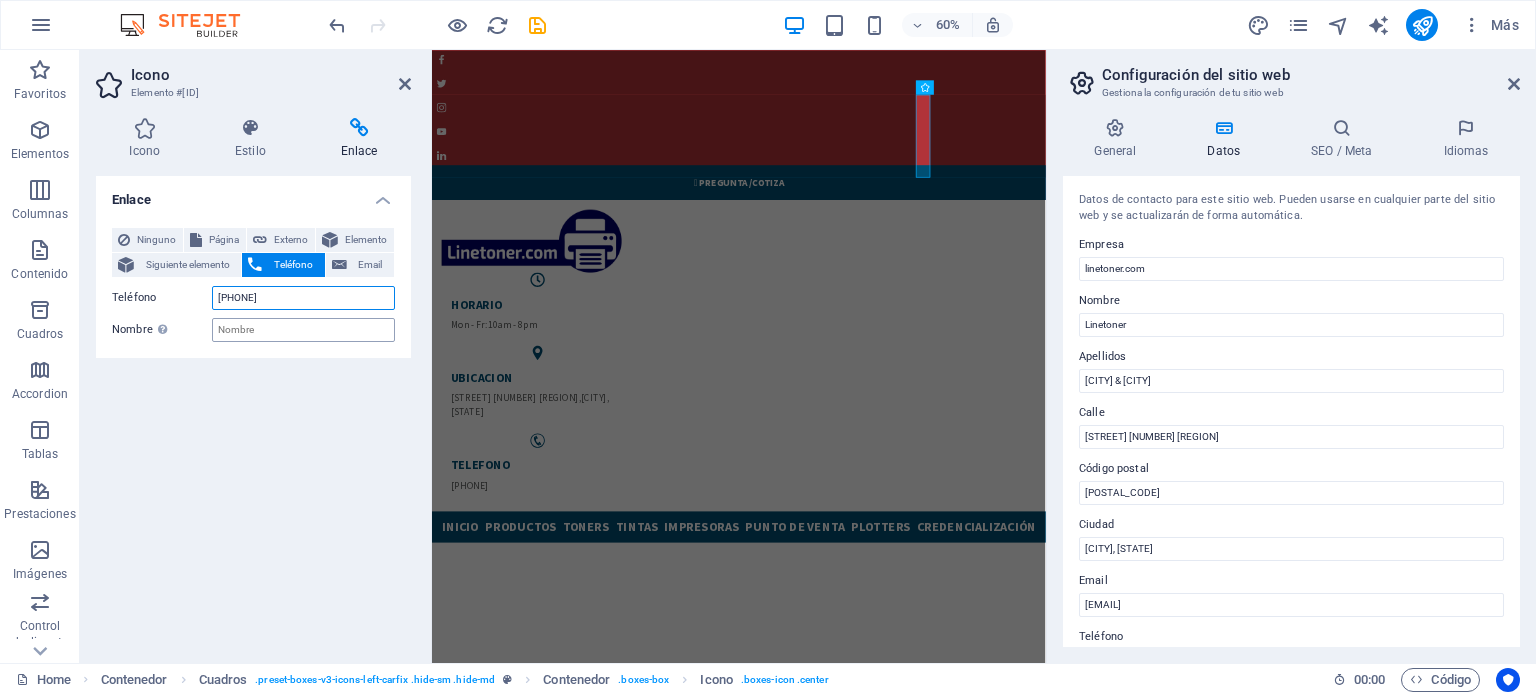 type on "[PHONE]" 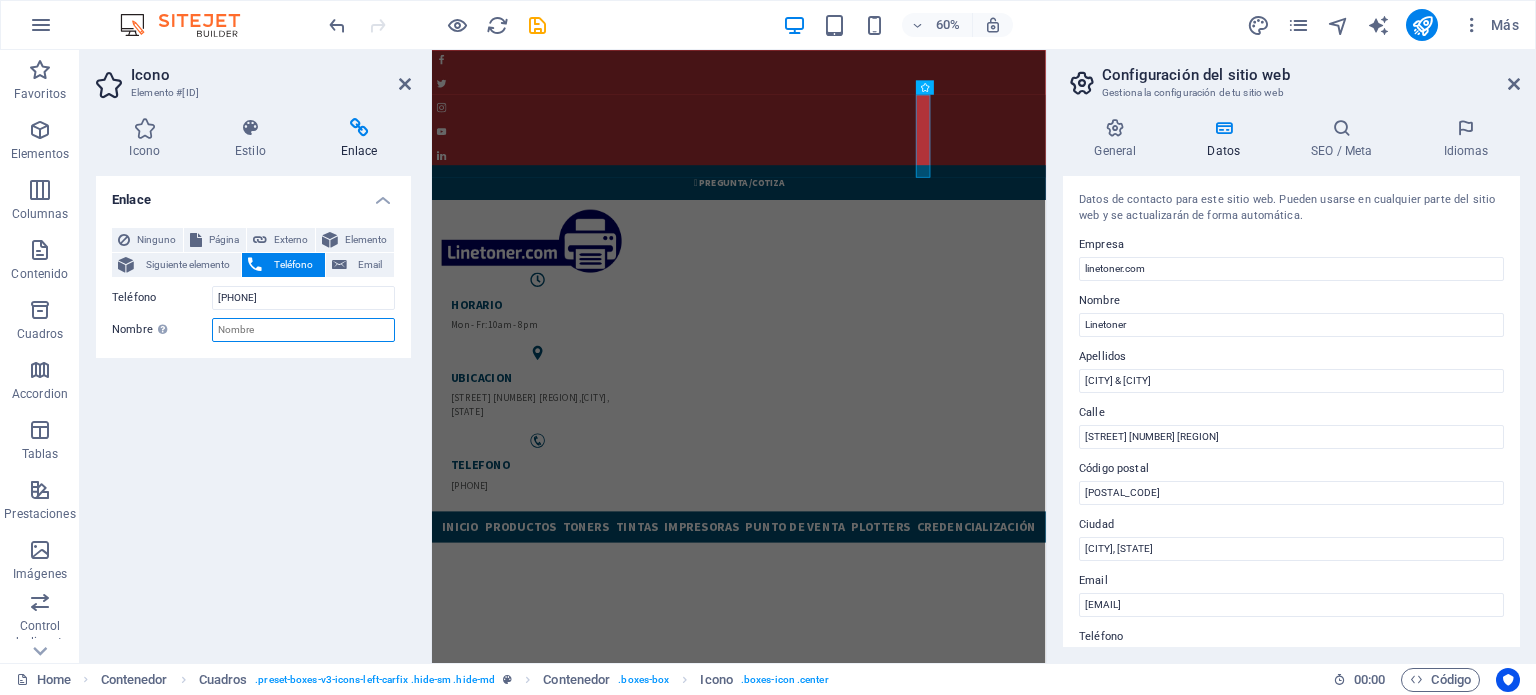 click on "Nombre Una descripción adicional del enlace no debería ser igual al texto del enlace. El título suele mostrarse como un texto de información cuando se mueve el ratón por encima del elemento. Déjalo en blanco en caso de dudas." at bounding box center (303, 330) 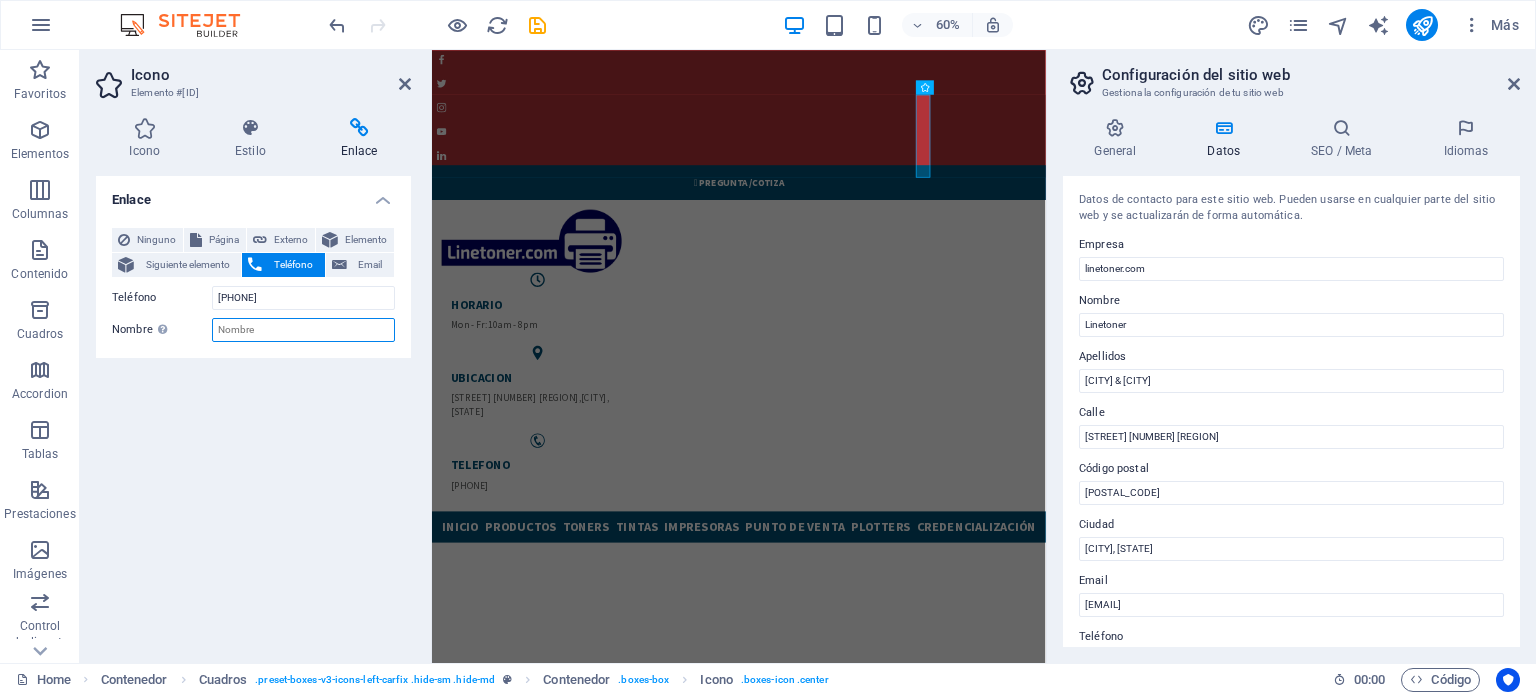 click on "Nombre Una descripción adicional del enlace no debería ser igual al texto del enlace. El título suele mostrarse como un texto de información cuando se mueve el ratón por encima del elemento. Déjalo en blanco en caso de dudas." at bounding box center (303, 330) 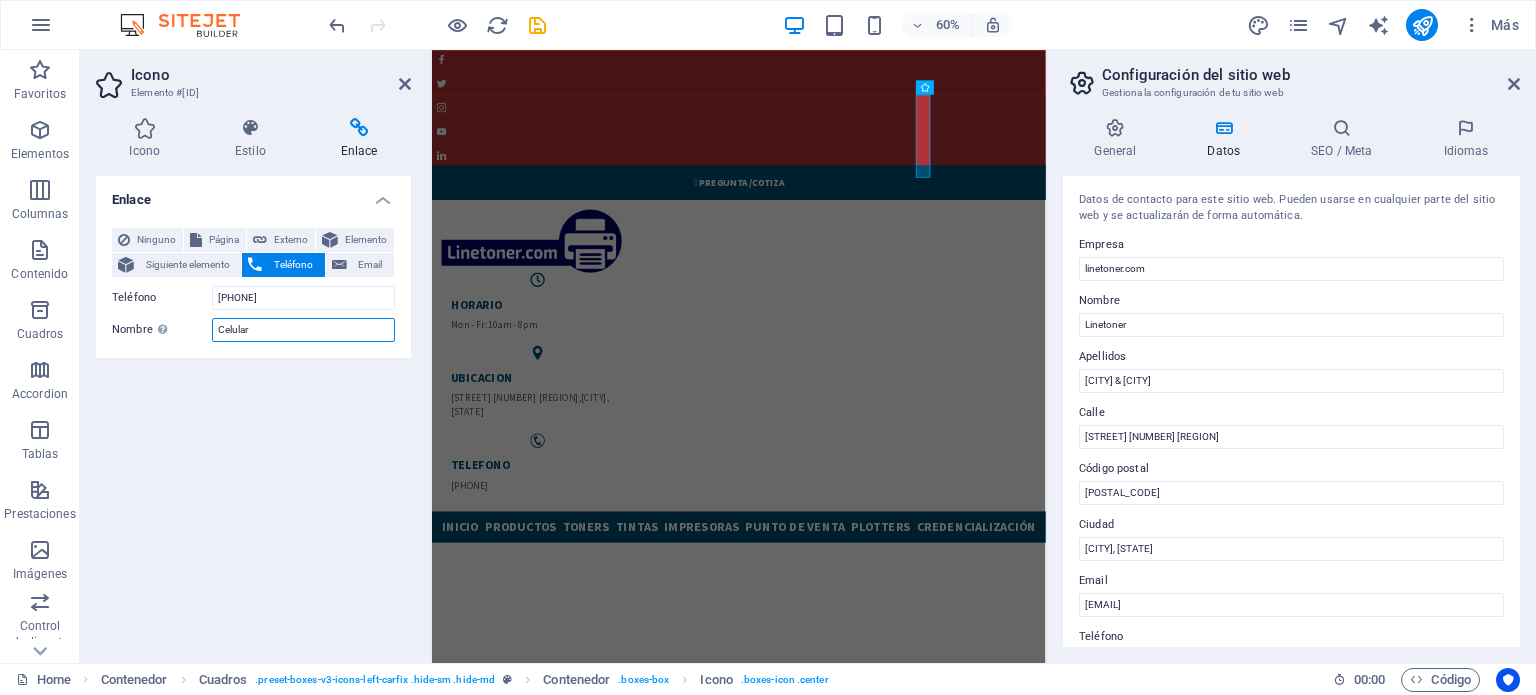 type on "Celular" 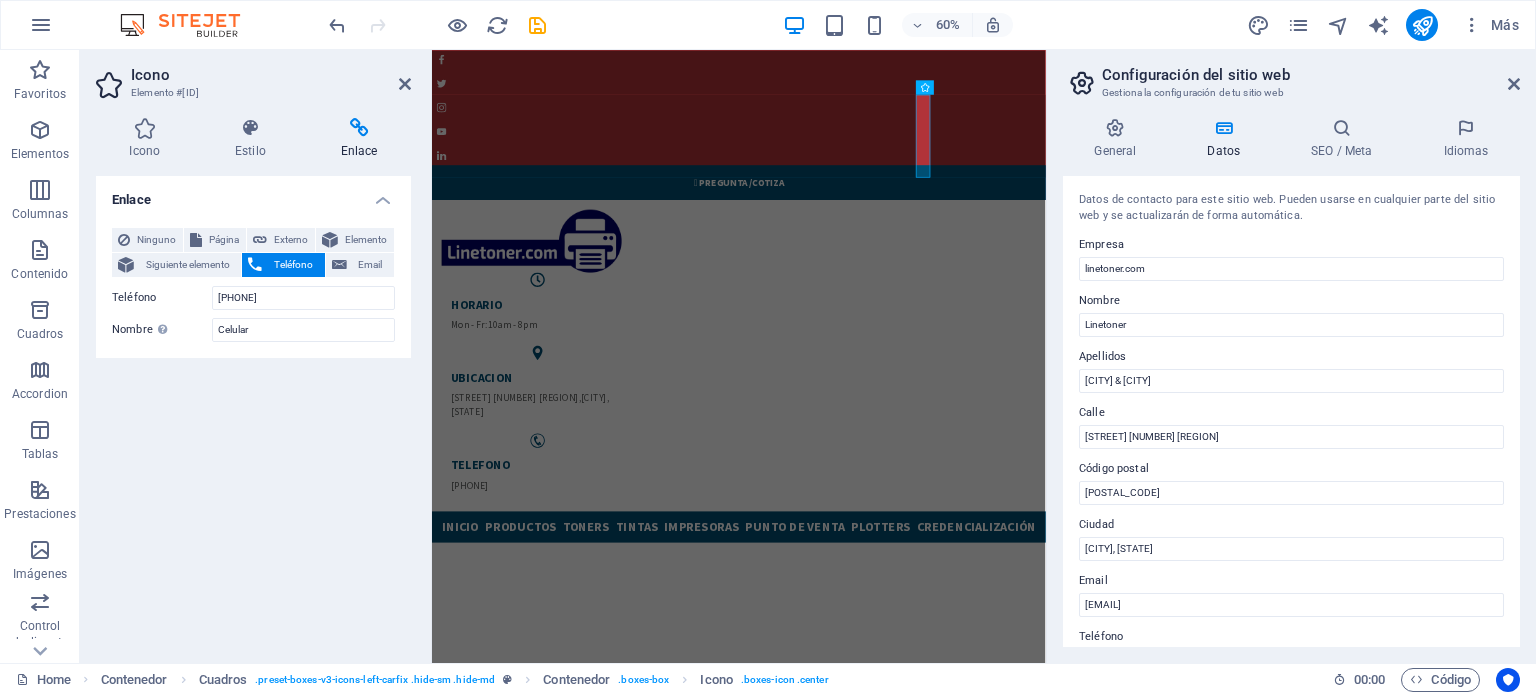 click on "Enlace Ninguno Página Externo Elemento Siguiente elemento Teléfono Email Página Home Subpage Legal Notice Privacy Elemento
URL Teléfono 9981235431 Email Destino del enlace Nueva pestaña Misma pestaña Superposición Nombre Una descripción adicional del enlace no debería ser igual al texto del enlace. El título suele mostrarse como un texto de información cuando se mueve el ratón por encima del elemento. Déjalo en blanco en caso de dudas. Celular Relación Define la  relación de este enlace con el destino del enlace . Por ejemplo, el valor "nofollow" indica a los buscadores que no sigan al enlace. Puede dejarse vacío. alternativo autor marcador externo ayuda licencia siguiente nofollow noreferrer noopener ant buscar etiqueta" at bounding box center (253, 411) 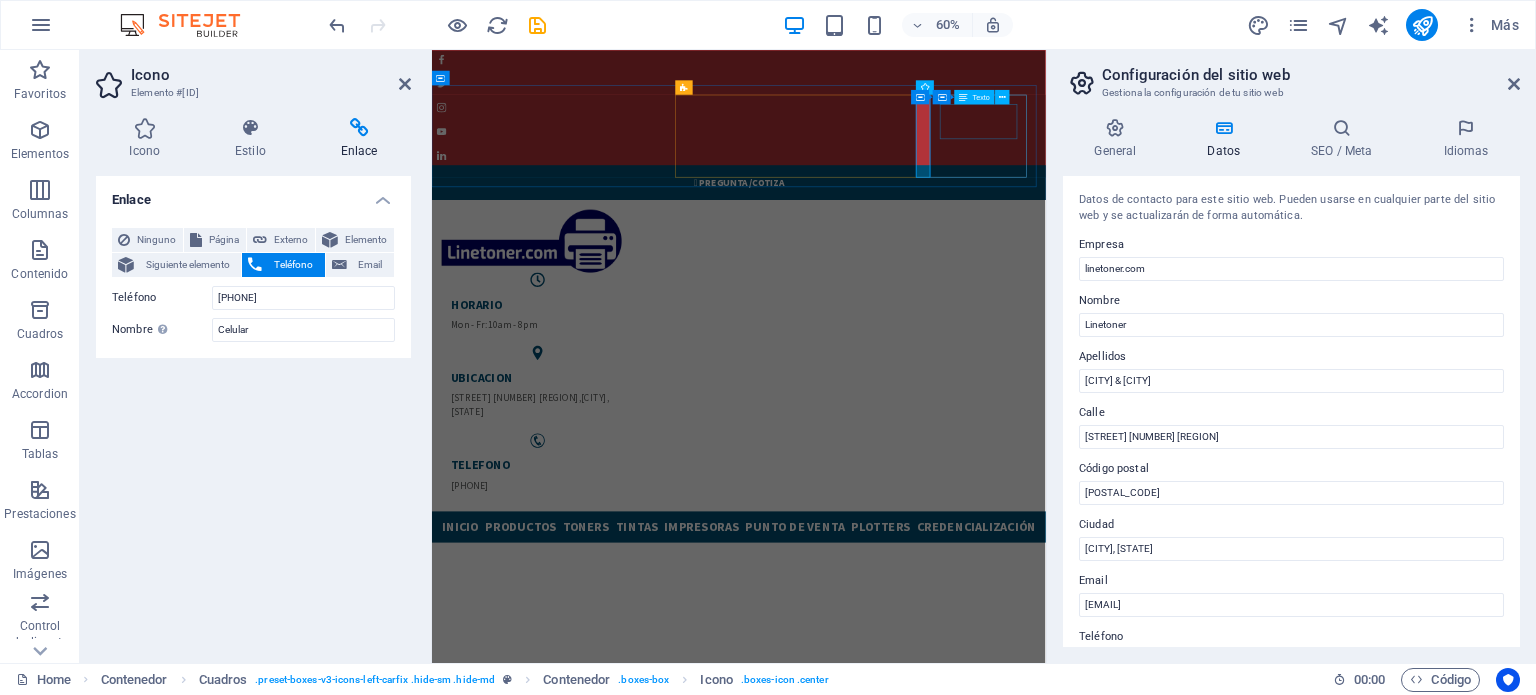 click on "telefono 9981235431" at bounding box center [608, 758] 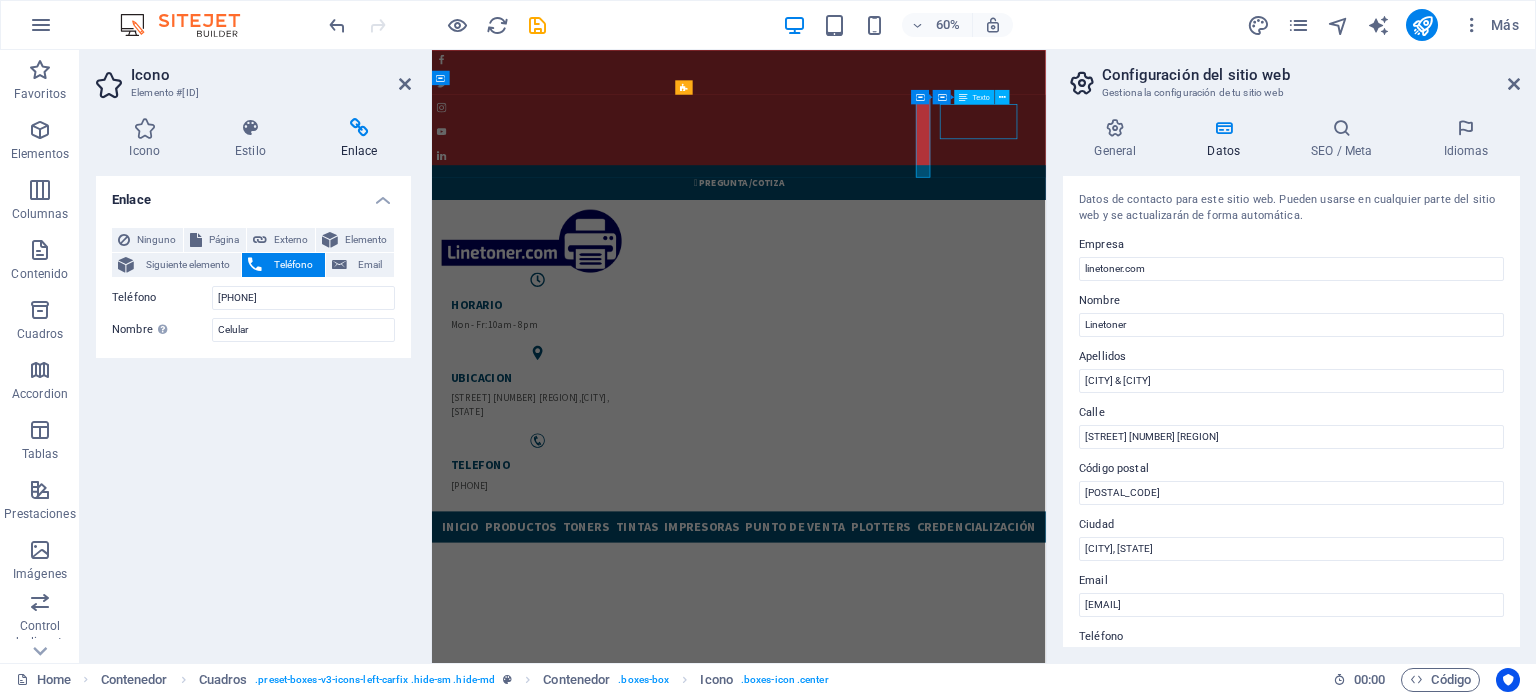 click on "telefono 9981235431" at bounding box center (608, 758) 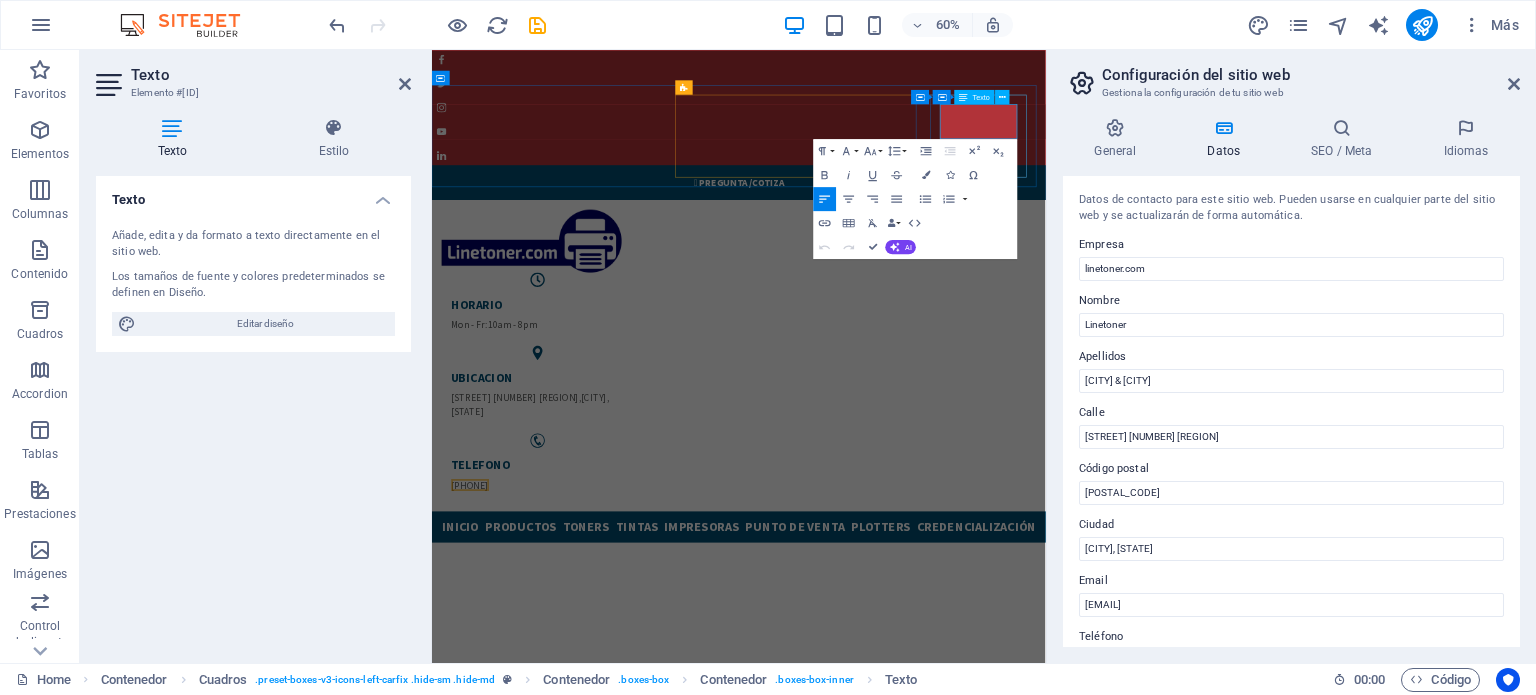 click on "[PHONE]" at bounding box center [495, 775] 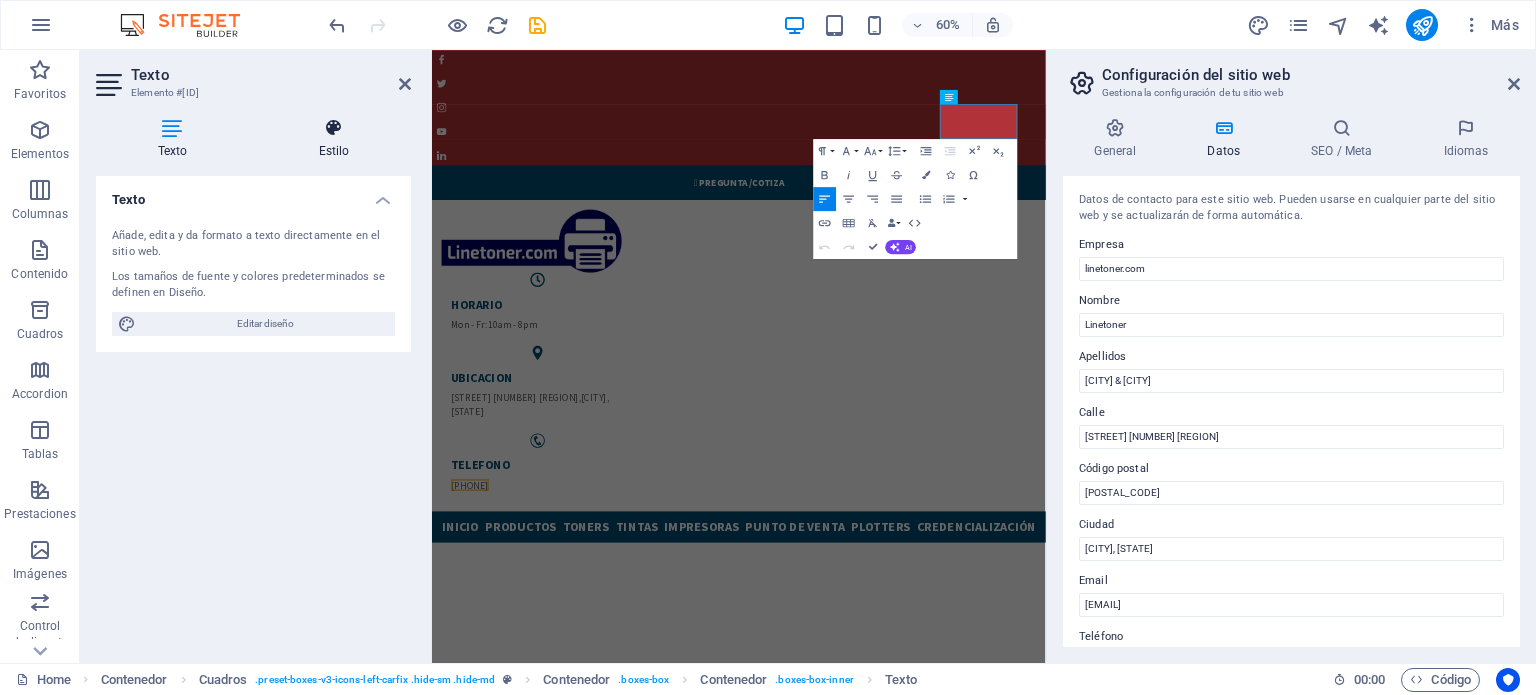 click on "Estilo" at bounding box center [334, 139] 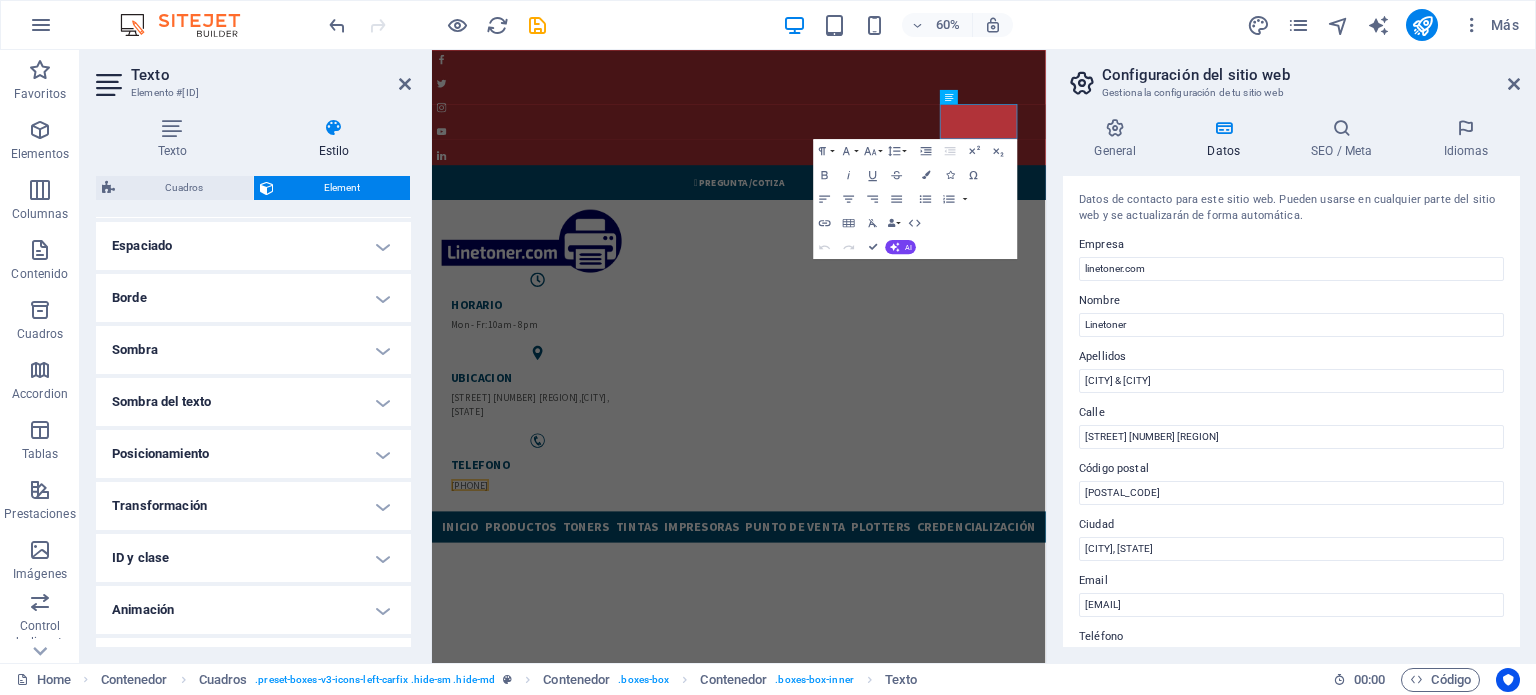 scroll, scrollTop: 431, scrollLeft: 0, axis: vertical 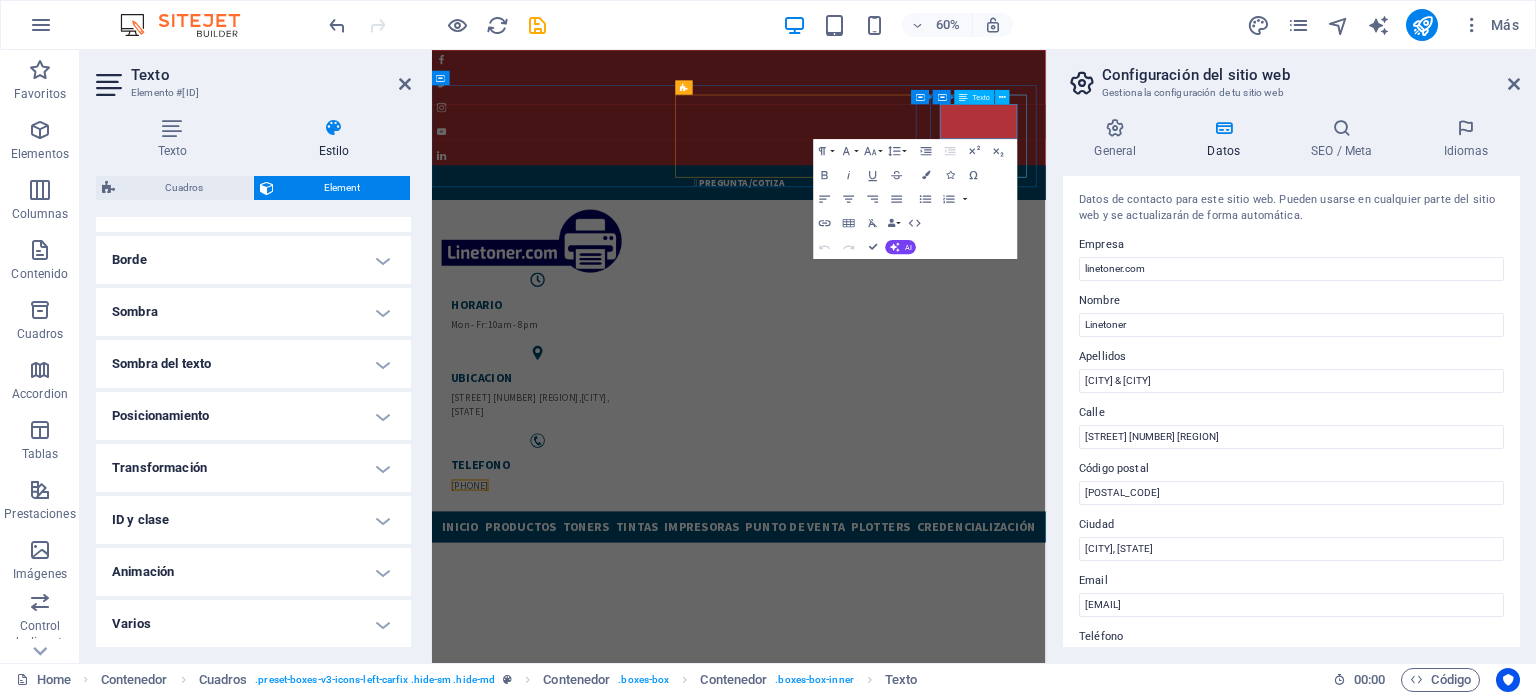 click on "telefono" at bounding box center (608, 742) 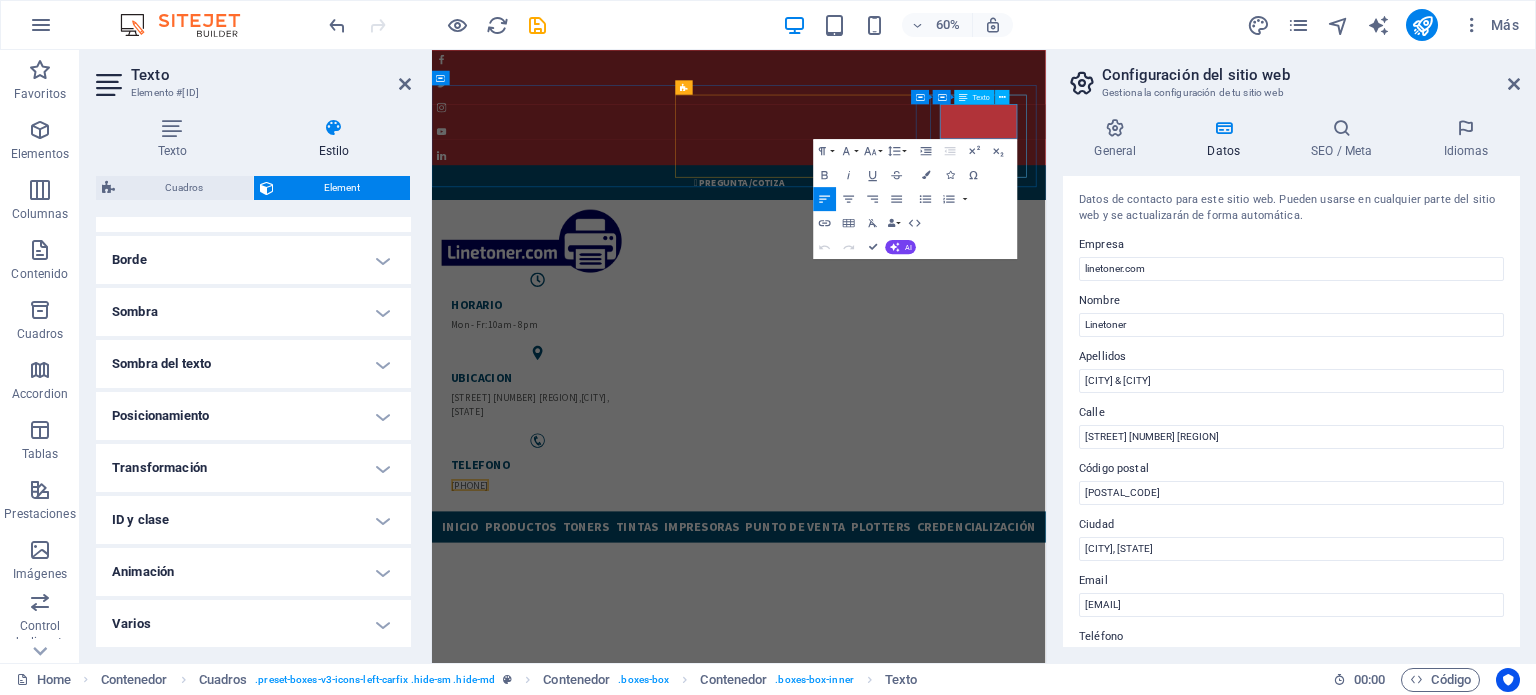 click on "[PHONE]" at bounding box center [495, 775] 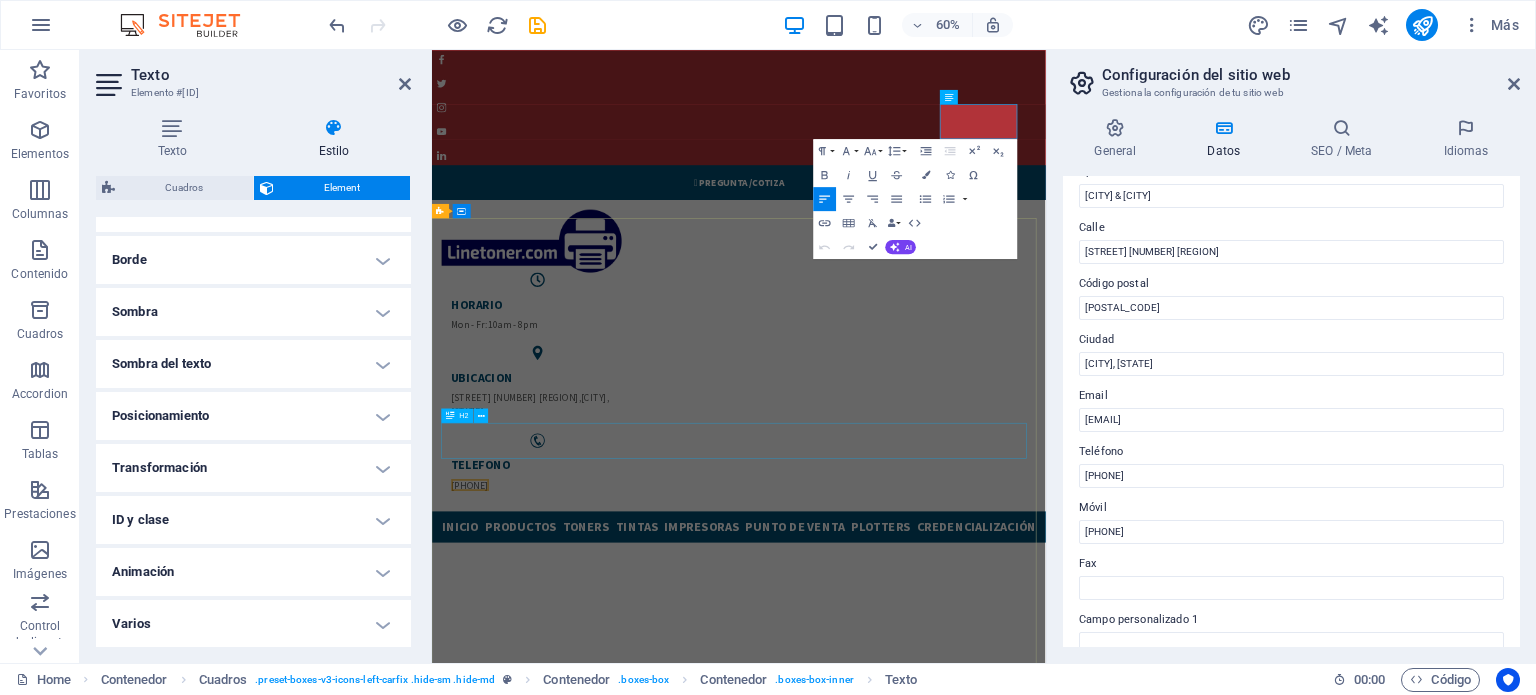 scroll, scrollTop: 200, scrollLeft: 0, axis: vertical 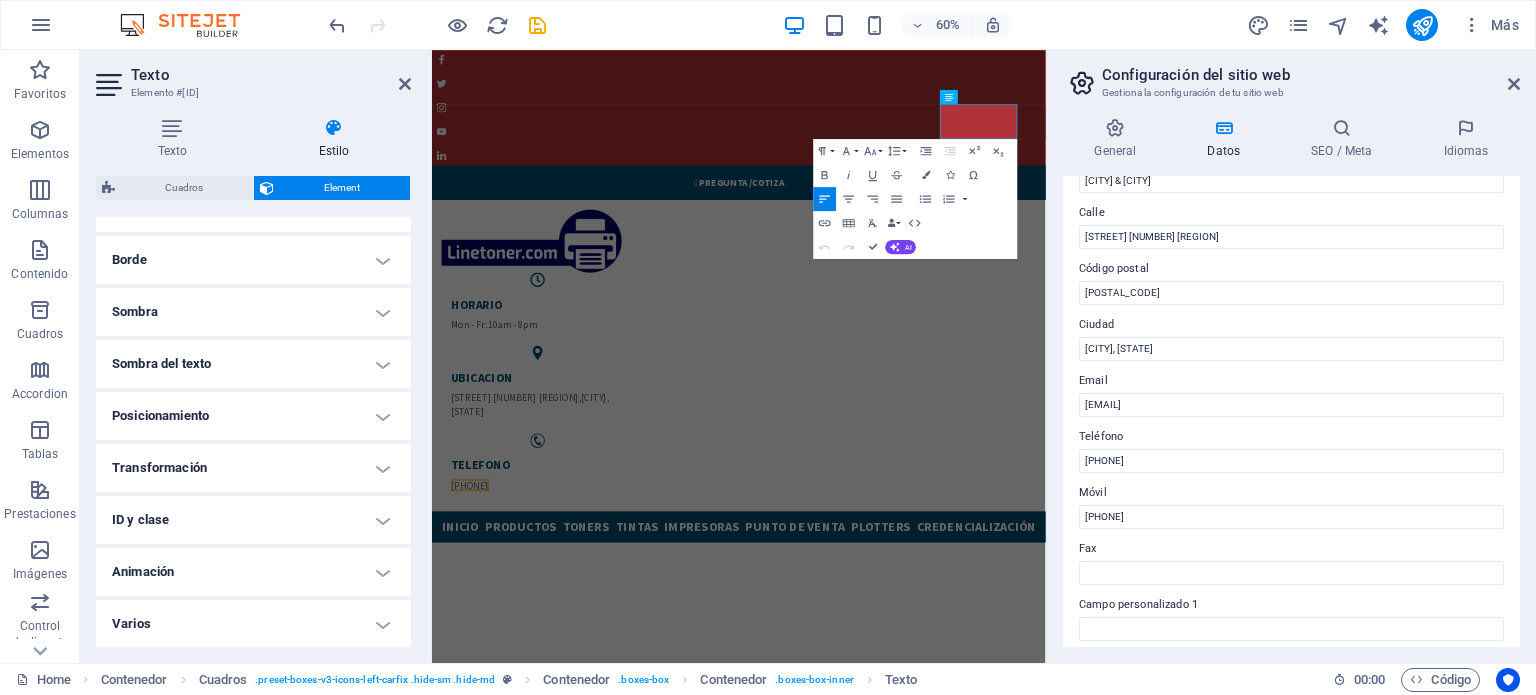 click on "60% Más" at bounding box center (926, 25) 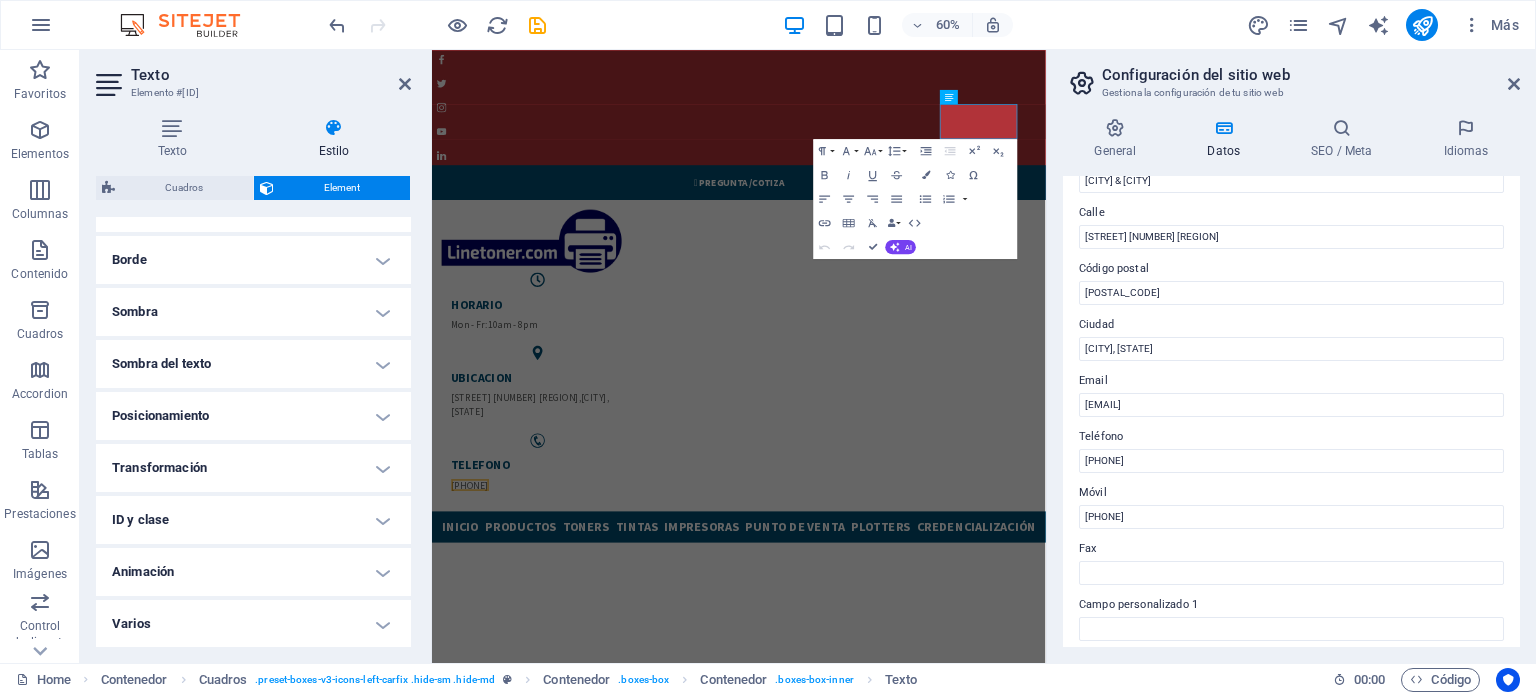 click on "Configuración del sitio web Gestiona la configuración de tu sitio web  General  Datos  SEO / Meta  Idiomas Nombre del sitio web linetoner.com Logo Arrastra archivos aquí, haz clic para escoger archivos o  selecciona archivos de Archivos o de nuestra galería gratuita de fotos y vídeos Selecciona archivos del administrador de archivos, de la galería de fotos o carga archivo(s) Cargar Favicon Define aquí el favicon de tu sitio web. Un favicon es un pequeño icono que se muestra en la pestaña del navegador al lado del título de tu sitio web. Este ayuda a los visitantes a identificar tu sitio web. Arrastra archivos aquí, haz clic para escoger archivos o  selecciona archivos de Archivos o de nuestra galería gratuita de fotos y vídeos Selecciona archivos del administrador de archivos, de la galería de fotos o carga archivo(s) Cargar Vista previa de imagen (Open Graph) Esta imagen se mostrará cuando el sitio web se comparta en redes sociales Arrastra archivos aquí, haz clic para escoger archivos o  Fax" at bounding box center [1291, 356] 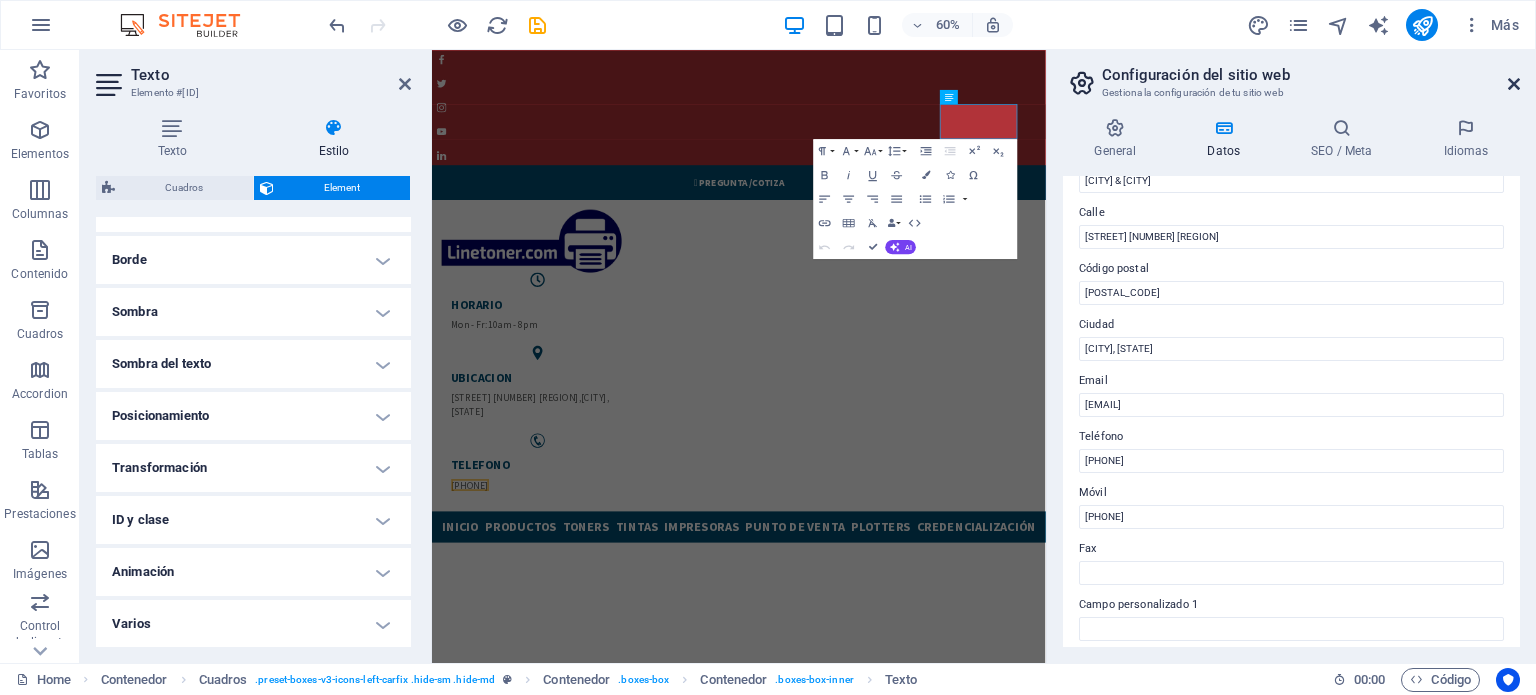 click at bounding box center (1514, 84) 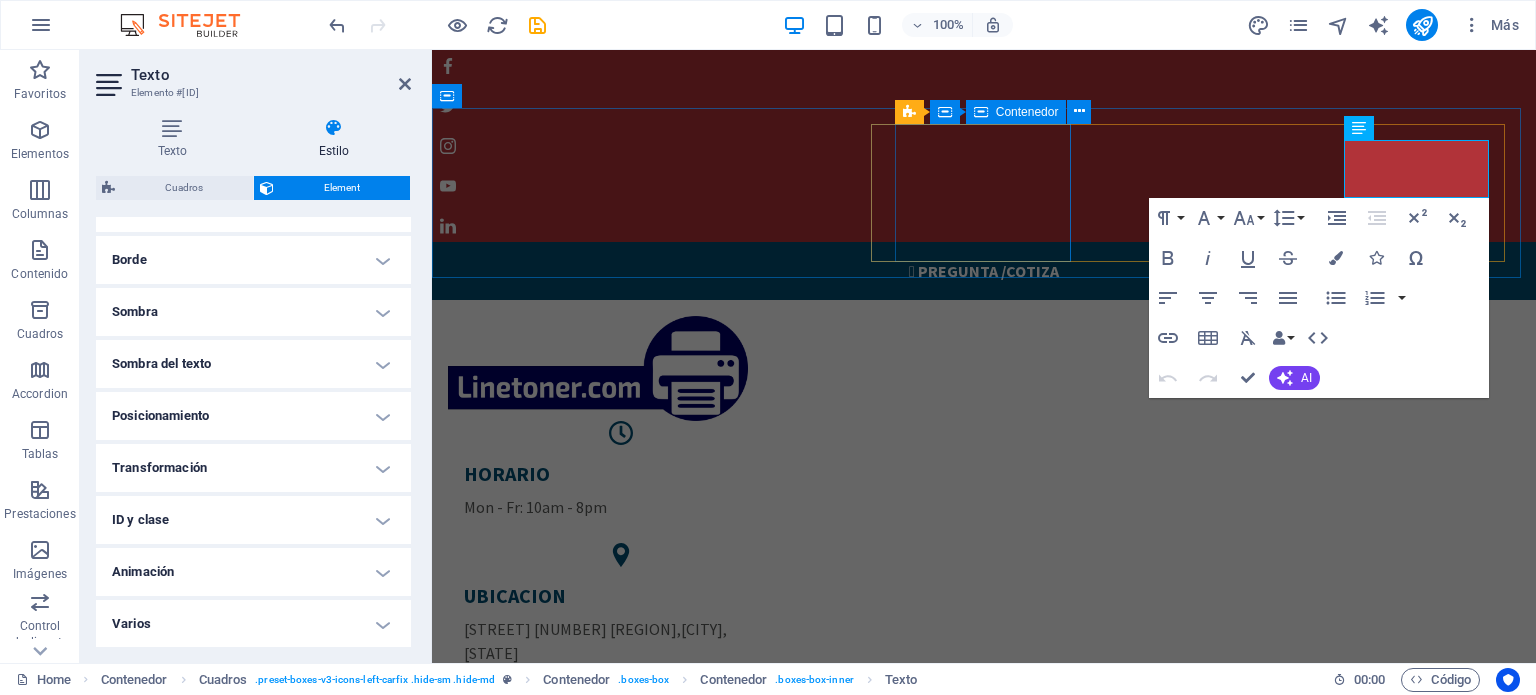 click on "HORARIO Mon - Fr: 10am - 8pm" at bounding box center [621, 490] 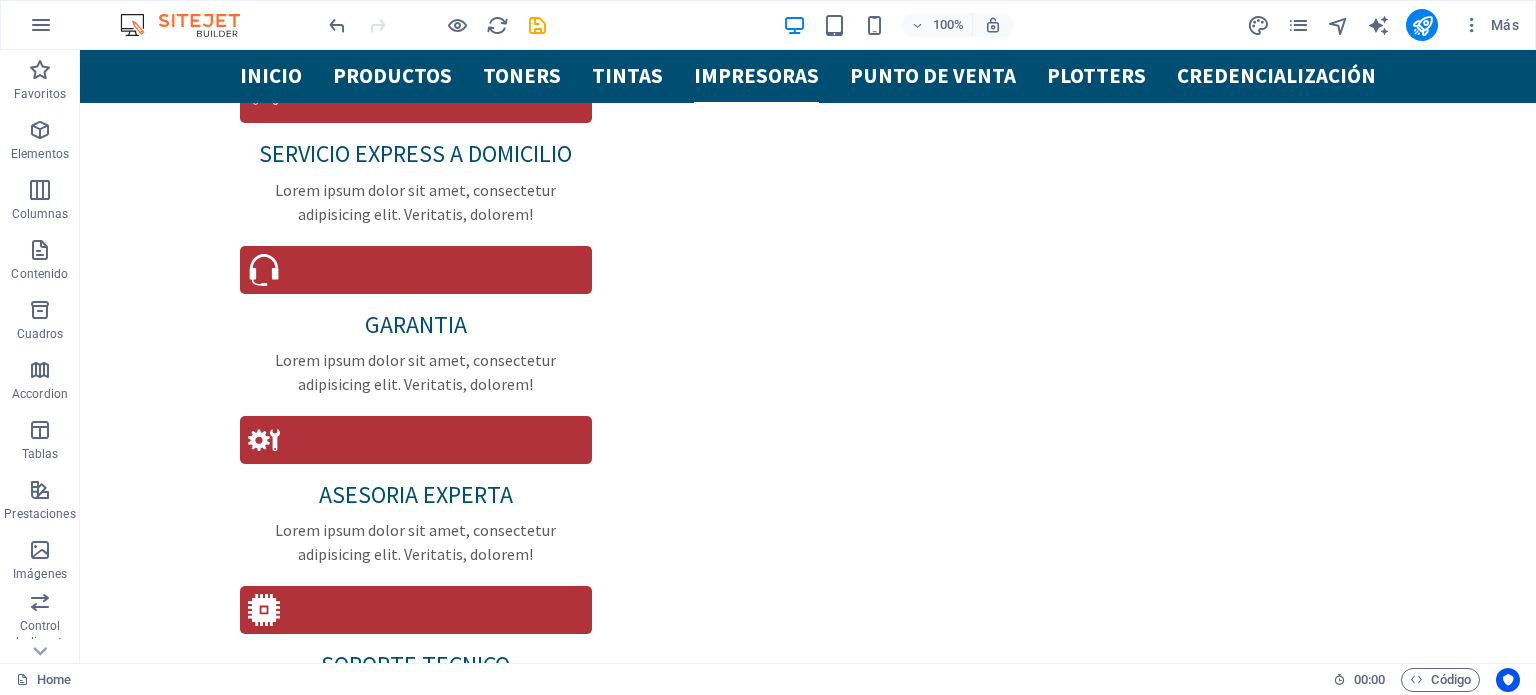 scroll, scrollTop: 5048, scrollLeft: 0, axis: vertical 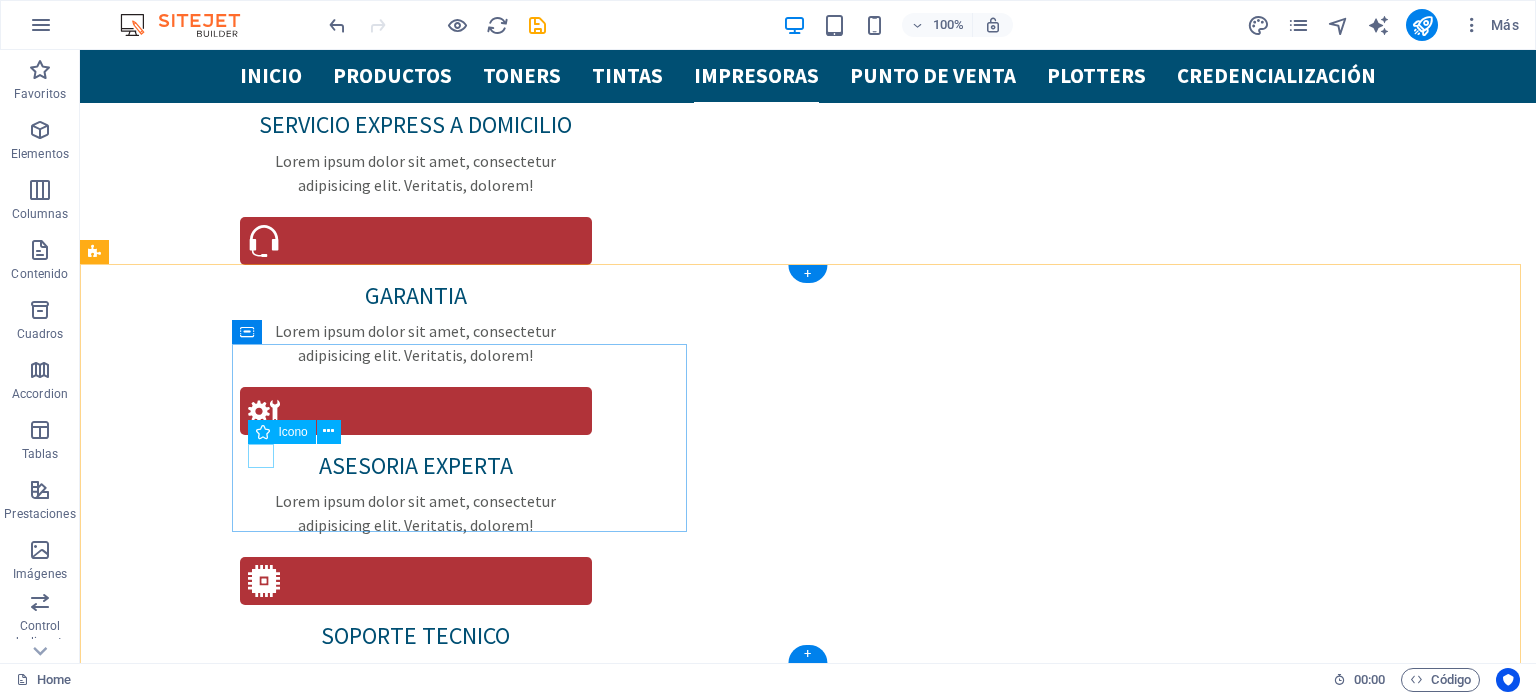 click at bounding box center [808, 5498] 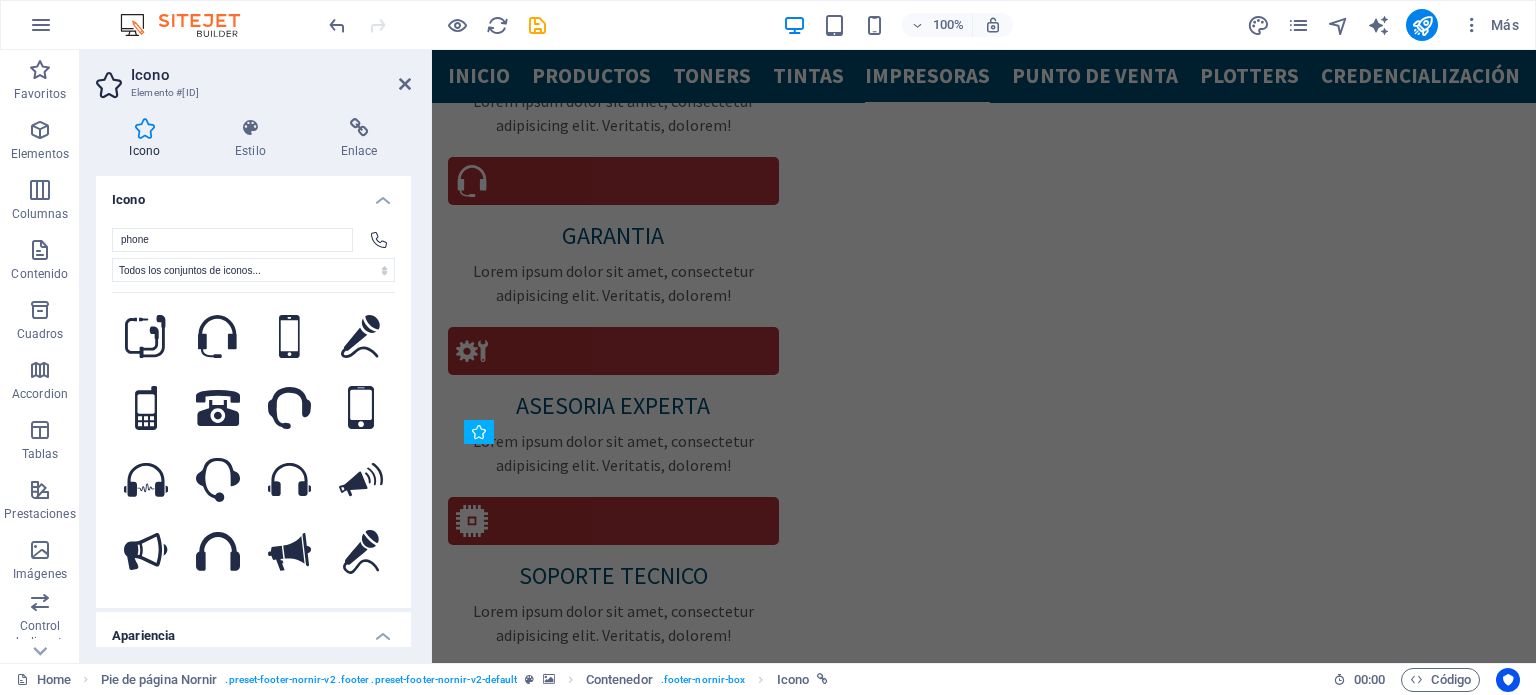 scroll, scrollTop: 4771, scrollLeft: 0, axis: vertical 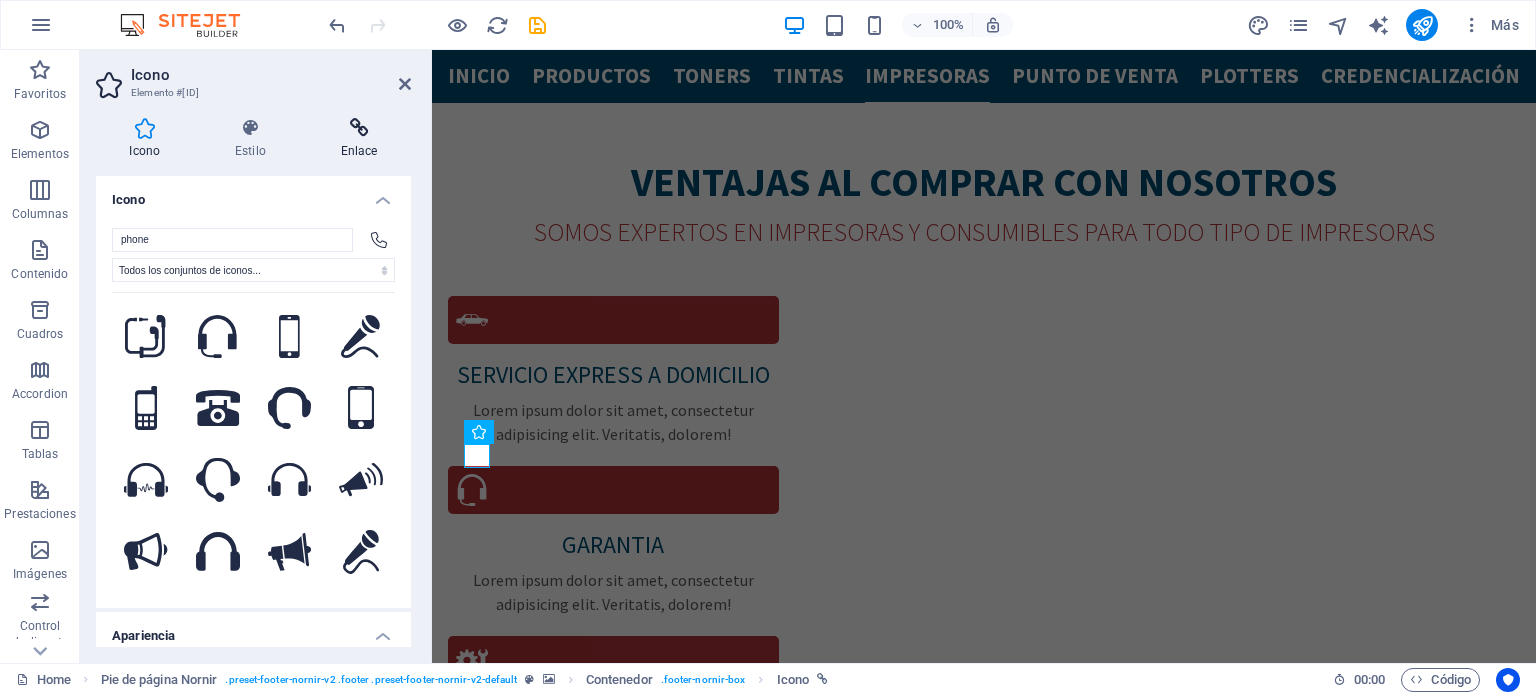 click at bounding box center (359, 128) 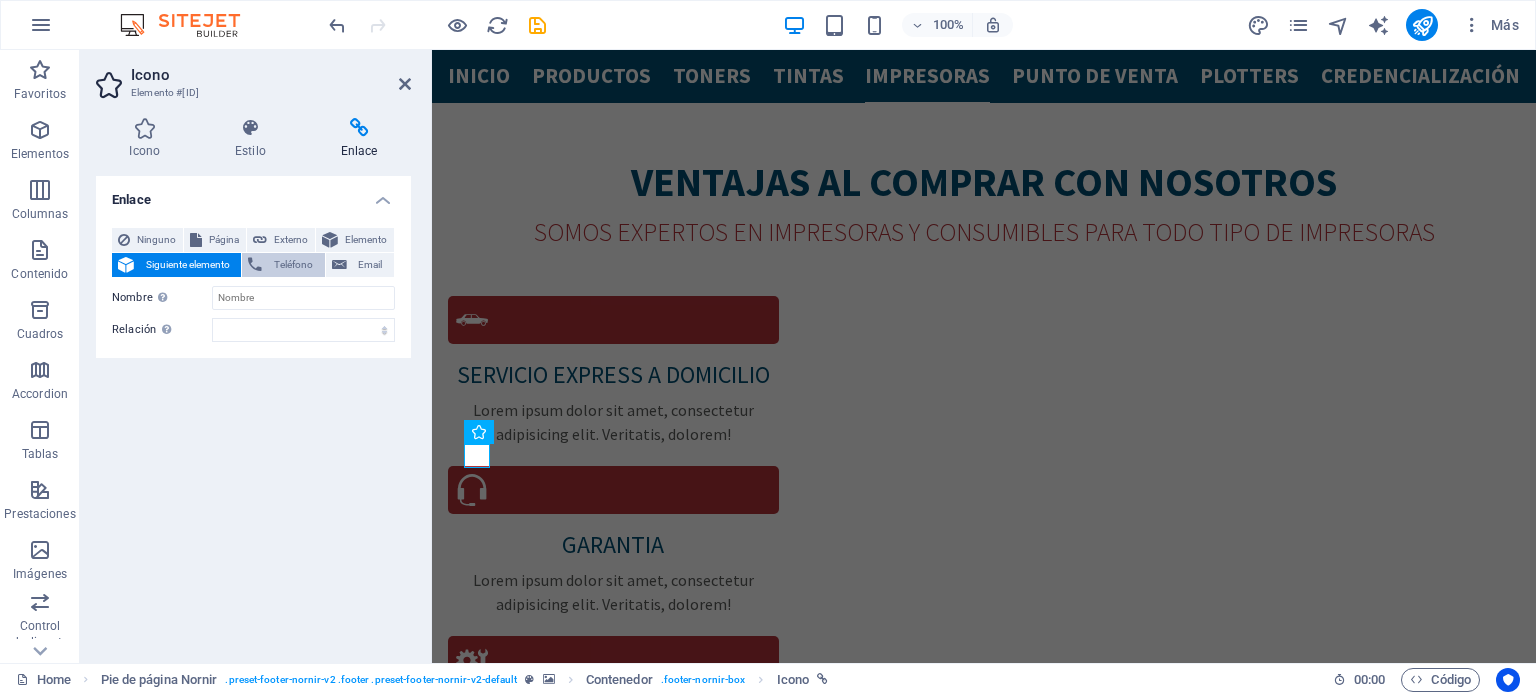 click on "Teléfono" at bounding box center (293, 265) 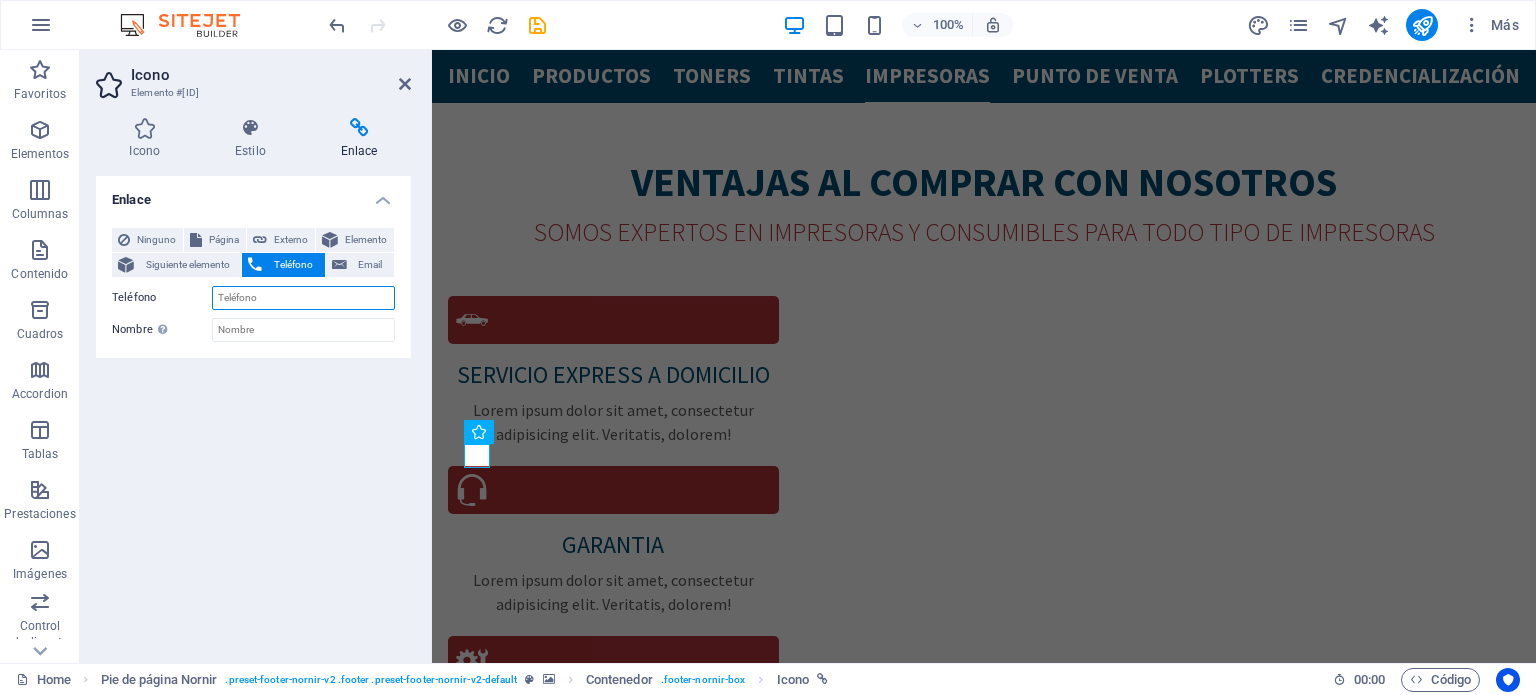 click on "Teléfono" at bounding box center (303, 298) 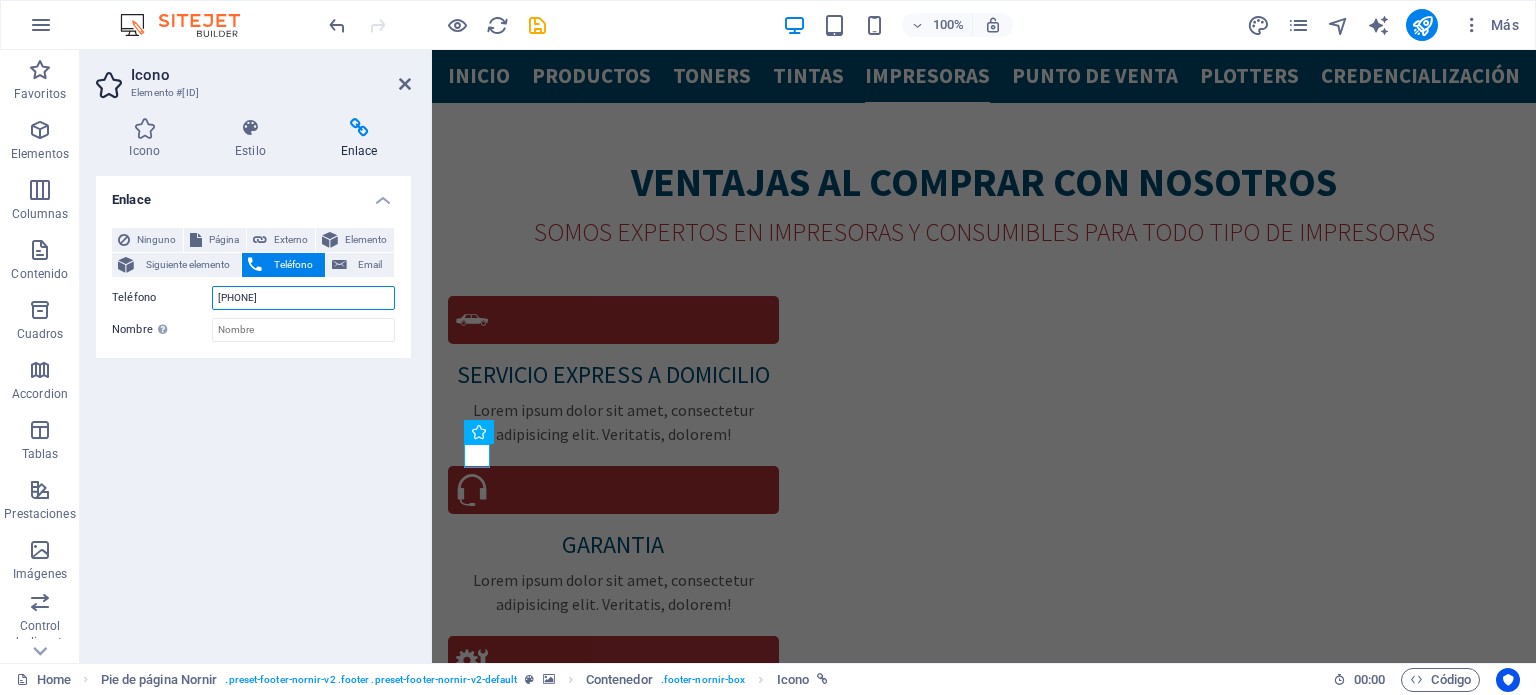 type on "[PHONE]" 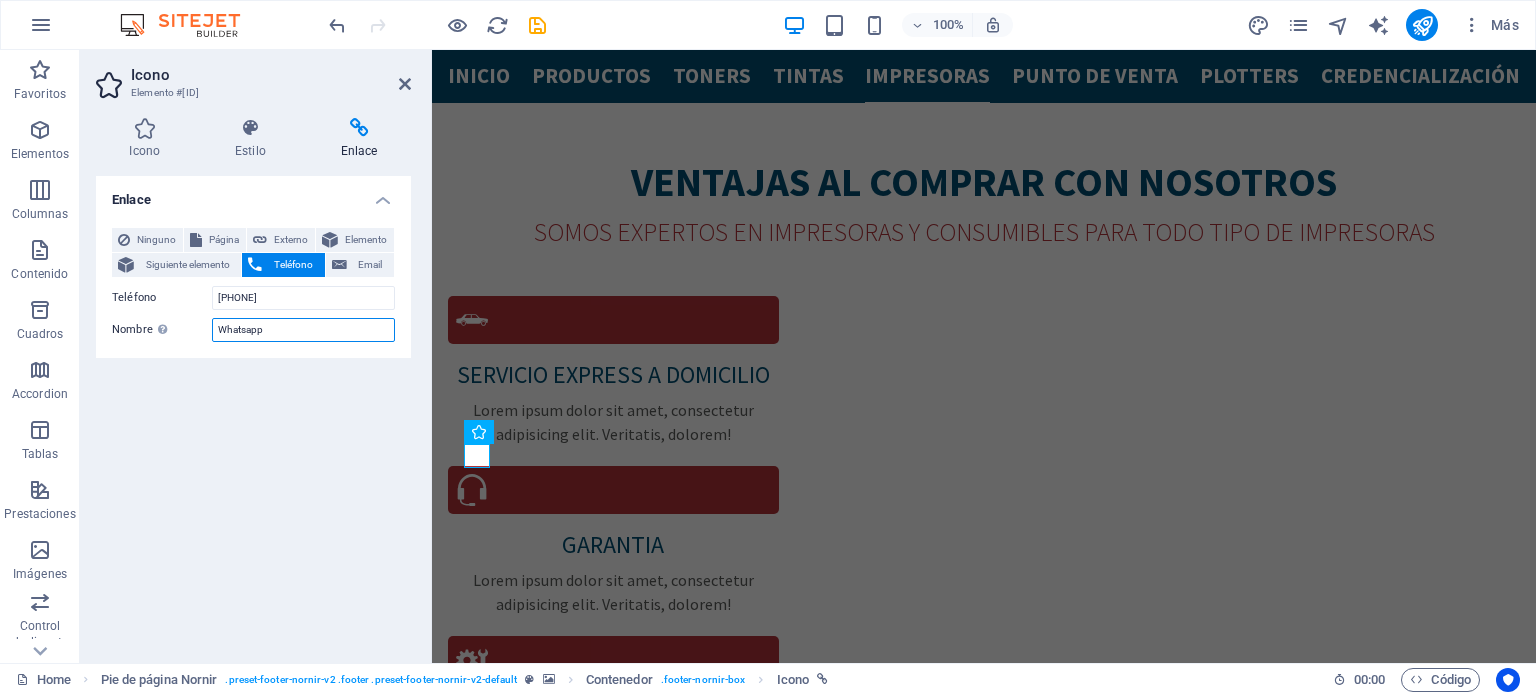 type on "Whatsapp" 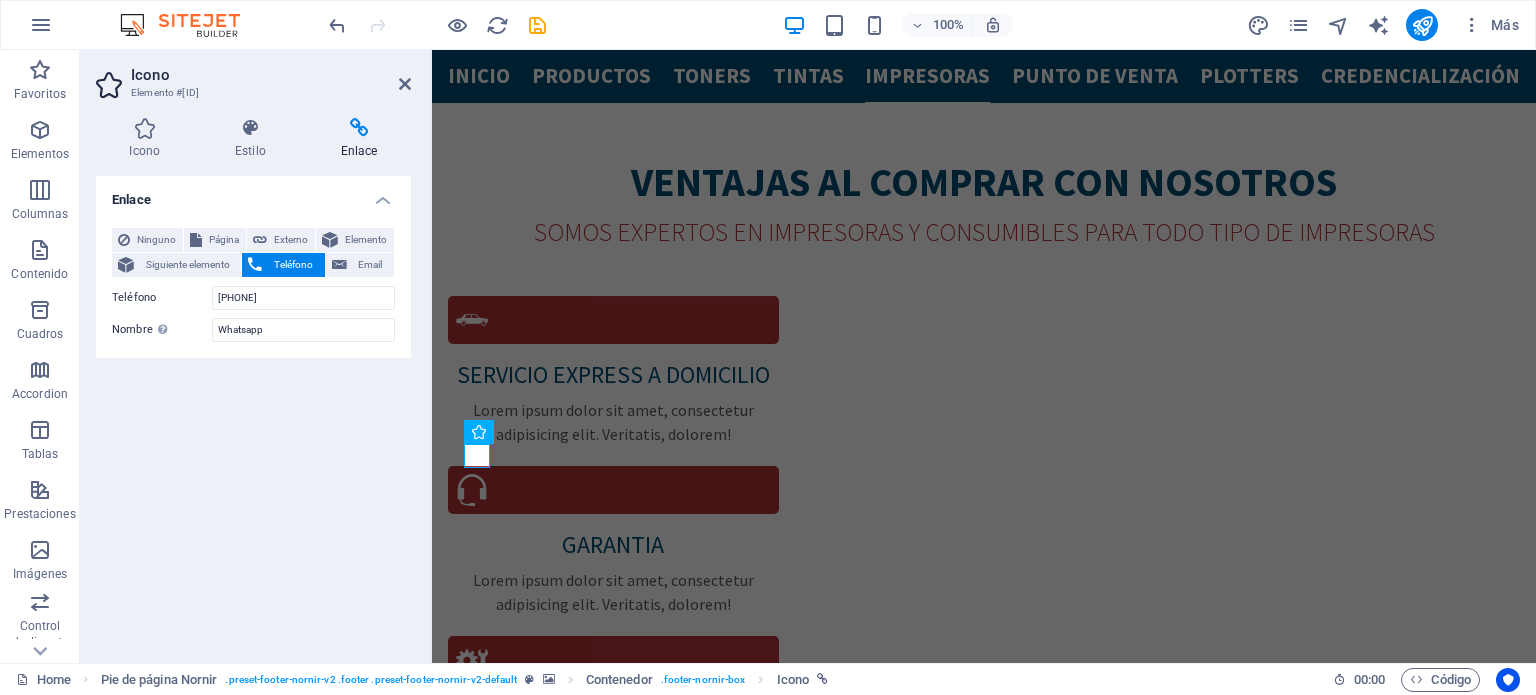 click on "Enlace Ninguno Página Externo Elemento Siguiente elemento Teléfono Email Página Home Subpage Legal Notice Privacy Elemento
URL Teléfono 9981235431 Email Destino del enlace Nueva pestaña Misma pestaña Superposición Nombre Una descripción adicional del enlace no debería ser igual al texto del enlace. El título suele mostrarse como un texto de información cuando se mueve el ratón por encima del elemento. Déjalo en blanco en caso de dudas. Whatsapp Relación Define la  relación de este enlace con el destino del enlace . Por ejemplo, el valor "nofollow" indica a los buscadores que no sigan al enlace. Puede dejarse vacío. alternativo autor marcador externo ayuda licencia siguiente nofollow noreferrer noopener ant buscar etiqueta" at bounding box center [253, 411] 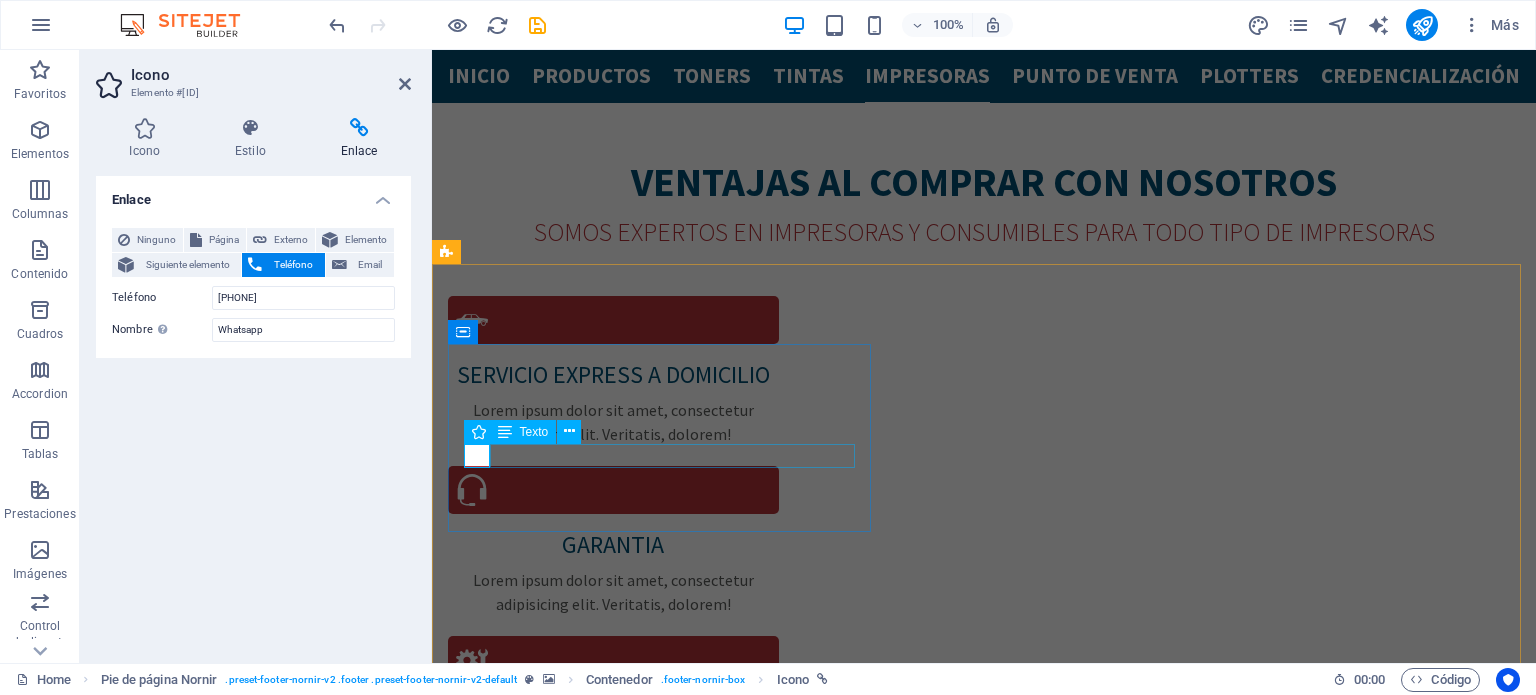 click on "[PHONE]" at bounding box center [984, 5272] 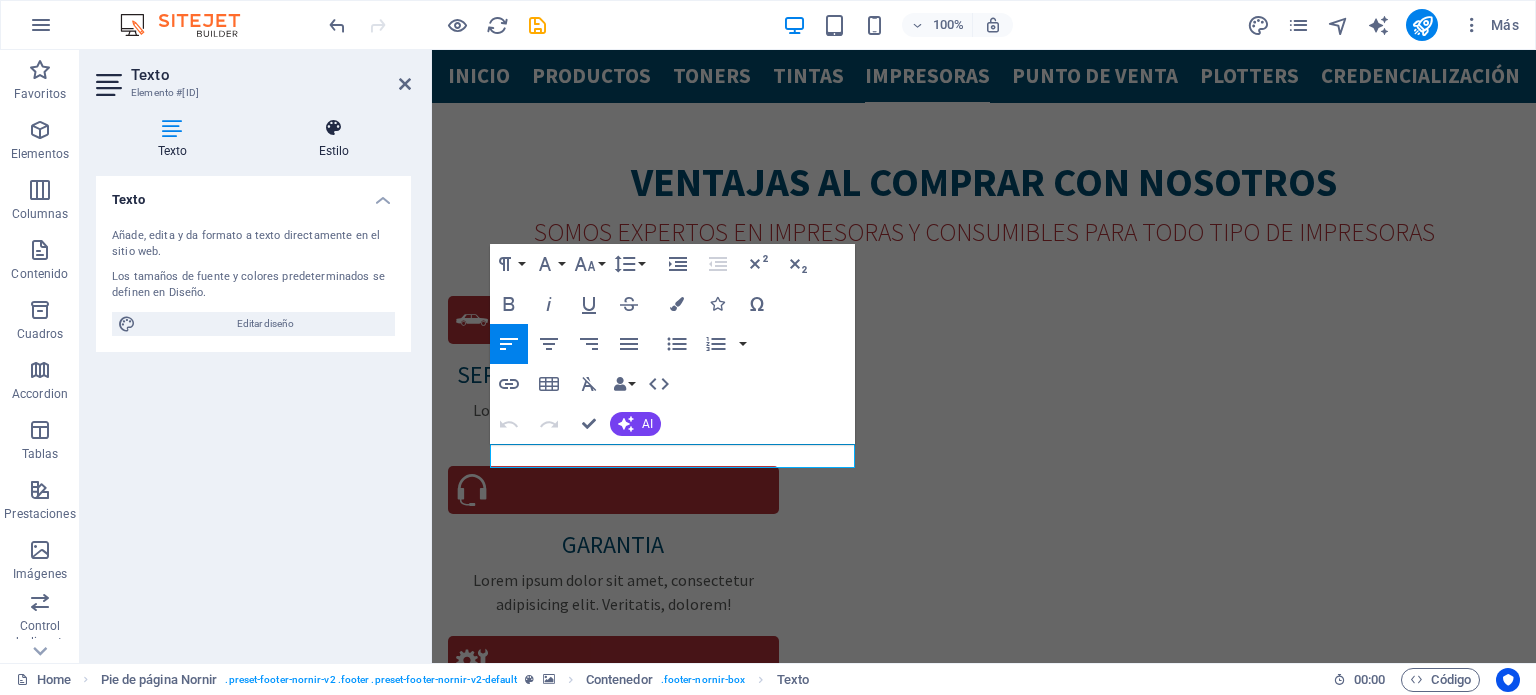 click on "Estilo" at bounding box center [334, 139] 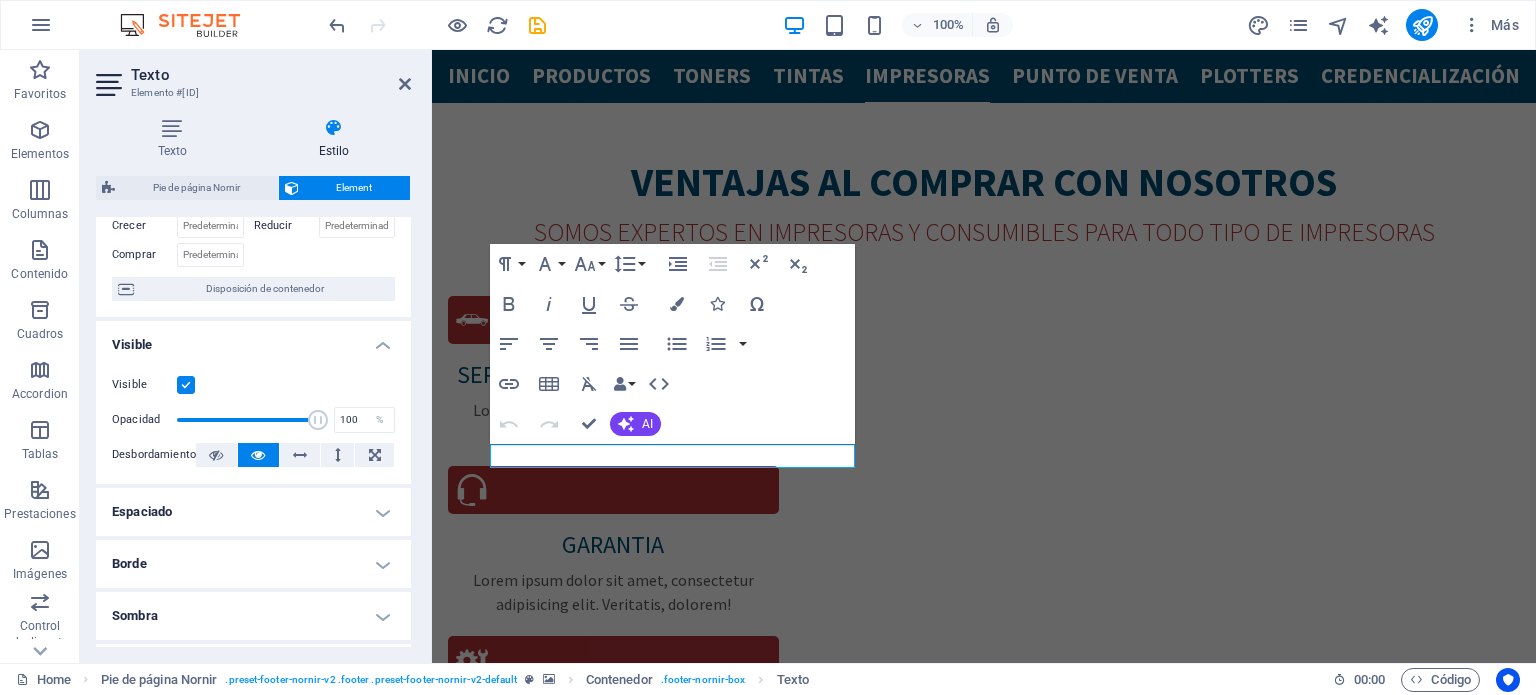 scroll, scrollTop: 300, scrollLeft: 0, axis: vertical 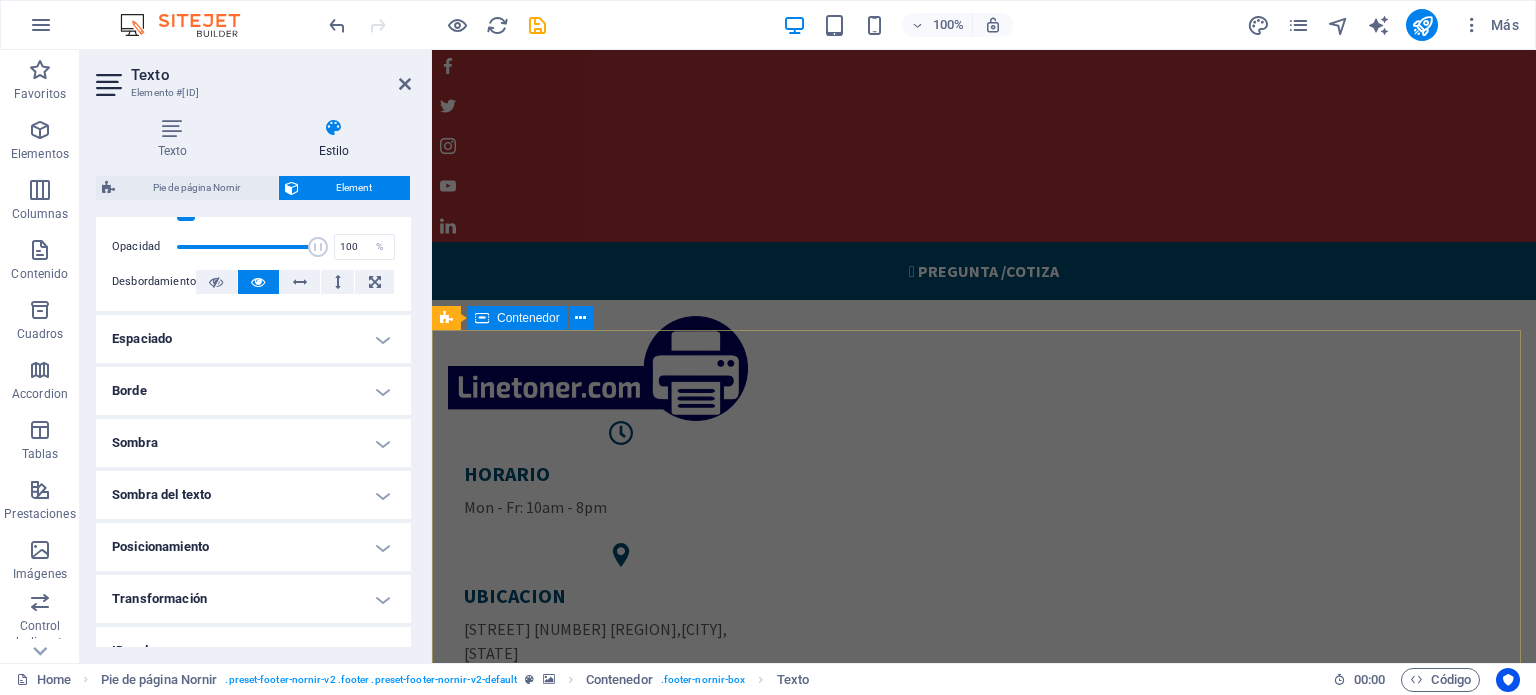 click on "tintas y toners  Servicio express a domicilio cancún y playa del carmen Nuestros productos" at bounding box center [984, 1666] 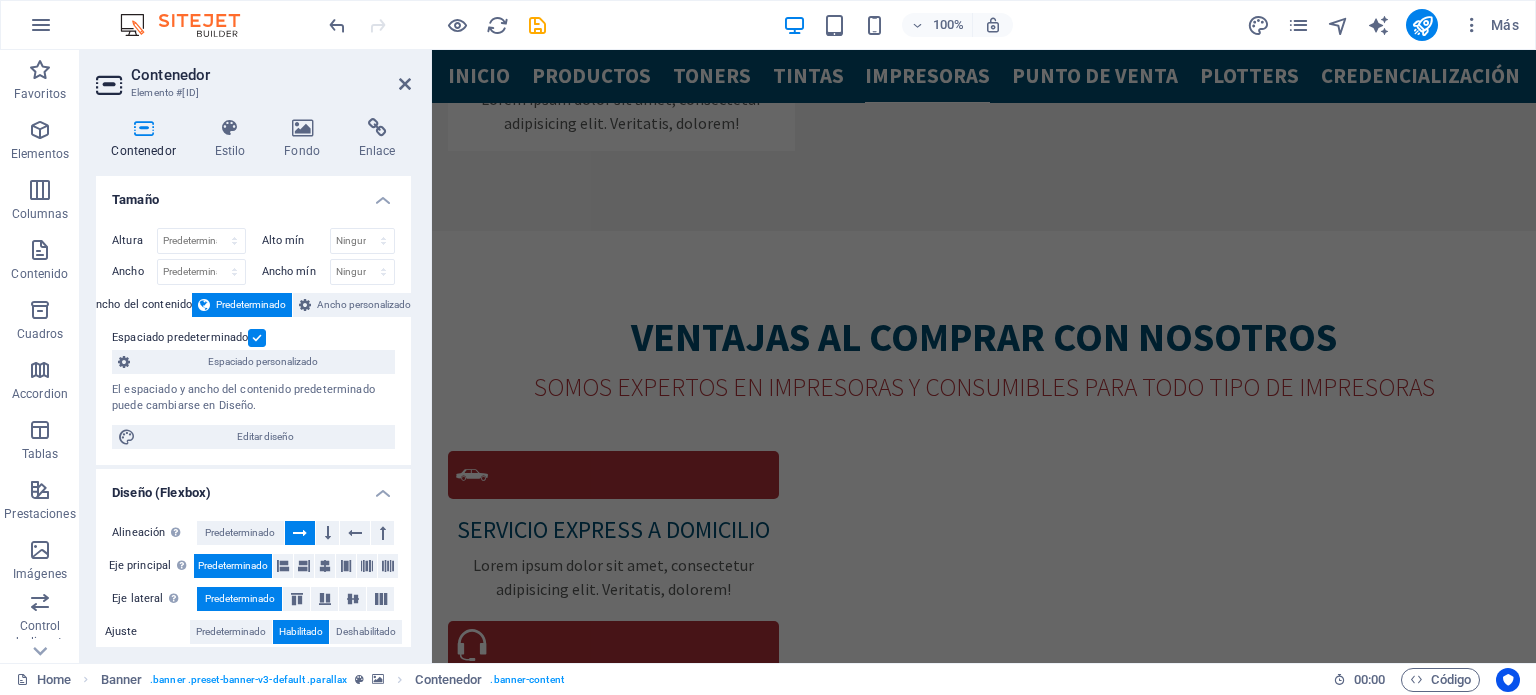 scroll, scrollTop: 4771, scrollLeft: 0, axis: vertical 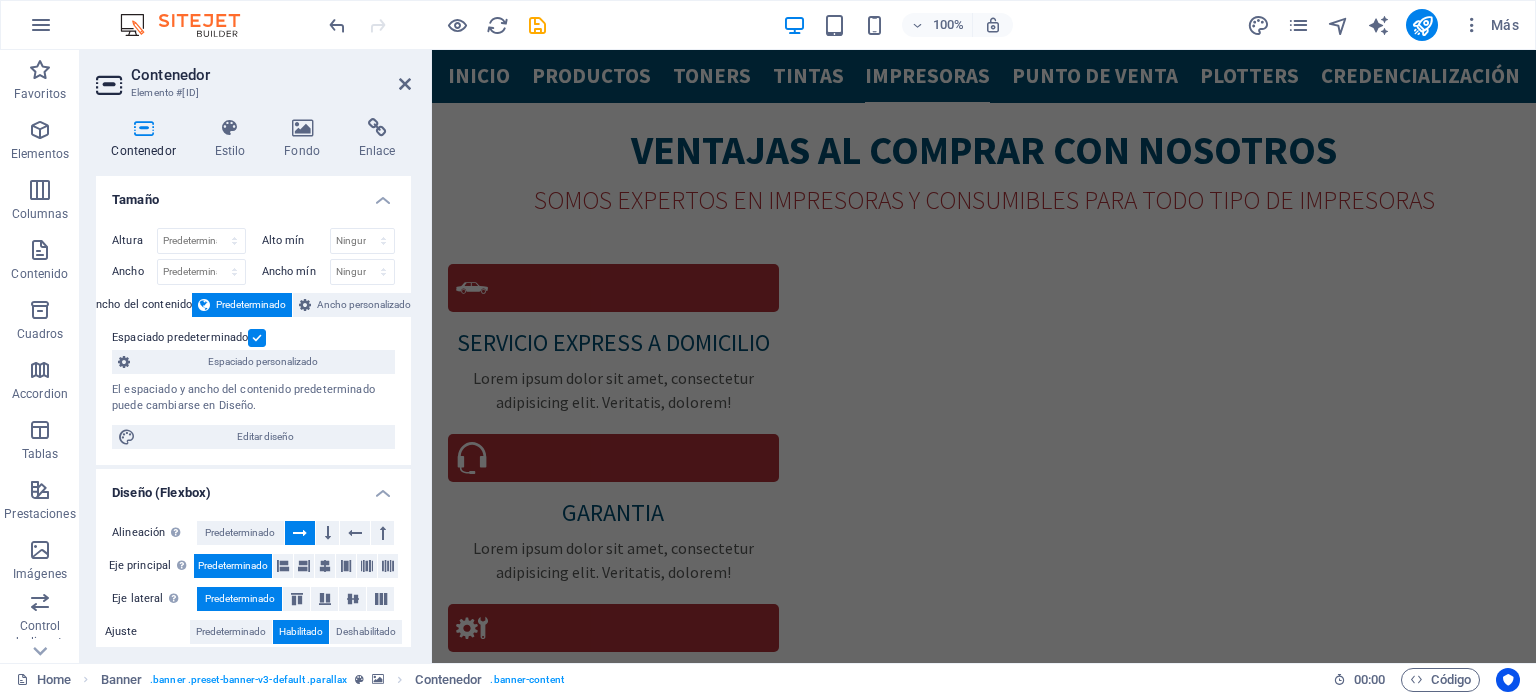 drag, startPoint x: 1527, startPoint y: 125, endPoint x: 1903, endPoint y: 719, distance: 703.00214 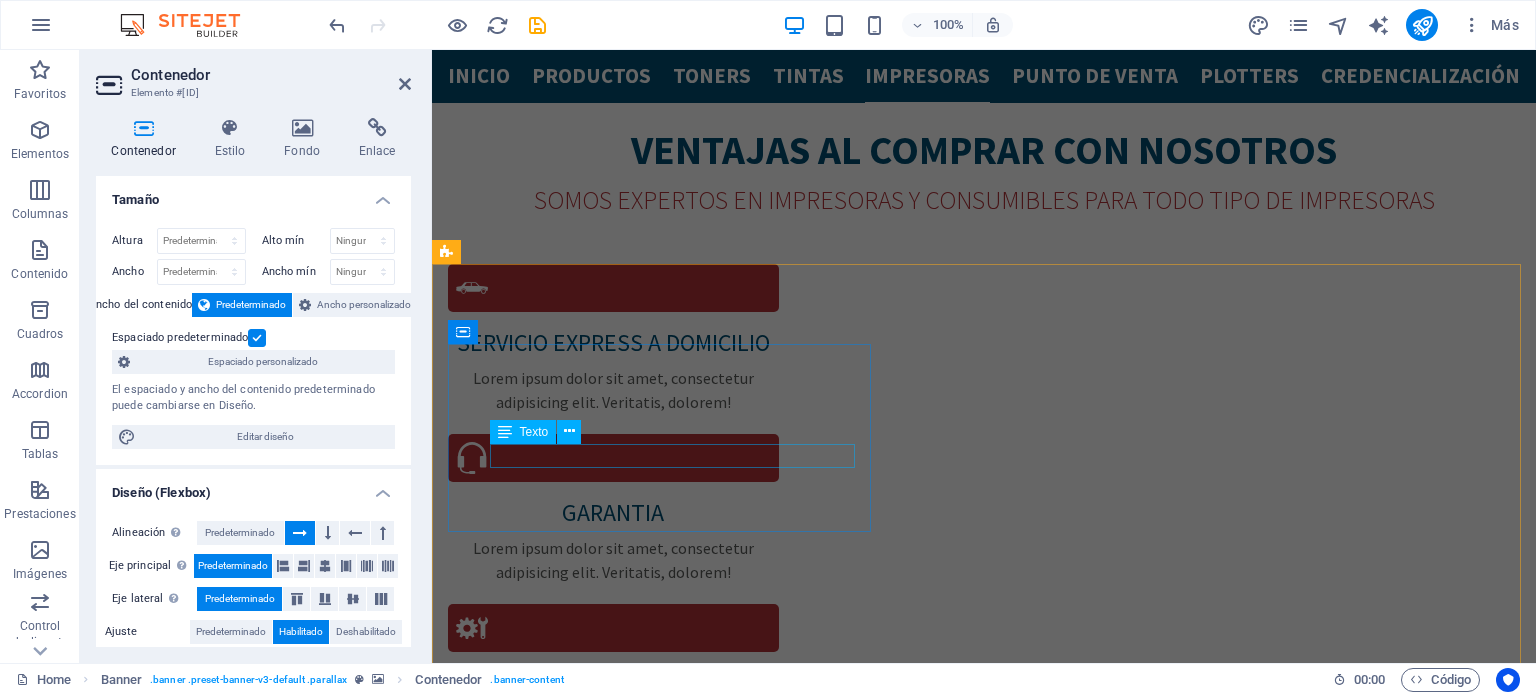 click on "[PHONE]" at bounding box center (984, 5240) 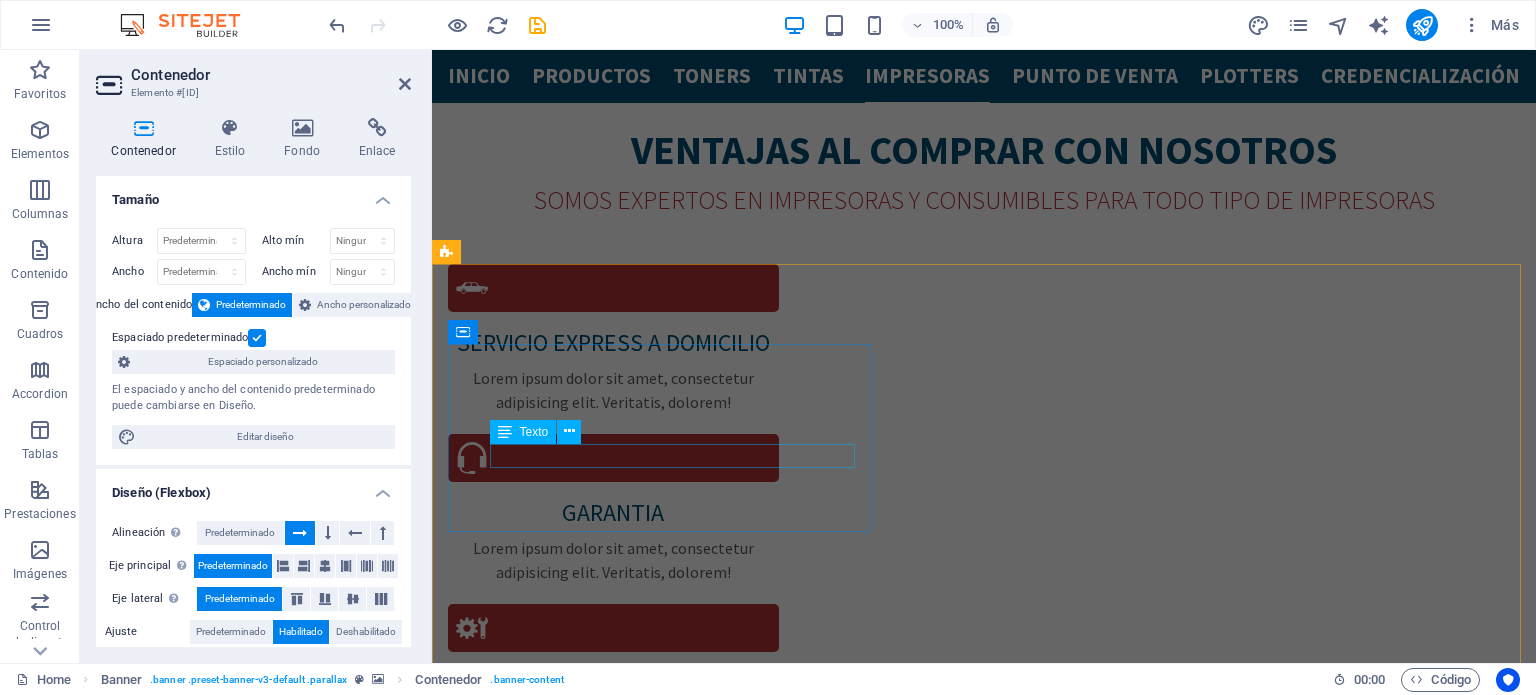 click on "[PHONE]" at bounding box center (984, 5240) 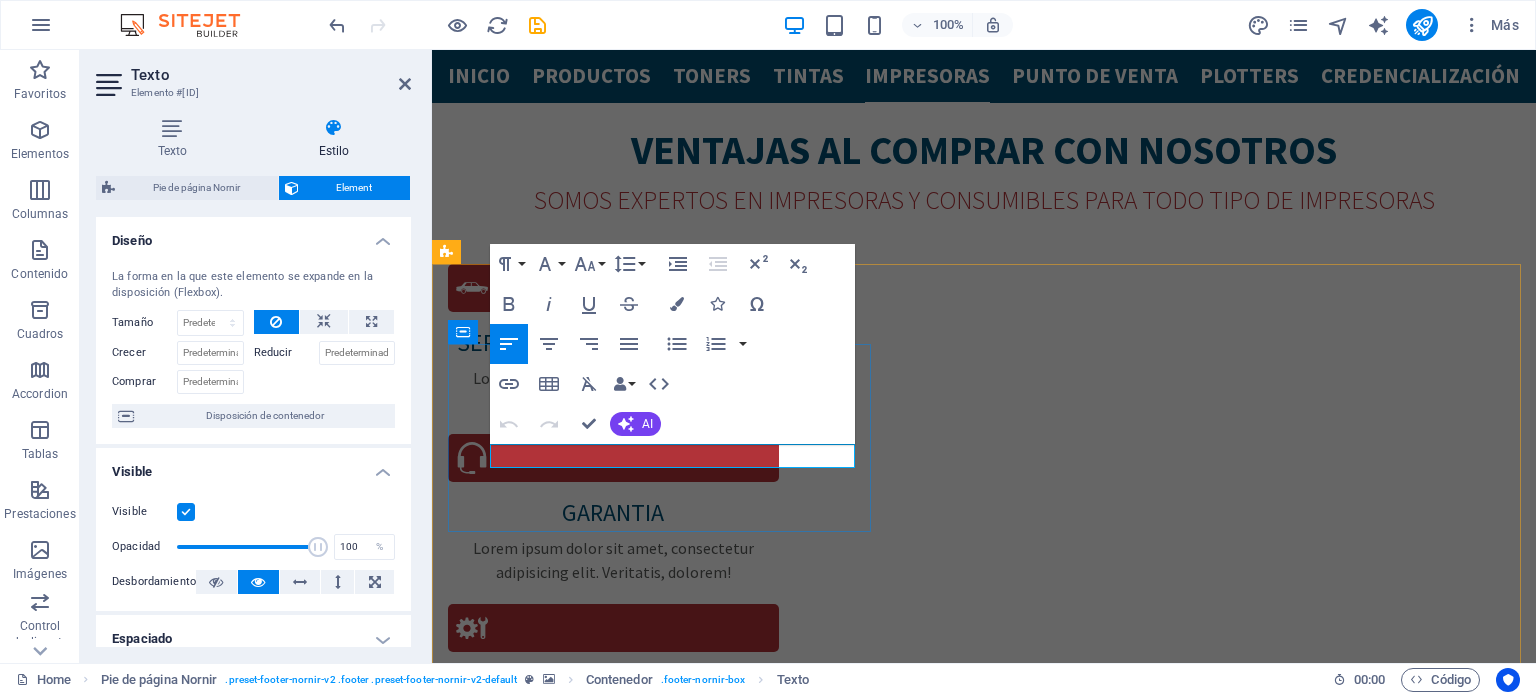 click on "[PHONE]" at bounding box center [495, 5240] 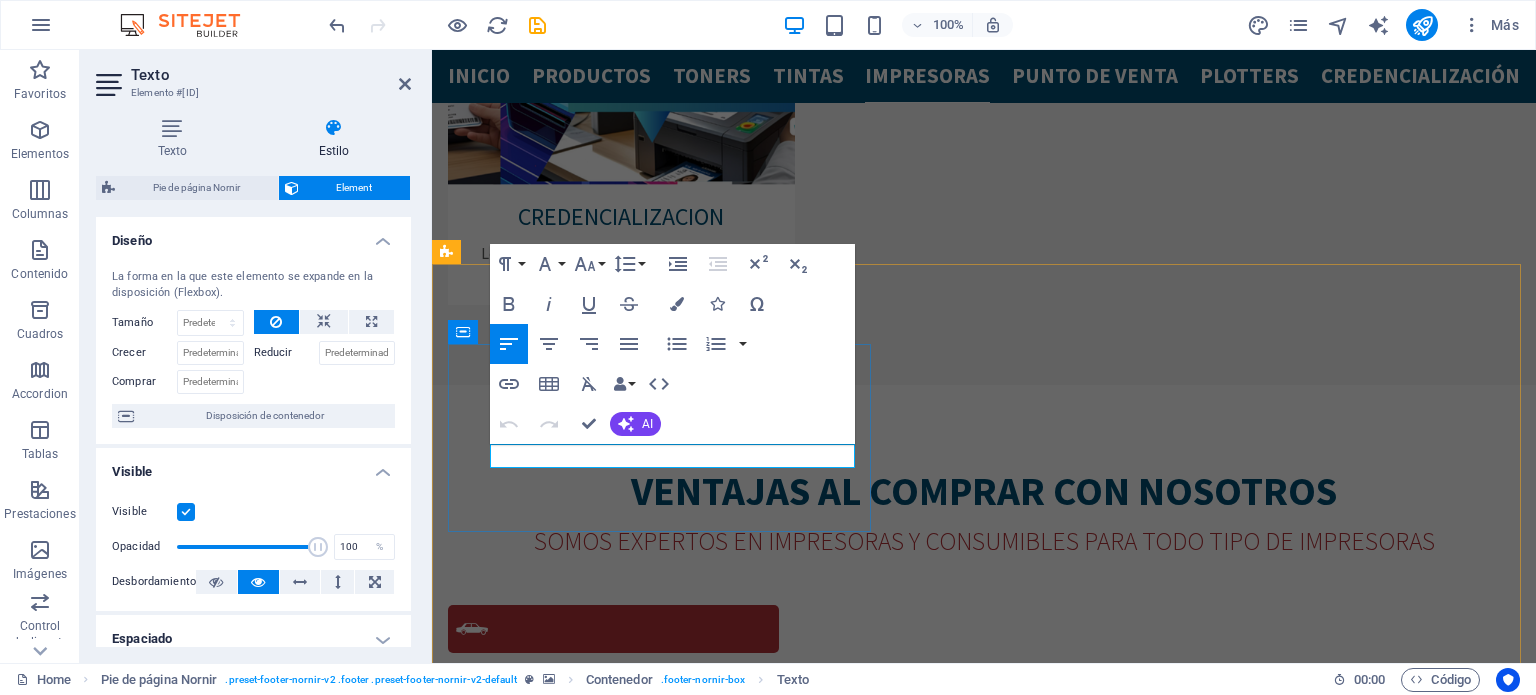 scroll, scrollTop: 4612, scrollLeft: 0, axis: vertical 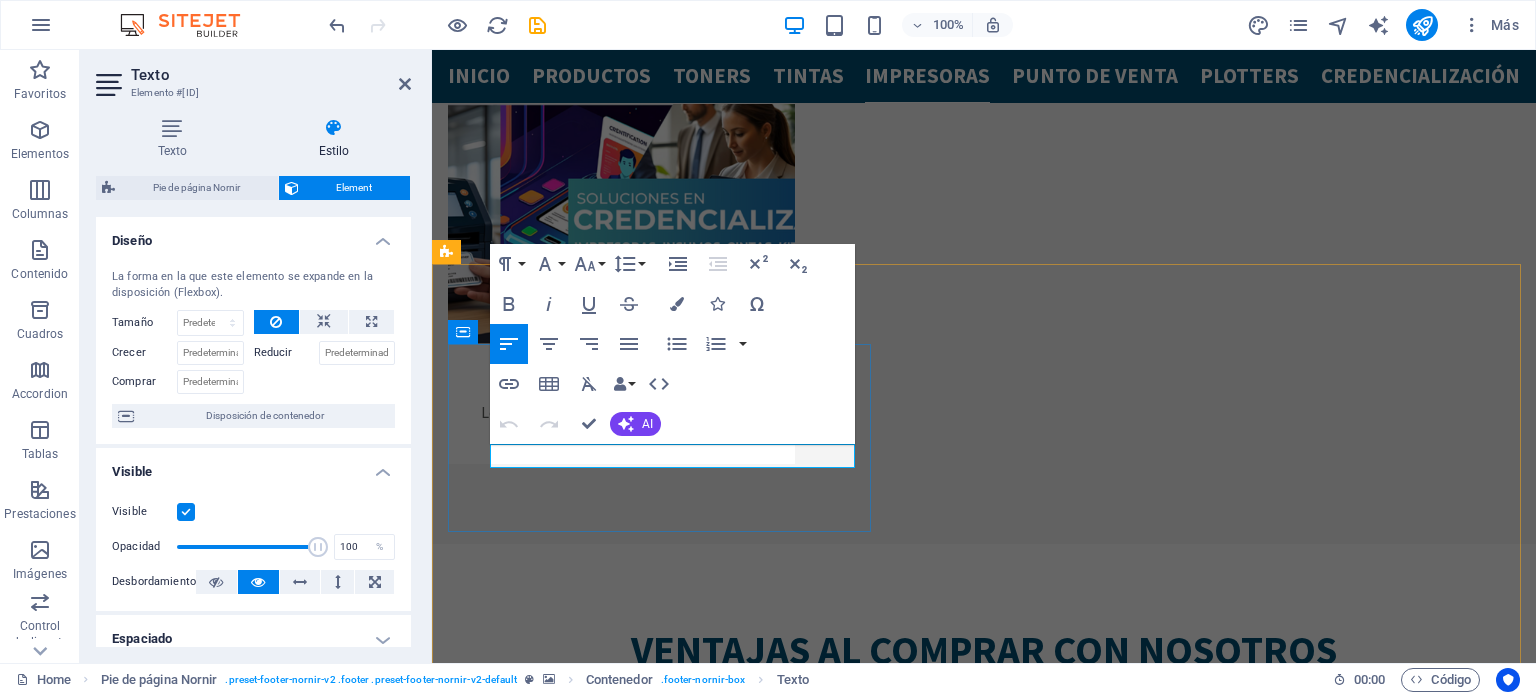 click 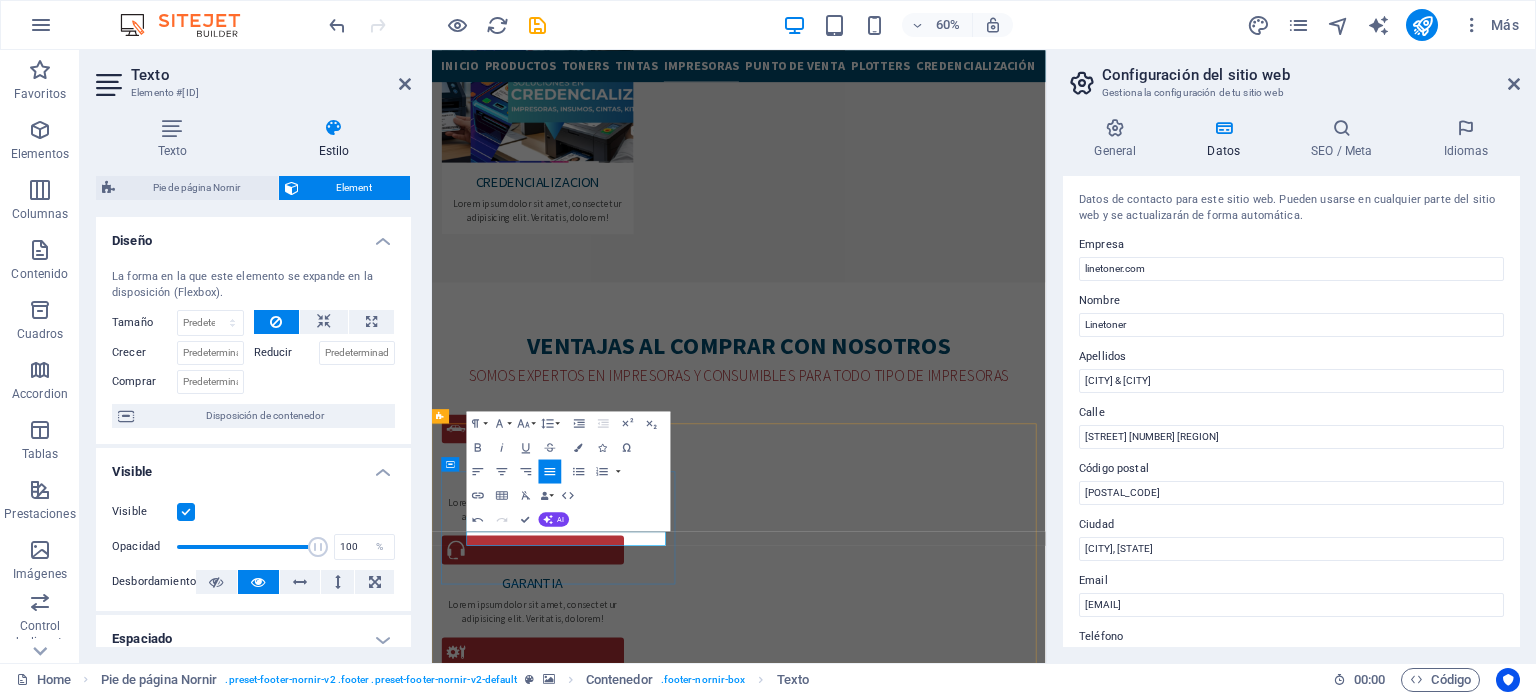 click on "[PHONE]" at bounding box center [495, 5650] 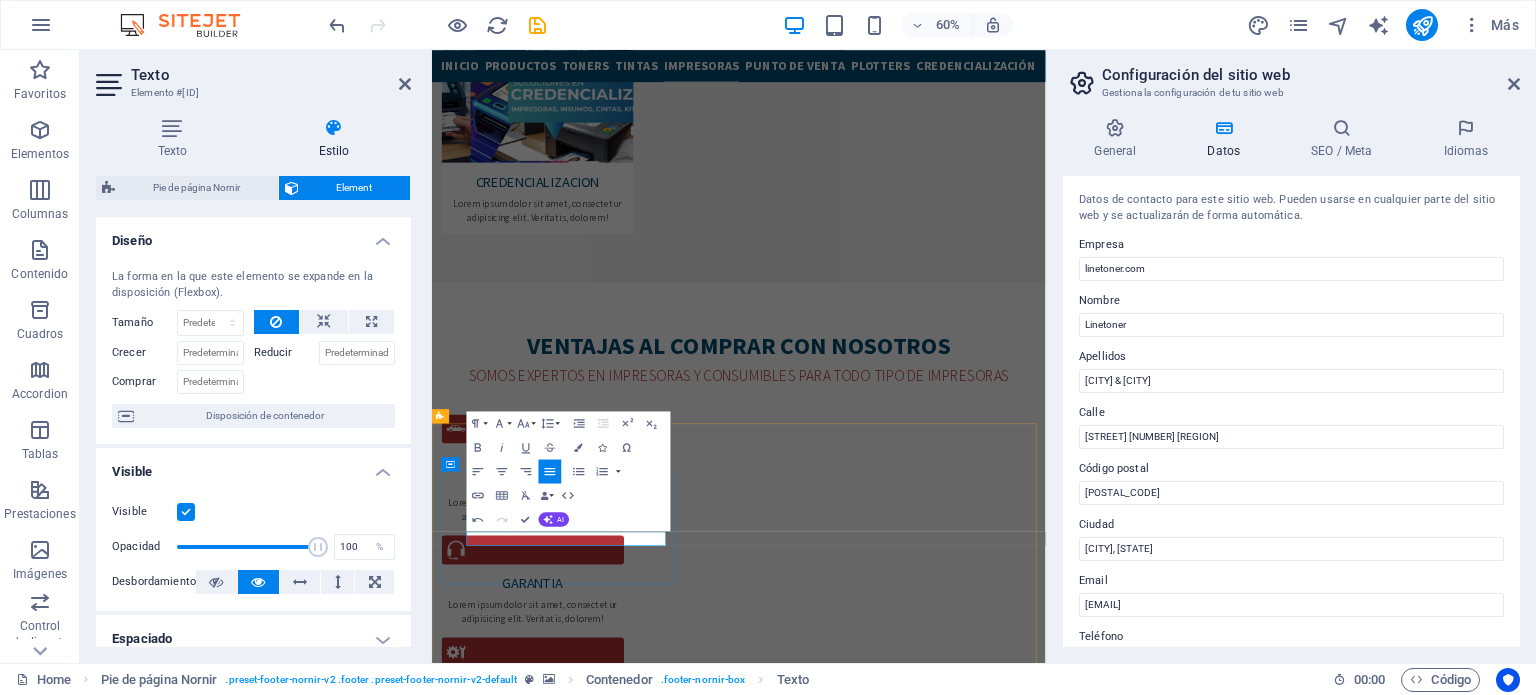 click on "[PHONE]" at bounding box center [495, 5650] 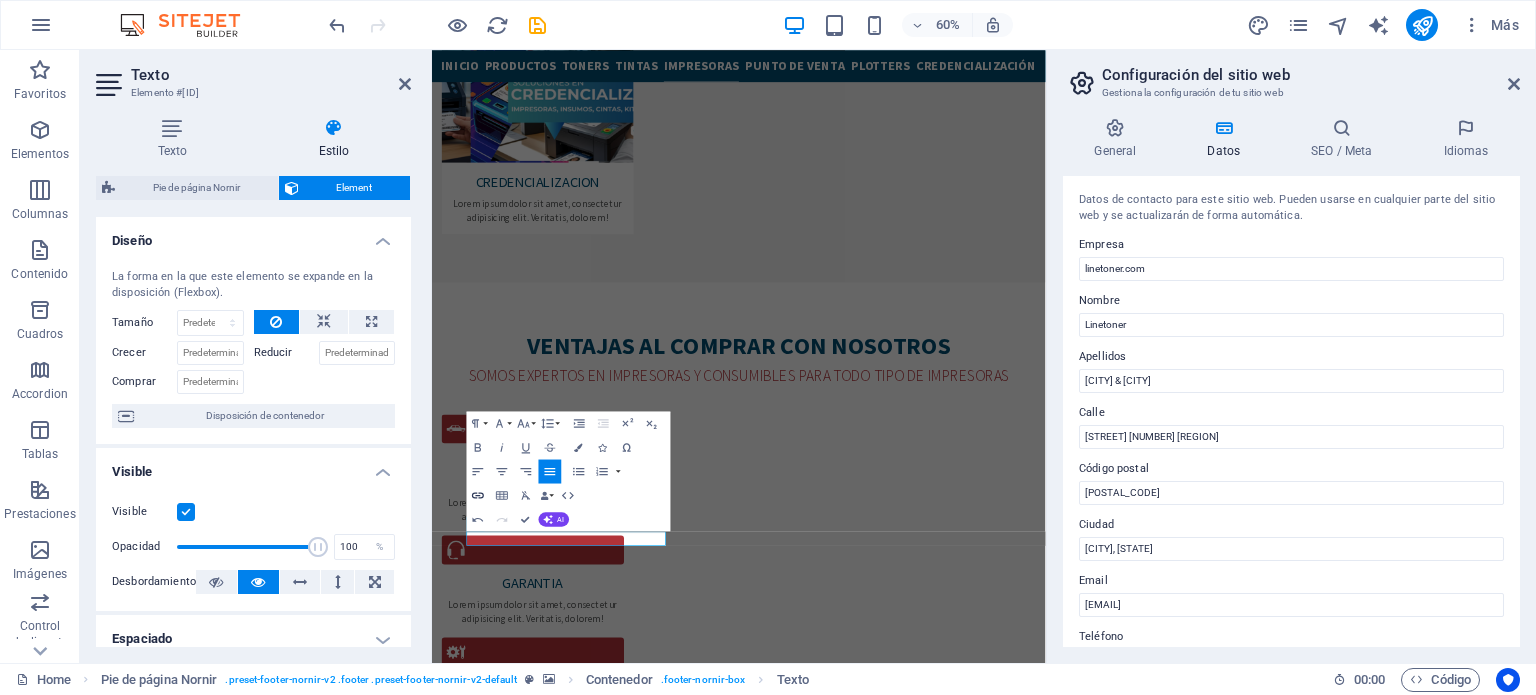 click 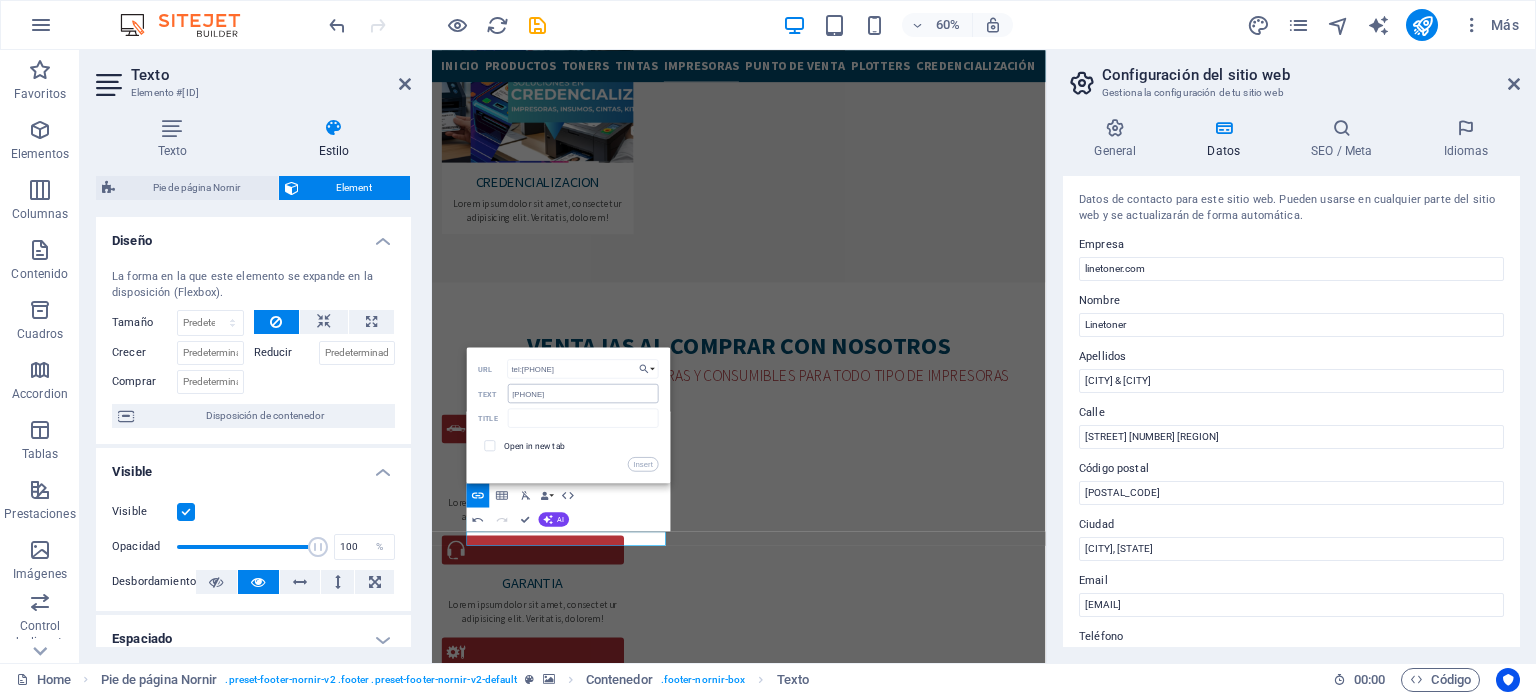 type on "tel:9981235431" 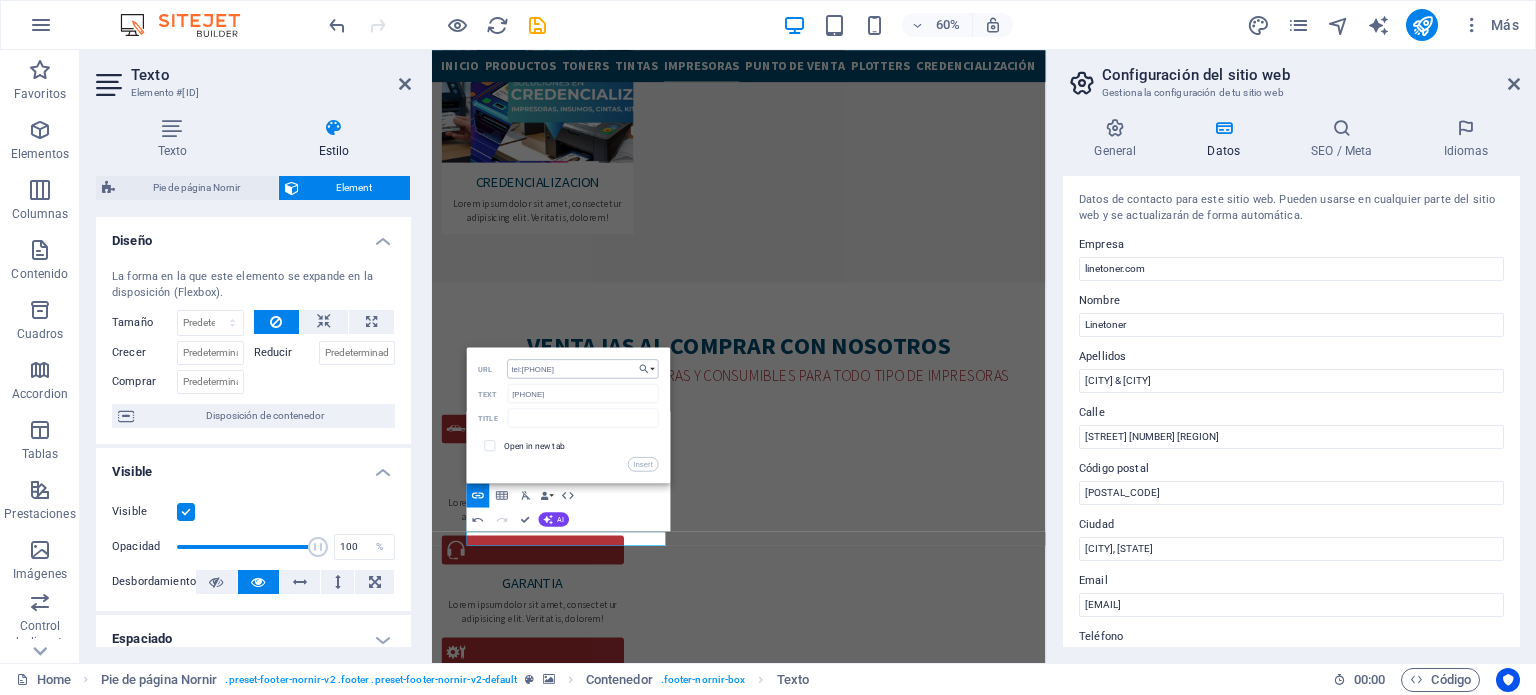 click on "tel:9981235431" at bounding box center [583, 368] 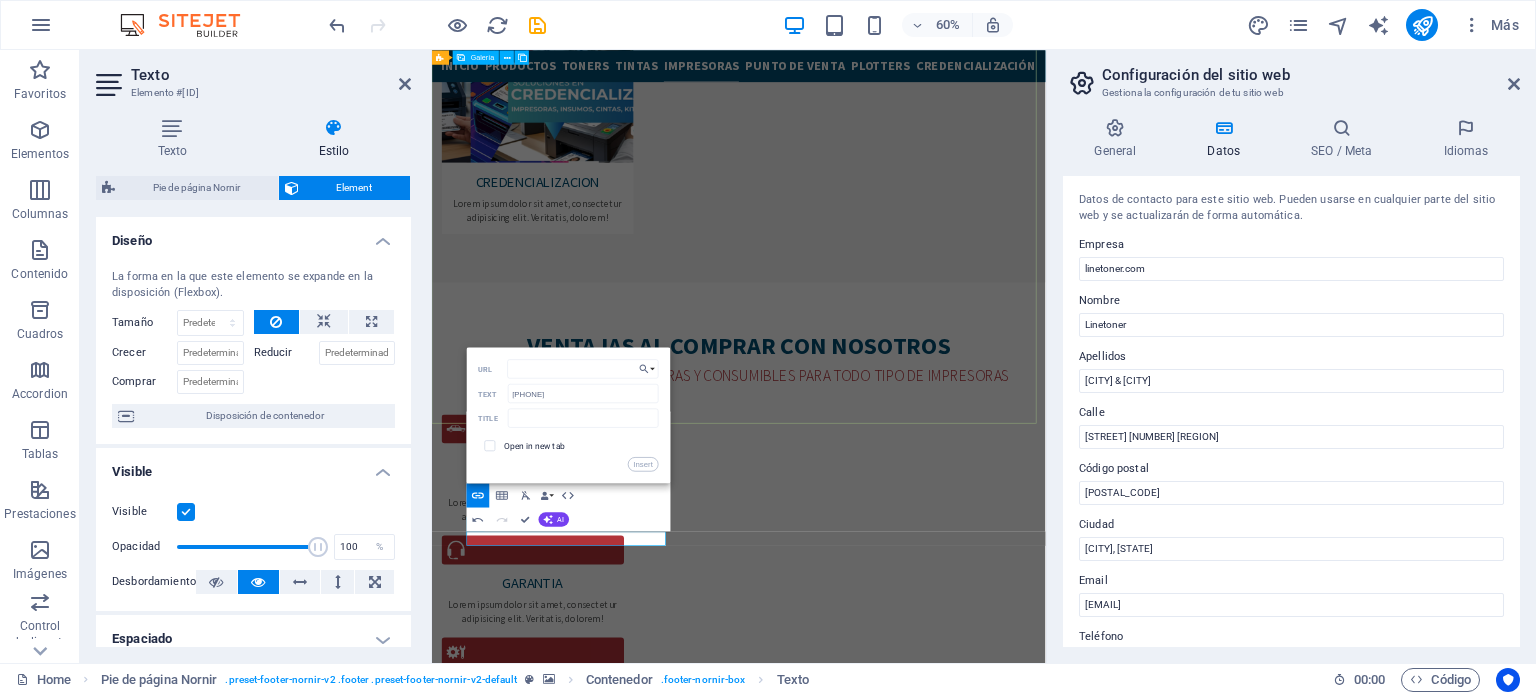 click at bounding box center (1200, 4755) 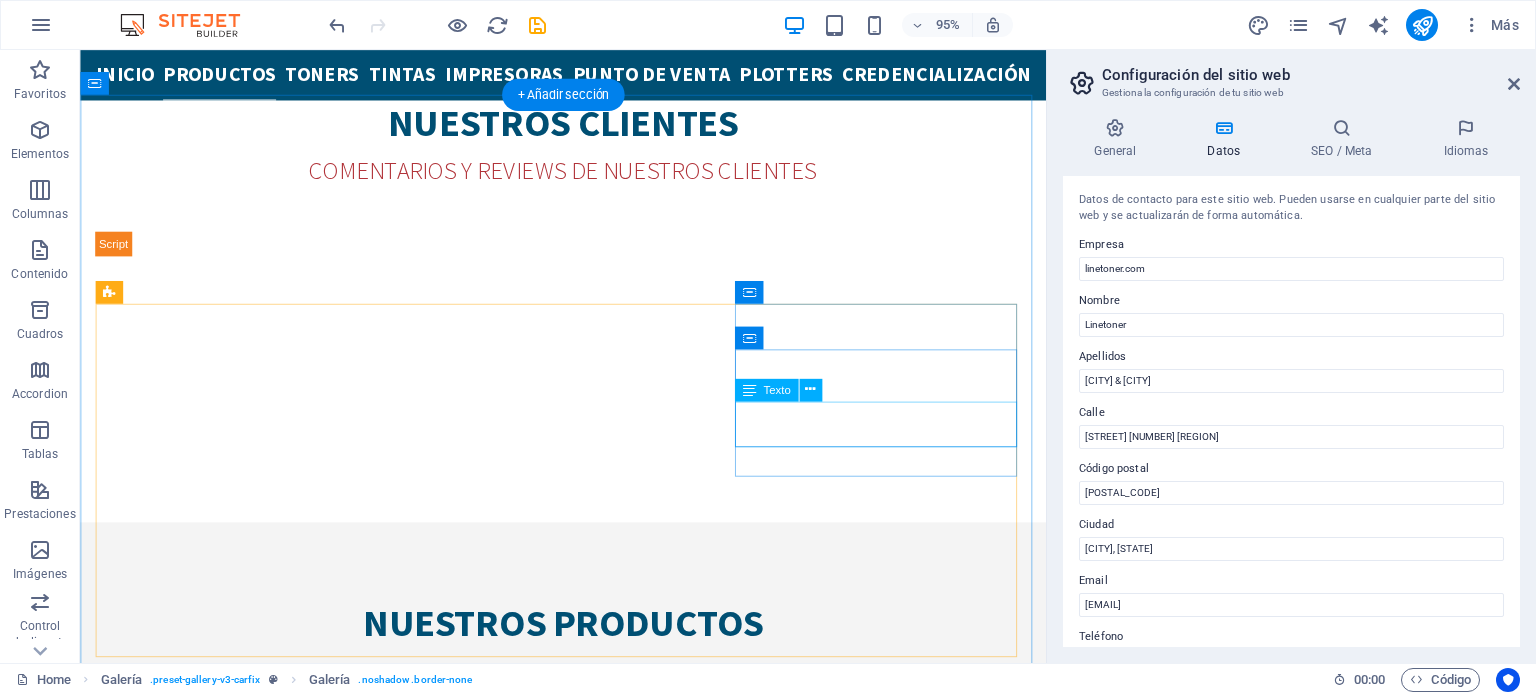 scroll, scrollTop: 1736, scrollLeft: 0, axis: vertical 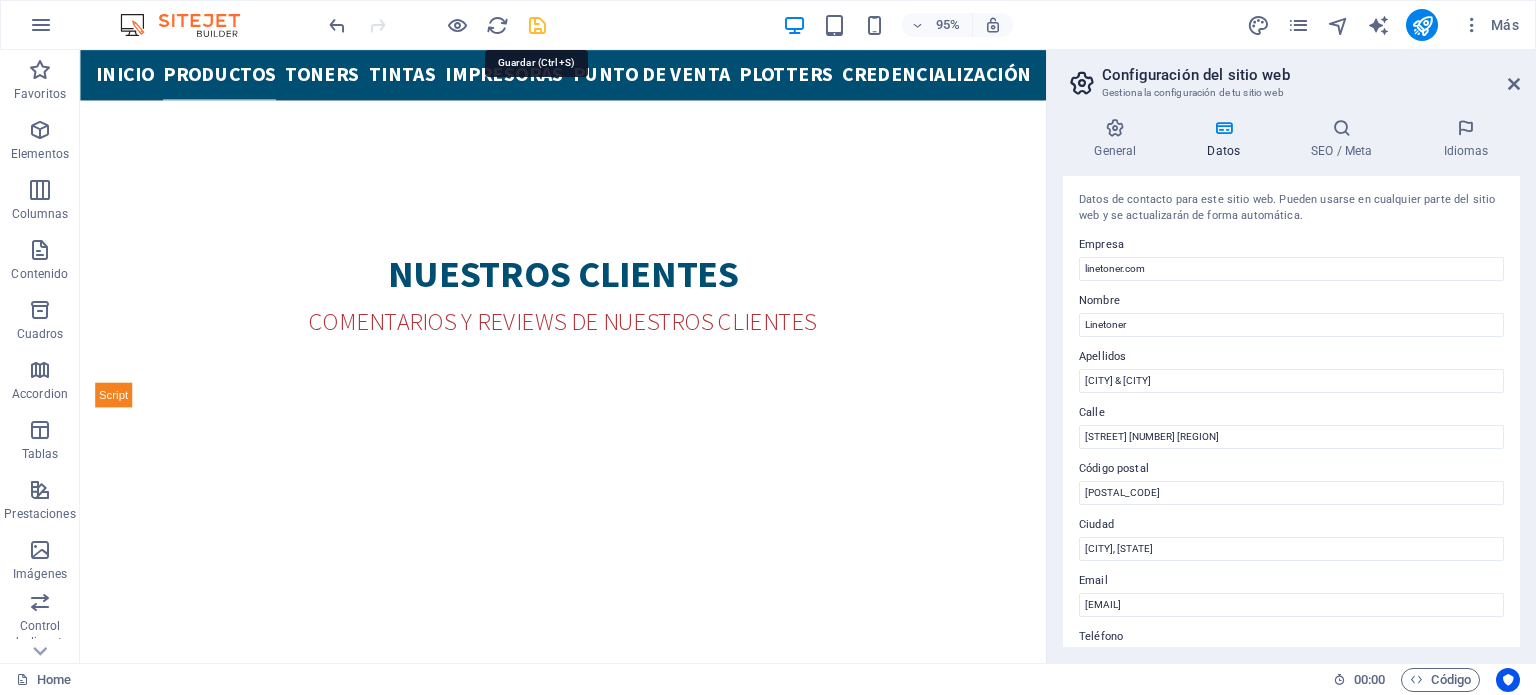click at bounding box center (537, 25) 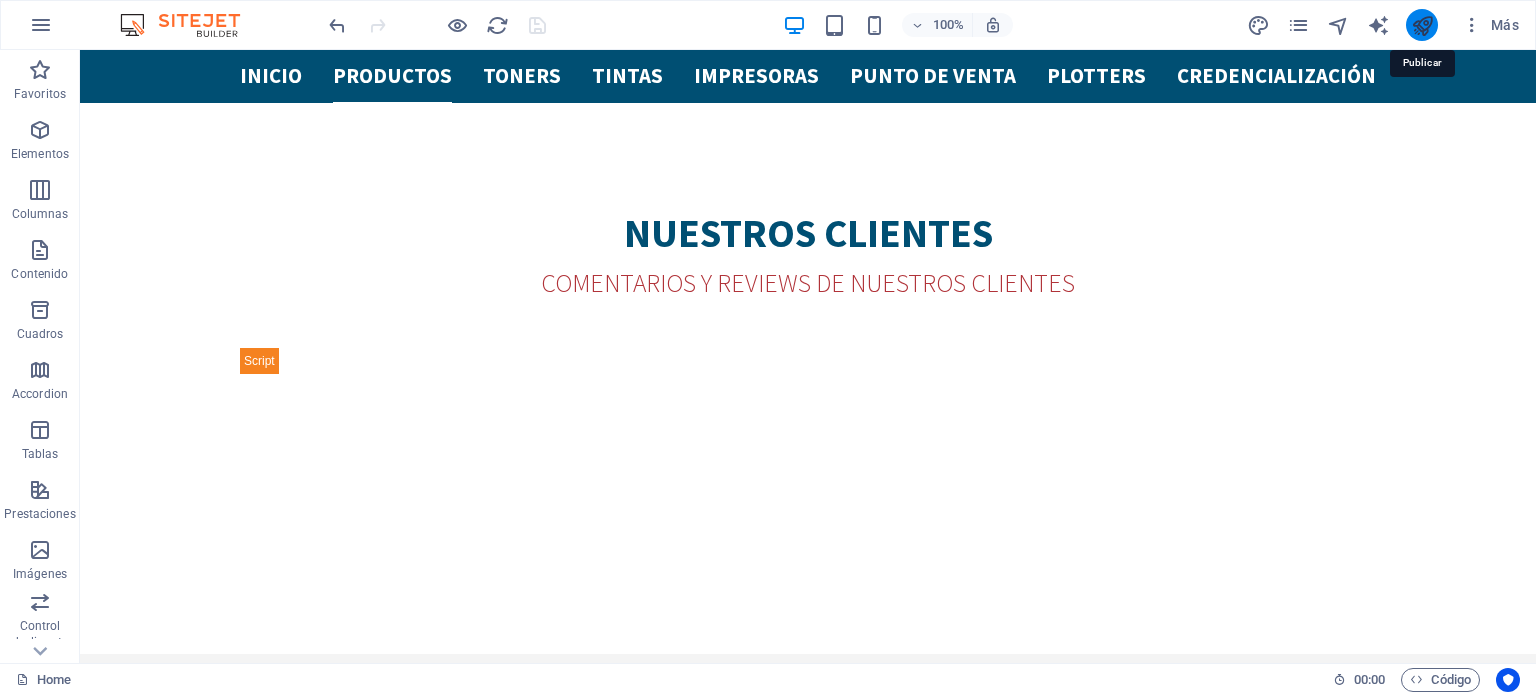 click at bounding box center (1422, 25) 